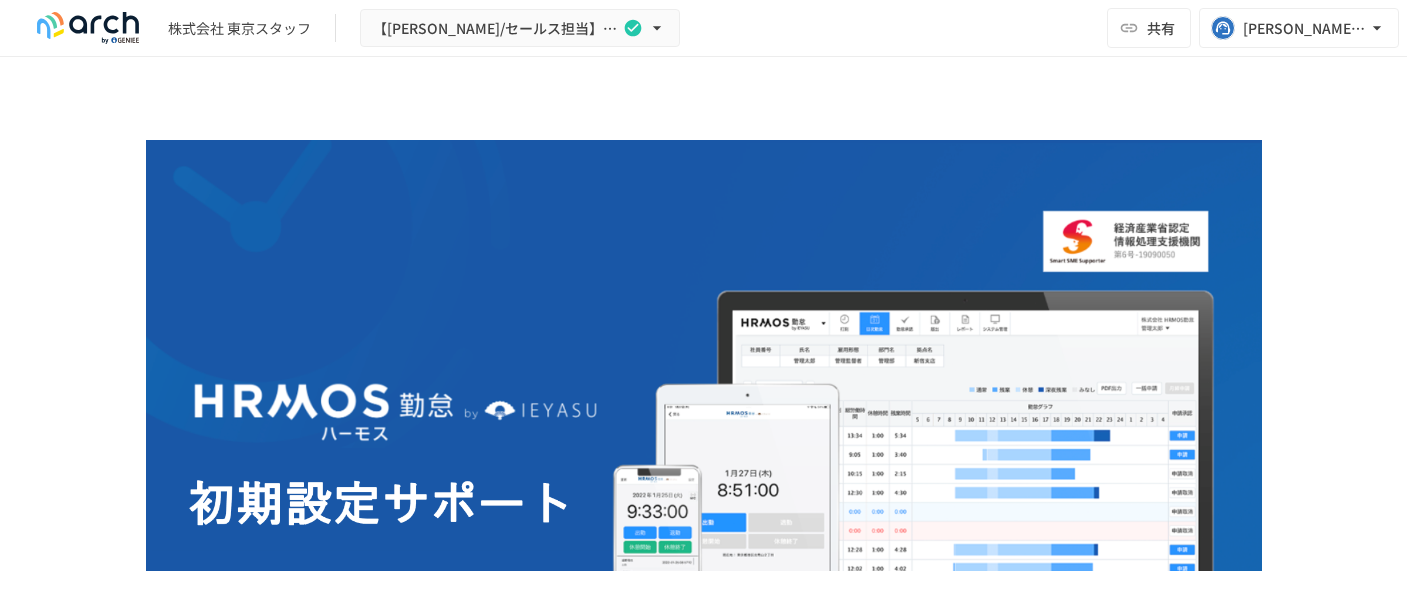scroll, scrollTop: 0, scrollLeft: 0, axis: both 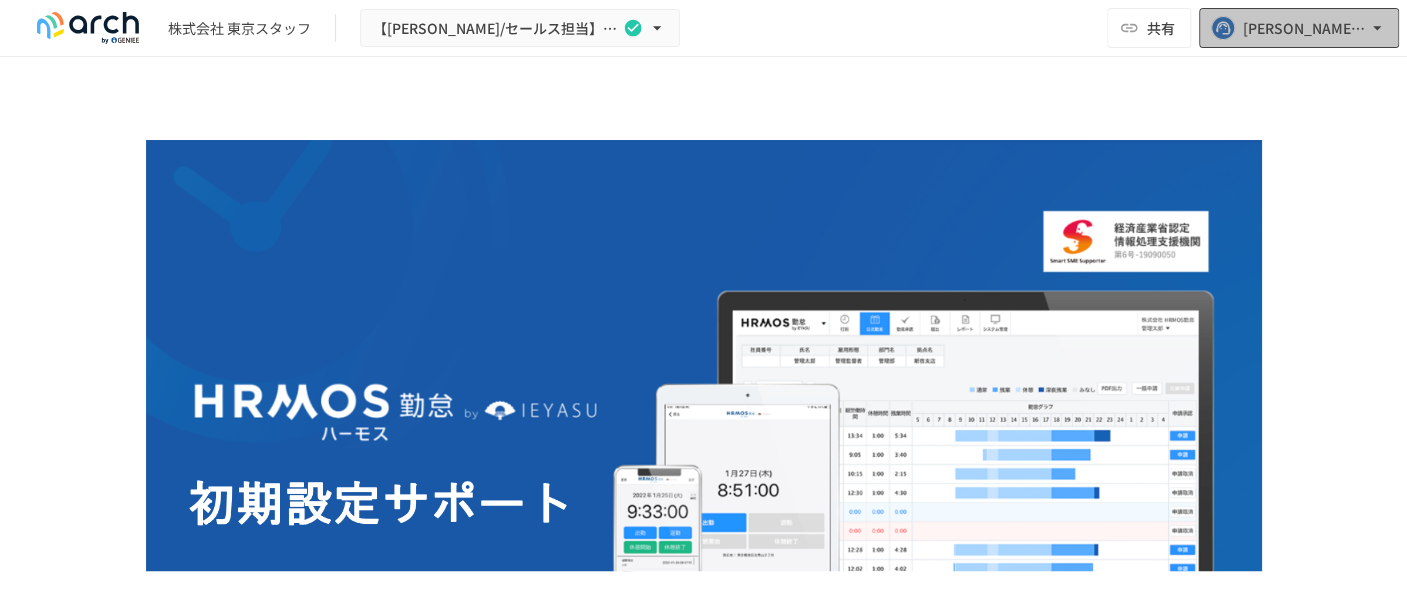 click on "[PERSON_NAME][EMAIL_ADDRESS][DOMAIN_NAME]" at bounding box center (1299, 28) 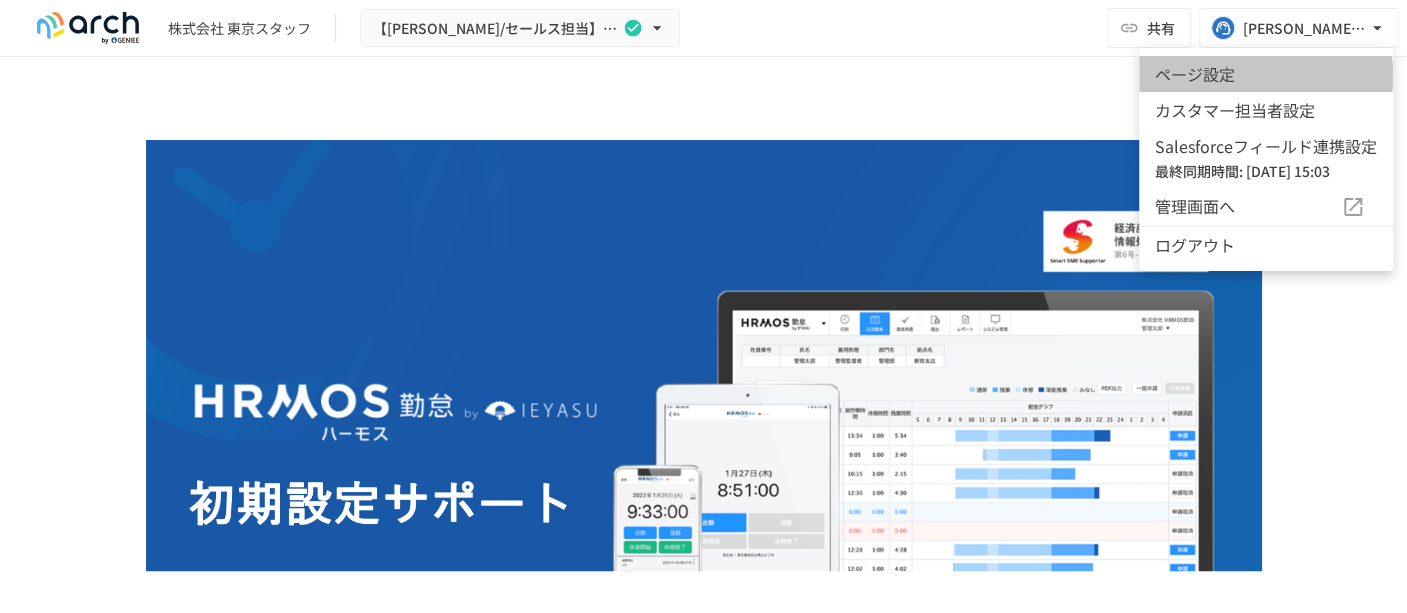 click on "ページ設定" at bounding box center (1266, 74) 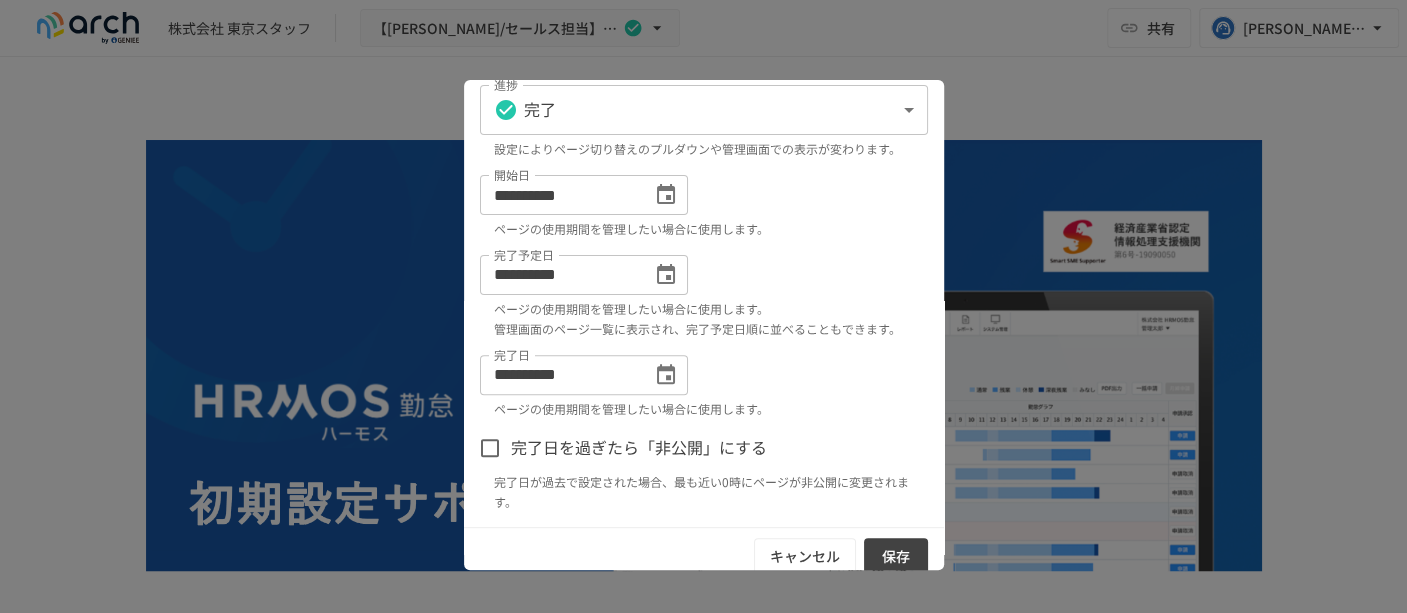 scroll, scrollTop: 333, scrollLeft: 0, axis: vertical 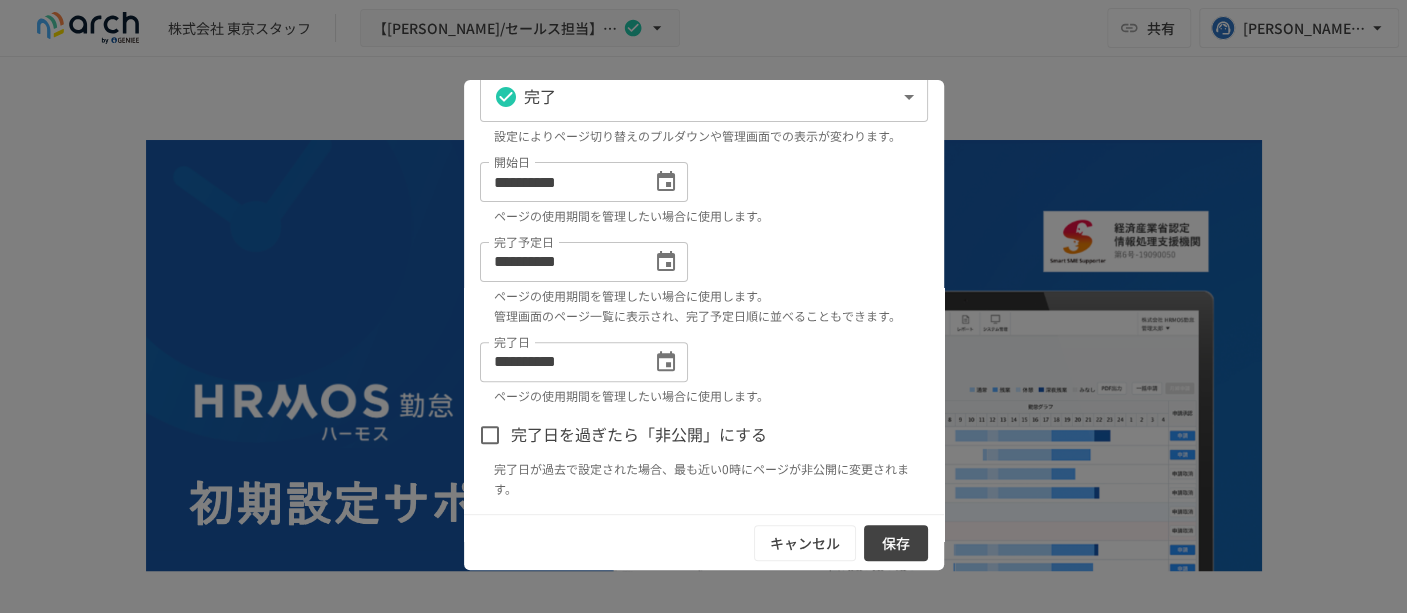 click on "保存" at bounding box center [896, 543] 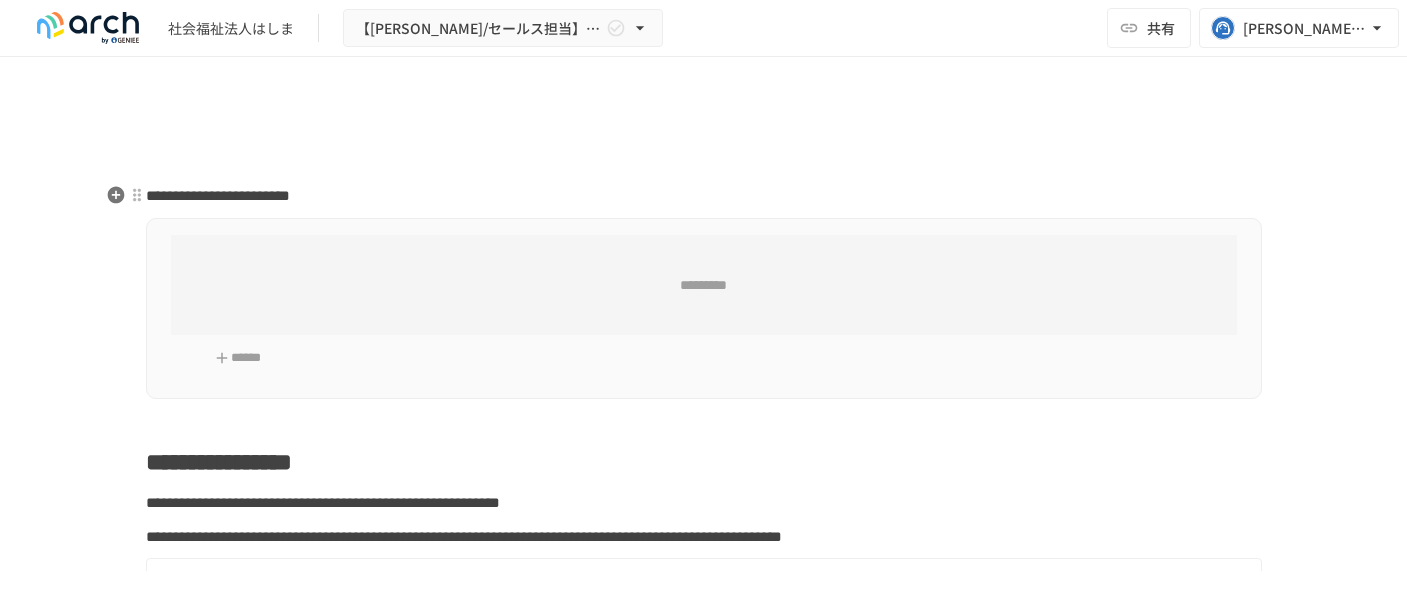 scroll, scrollTop: 0, scrollLeft: 0, axis: both 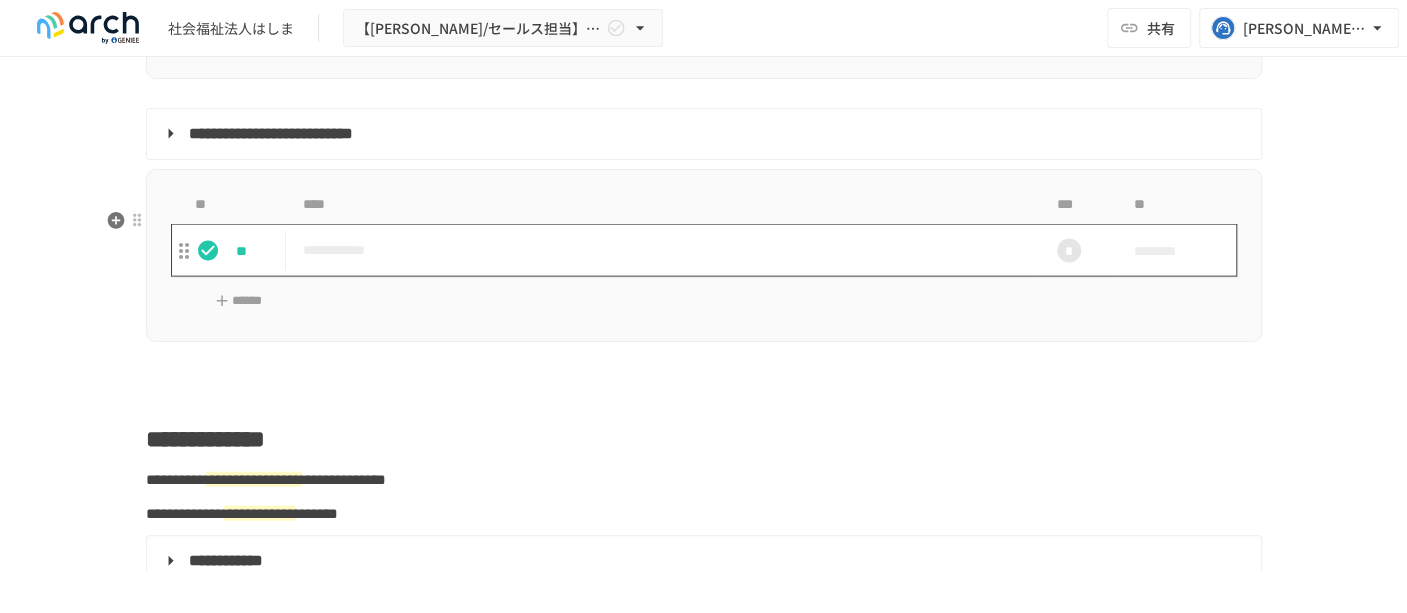 click on "**********" at bounding box center [661, 250] 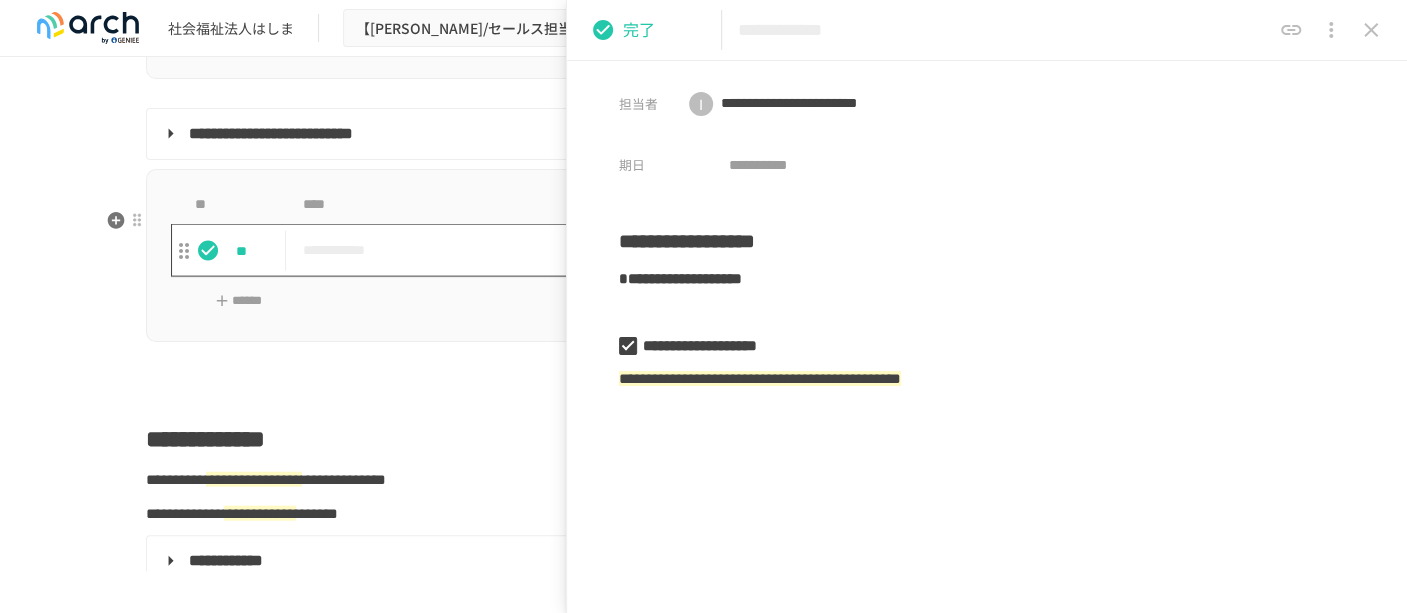 scroll, scrollTop: 333, scrollLeft: 0, axis: vertical 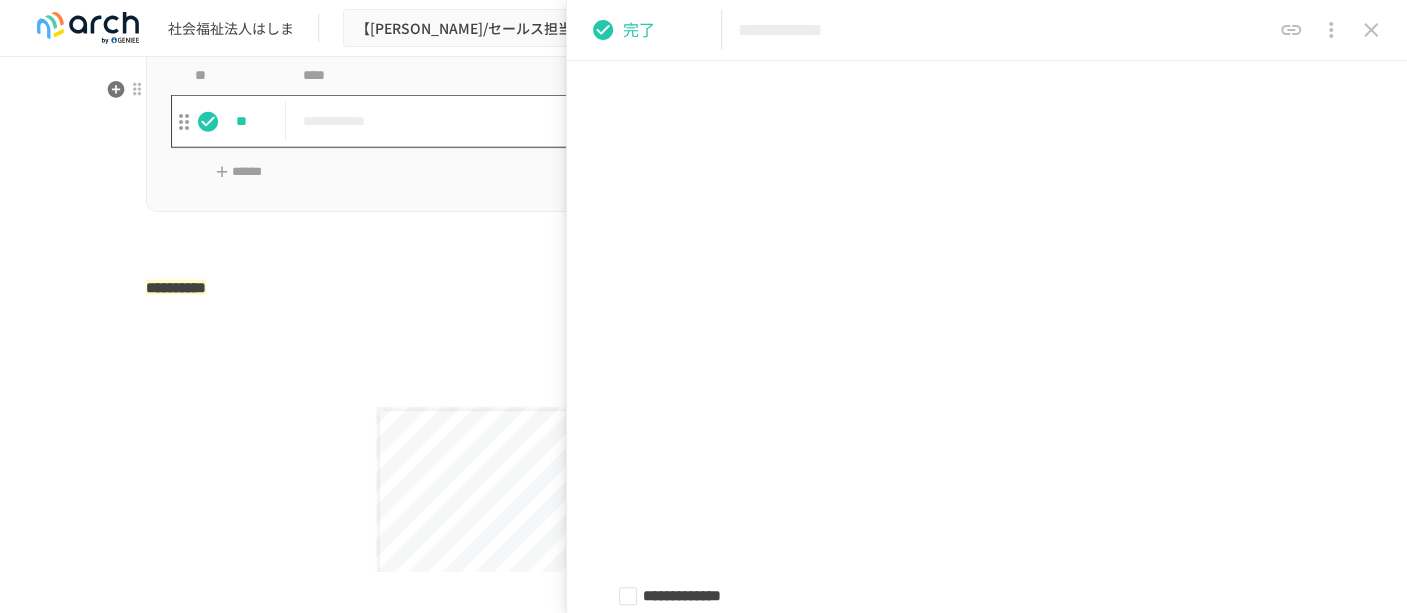 click on "**********" at bounding box center (661, 121) 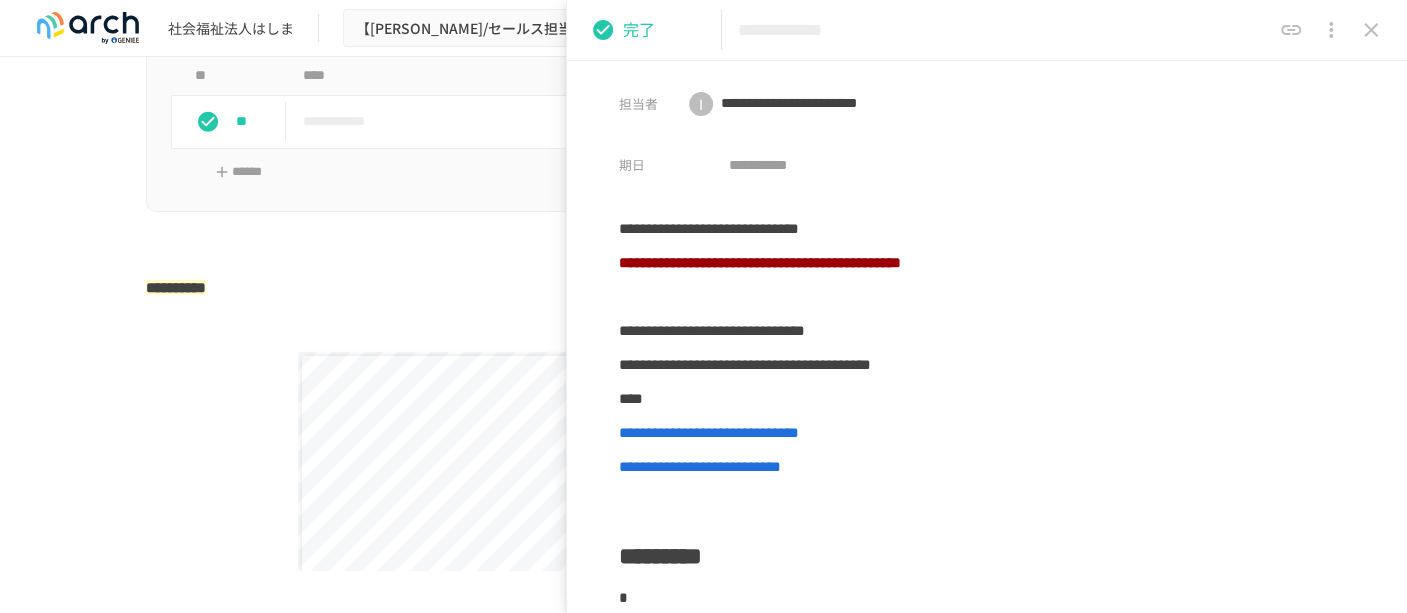 click 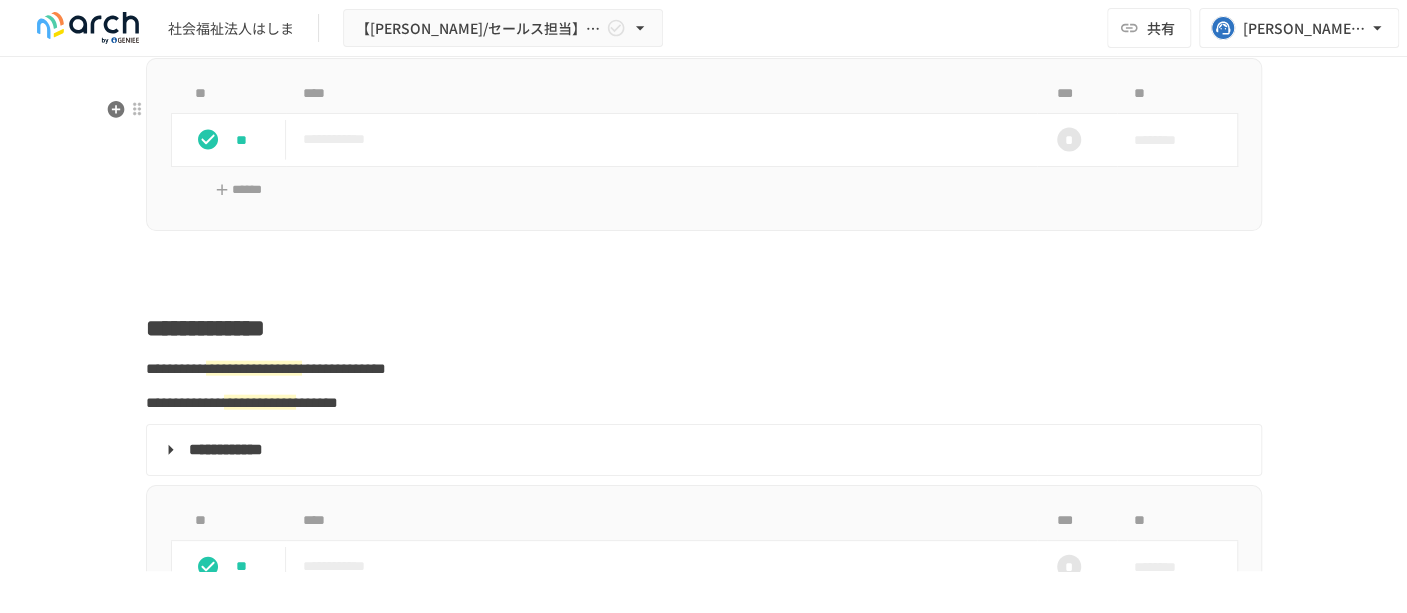 scroll, scrollTop: 2760, scrollLeft: 0, axis: vertical 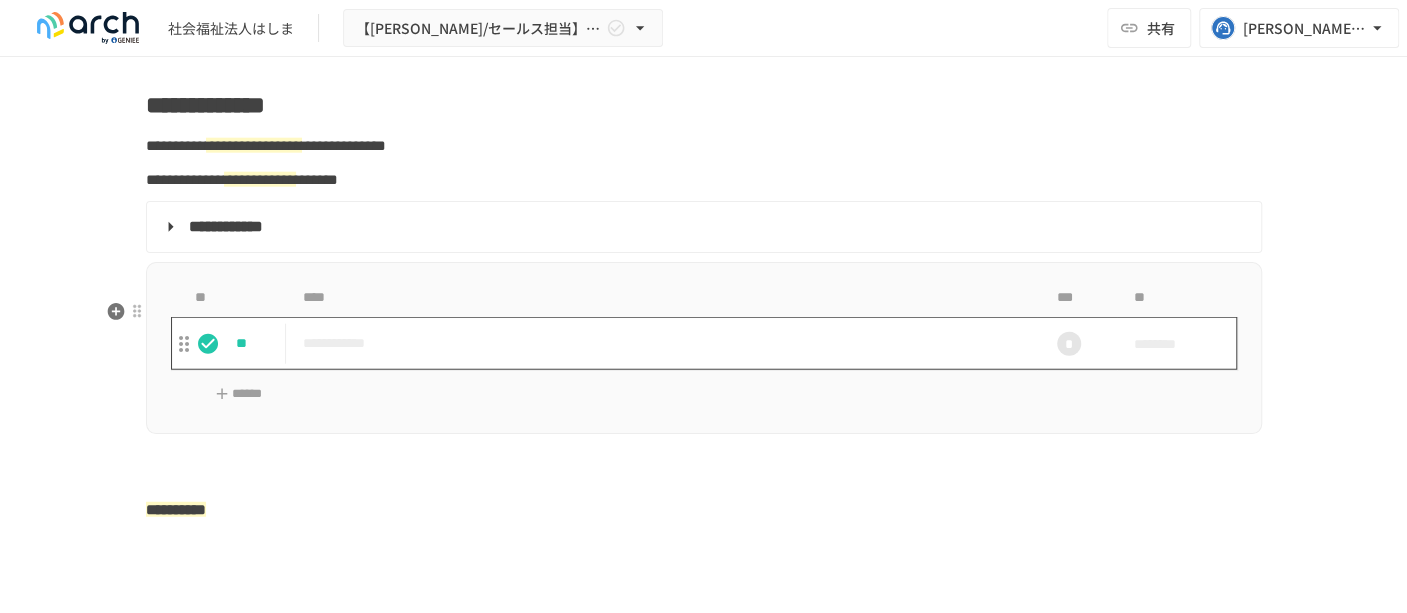 click on "**********" at bounding box center [661, 343] 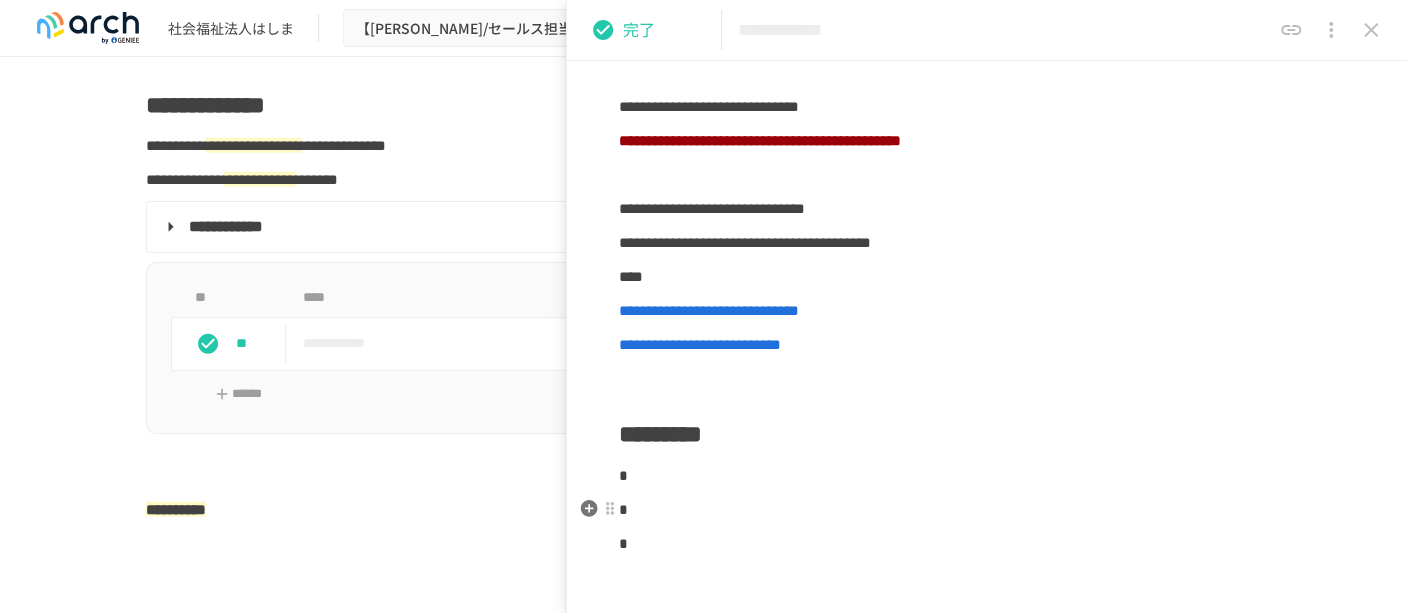 scroll, scrollTop: 333, scrollLeft: 0, axis: vertical 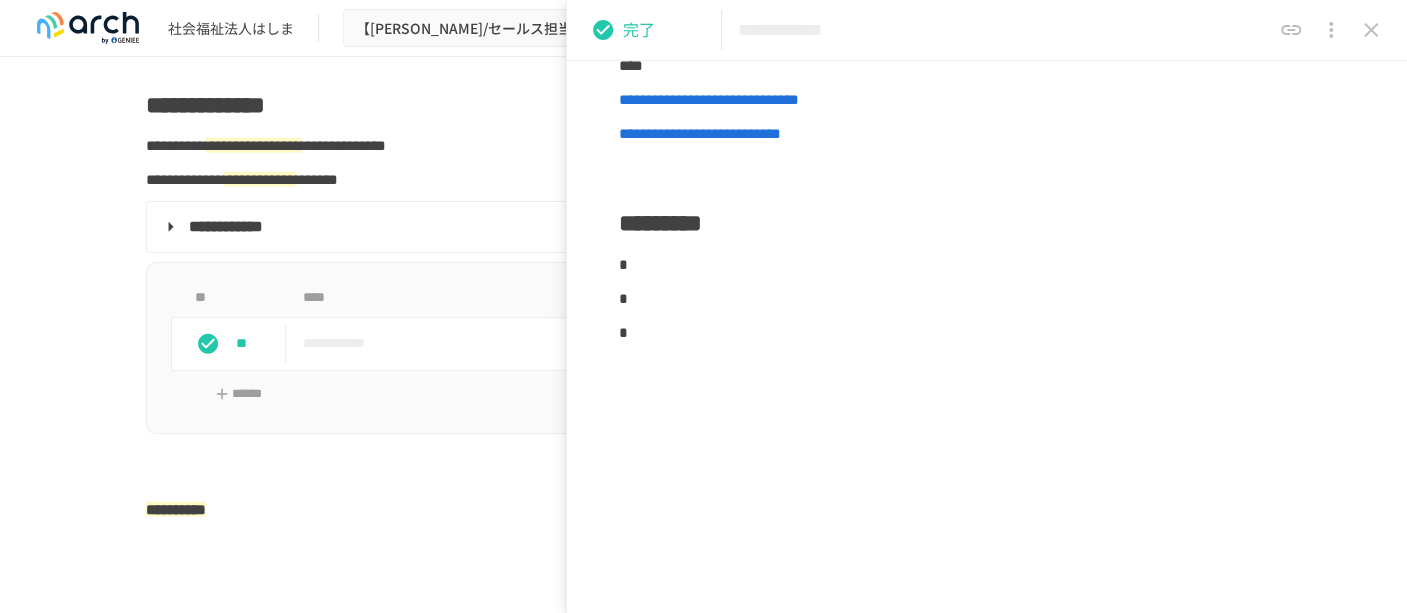 click 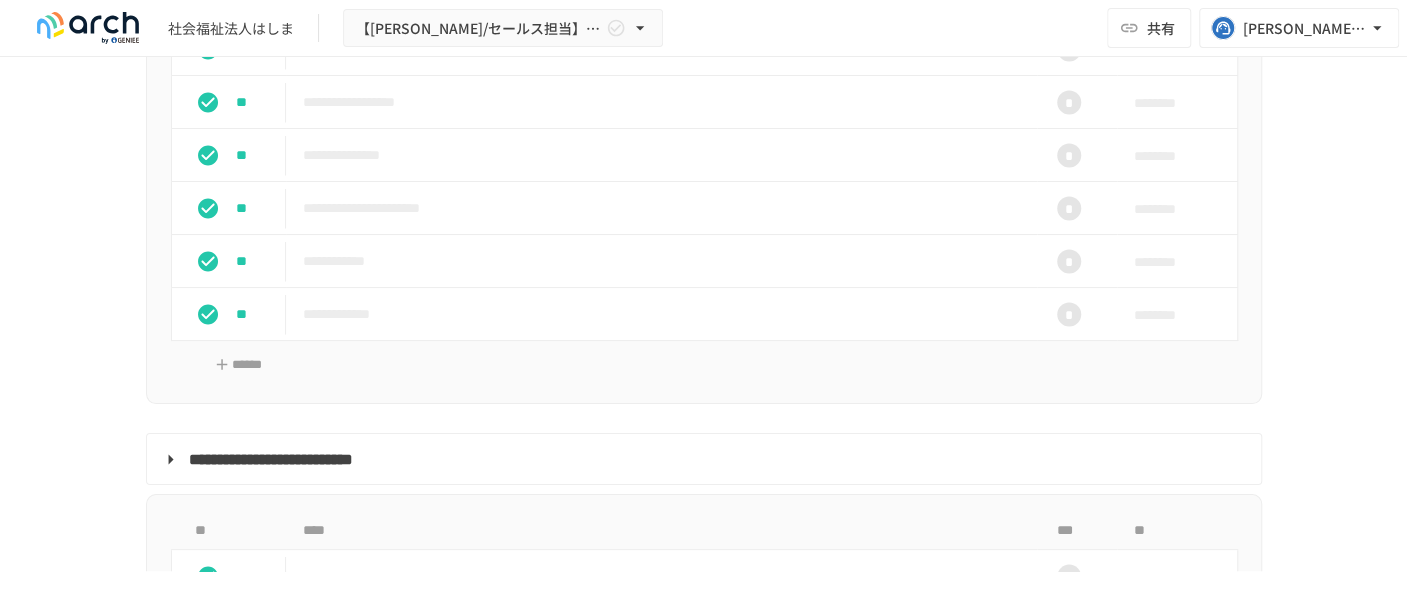 scroll, scrollTop: 1871, scrollLeft: 0, axis: vertical 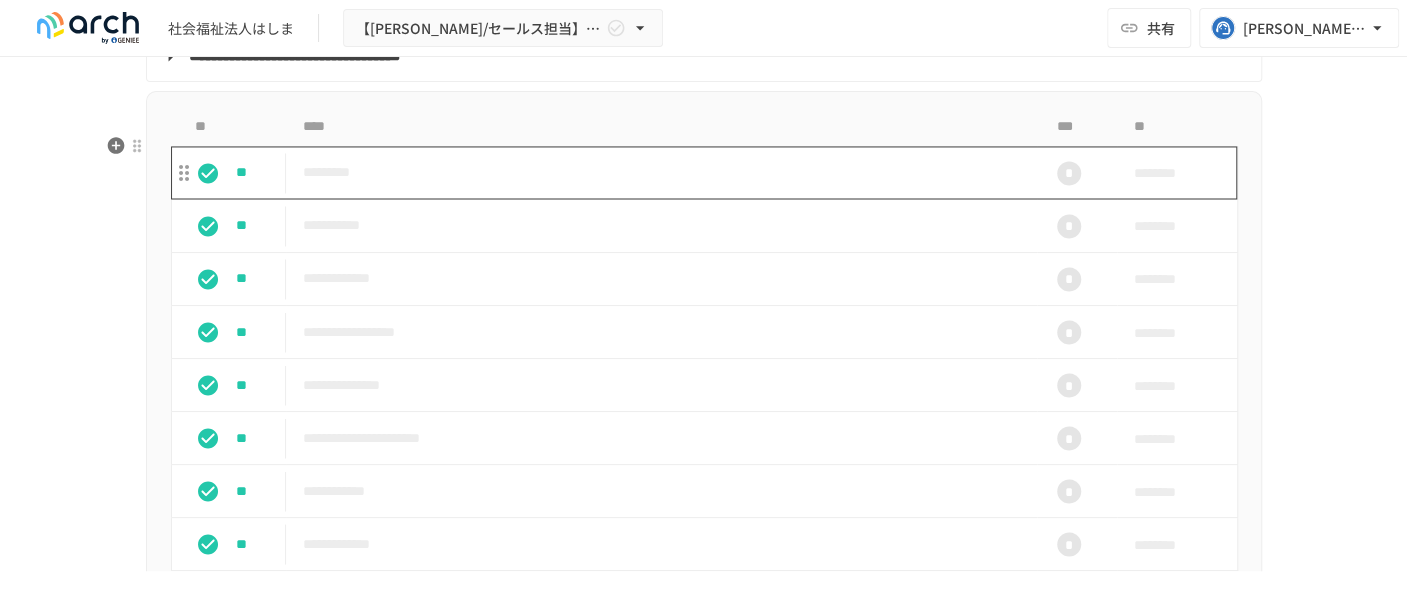 click on "*********" at bounding box center [661, 172] 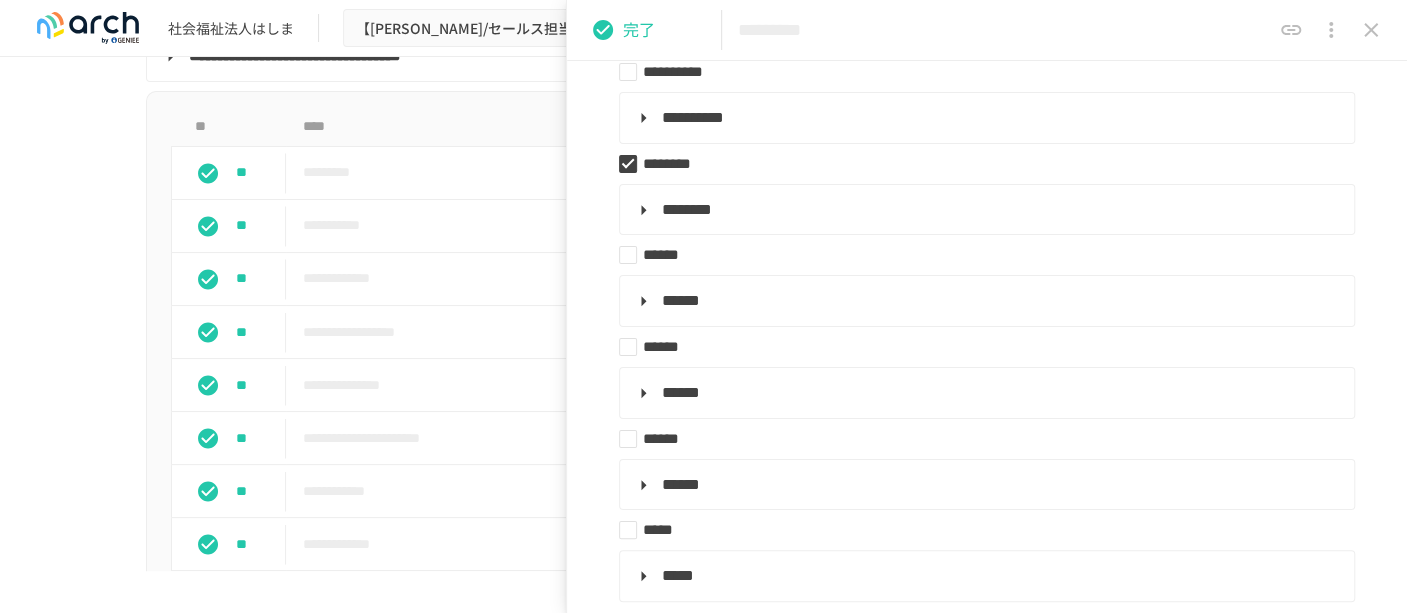 scroll, scrollTop: 444, scrollLeft: 0, axis: vertical 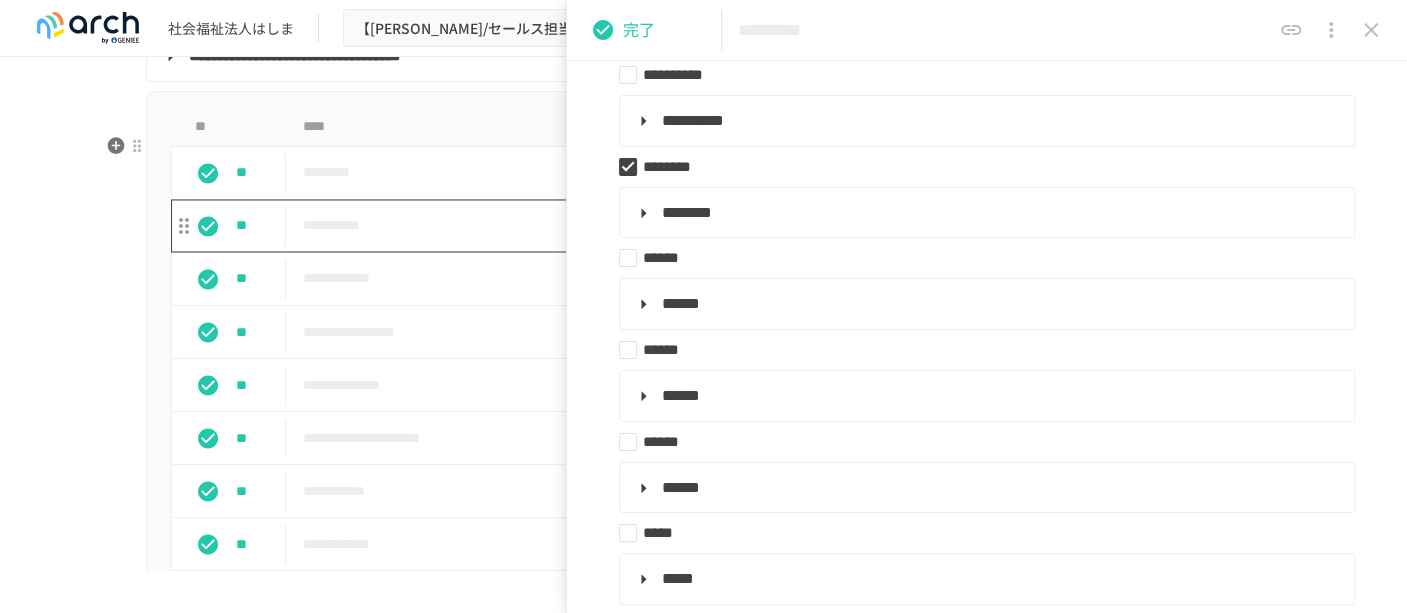 click on "**********" at bounding box center (661, 225) 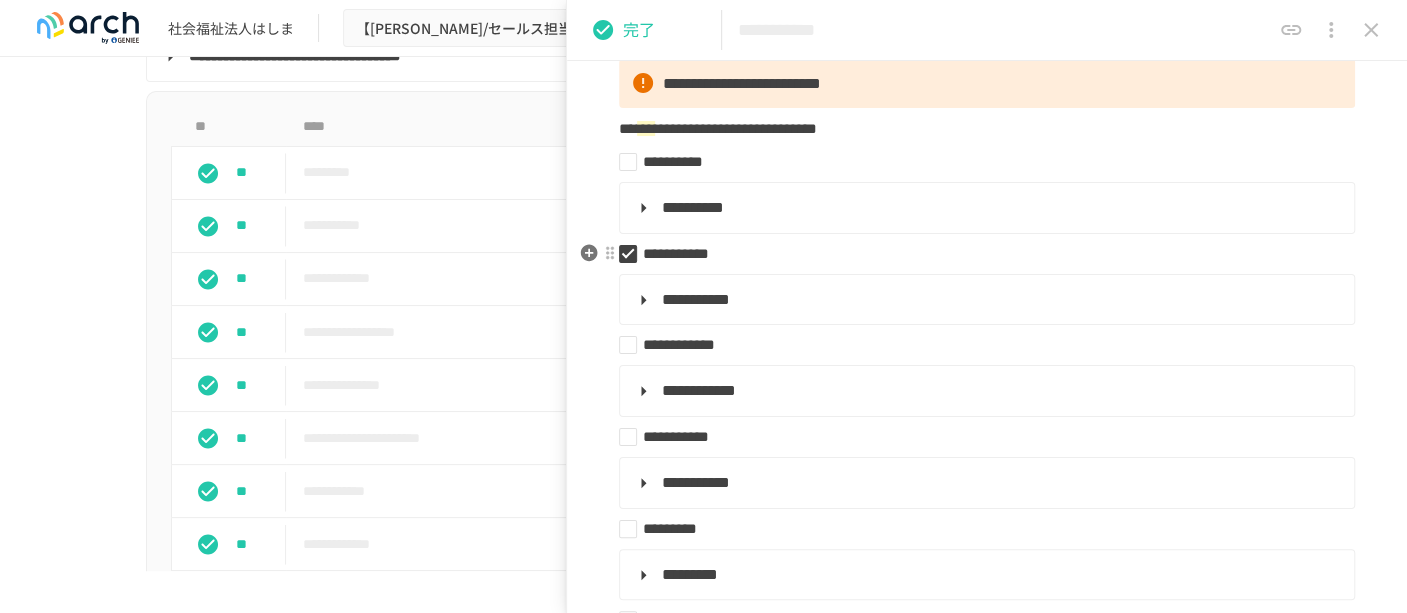 scroll, scrollTop: 444, scrollLeft: 0, axis: vertical 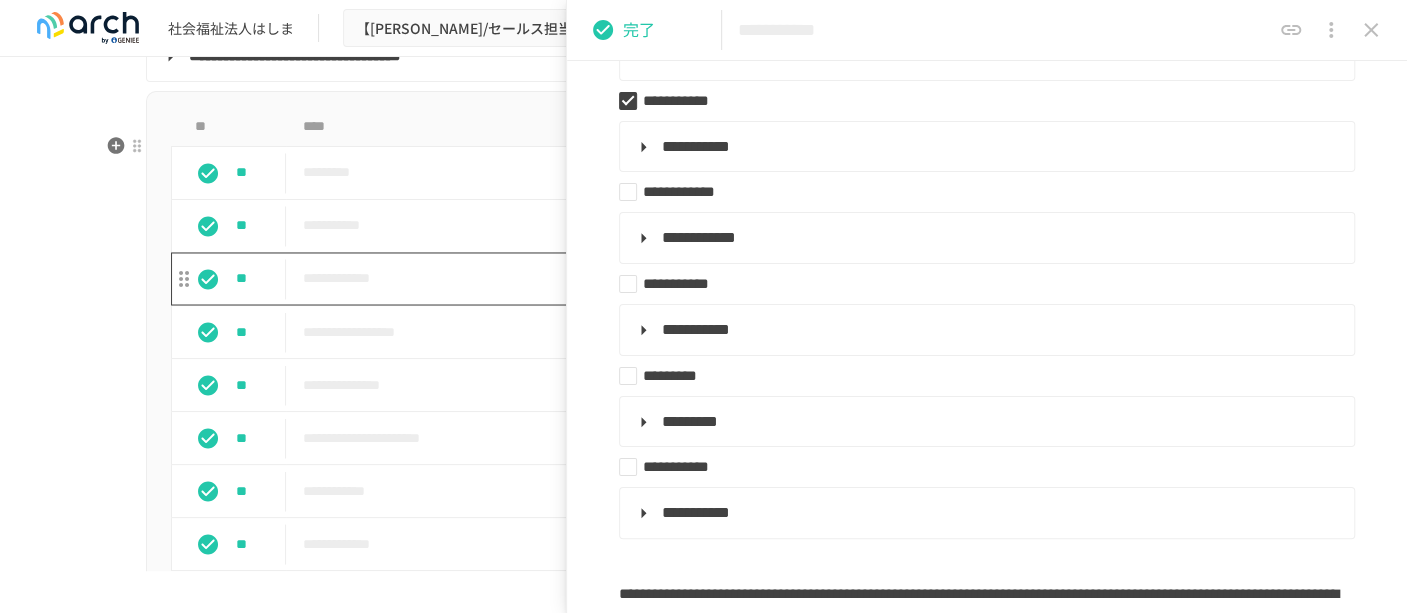 click on "**********" at bounding box center [661, 278] 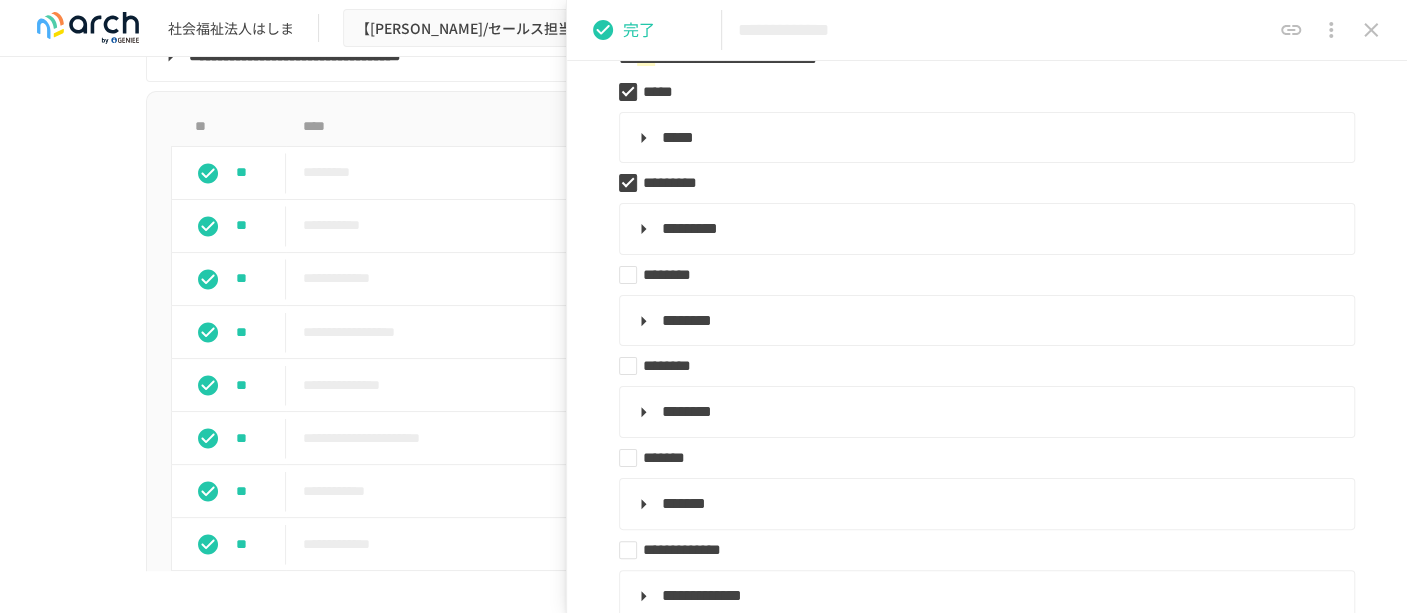 scroll, scrollTop: 111, scrollLeft: 0, axis: vertical 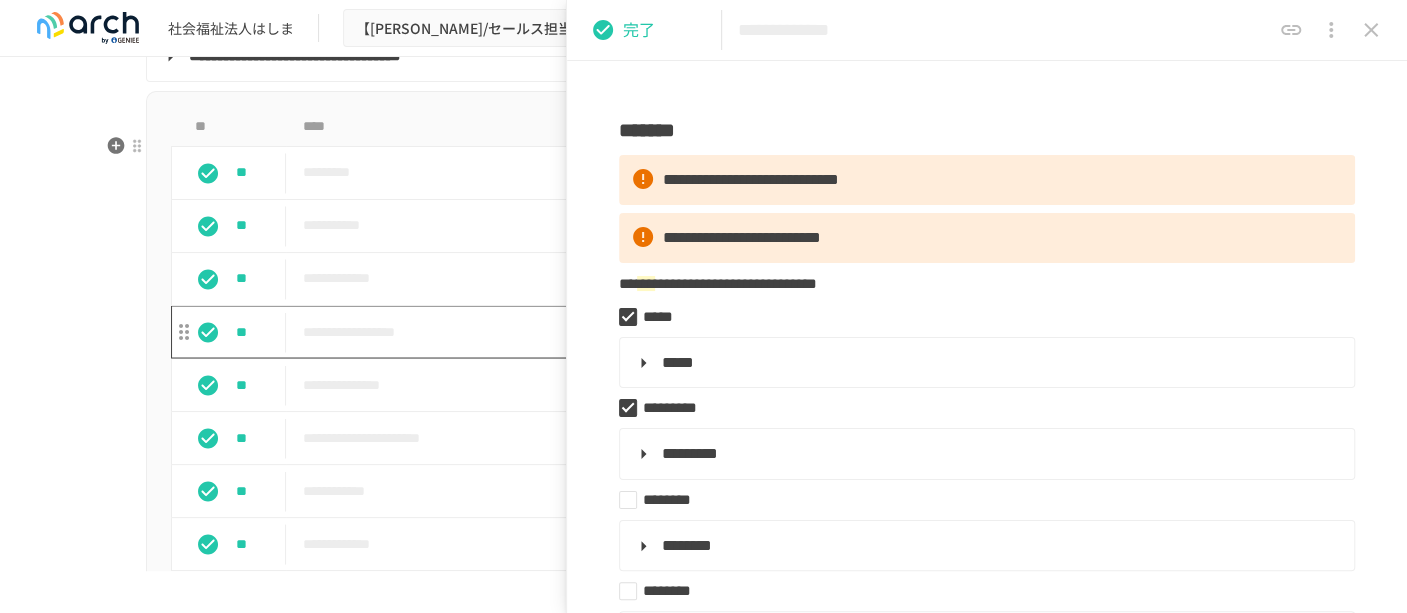 click on "**********" at bounding box center (661, 331) 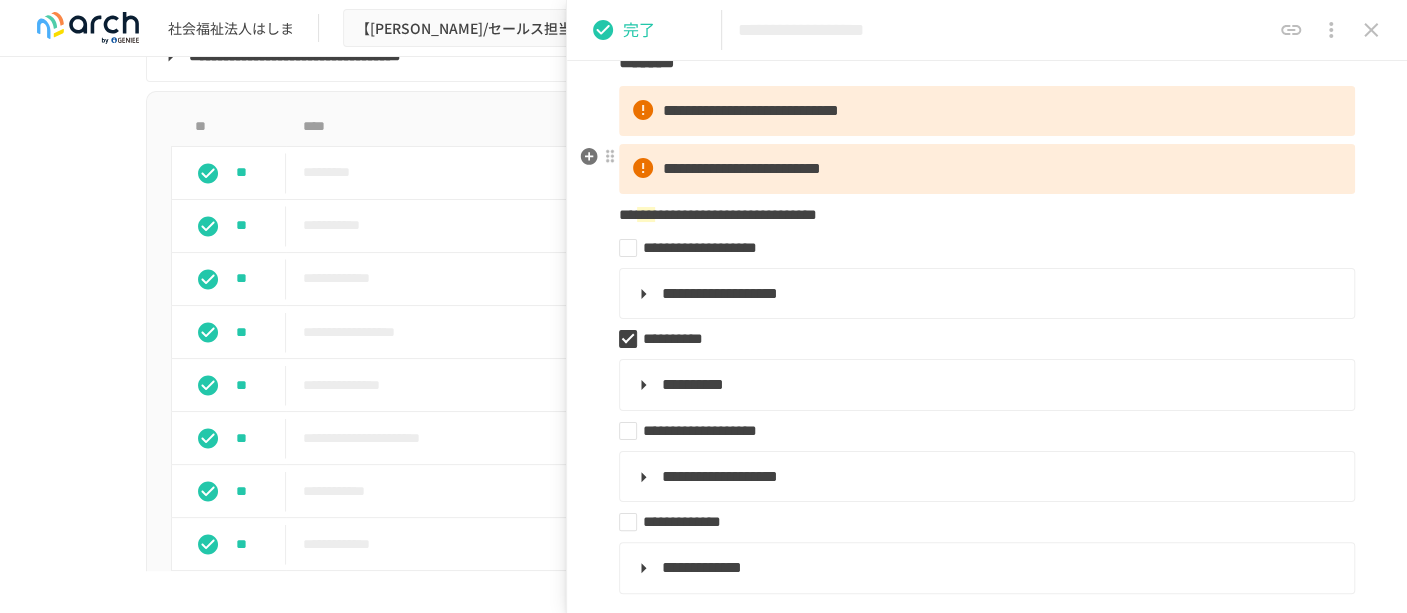 scroll, scrollTop: 333, scrollLeft: 0, axis: vertical 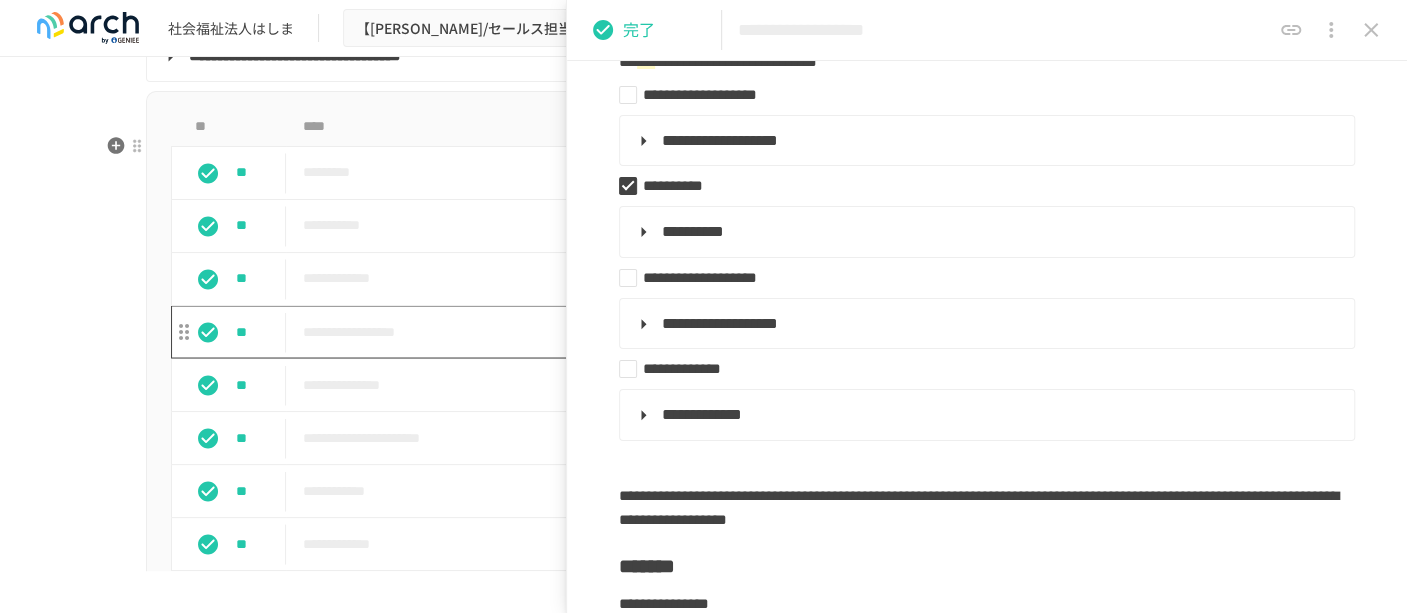 click on "**********" at bounding box center (661, 331) 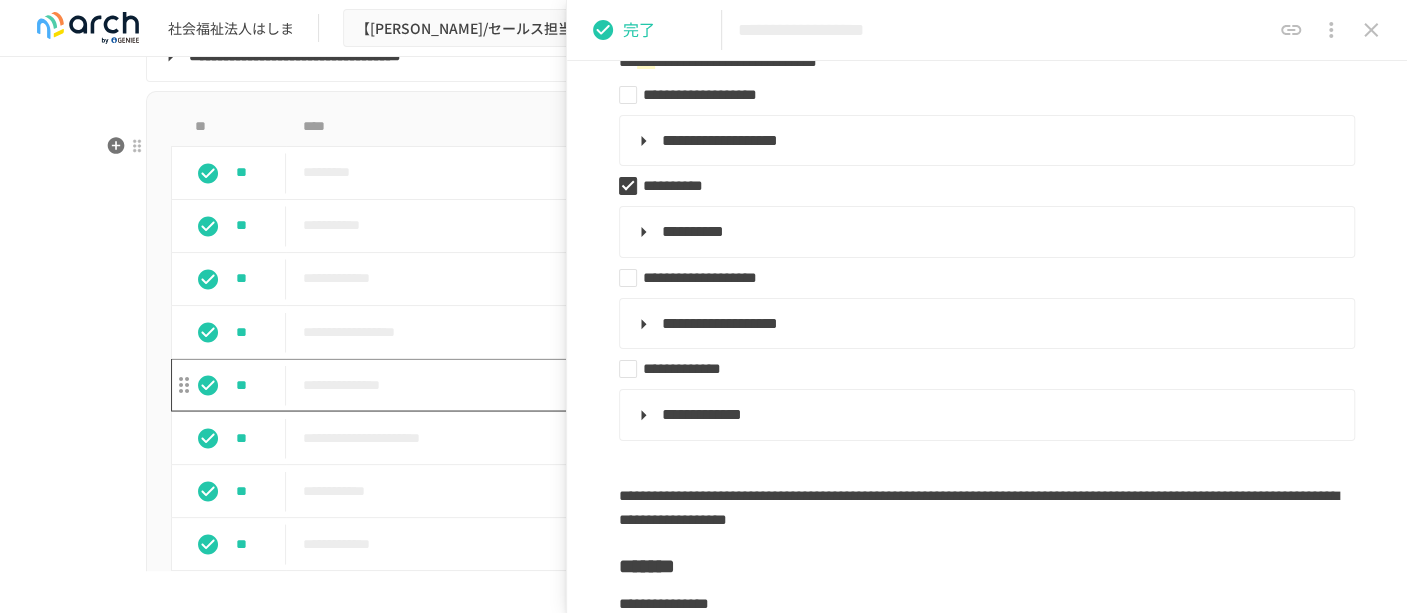 click on "**********" at bounding box center (661, 384) 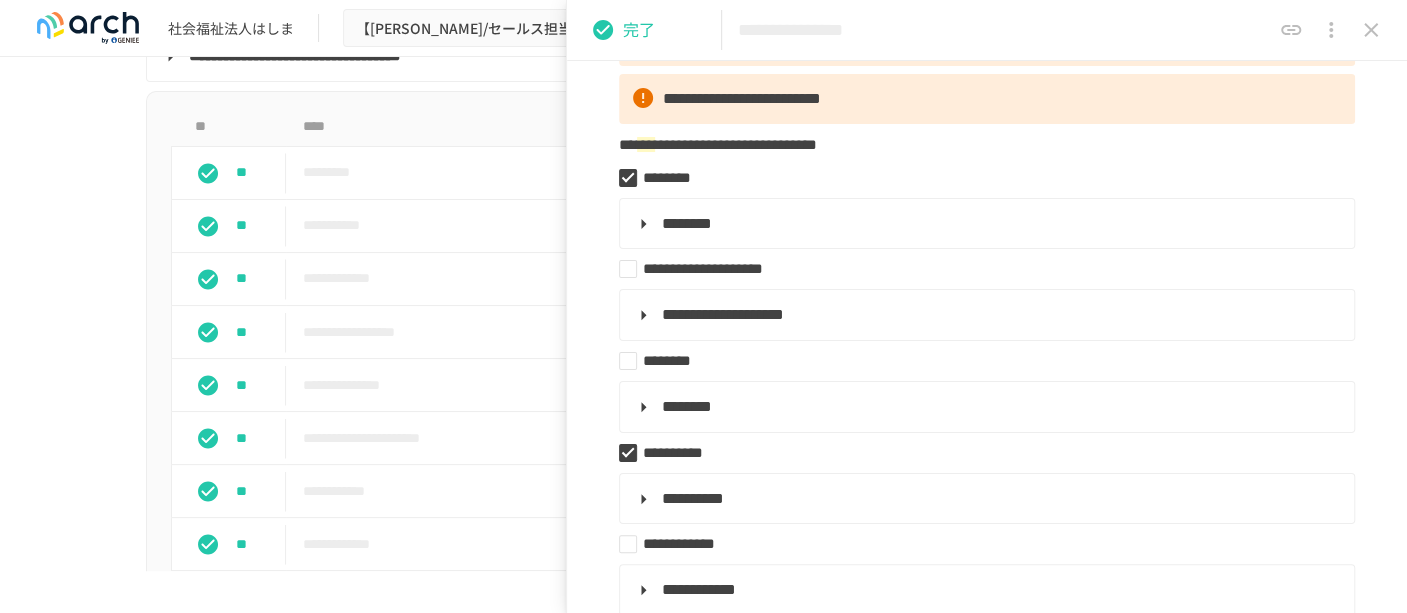 scroll, scrollTop: 666, scrollLeft: 0, axis: vertical 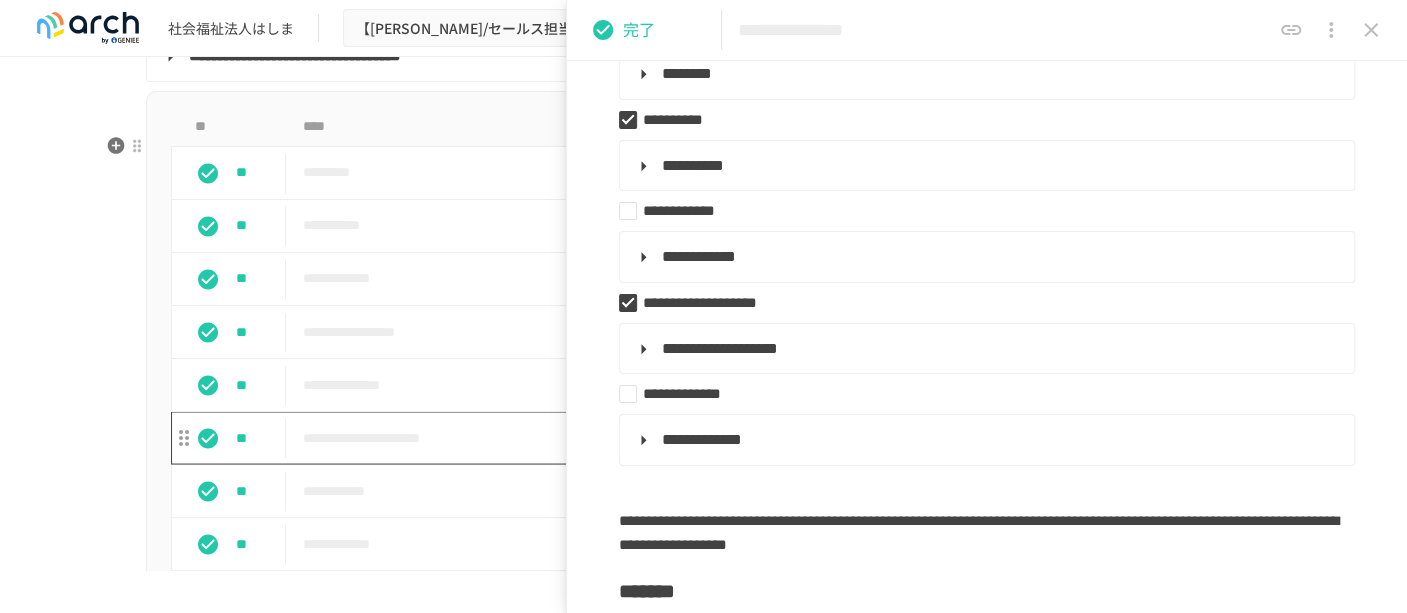 click on "**********" at bounding box center (661, 437) 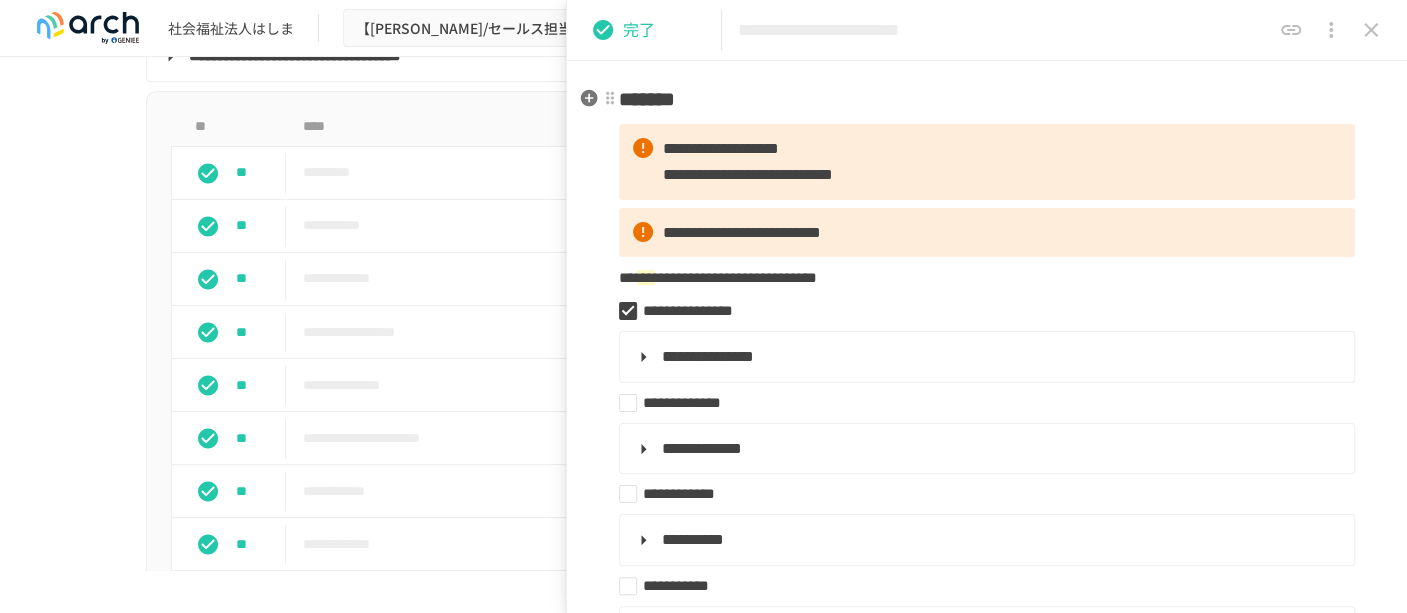 scroll, scrollTop: 222, scrollLeft: 0, axis: vertical 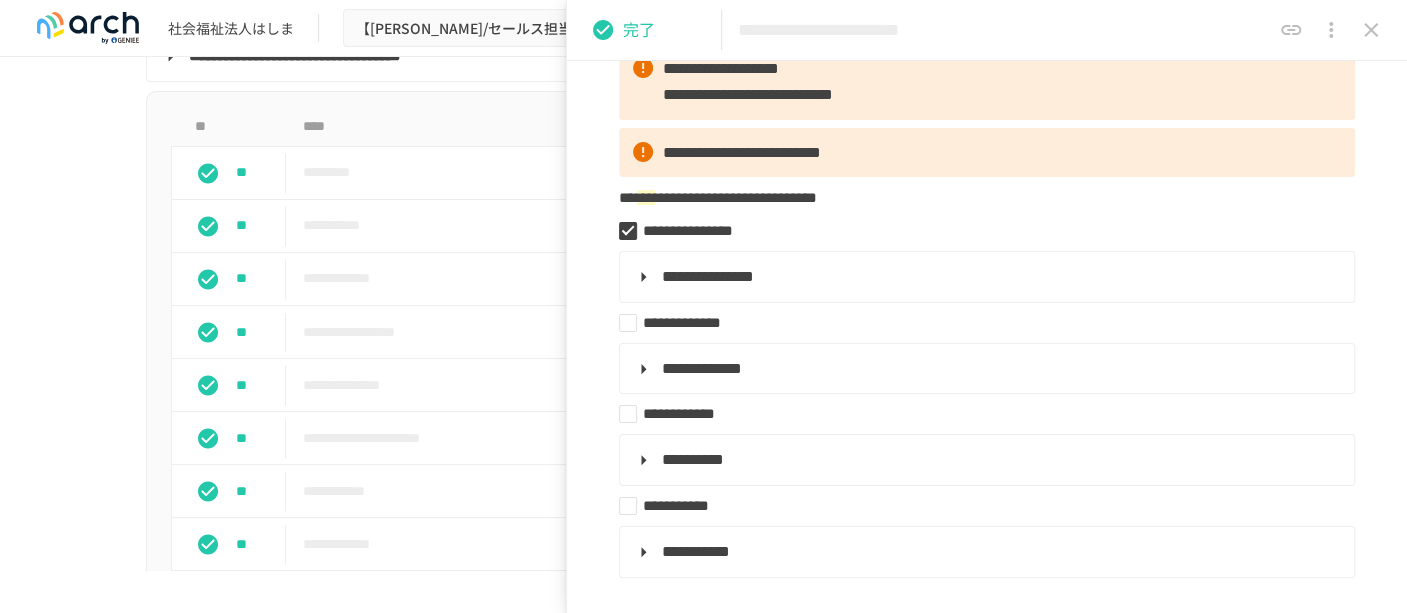 click 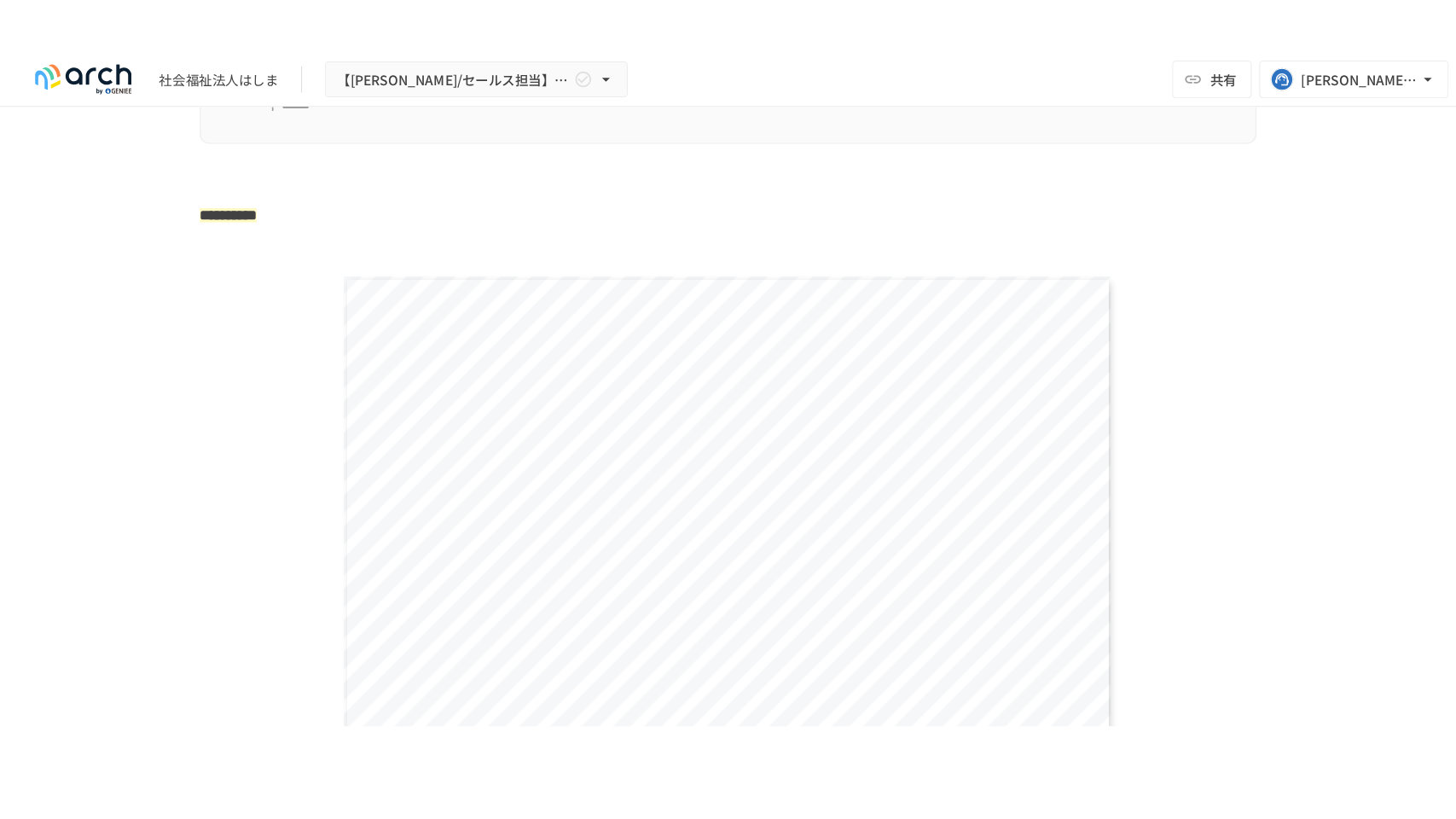 scroll, scrollTop: 2828, scrollLeft: 0, axis: vertical 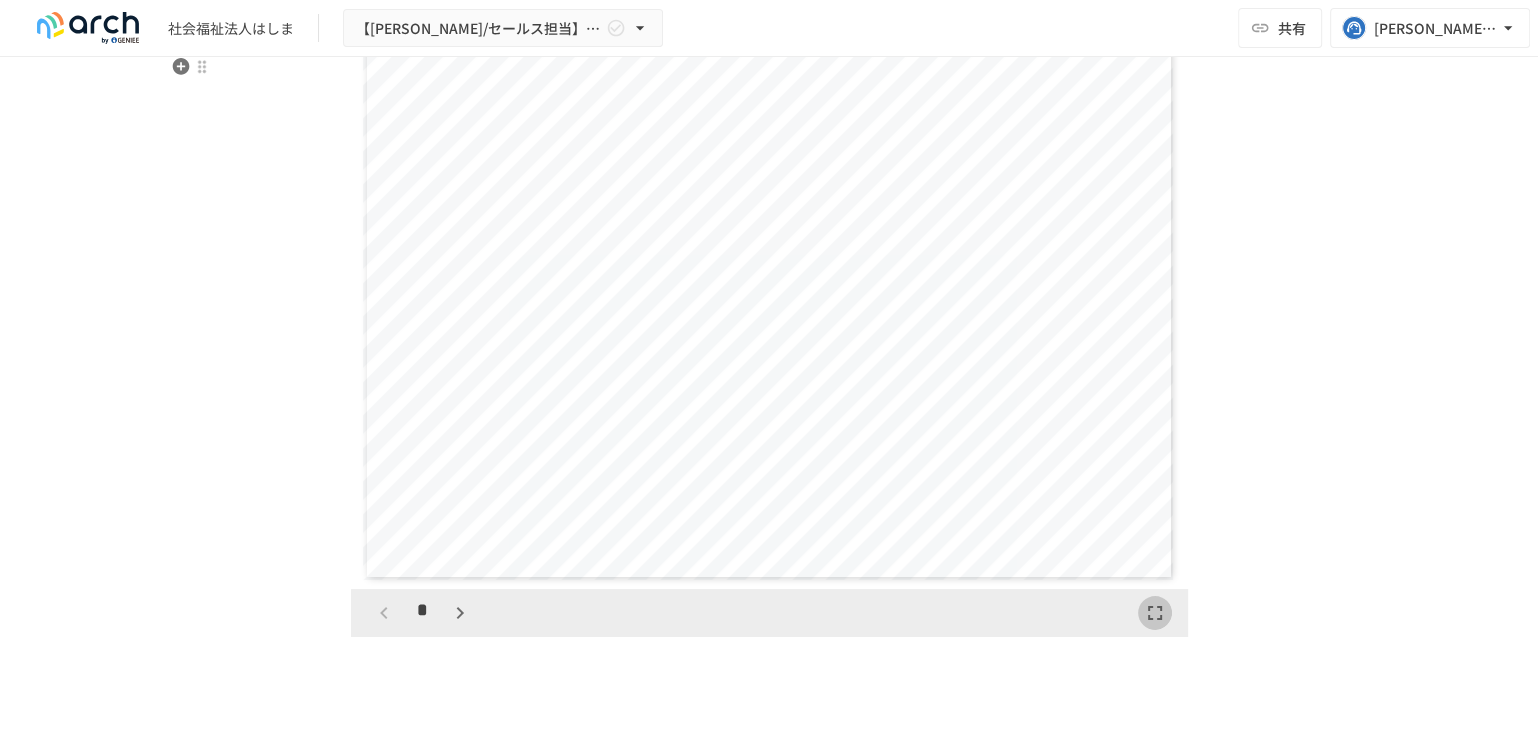 click 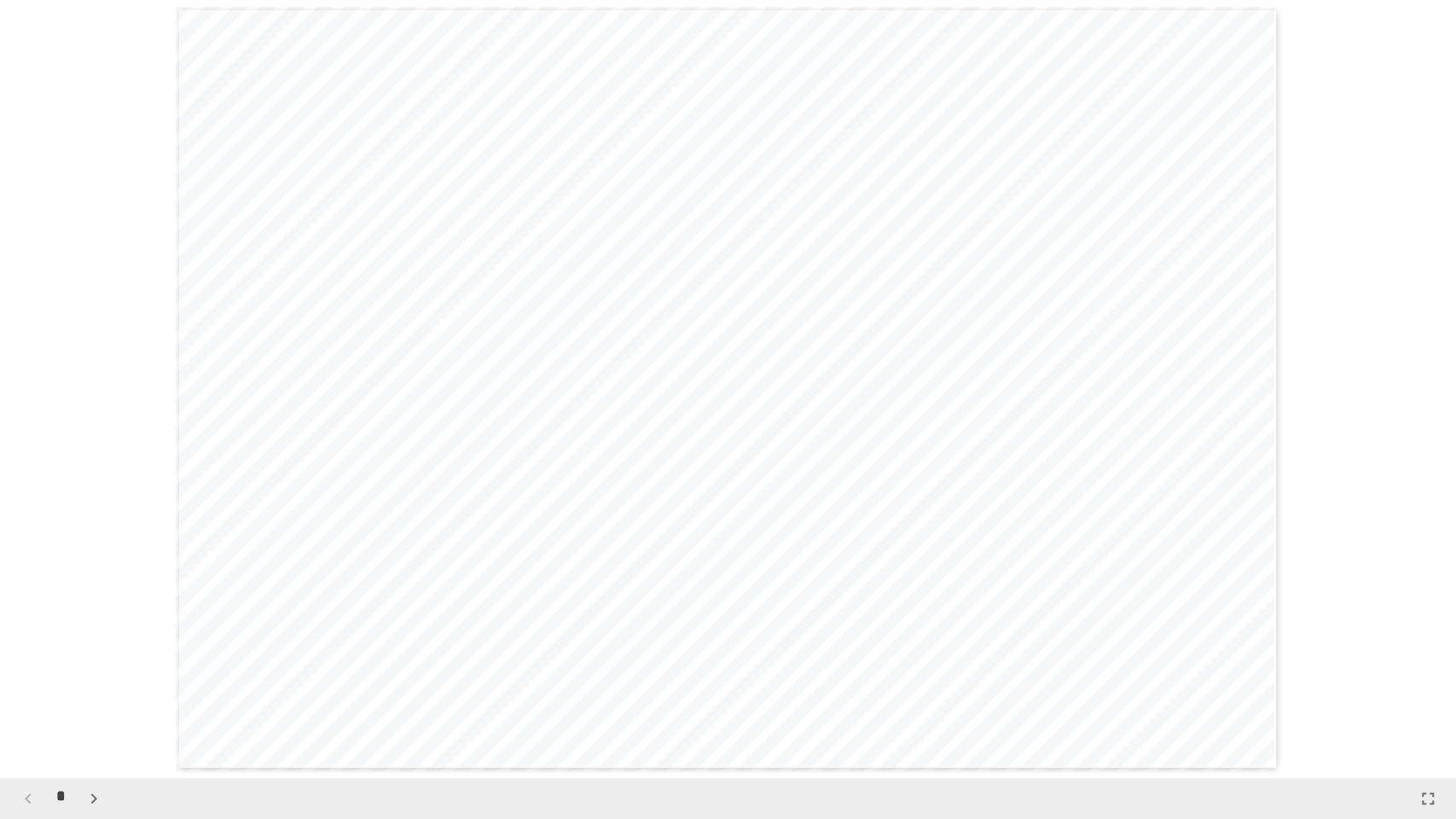 click 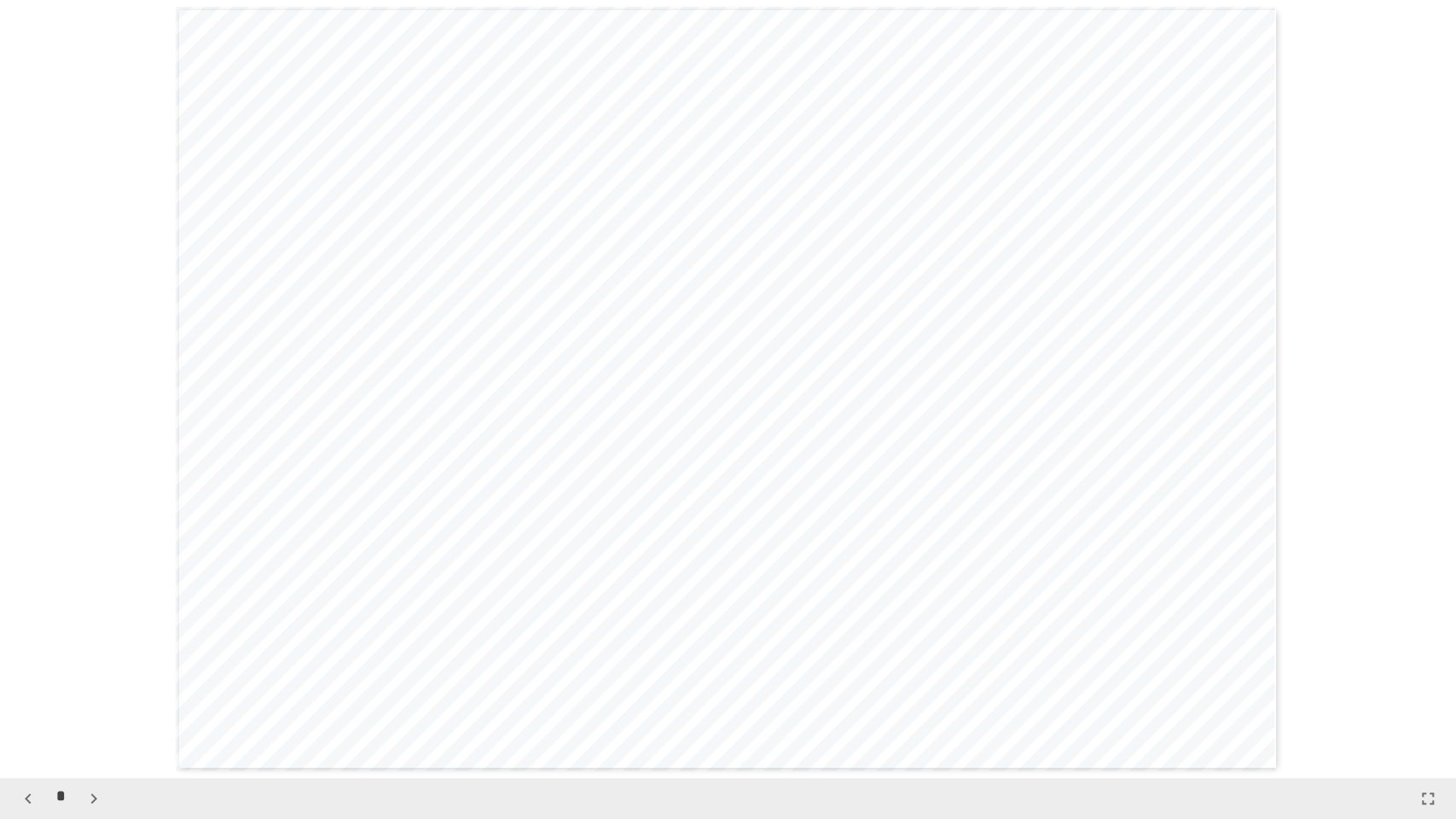 scroll, scrollTop: 778, scrollLeft: 0, axis: vertical 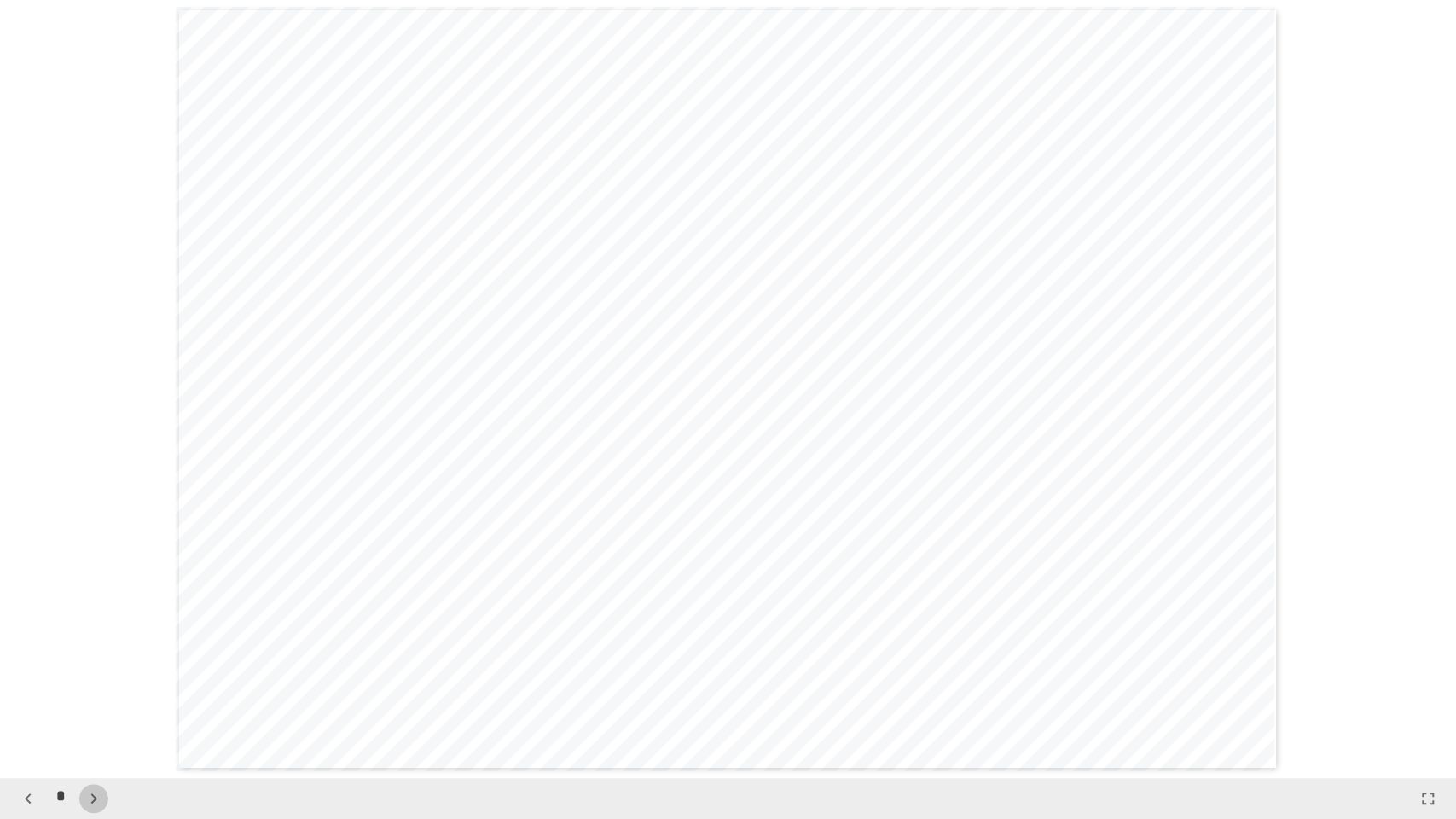 click 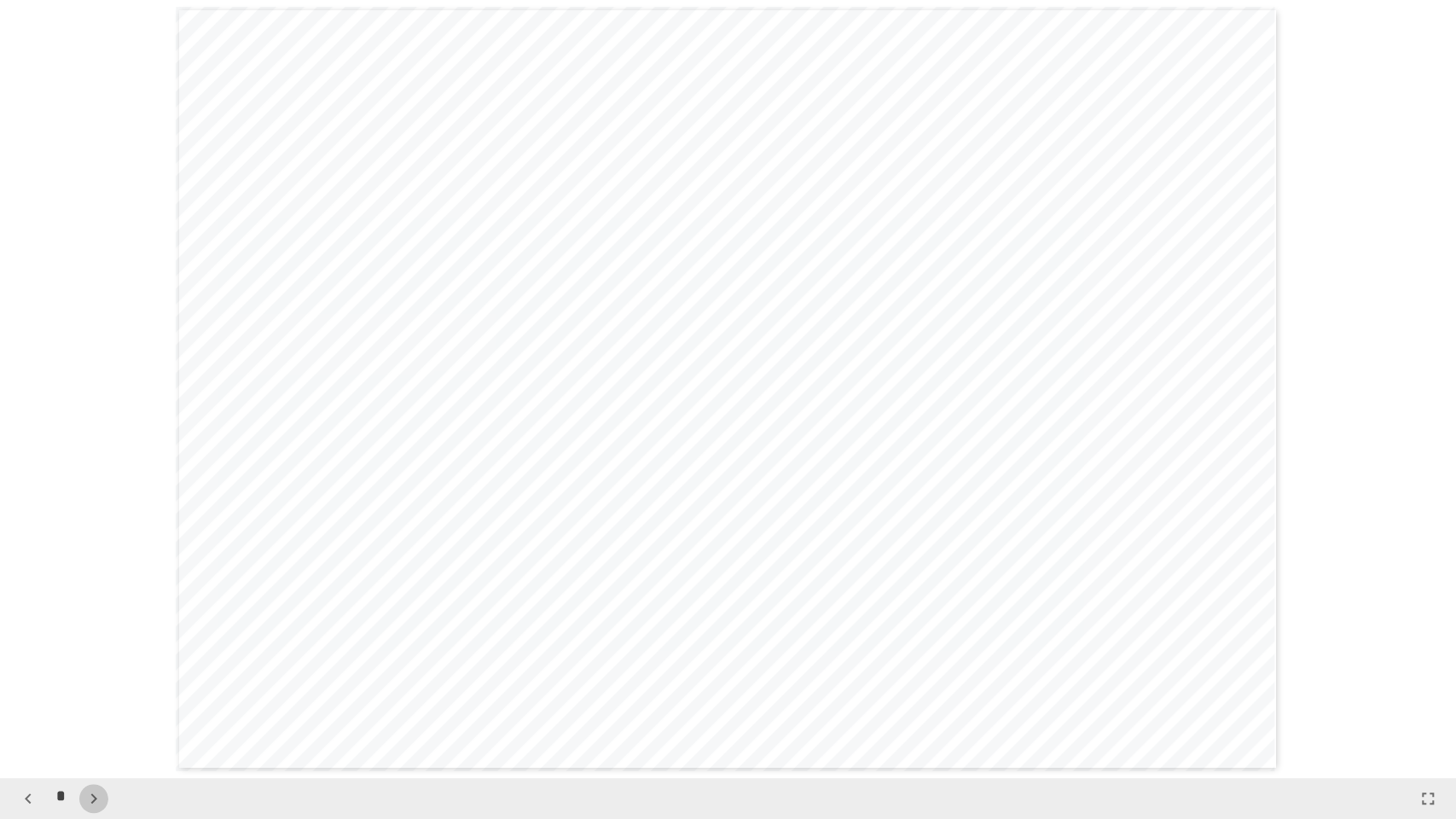 click 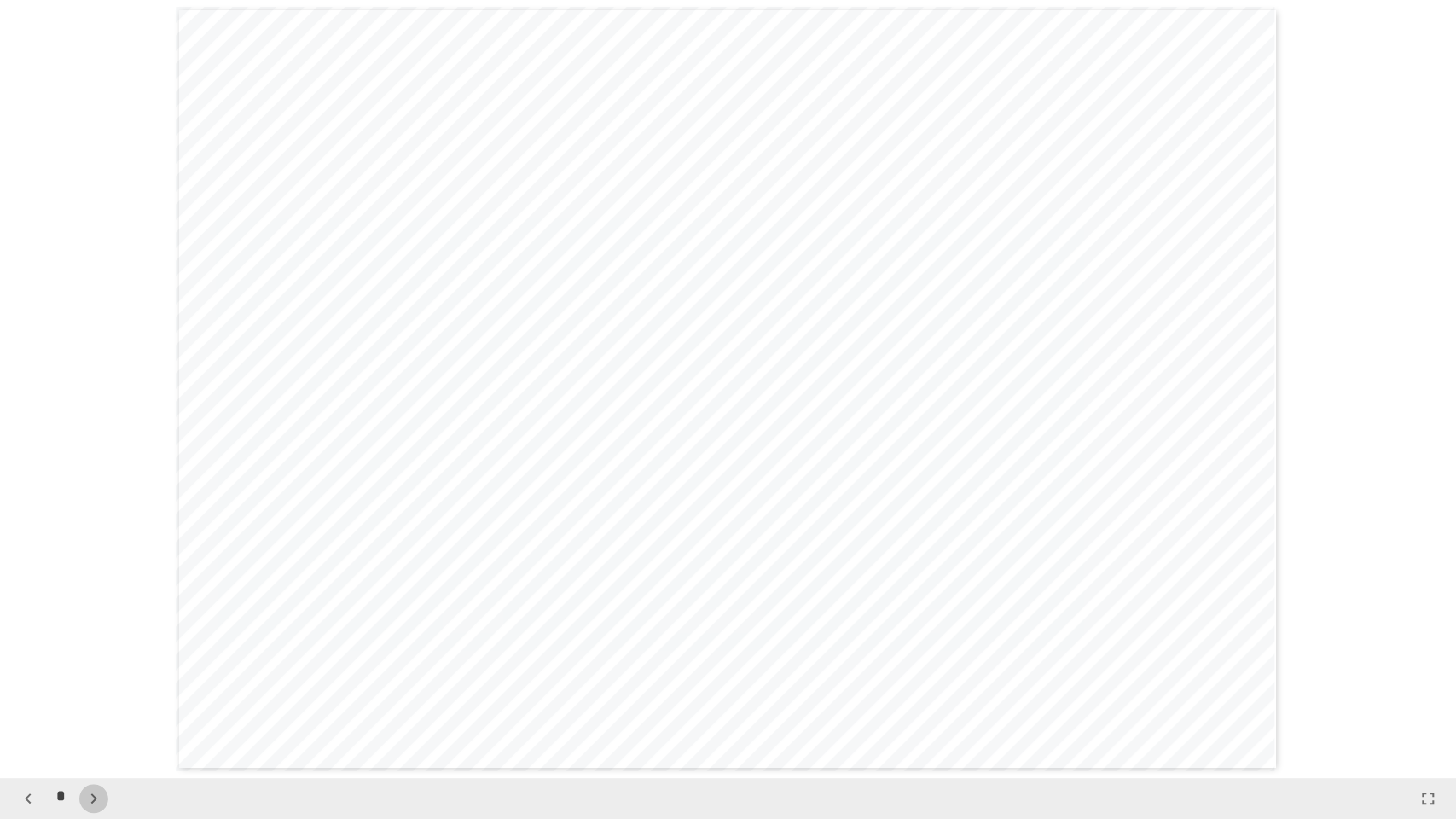 click 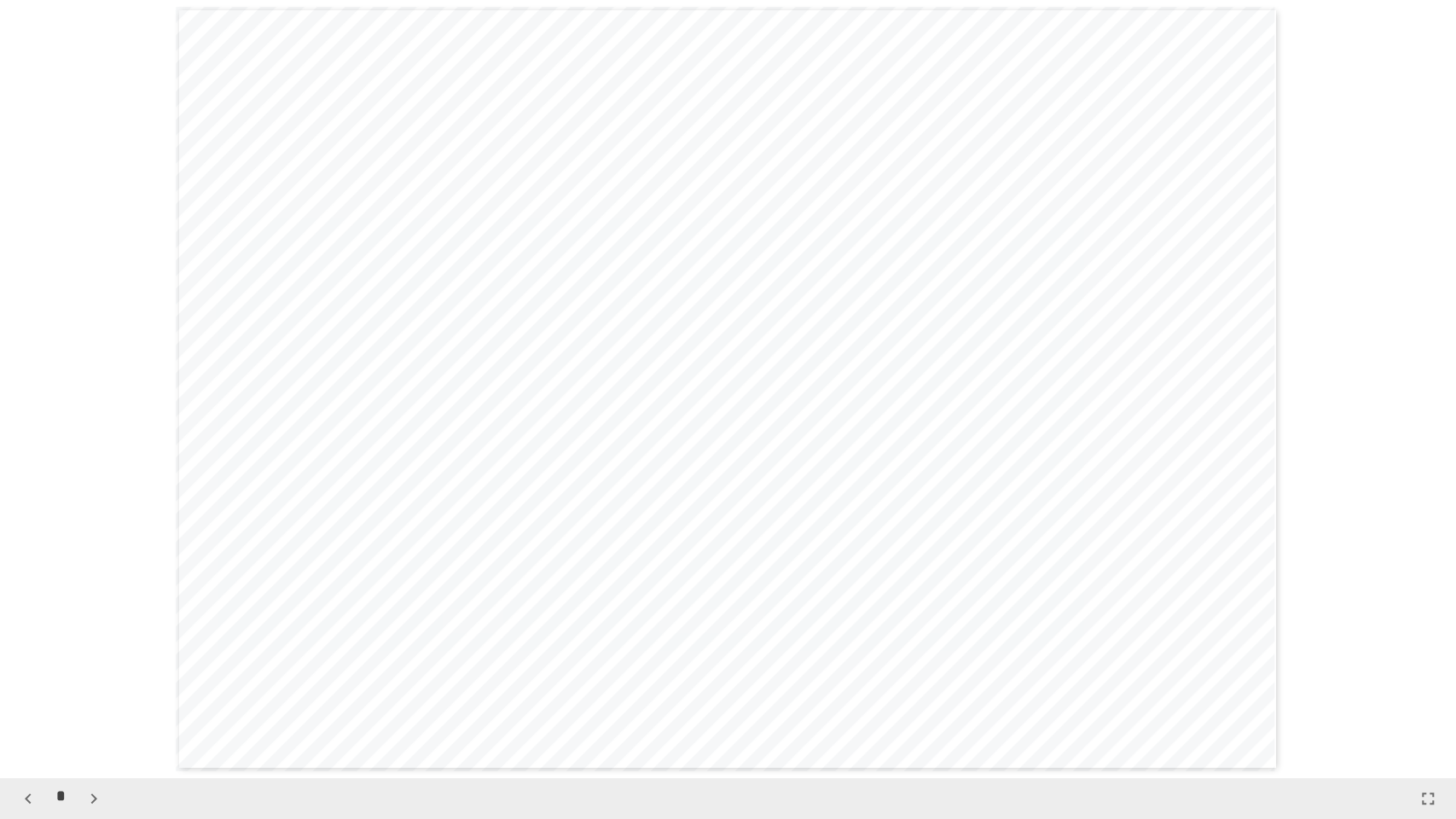 scroll, scrollTop: 3112, scrollLeft: 0, axis: vertical 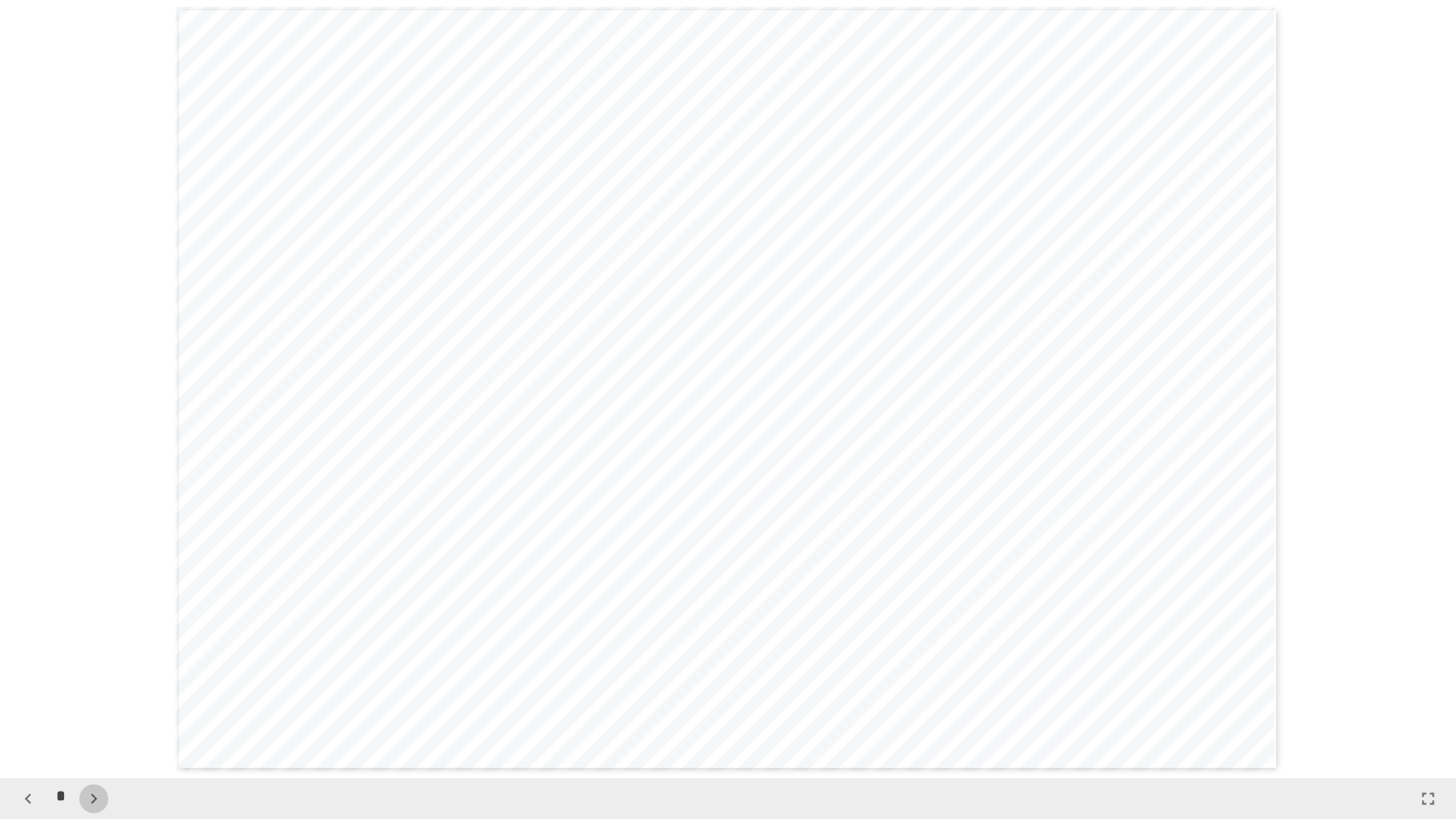 click 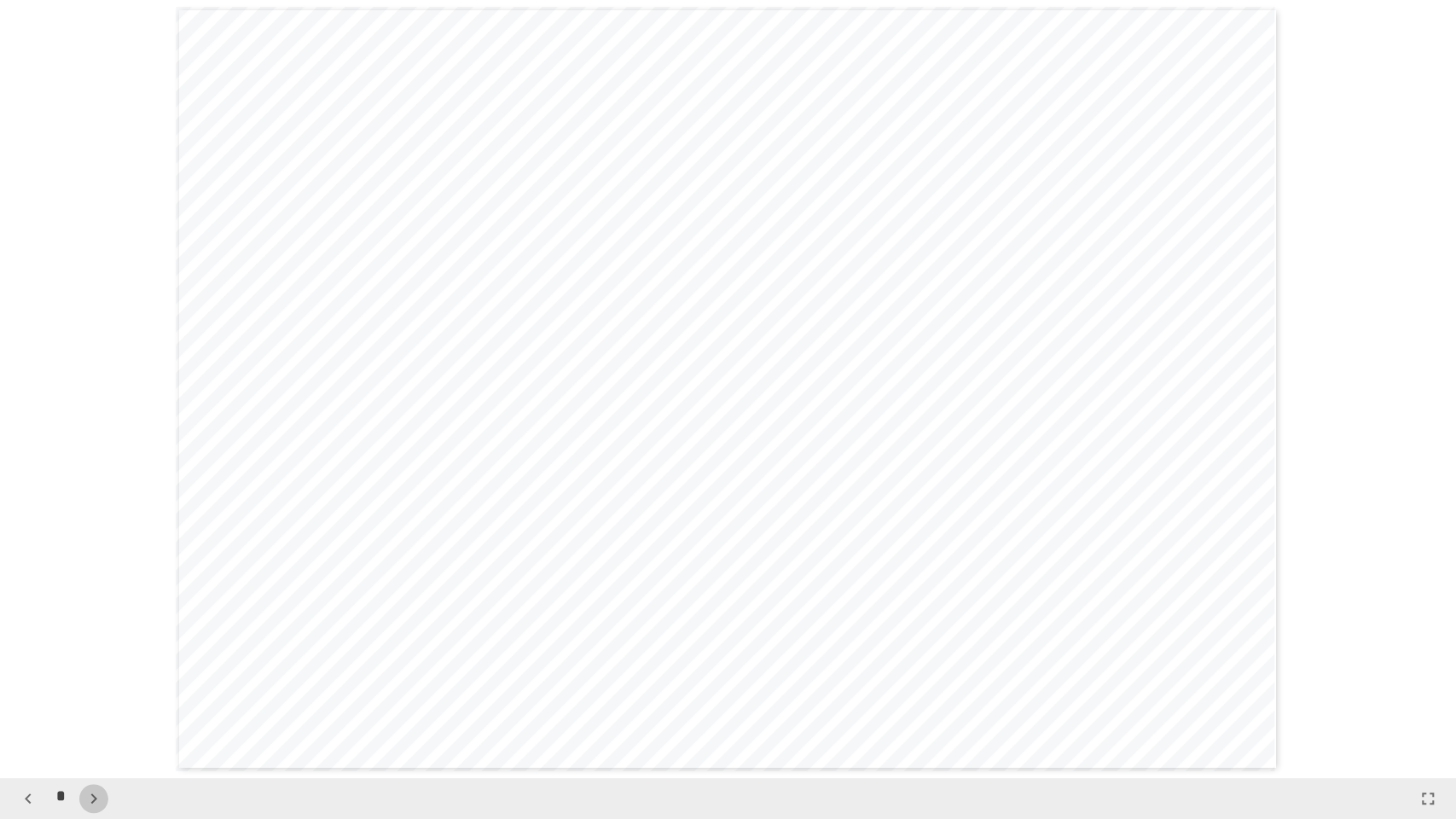 click 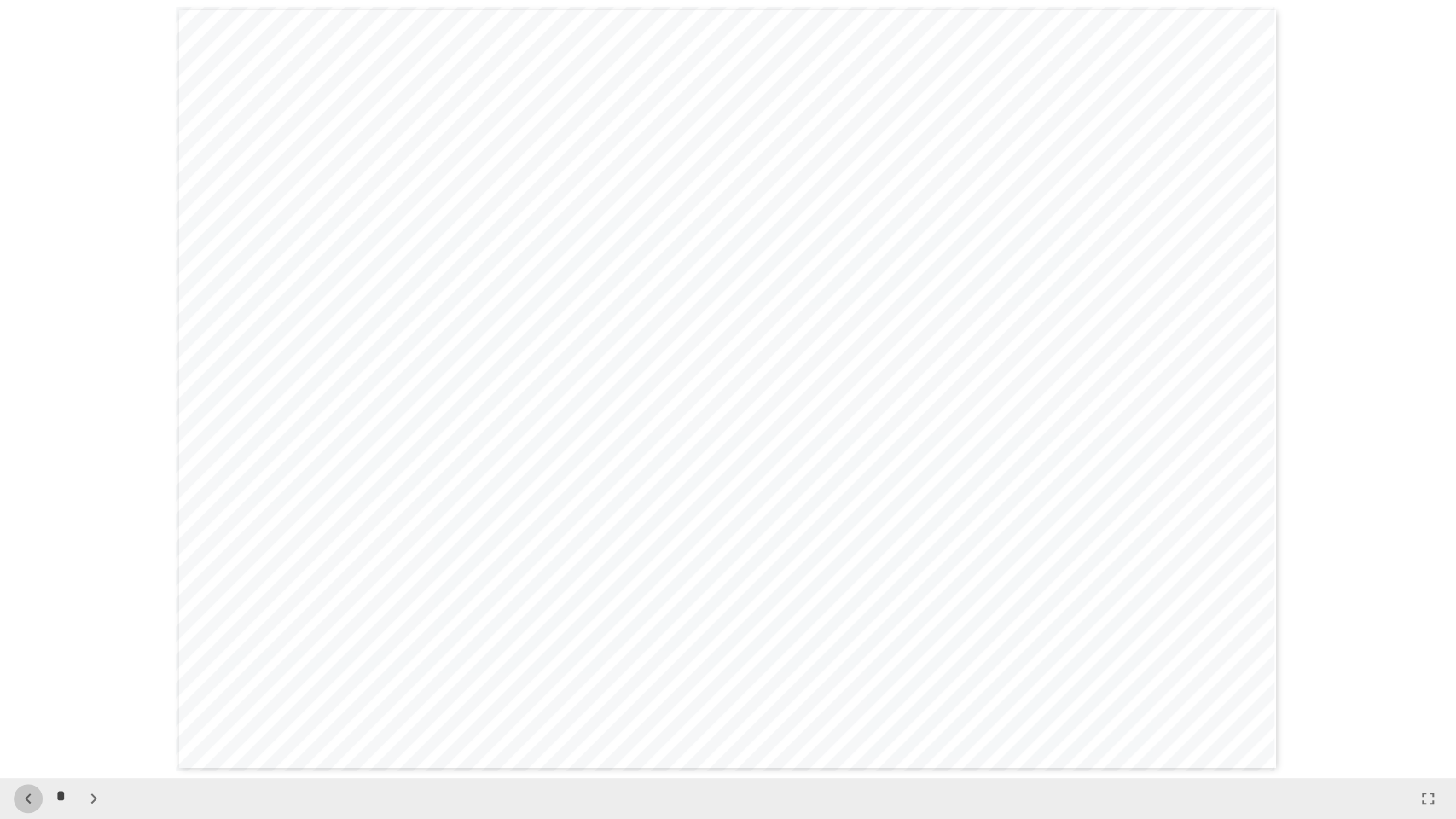 click 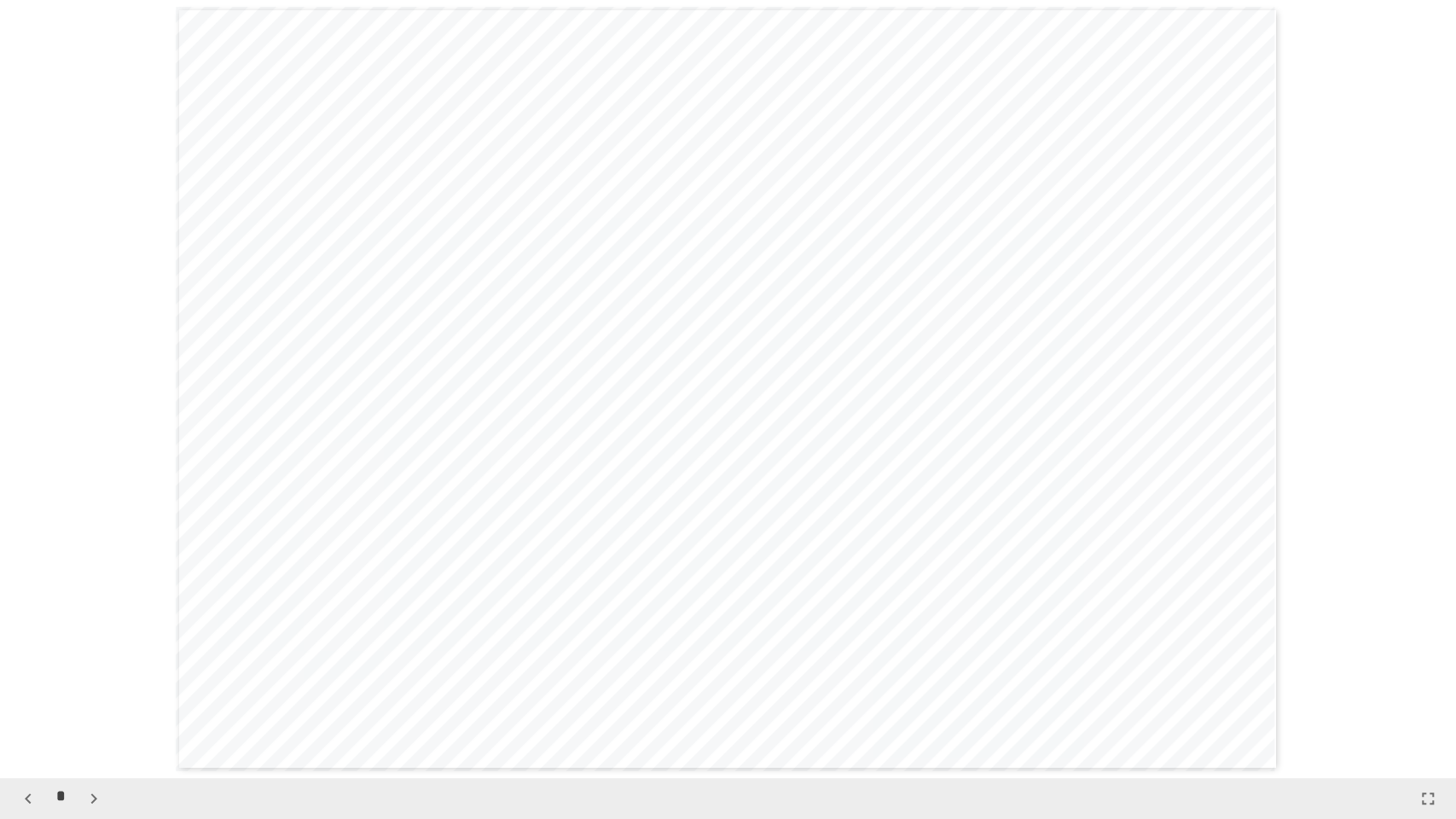 click 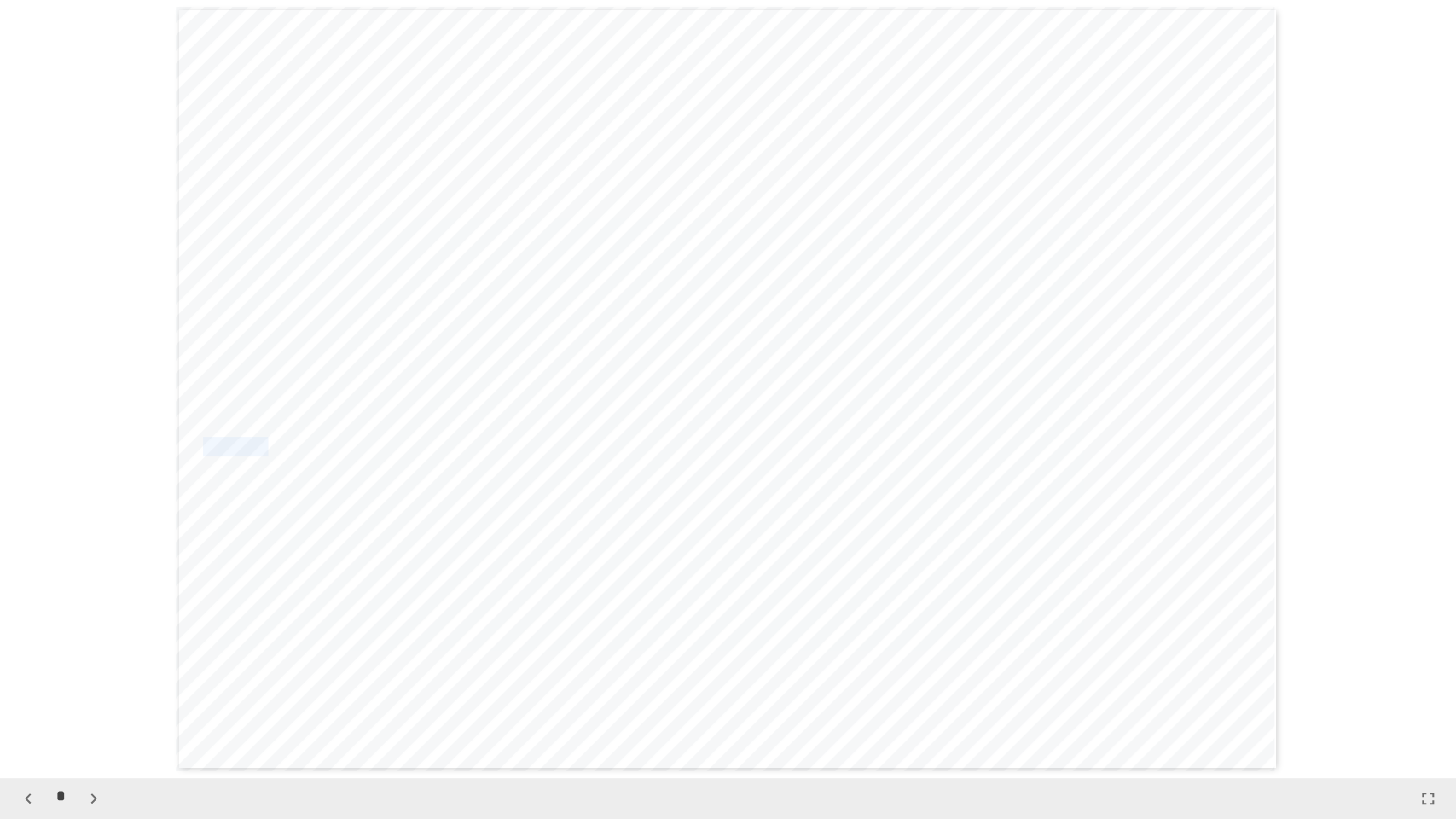 drag, startPoint x: 202, startPoint y: 444, endPoint x: 367, endPoint y: 451, distance: 165.14842 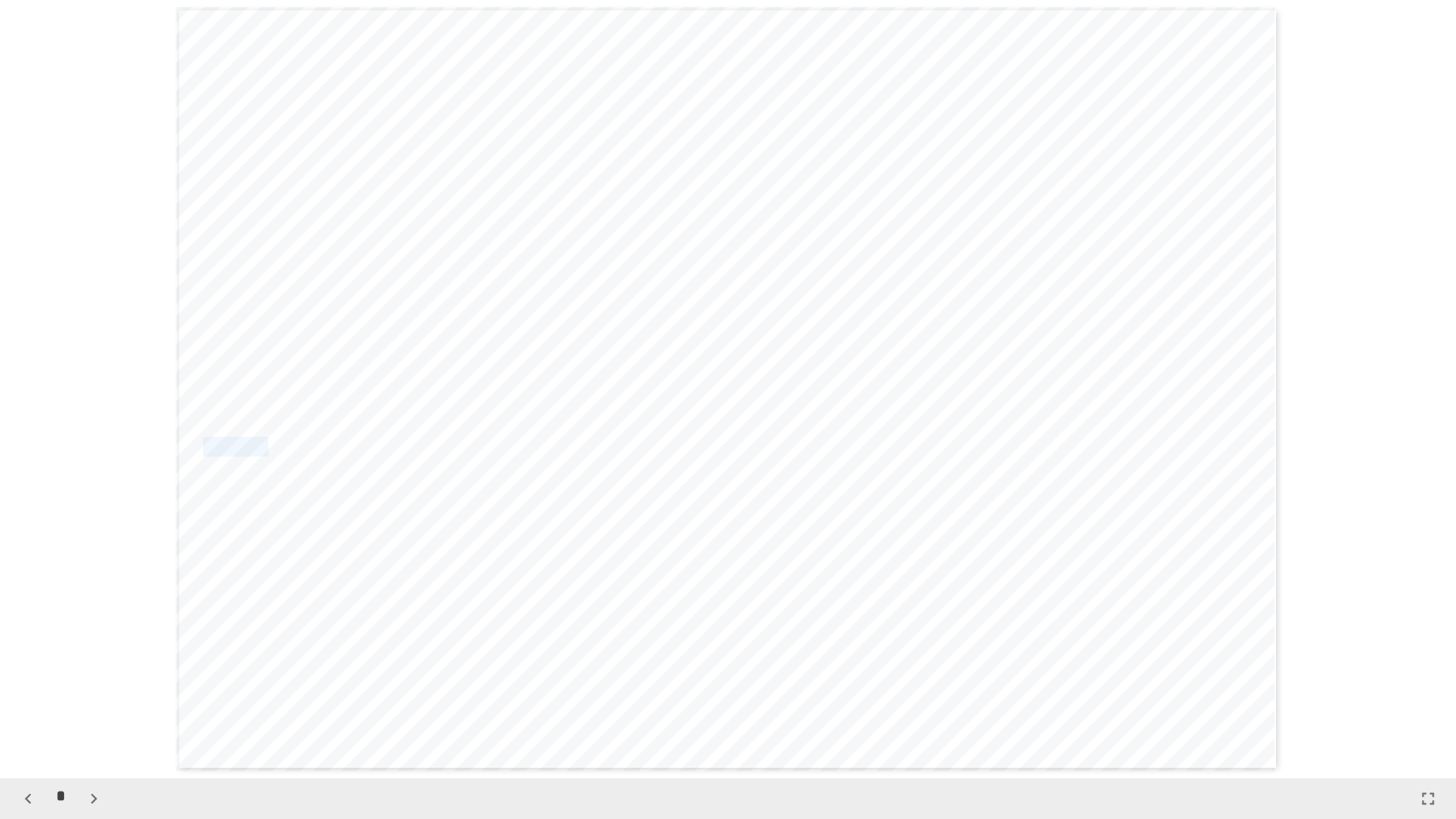 click on "*********" at bounding box center (287, 446) 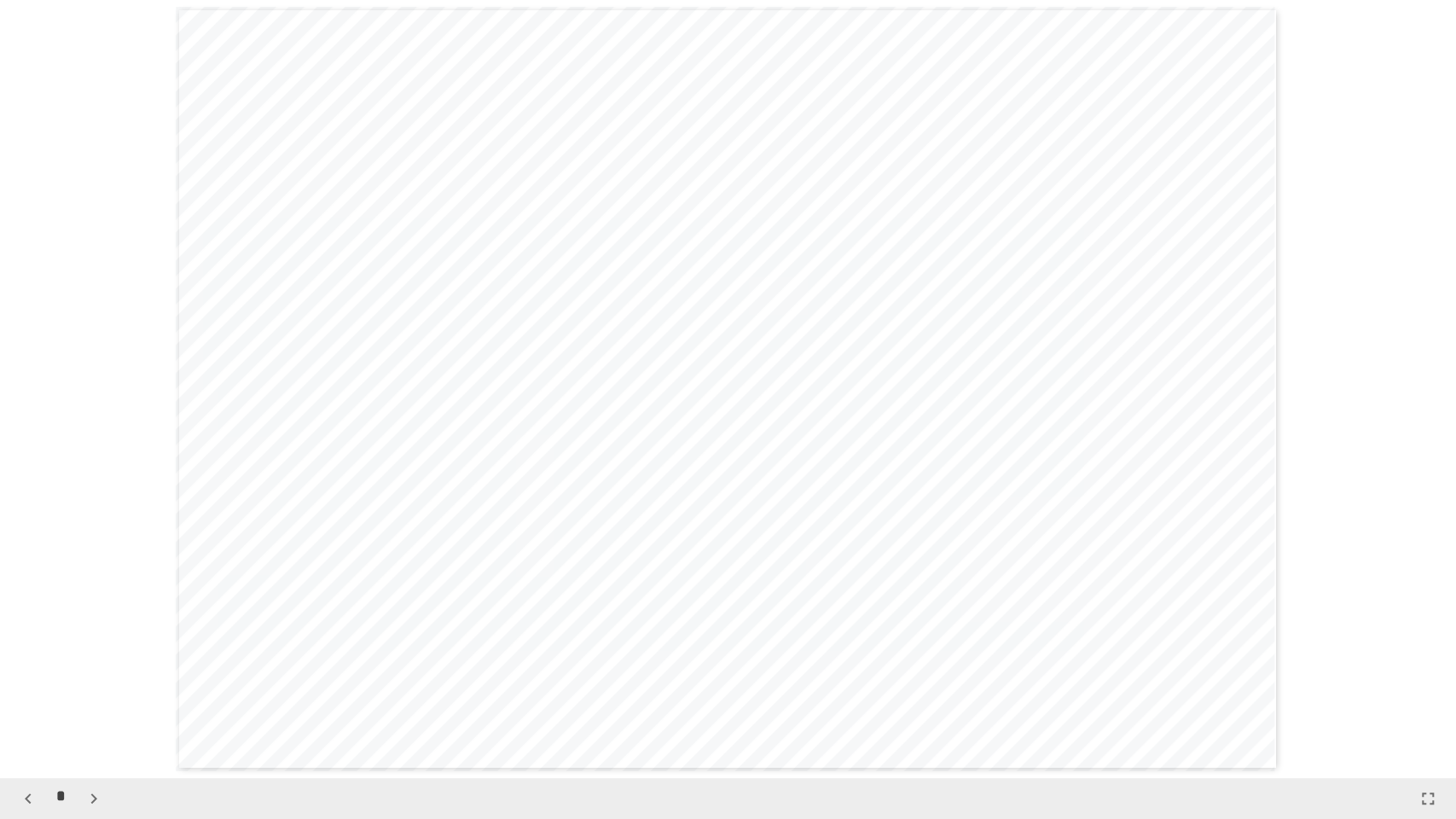 click on "**********" at bounding box center [728, 389] 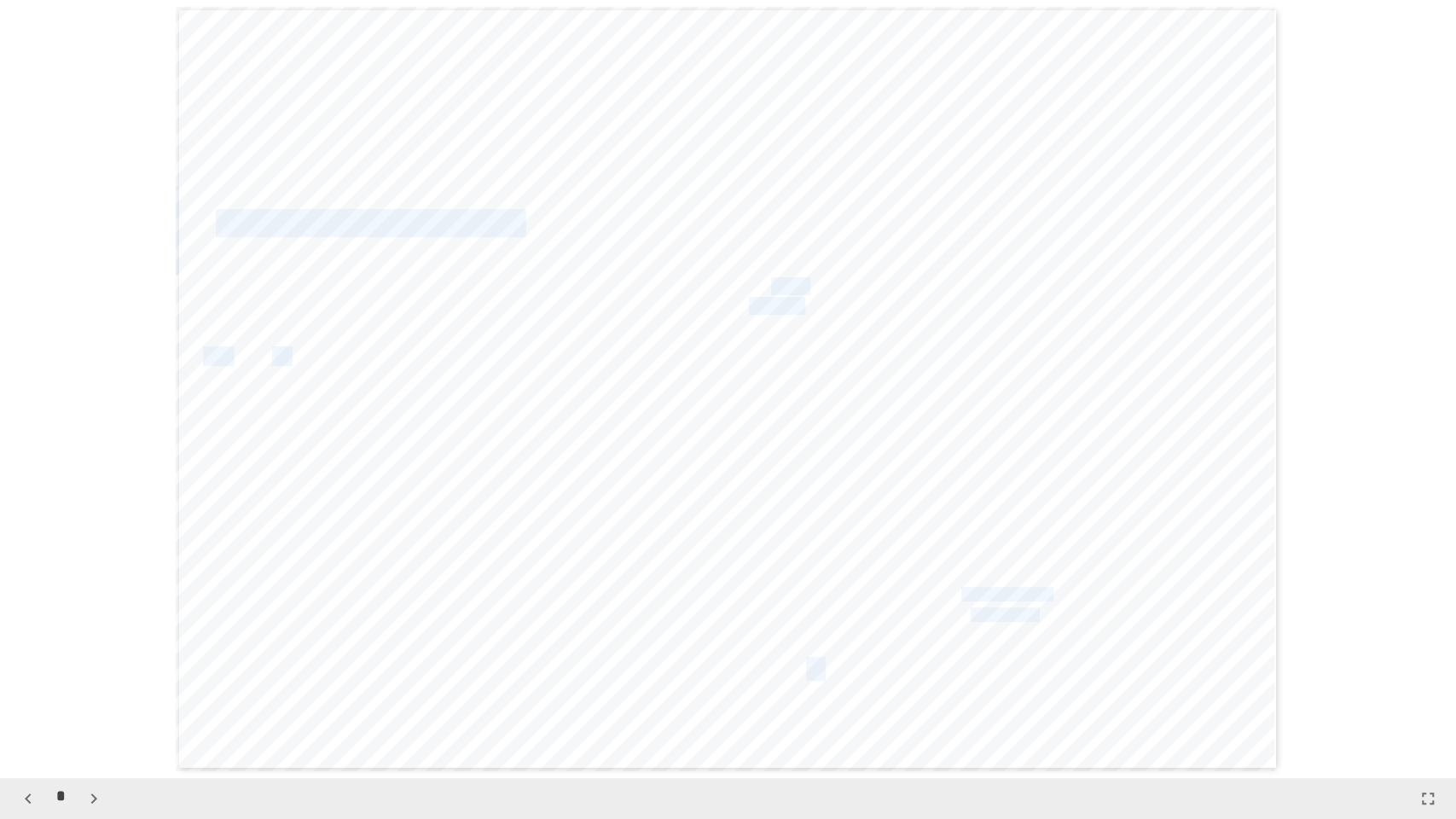 click on "**********" at bounding box center [728, 389] 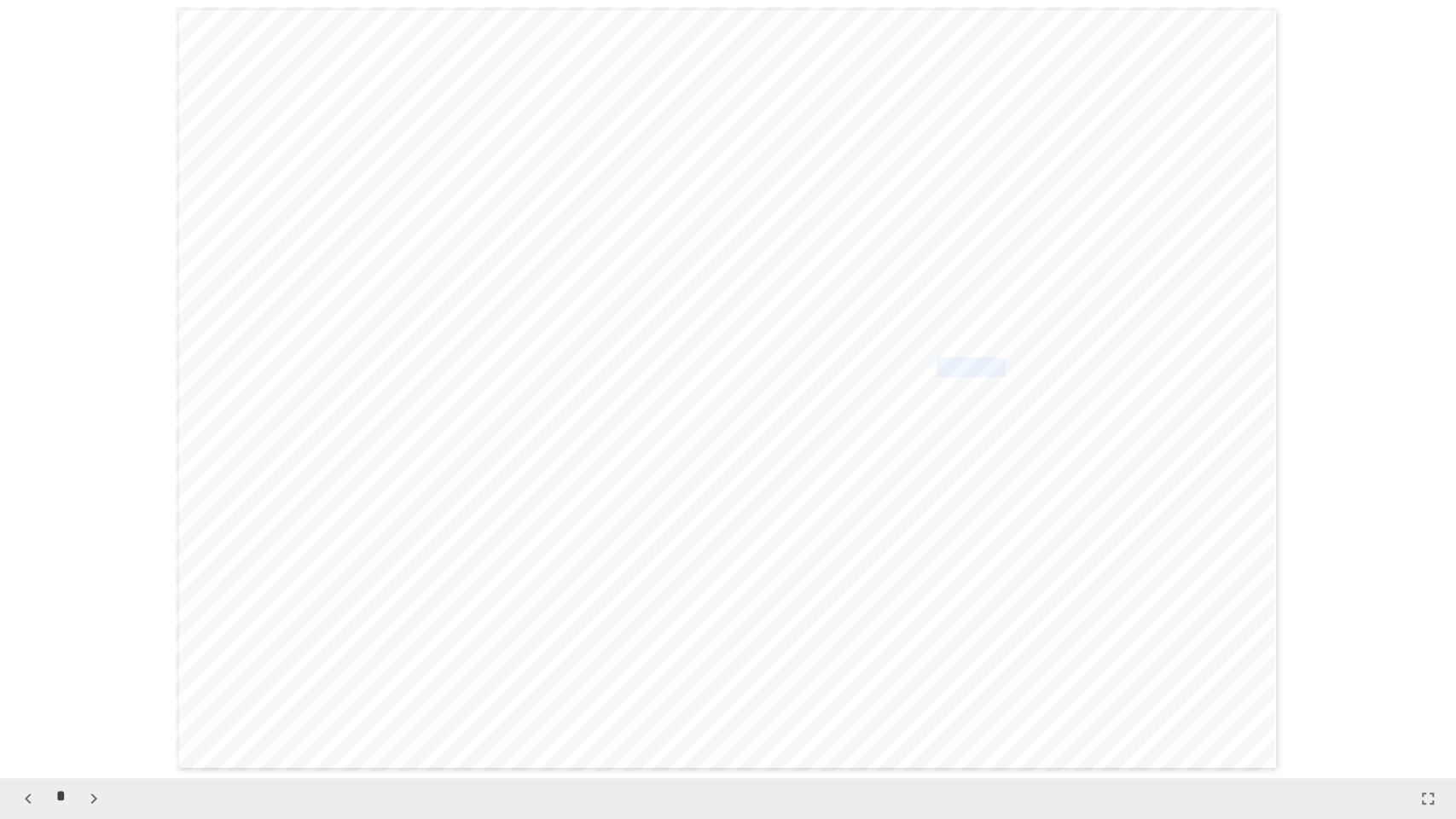 drag, startPoint x: 963, startPoint y: 365, endPoint x: 1132, endPoint y: 371, distance: 169.1065 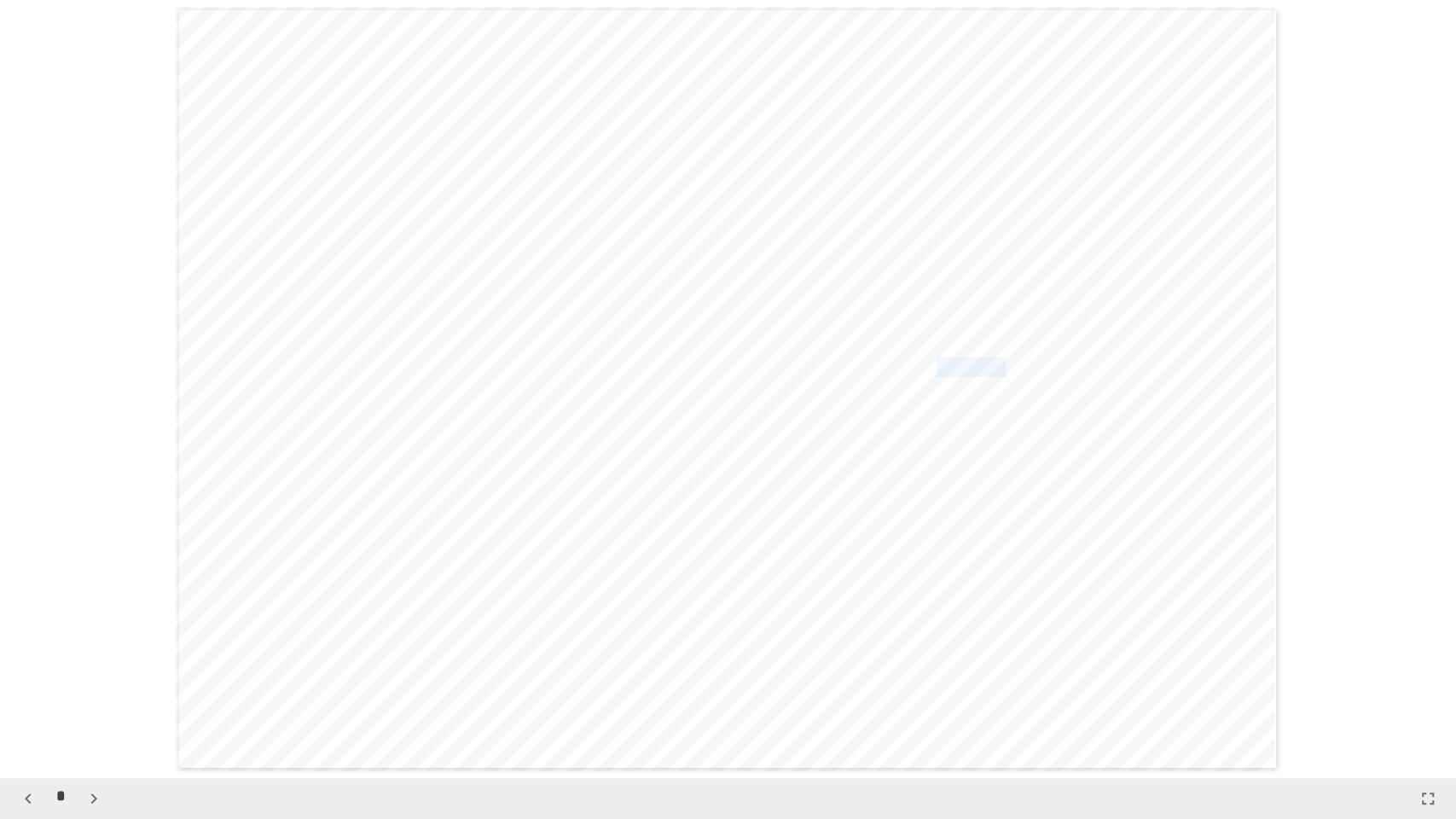 click on "**********" at bounding box center (1030, 367) 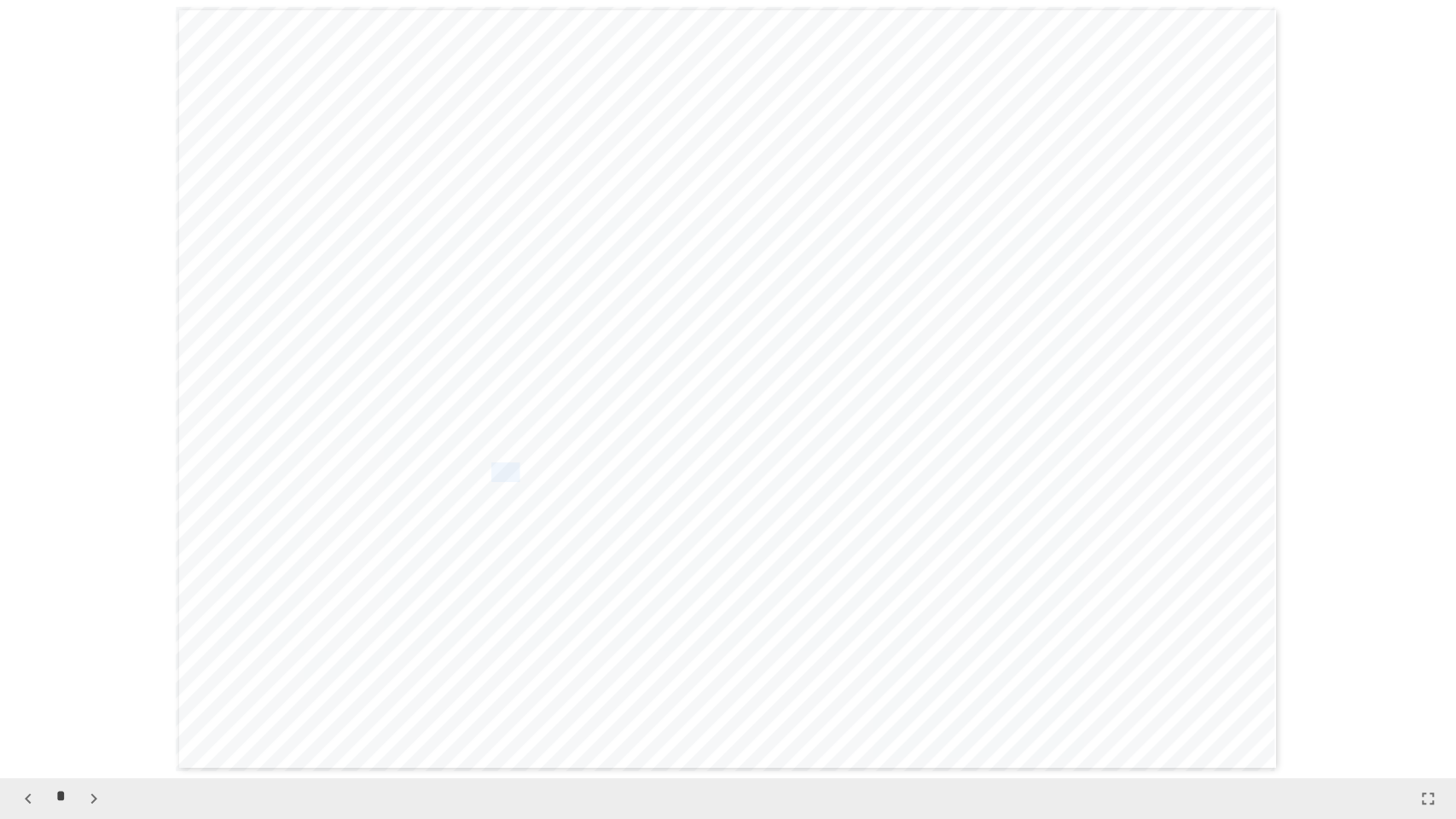 drag, startPoint x: 497, startPoint y: 469, endPoint x: 557, endPoint y: 468, distance: 60.00833 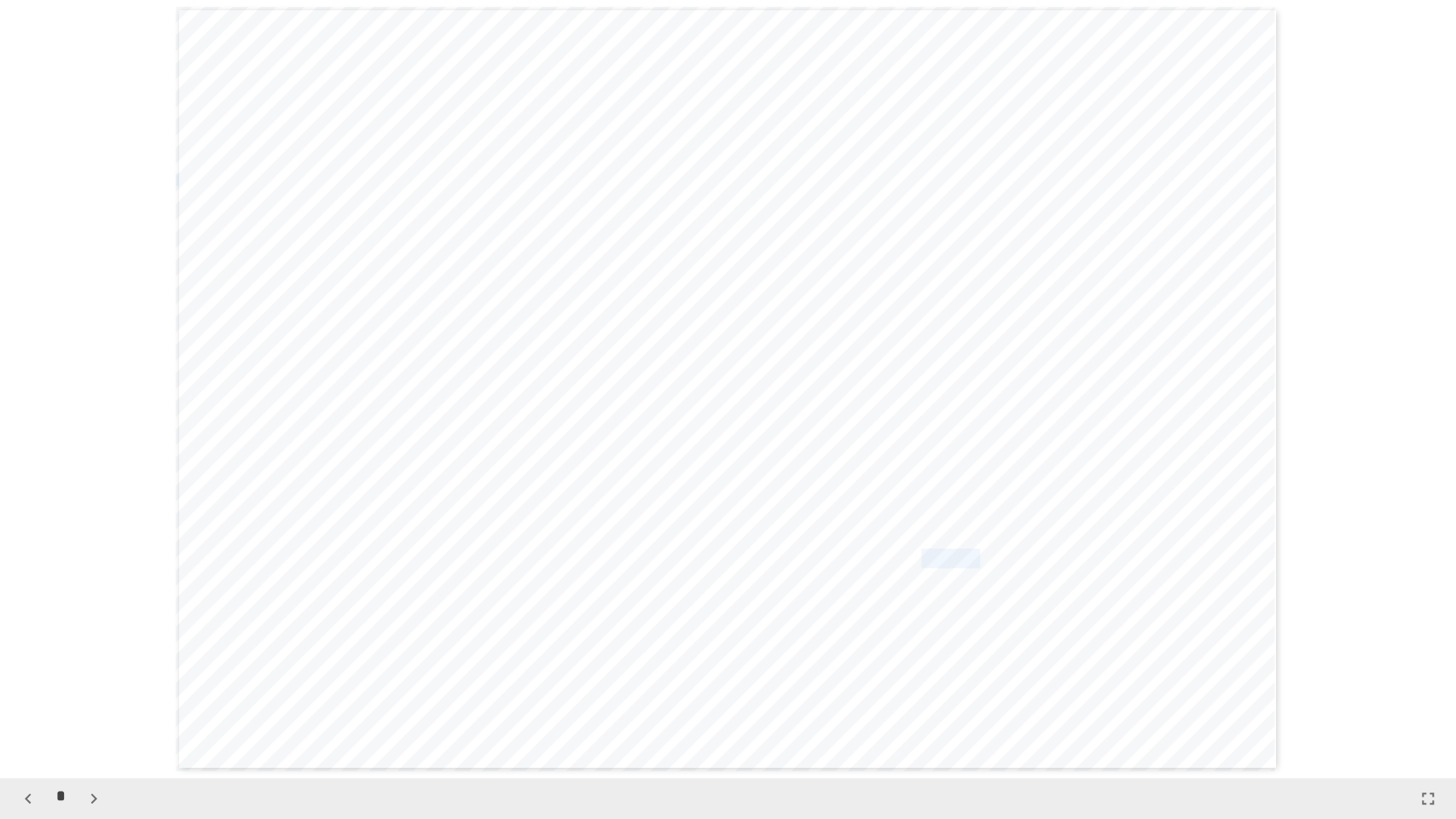 drag, startPoint x: 922, startPoint y: 559, endPoint x: 958, endPoint y: 584, distance: 43.829214 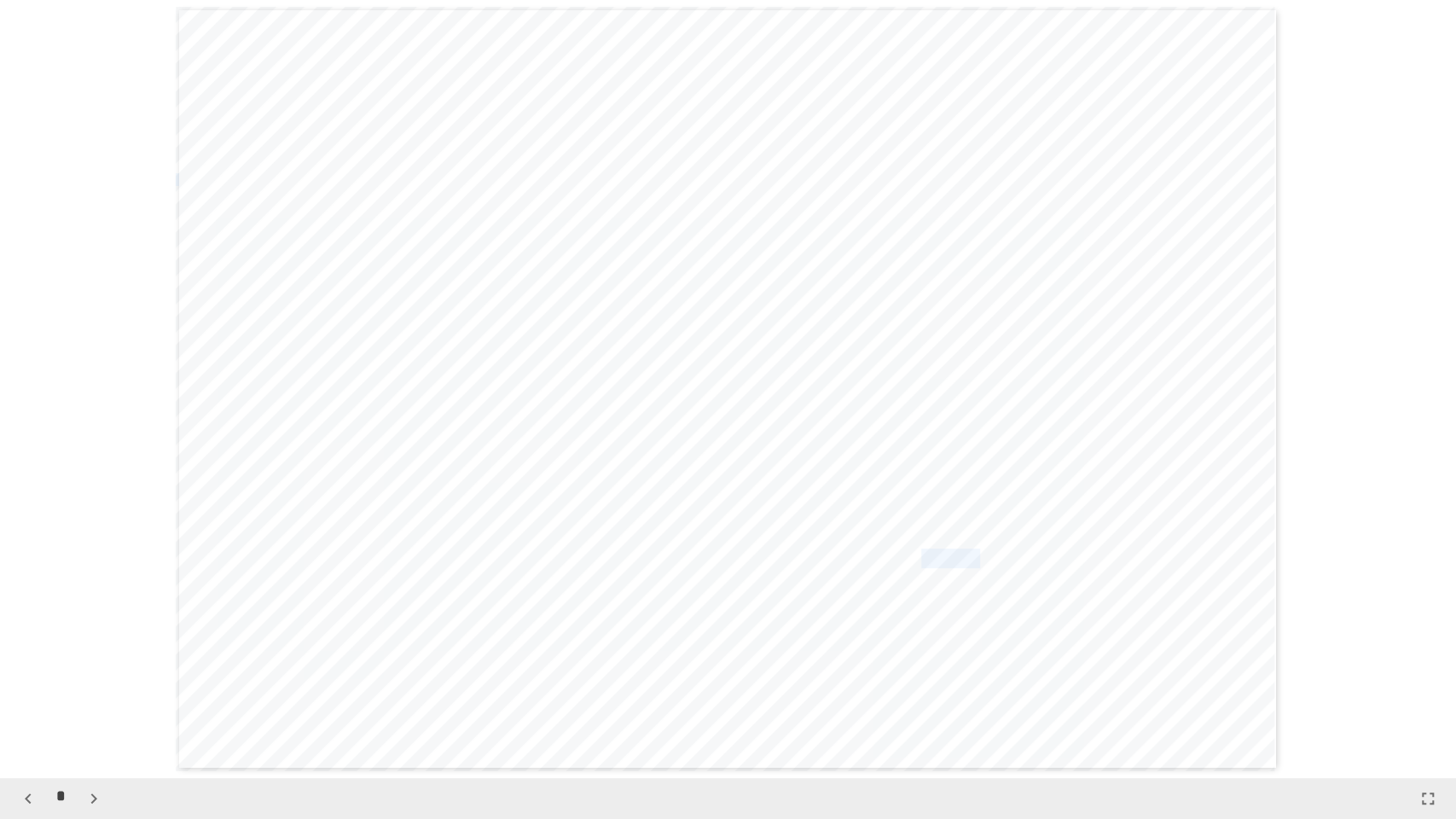 click on "**********" at bounding box center [728, 389] 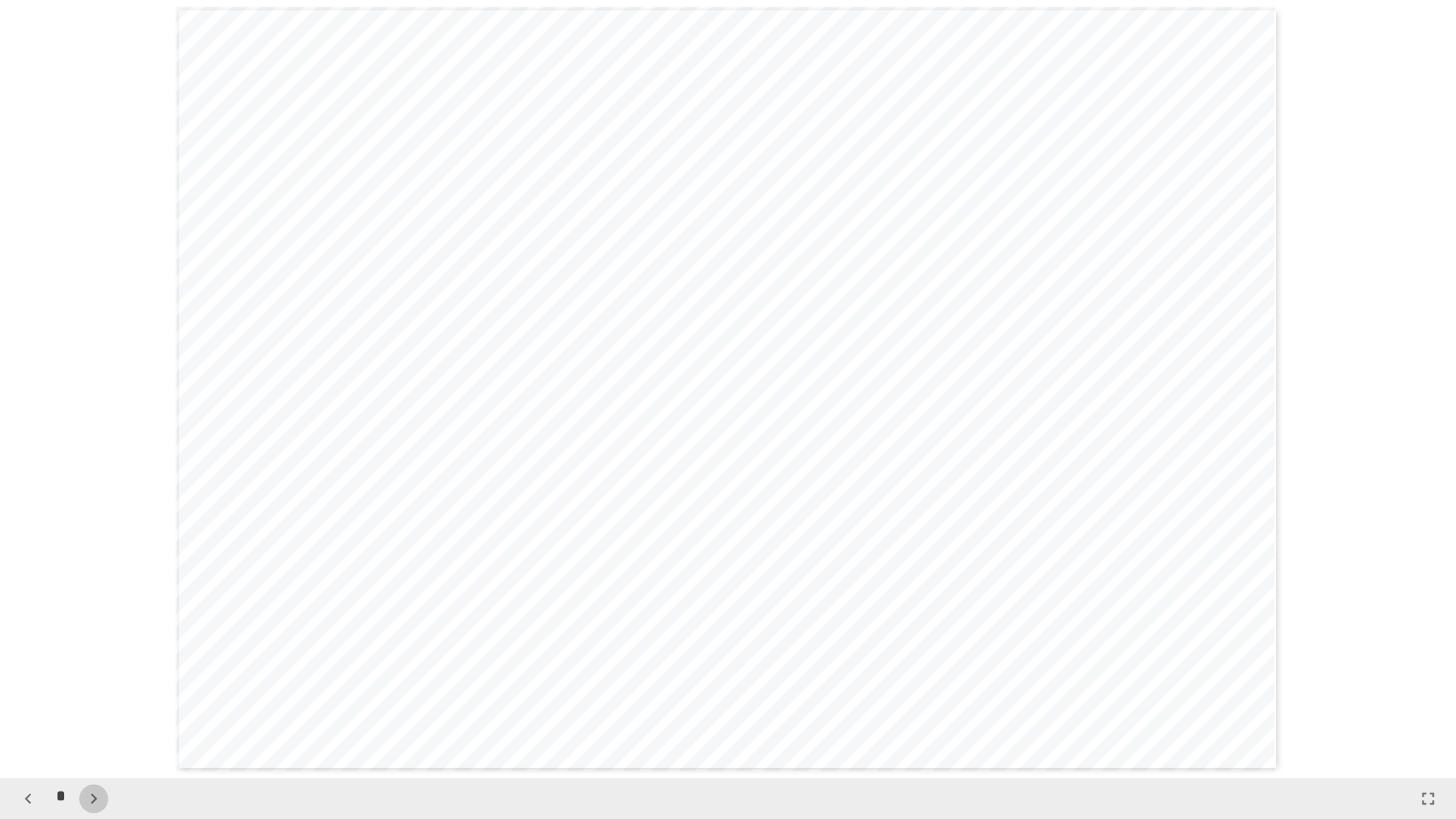 click 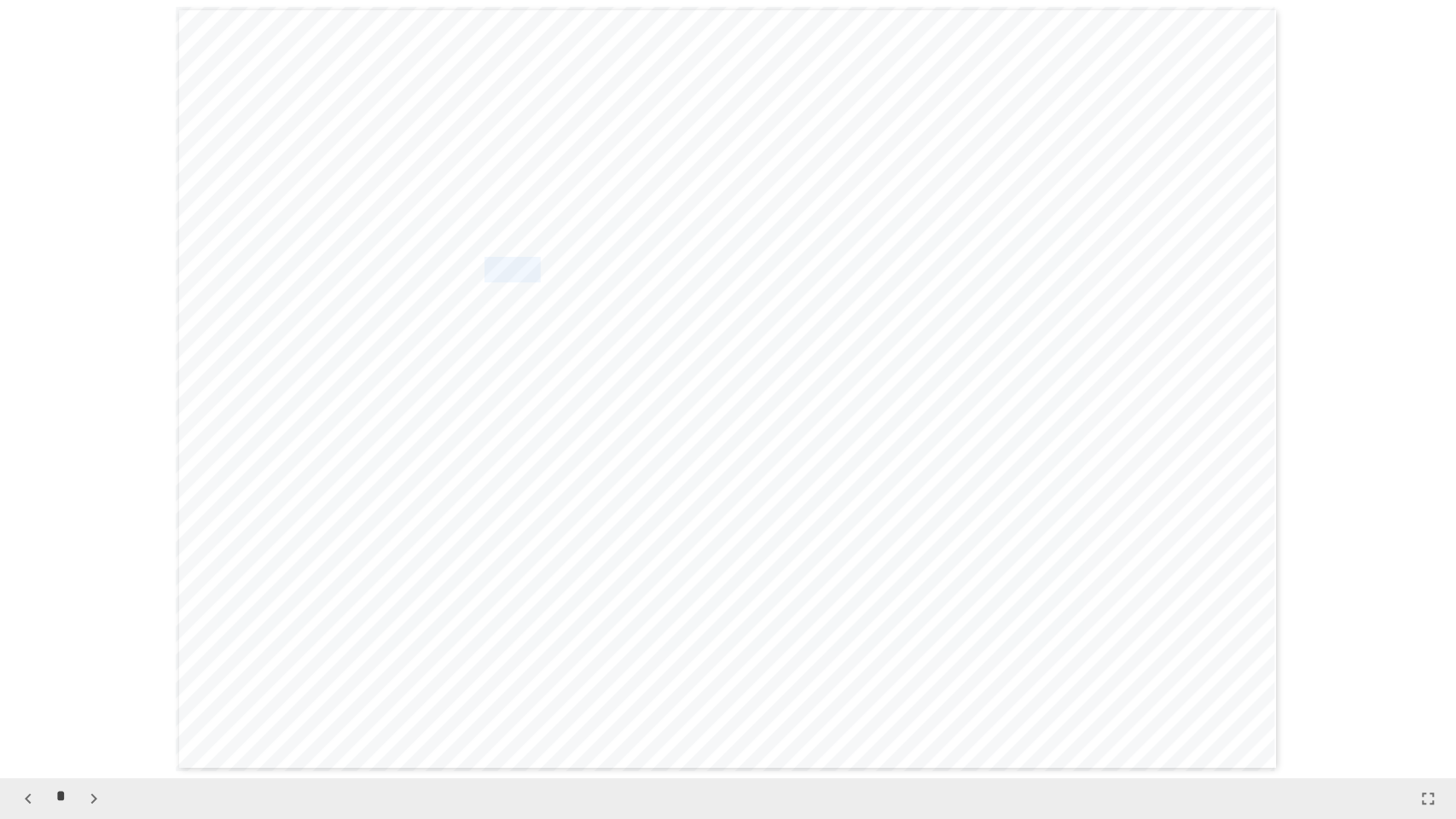 drag, startPoint x: 856, startPoint y: 266, endPoint x: 988, endPoint y: 267, distance: 132.00379 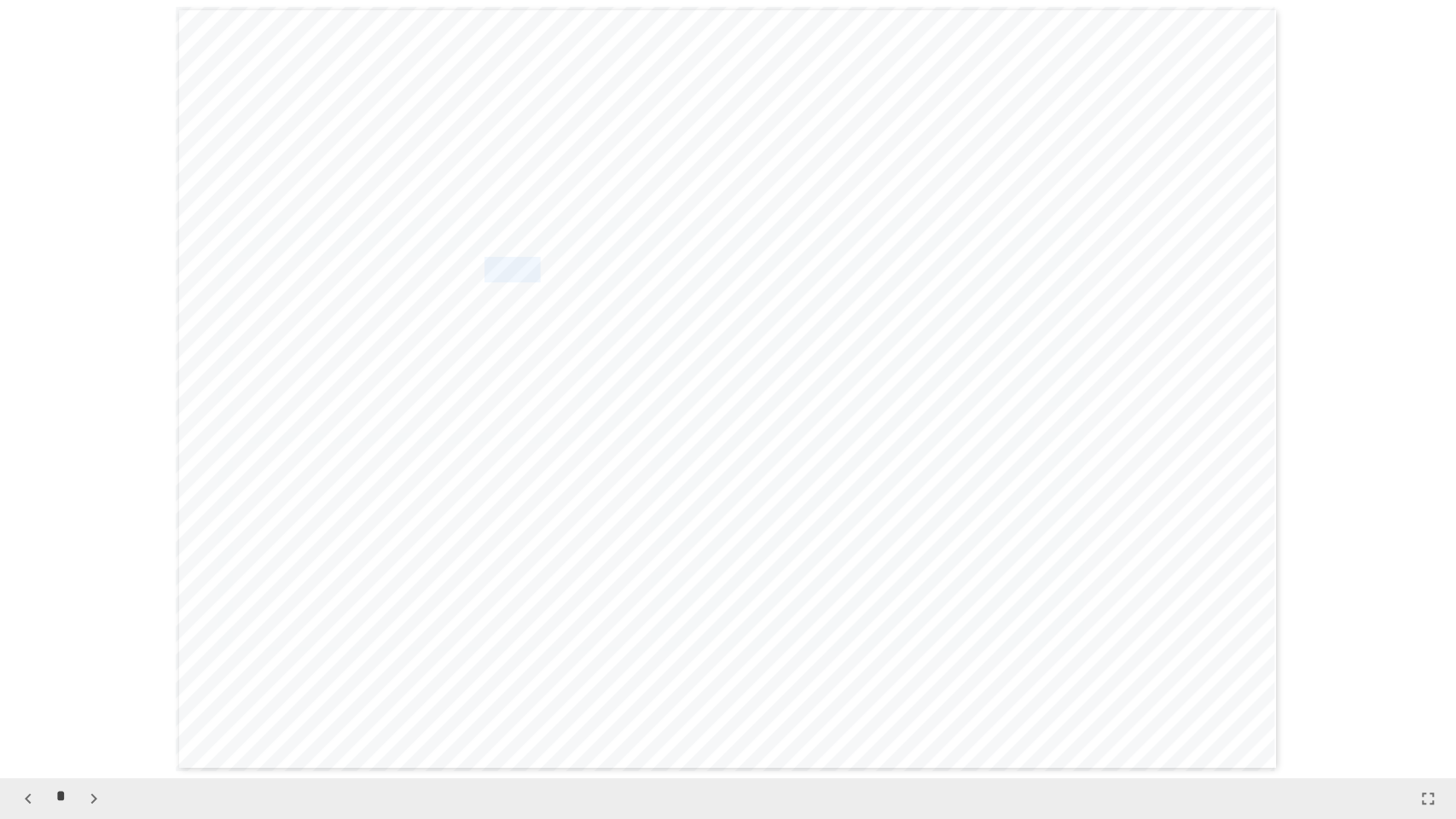 click on "**********" at bounding box center (662, 270) 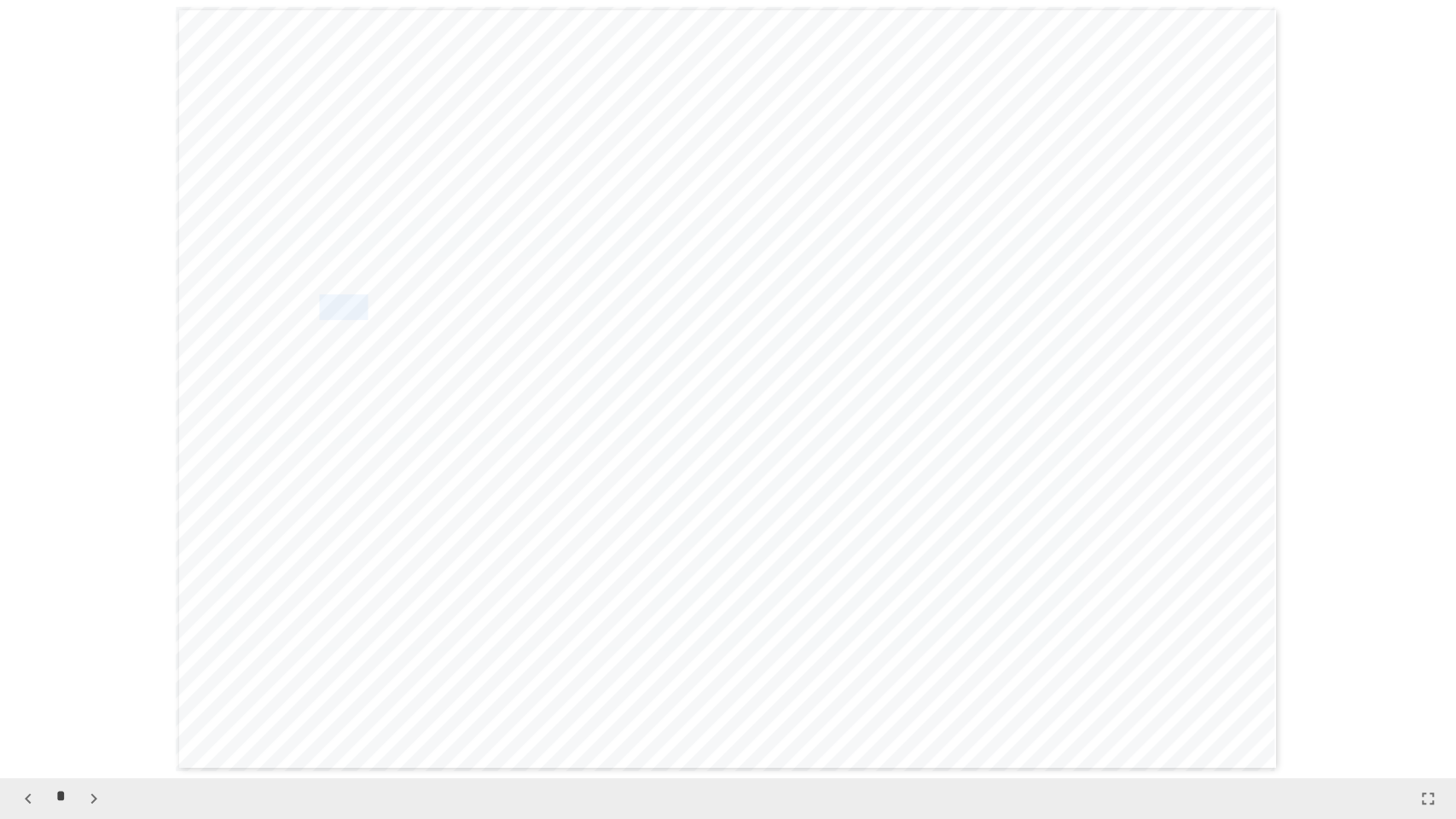 drag, startPoint x: 462, startPoint y: 304, endPoint x: 560, endPoint y: 307, distance: 98.04591 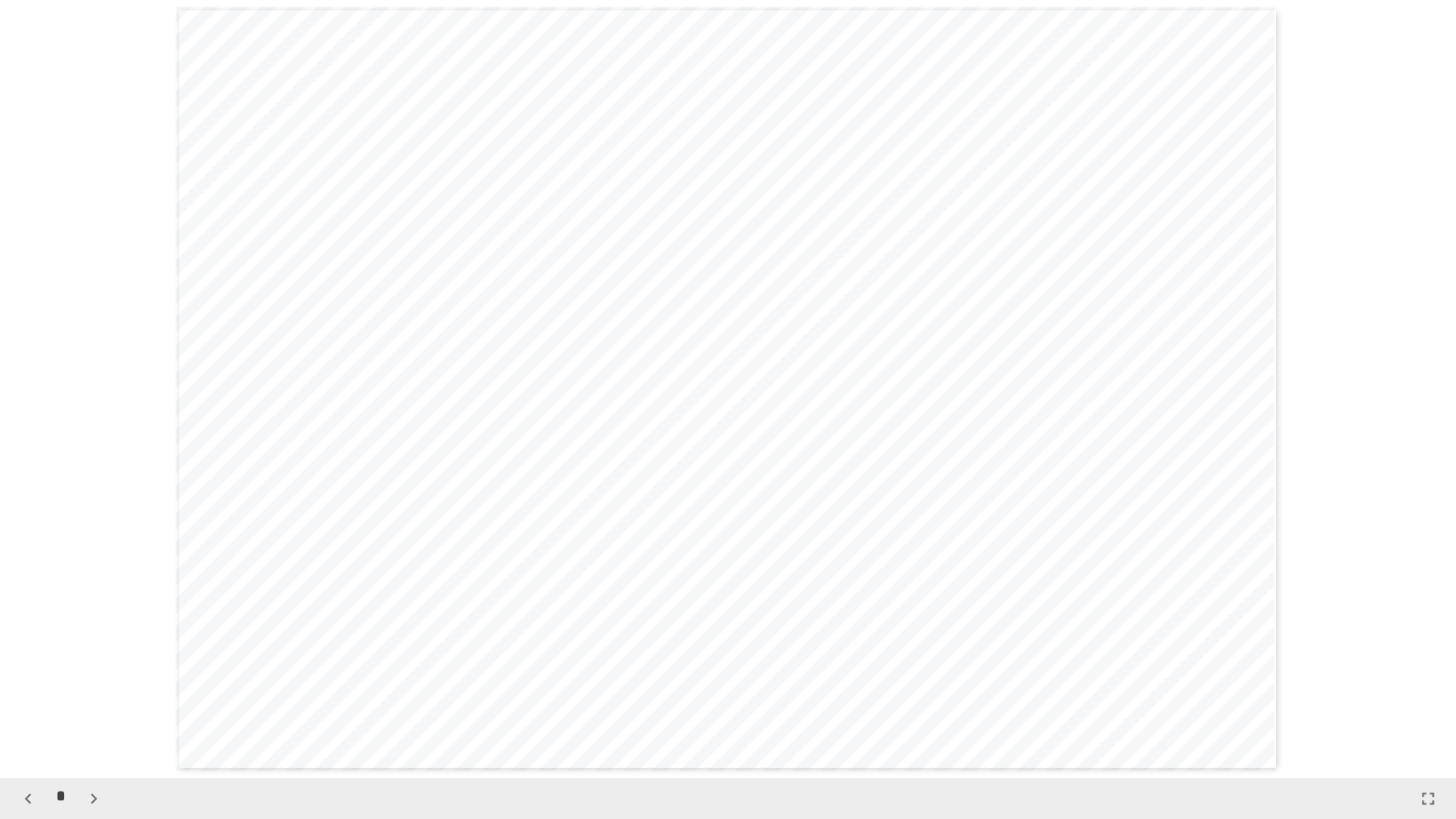 click on "**********" at bounding box center [609, 456] 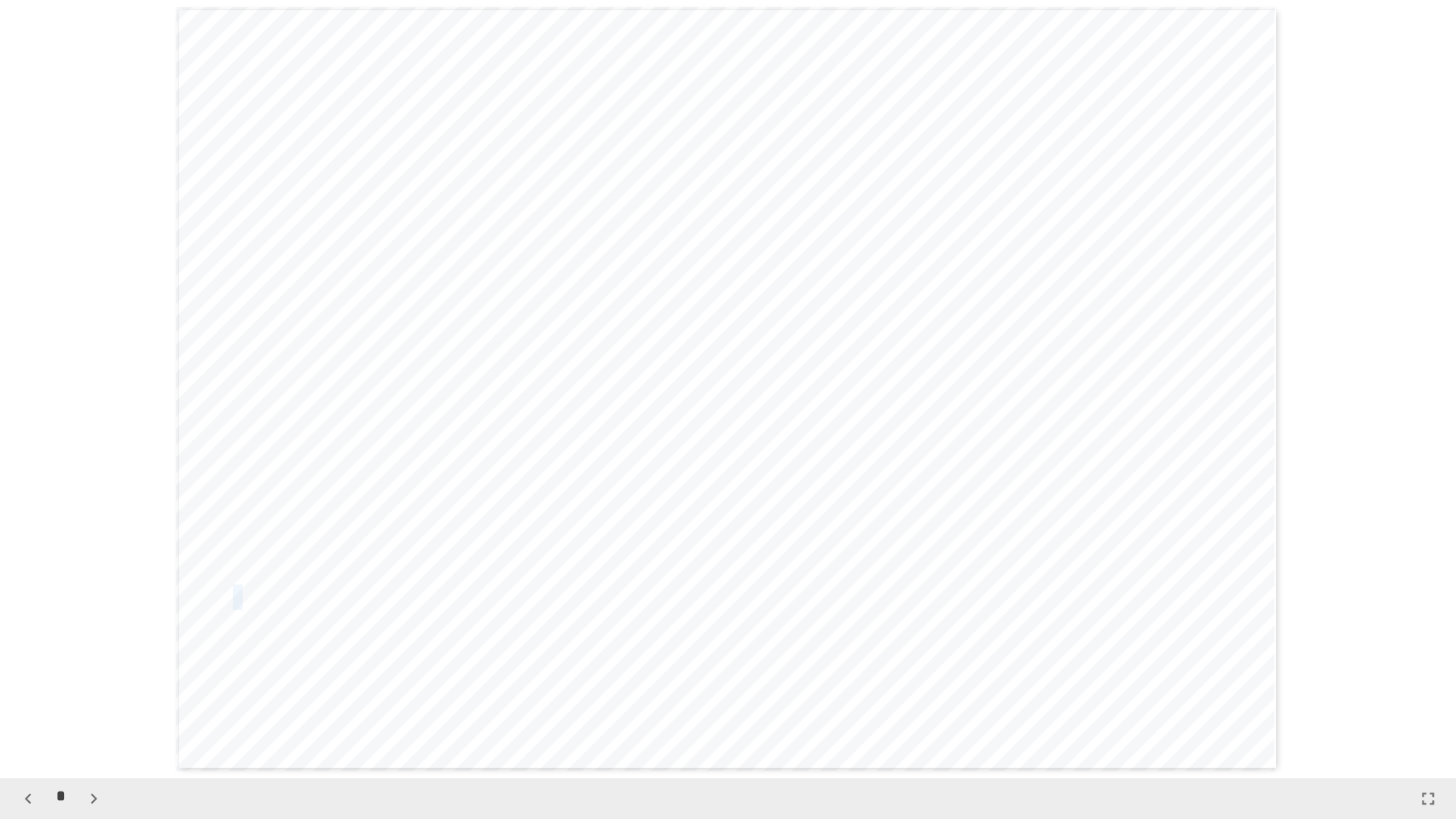 drag, startPoint x: 231, startPoint y: 593, endPoint x: 264, endPoint y: 596, distance: 33.13608 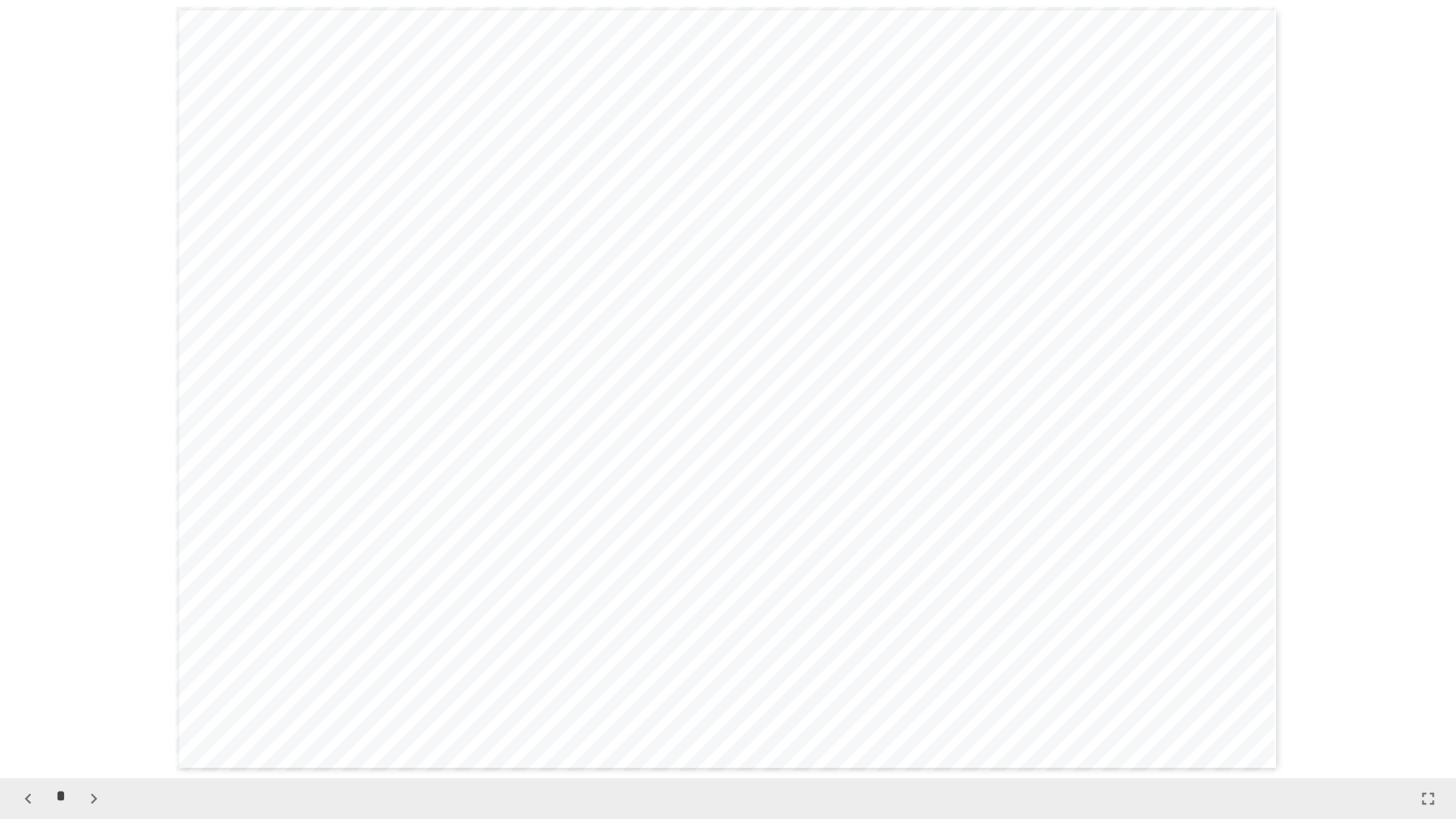 click on "**********" at bounding box center [547, 634] 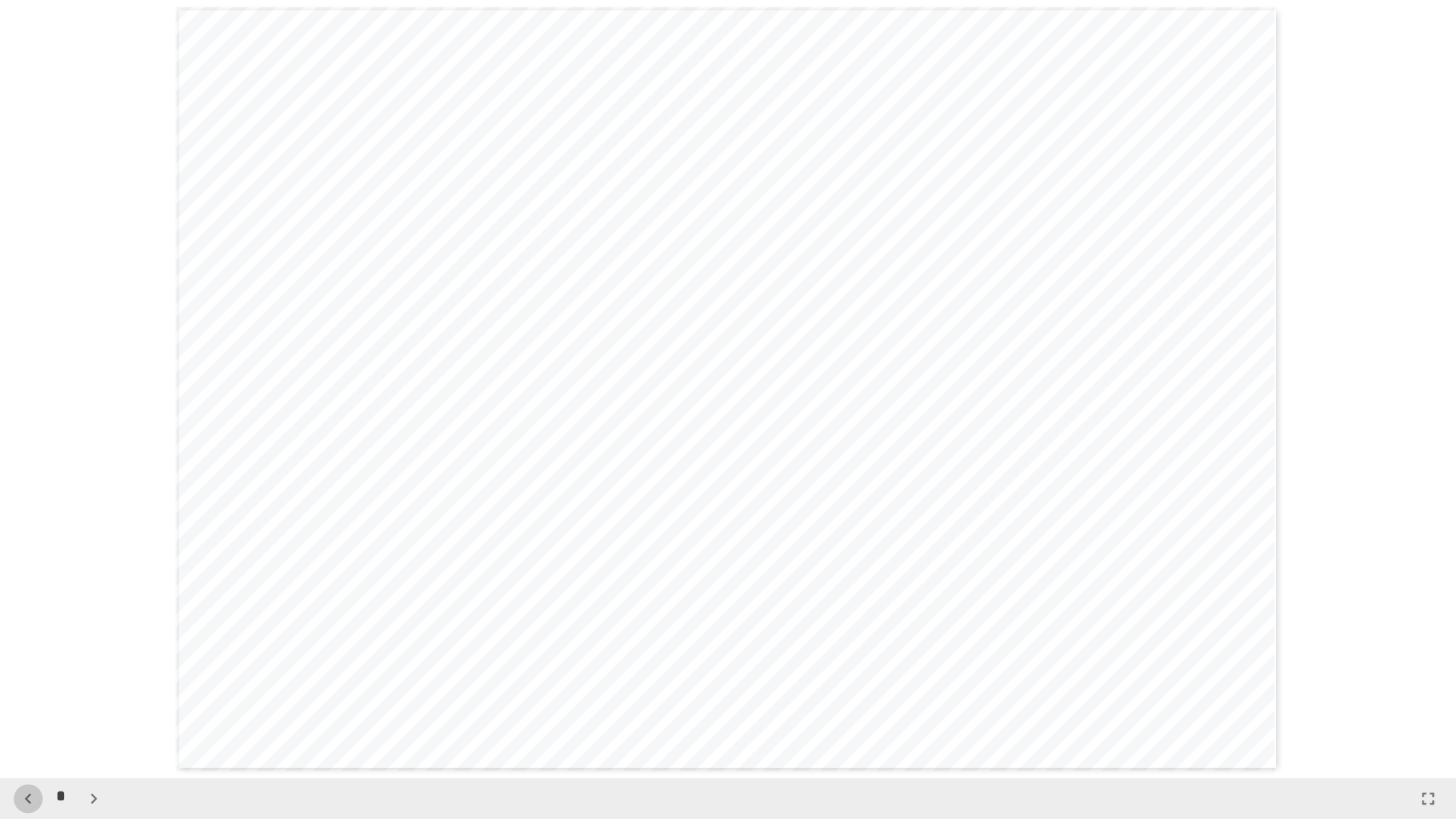 click 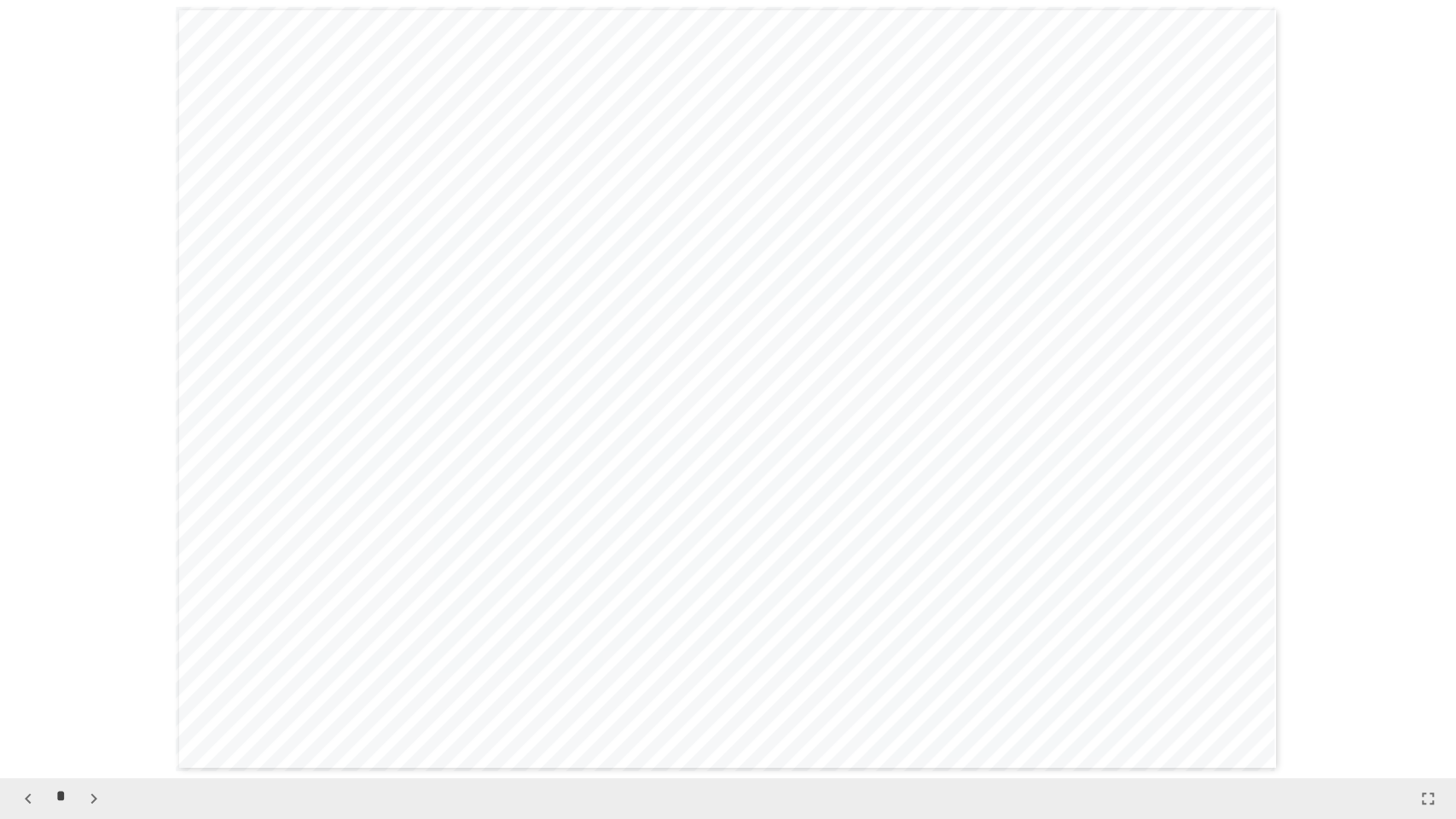 click 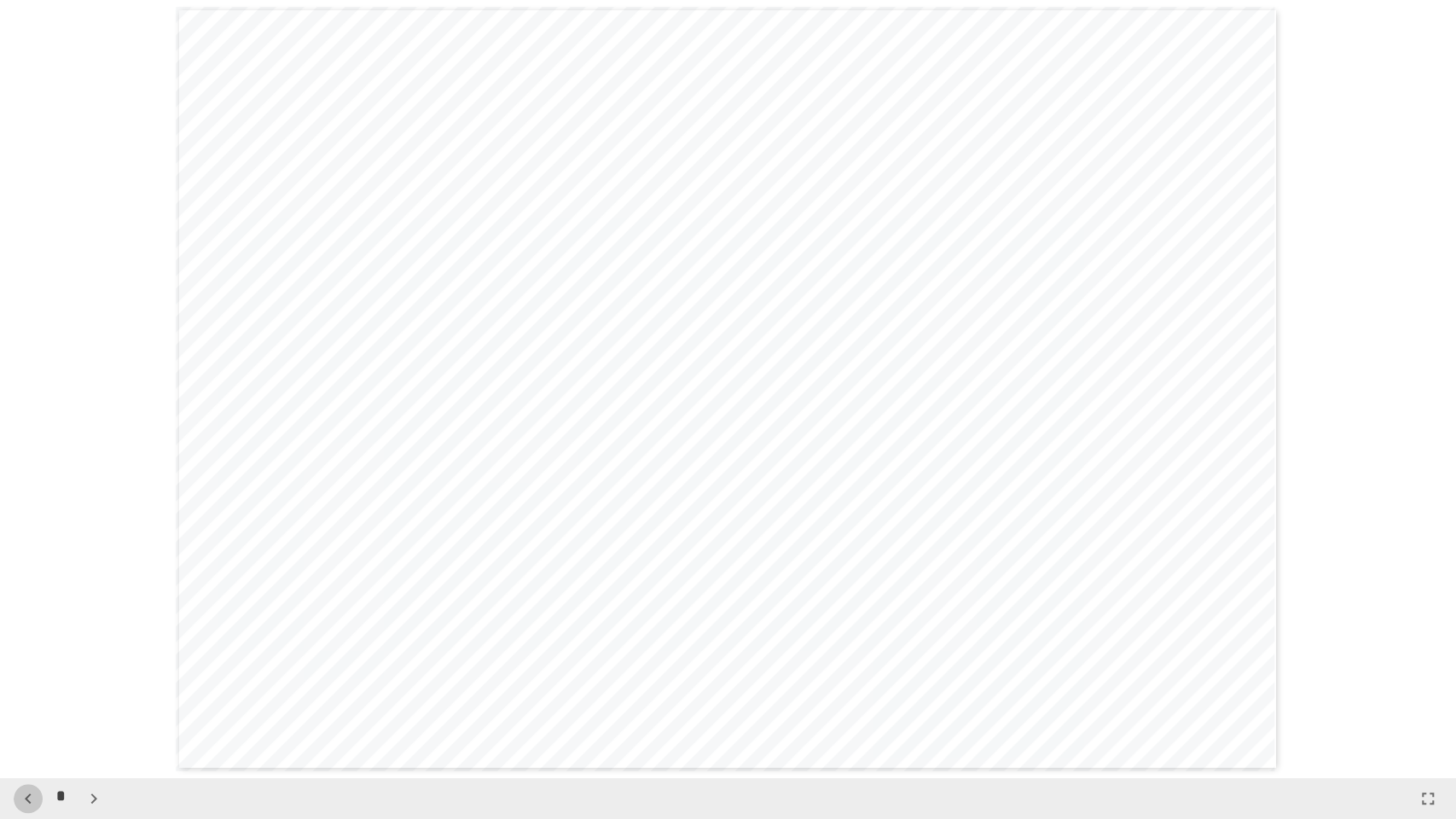 click 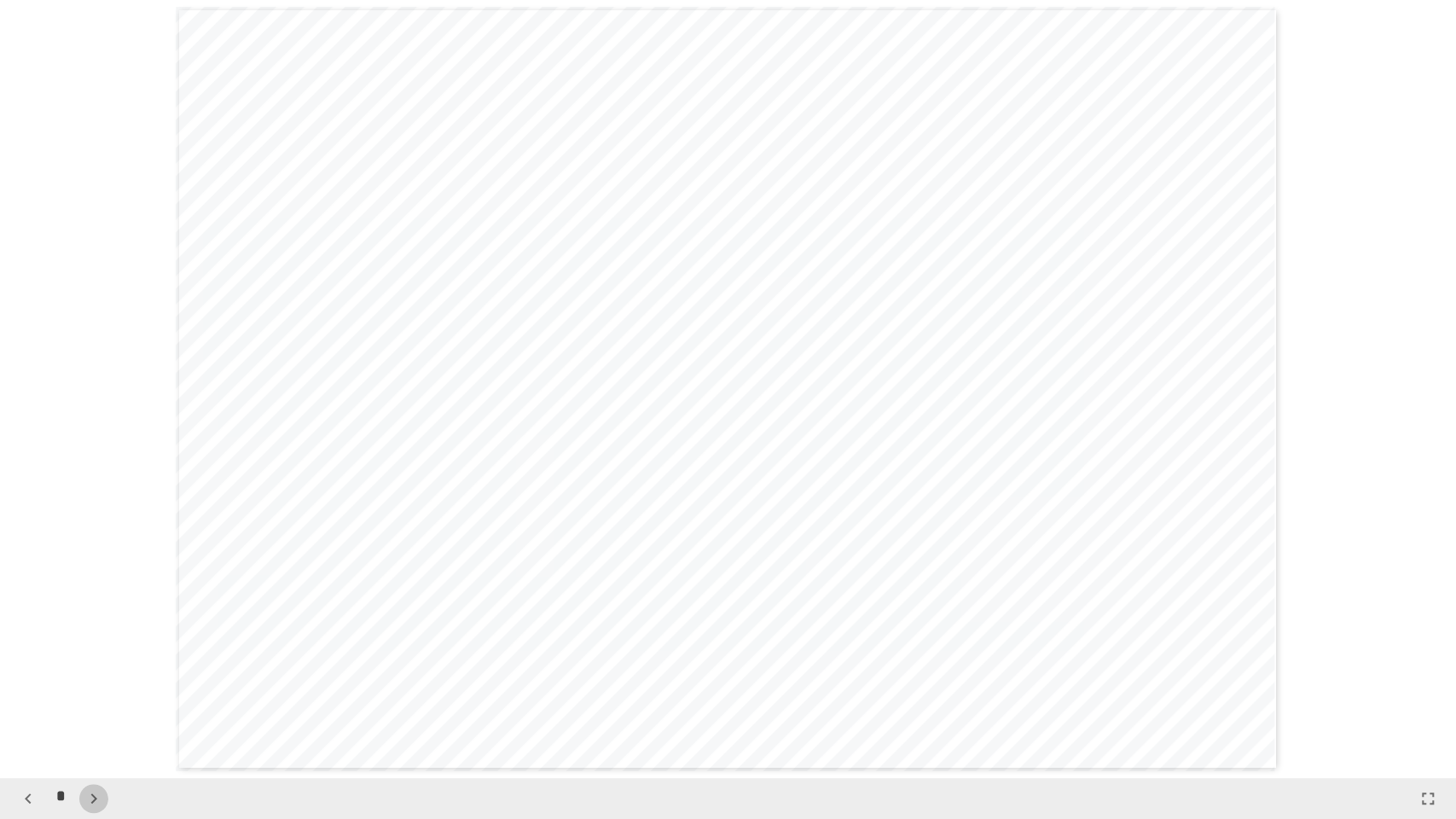 click 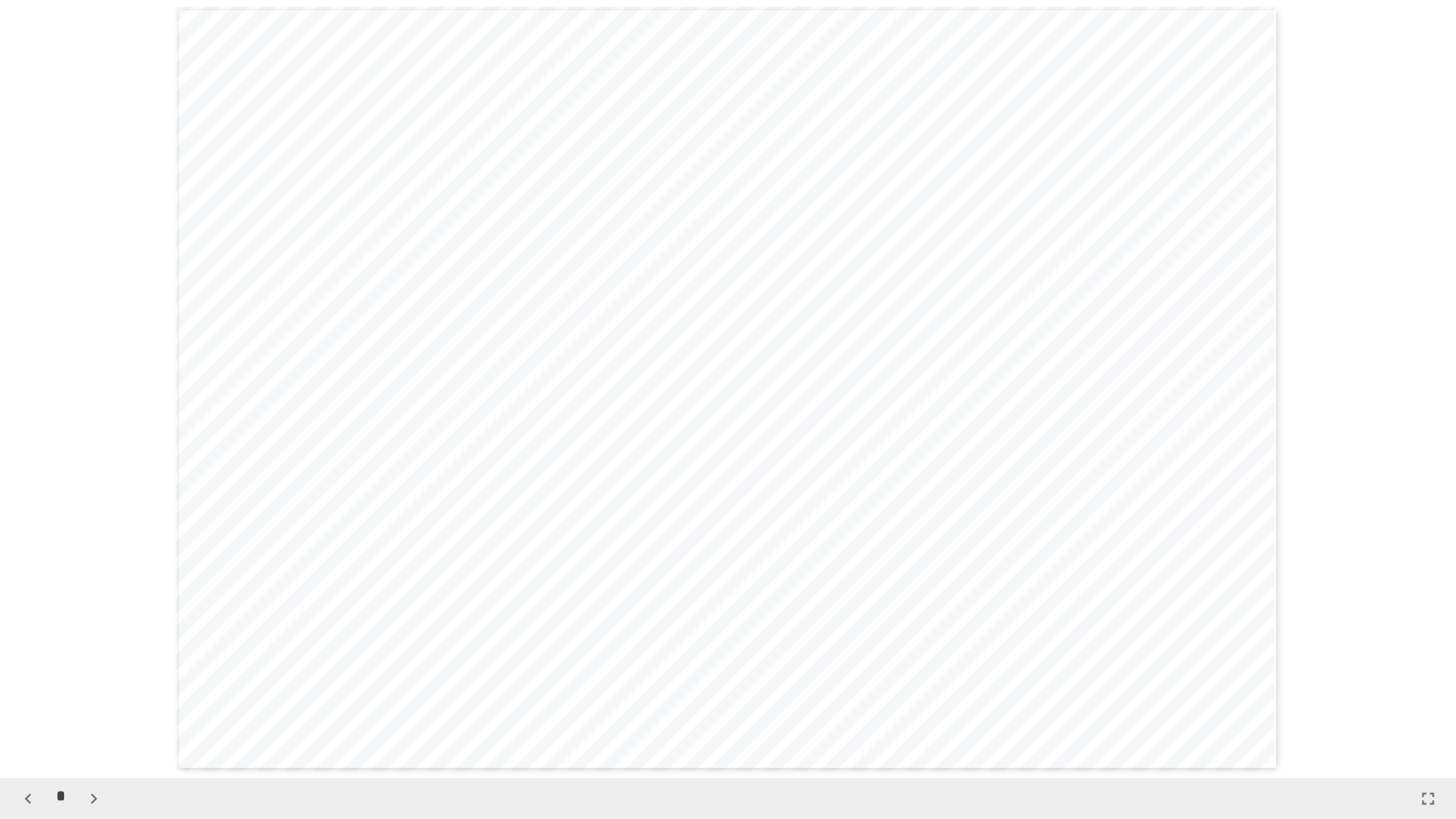 click 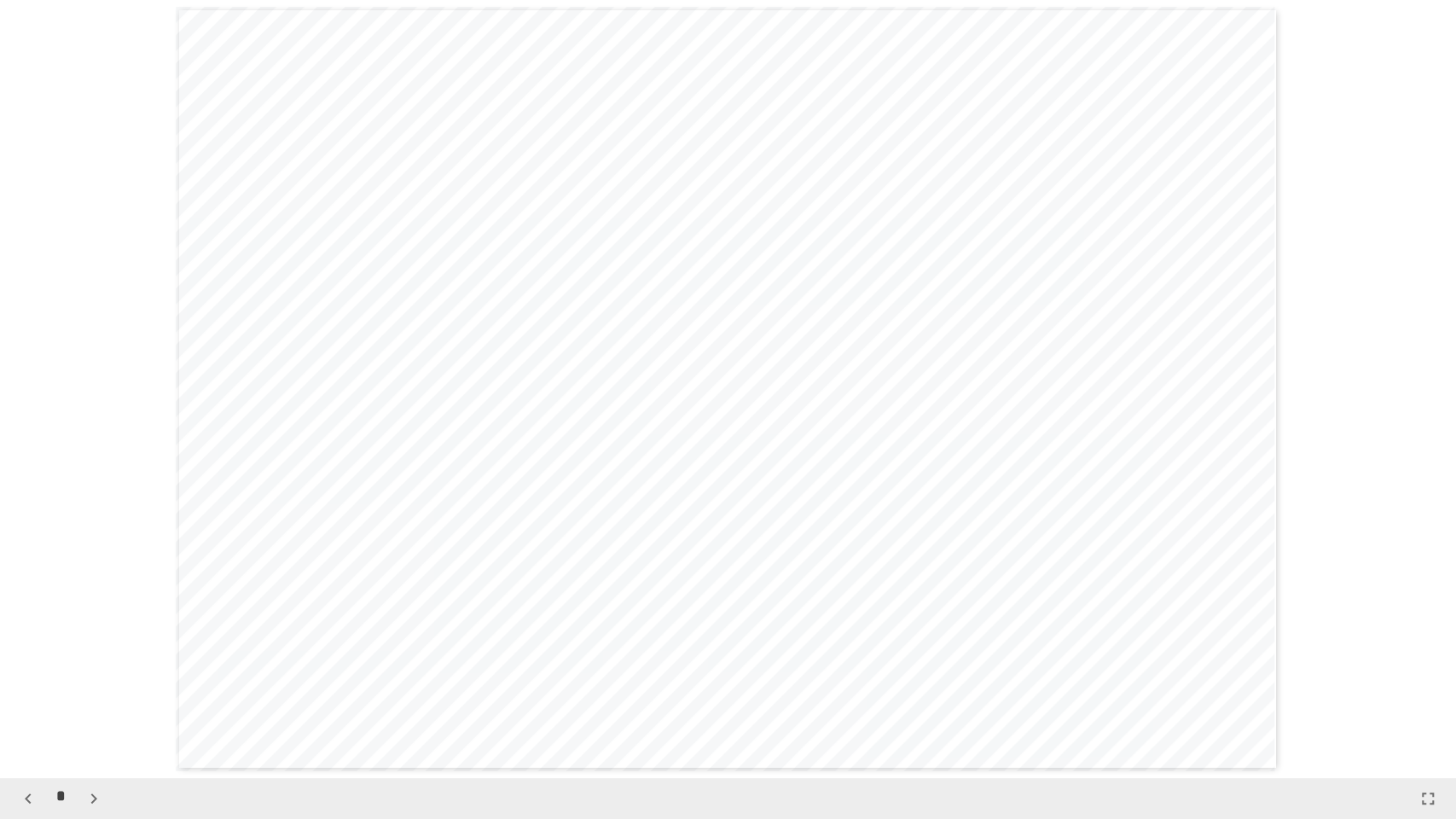 click 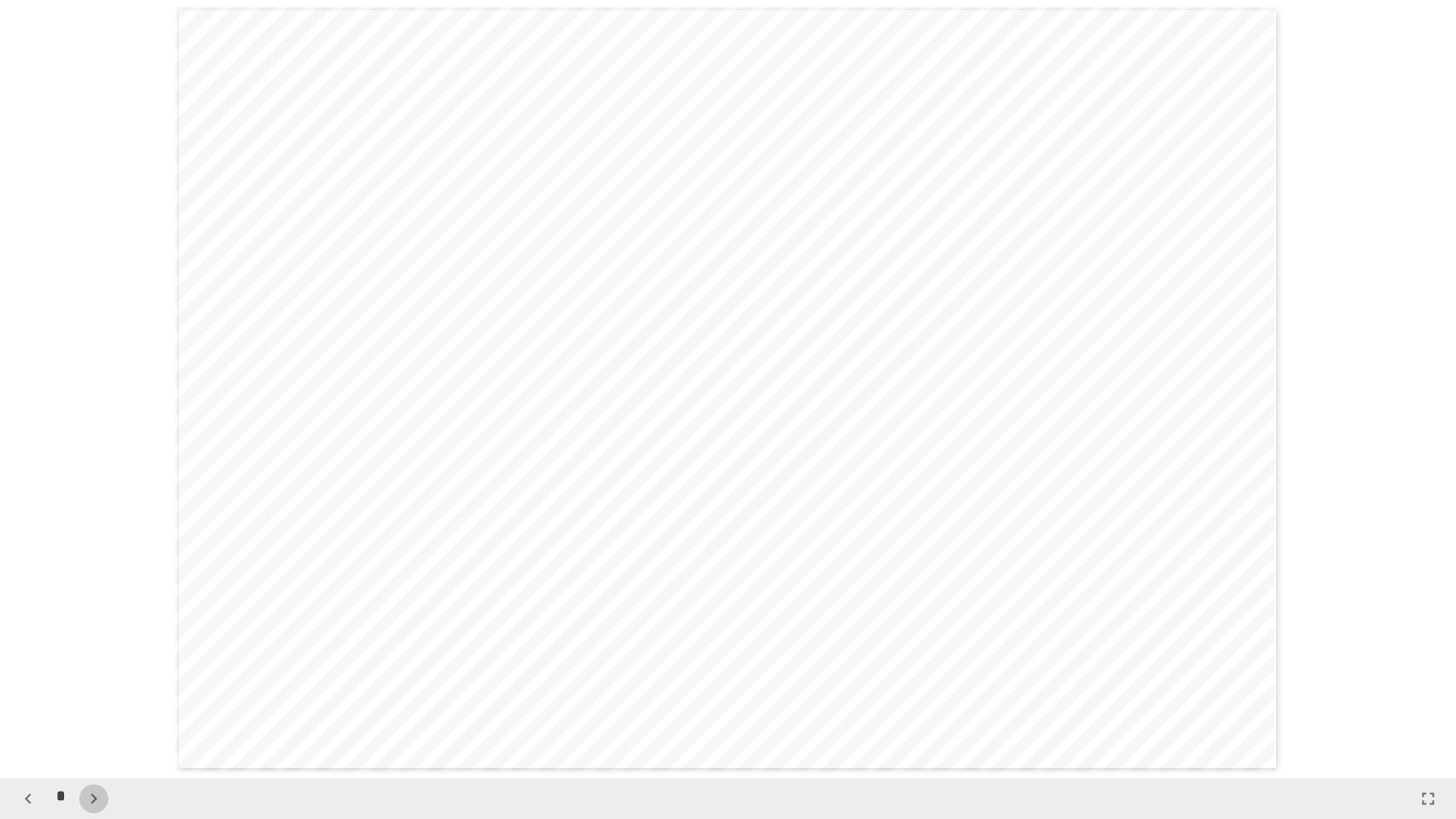 click 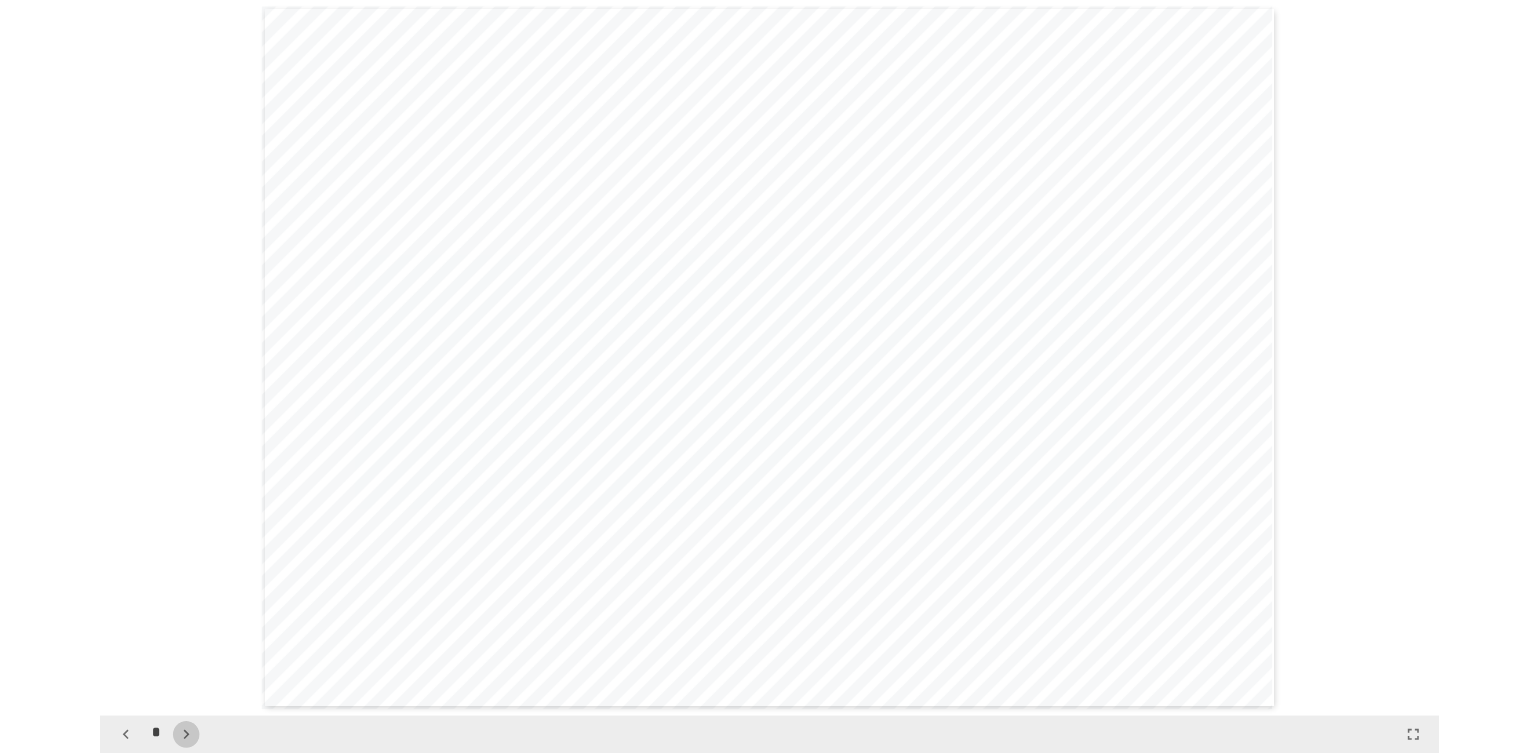 scroll, scrollTop: 7296, scrollLeft: 0, axis: vertical 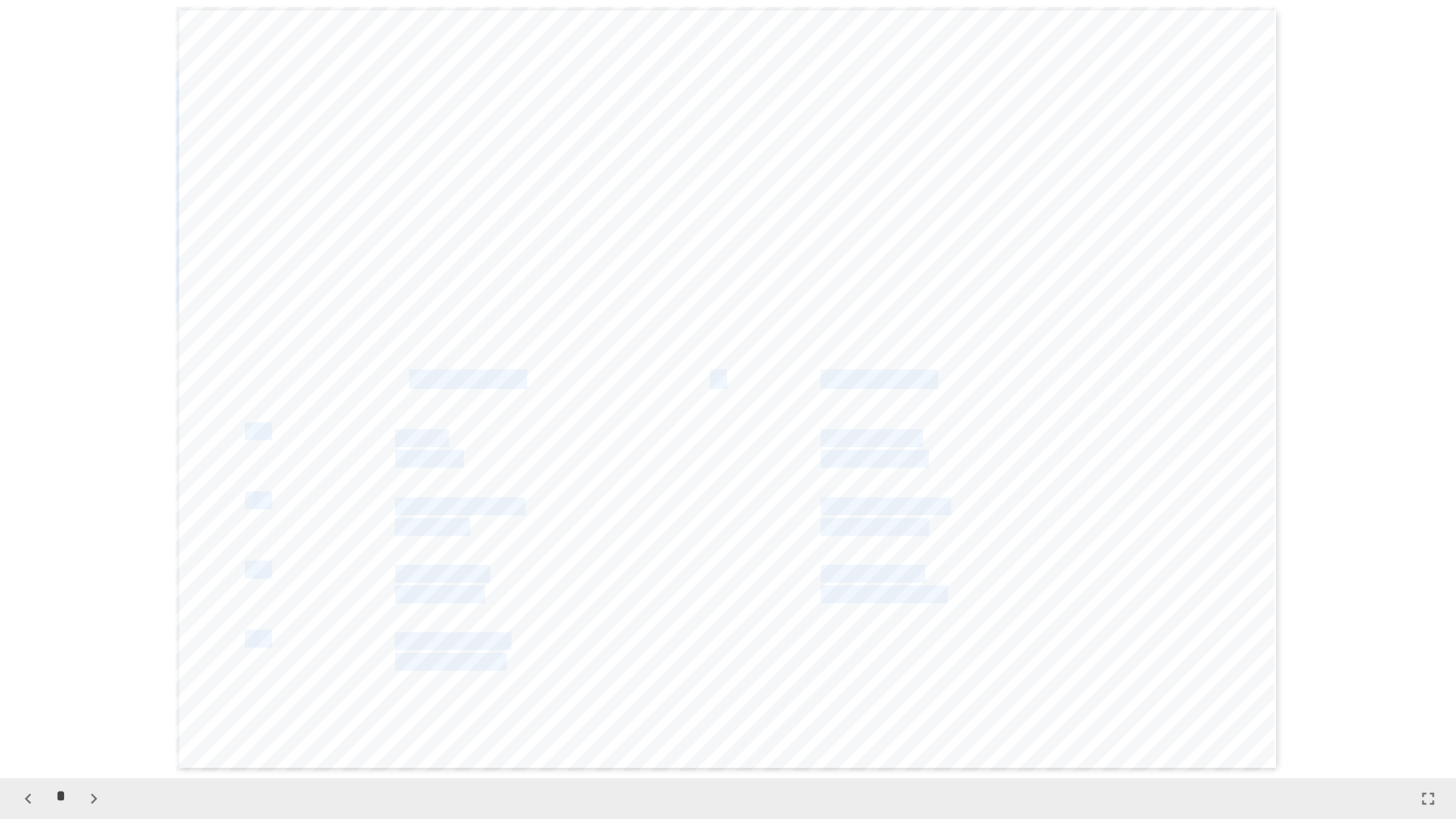 drag, startPoint x: 393, startPoint y: 381, endPoint x: 430, endPoint y: 382, distance: 37.013511 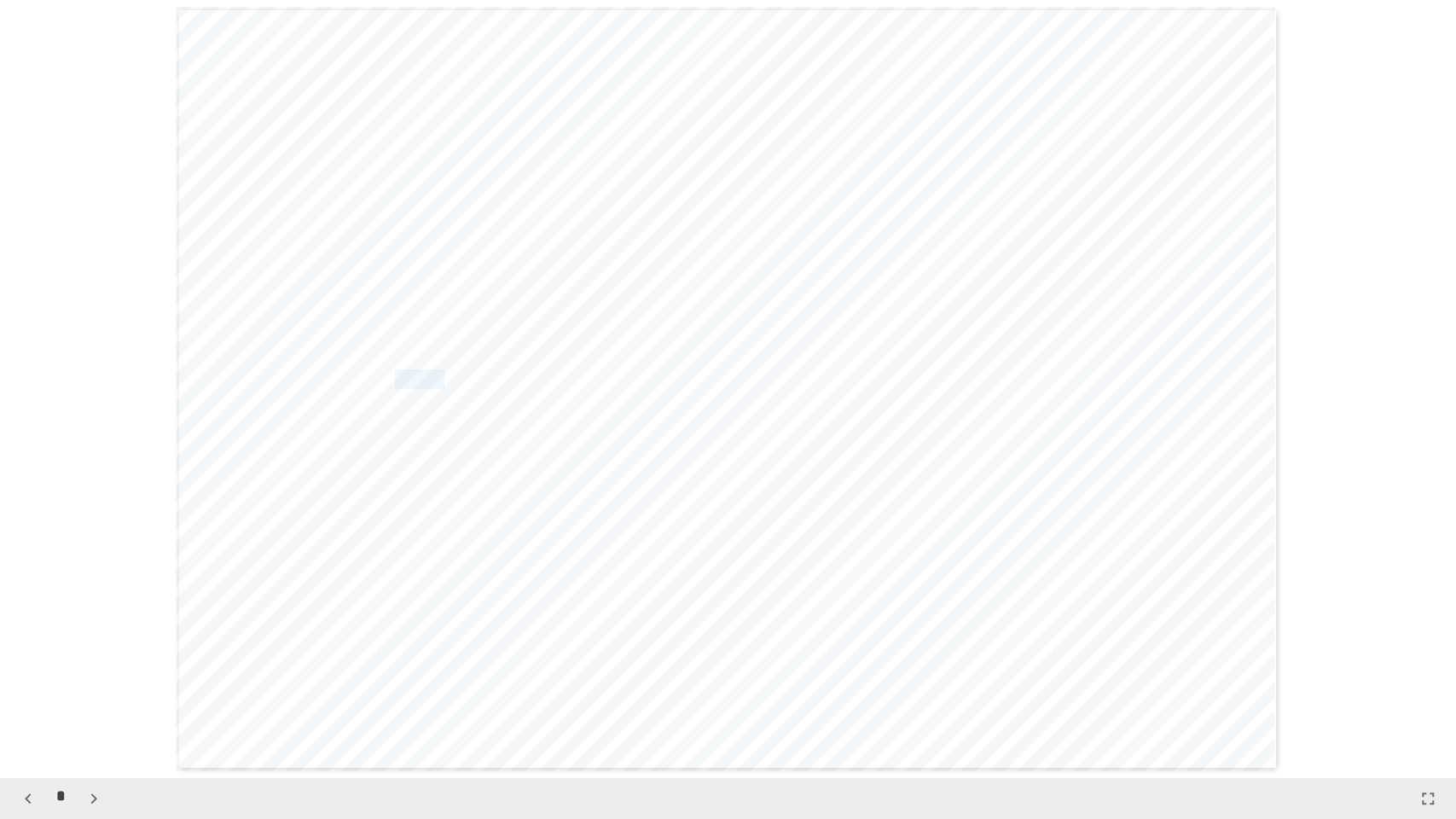 drag, startPoint x: 400, startPoint y: 375, endPoint x: 514, endPoint y: 380, distance: 114.1096 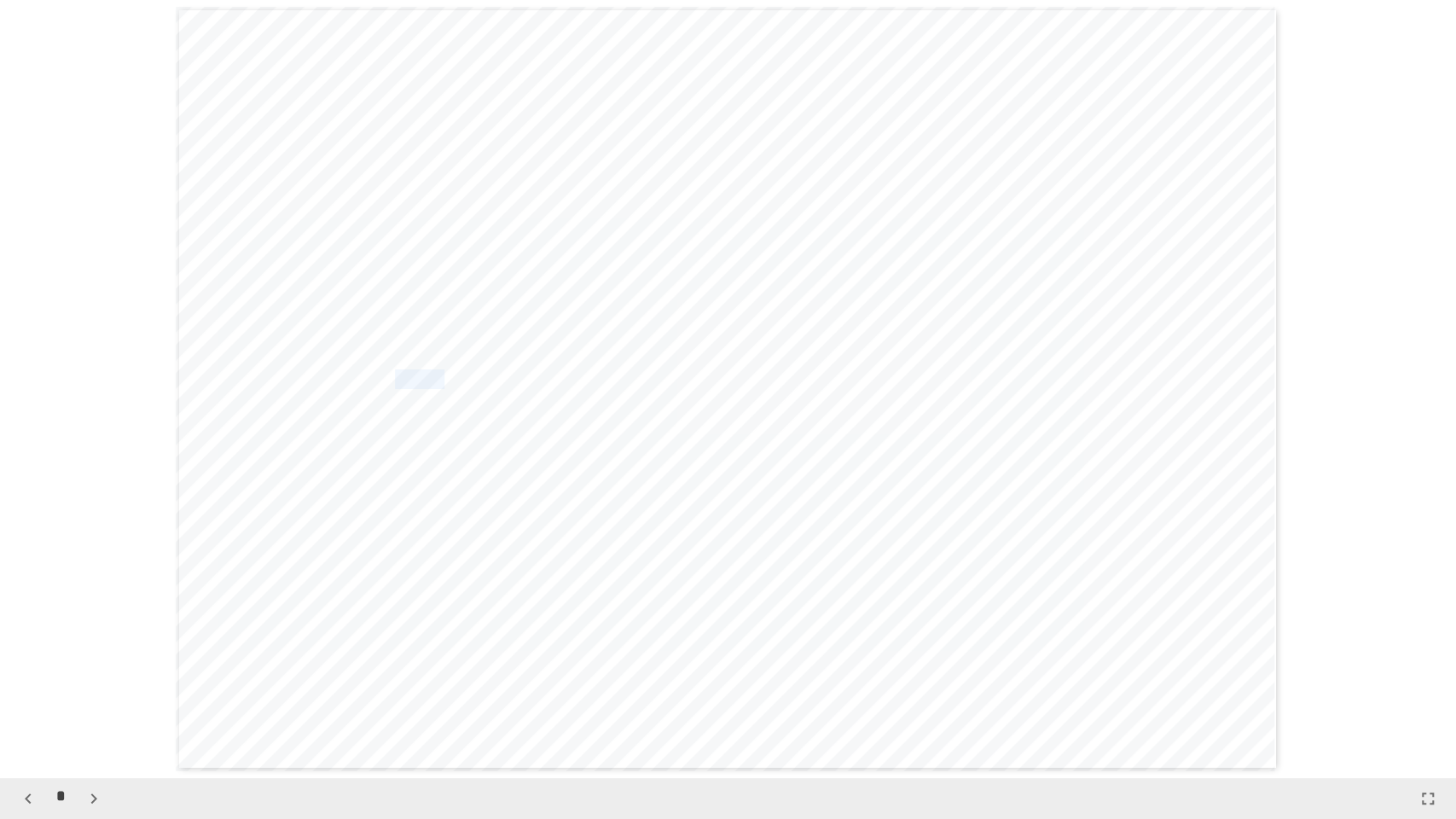 click on "**********" at bounding box center [552, 379] 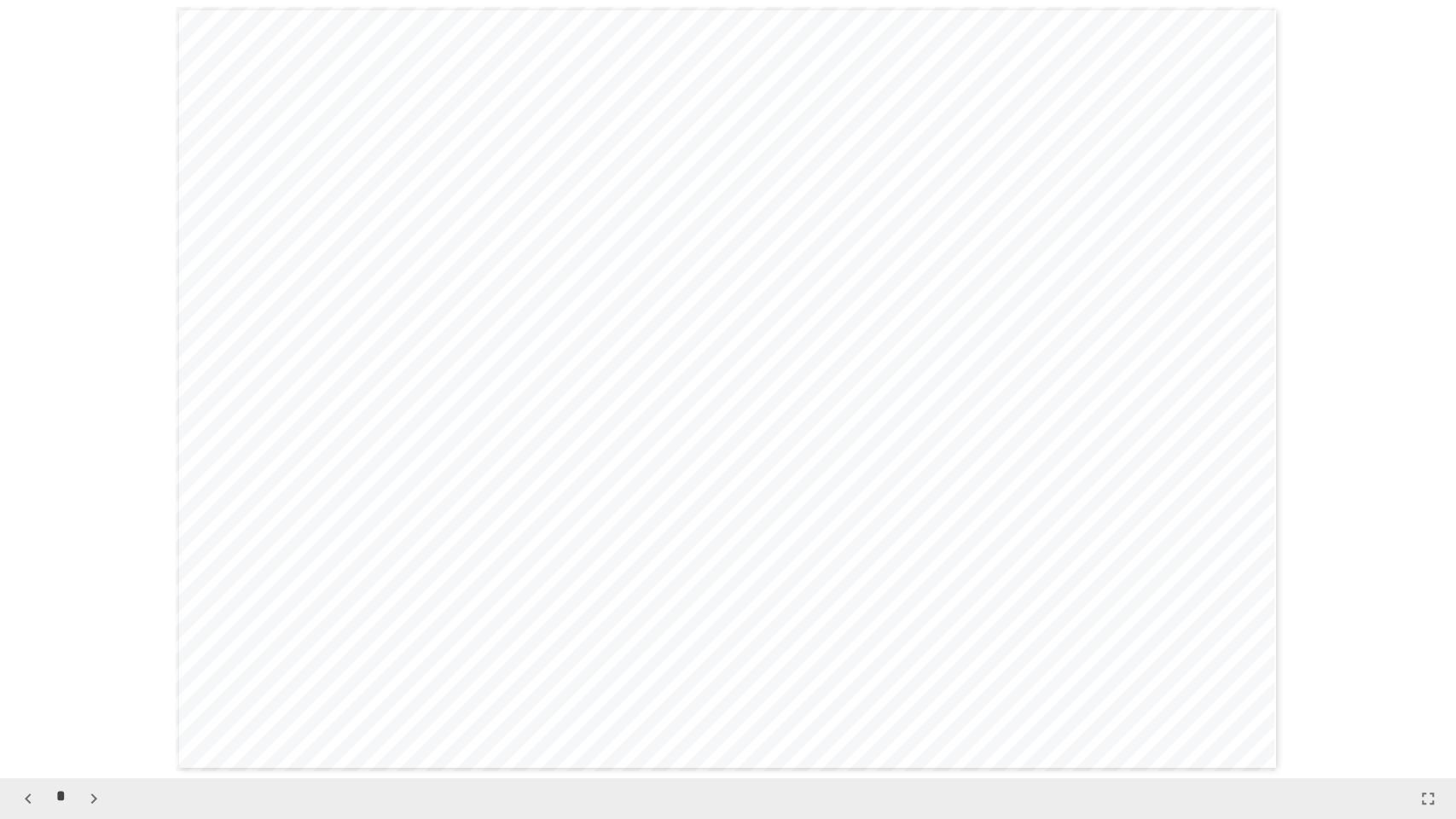 click on "**********" at bounding box center [943, 439] 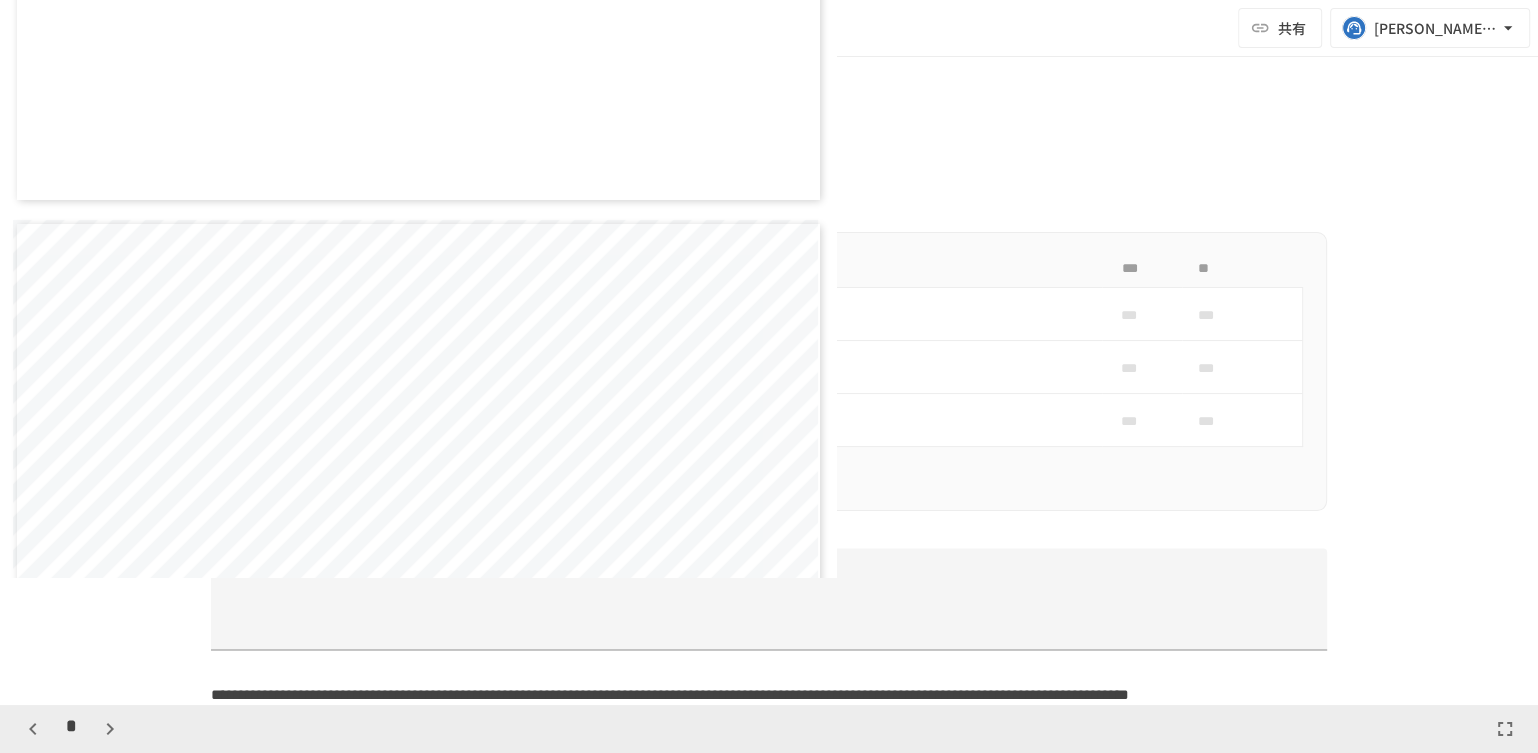 scroll, scrollTop: 4620, scrollLeft: 0, axis: vertical 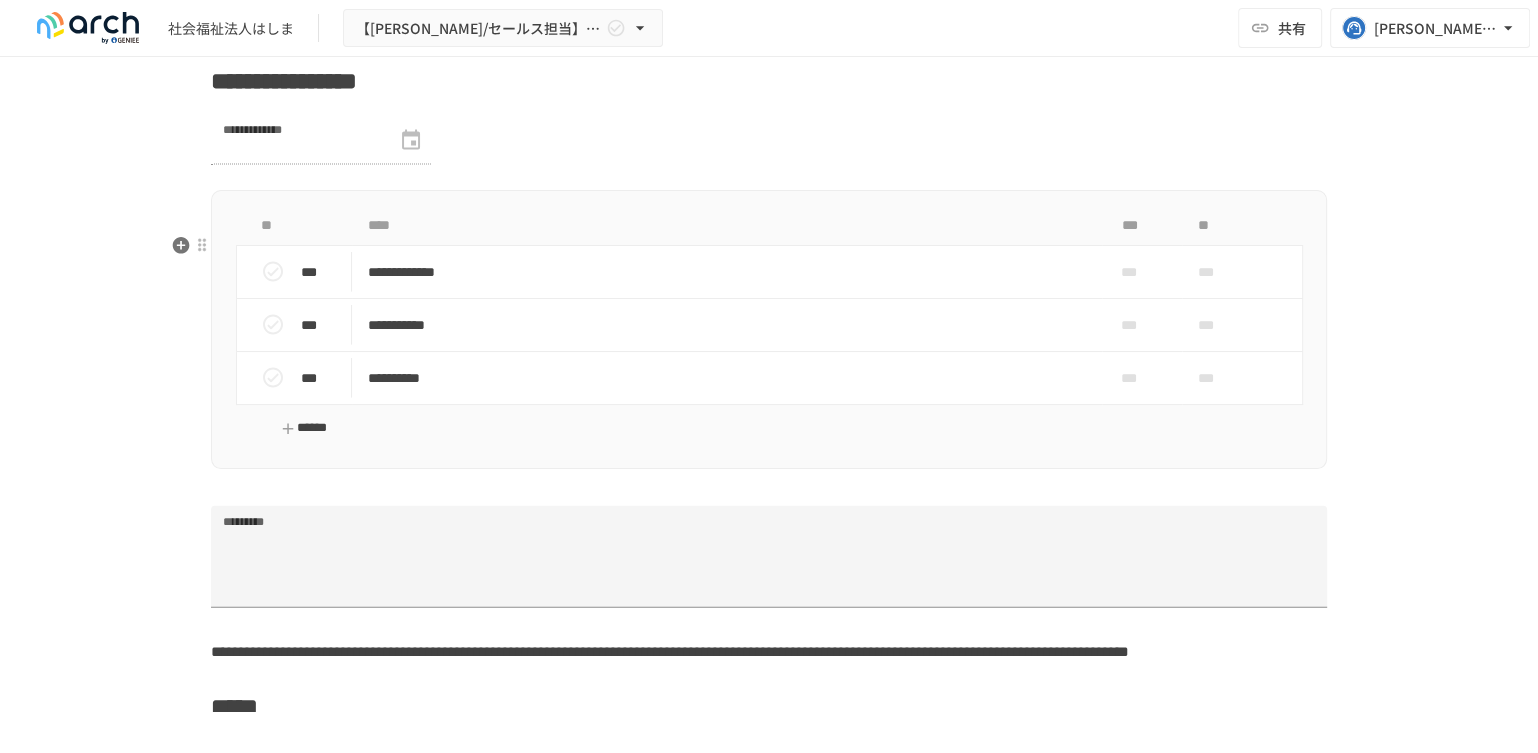 drag, startPoint x: 313, startPoint y: 464, endPoint x: 324, endPoint y: 459, distance: 12.083046 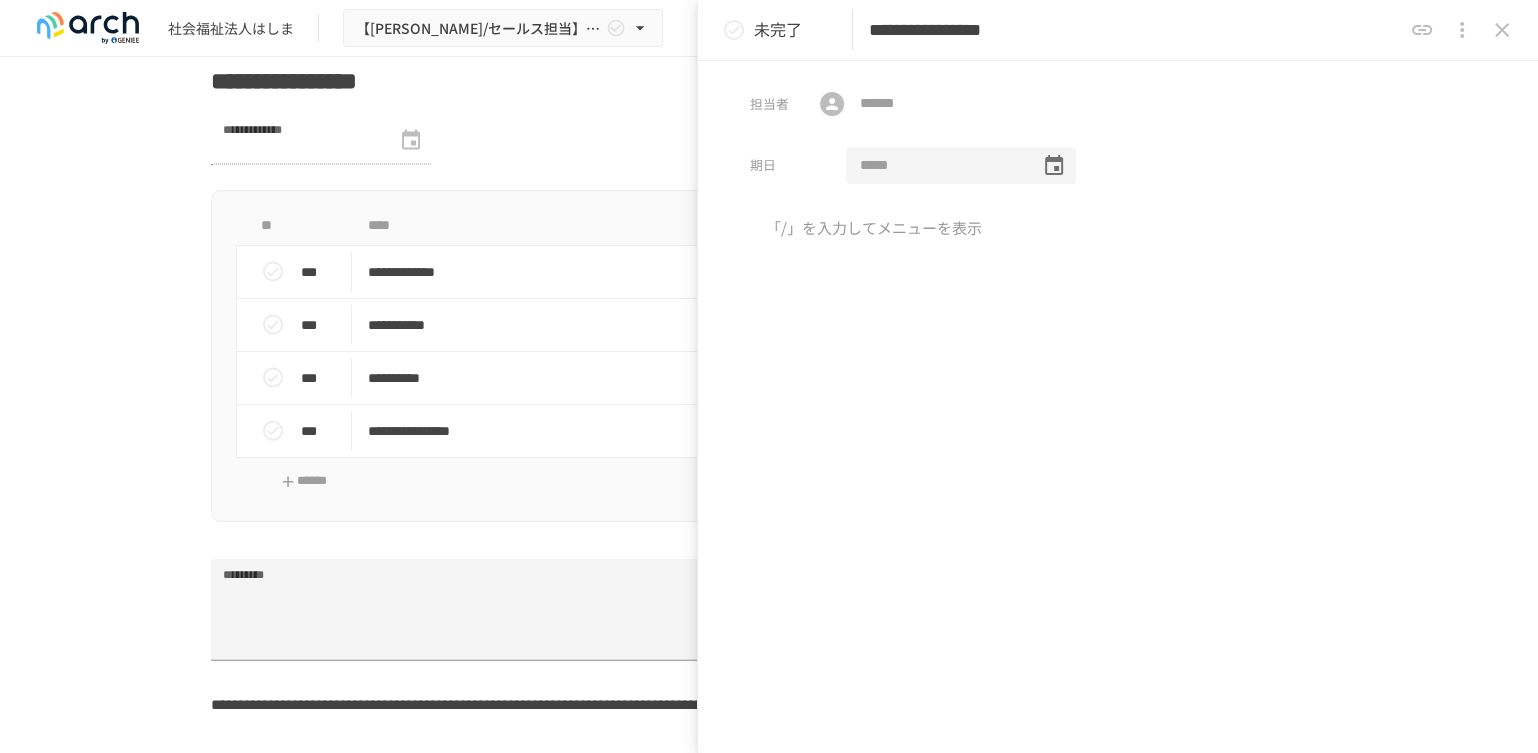 type on "**********" 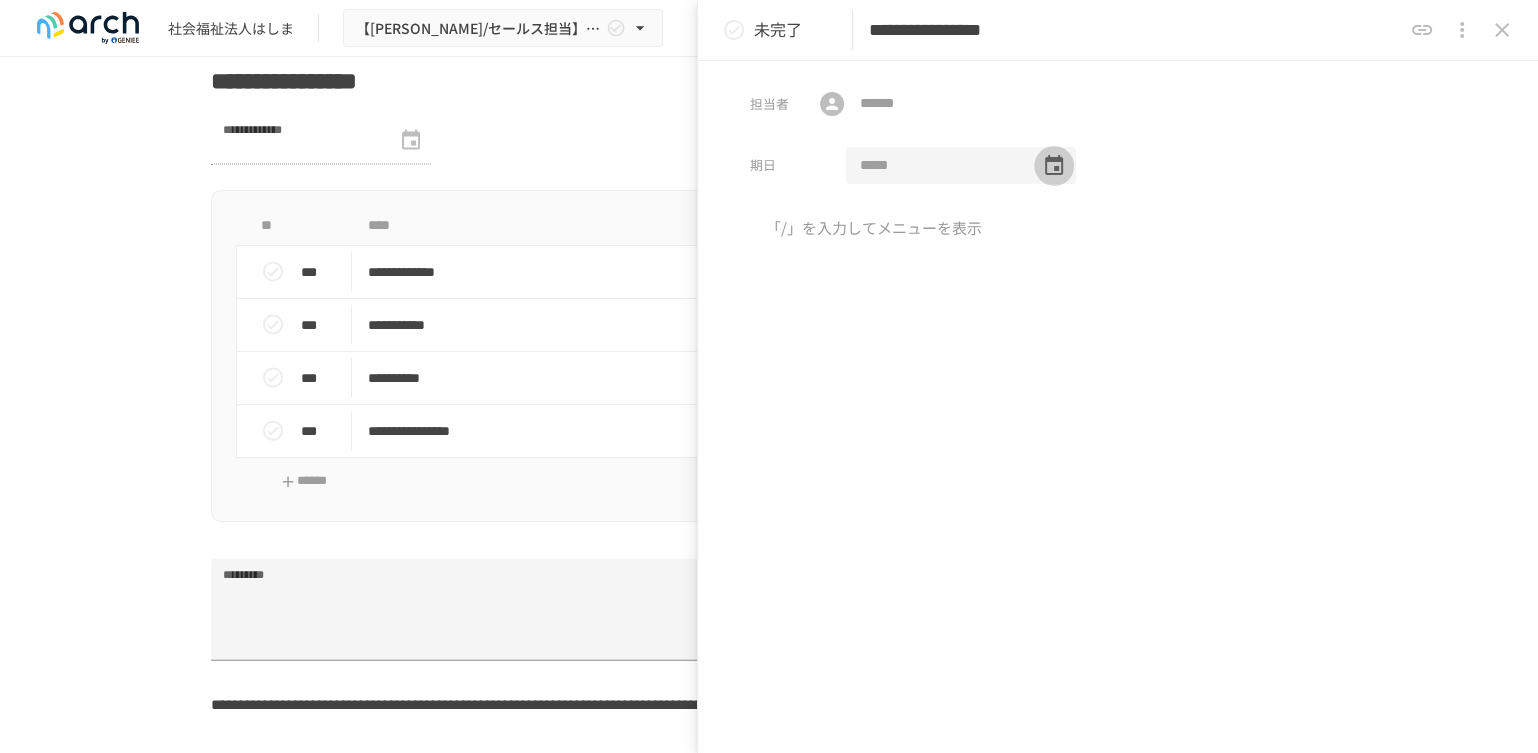 click 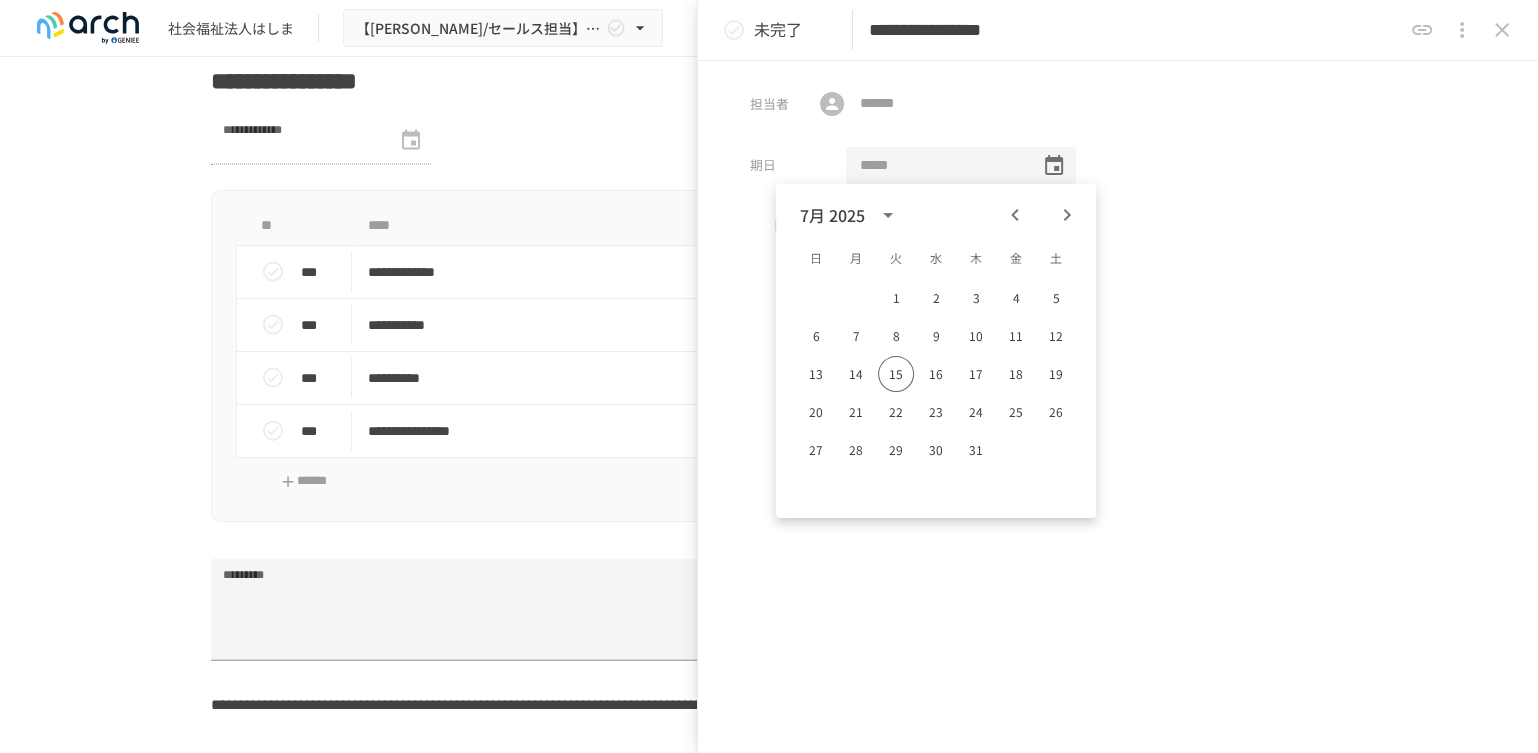 click 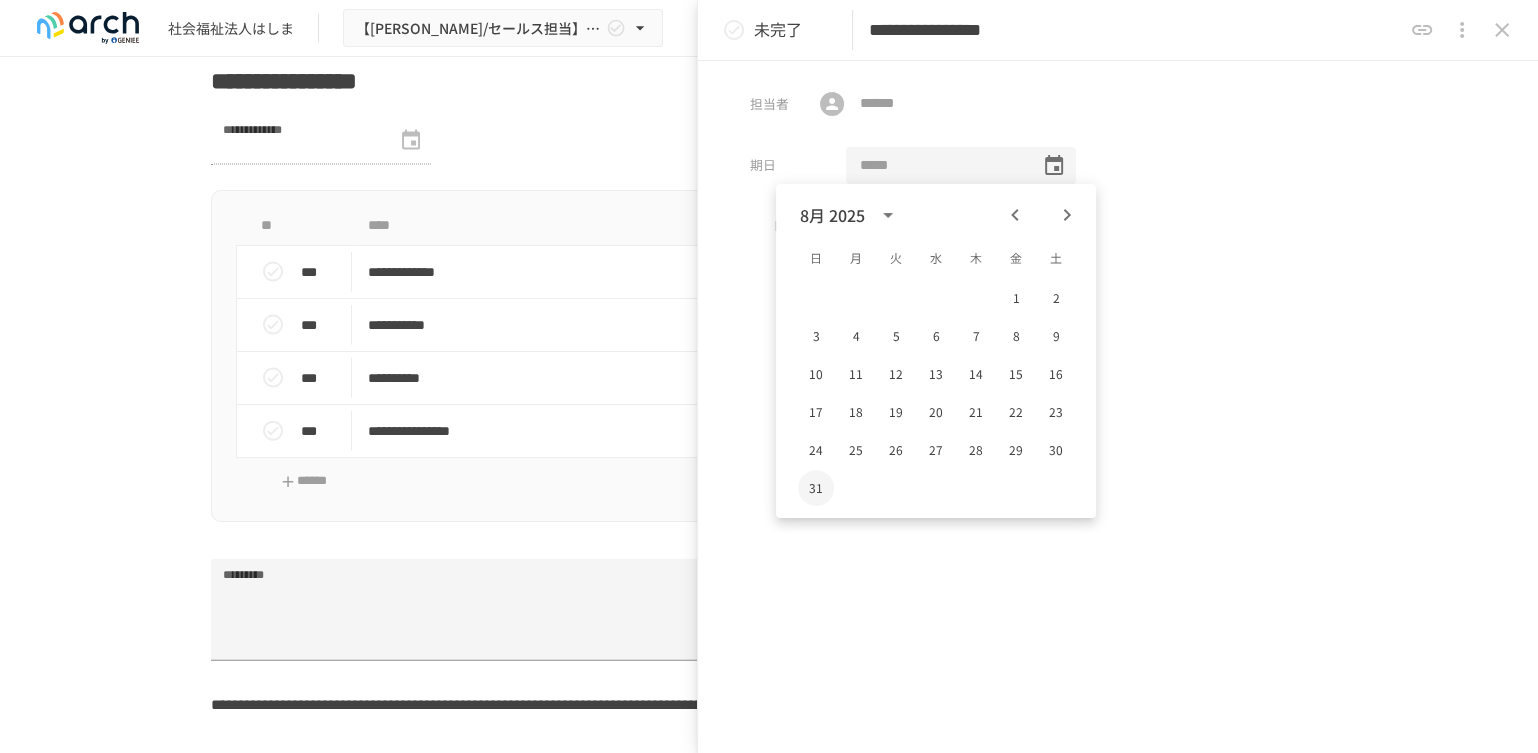 click on "31" at bounding box center (816, 488) 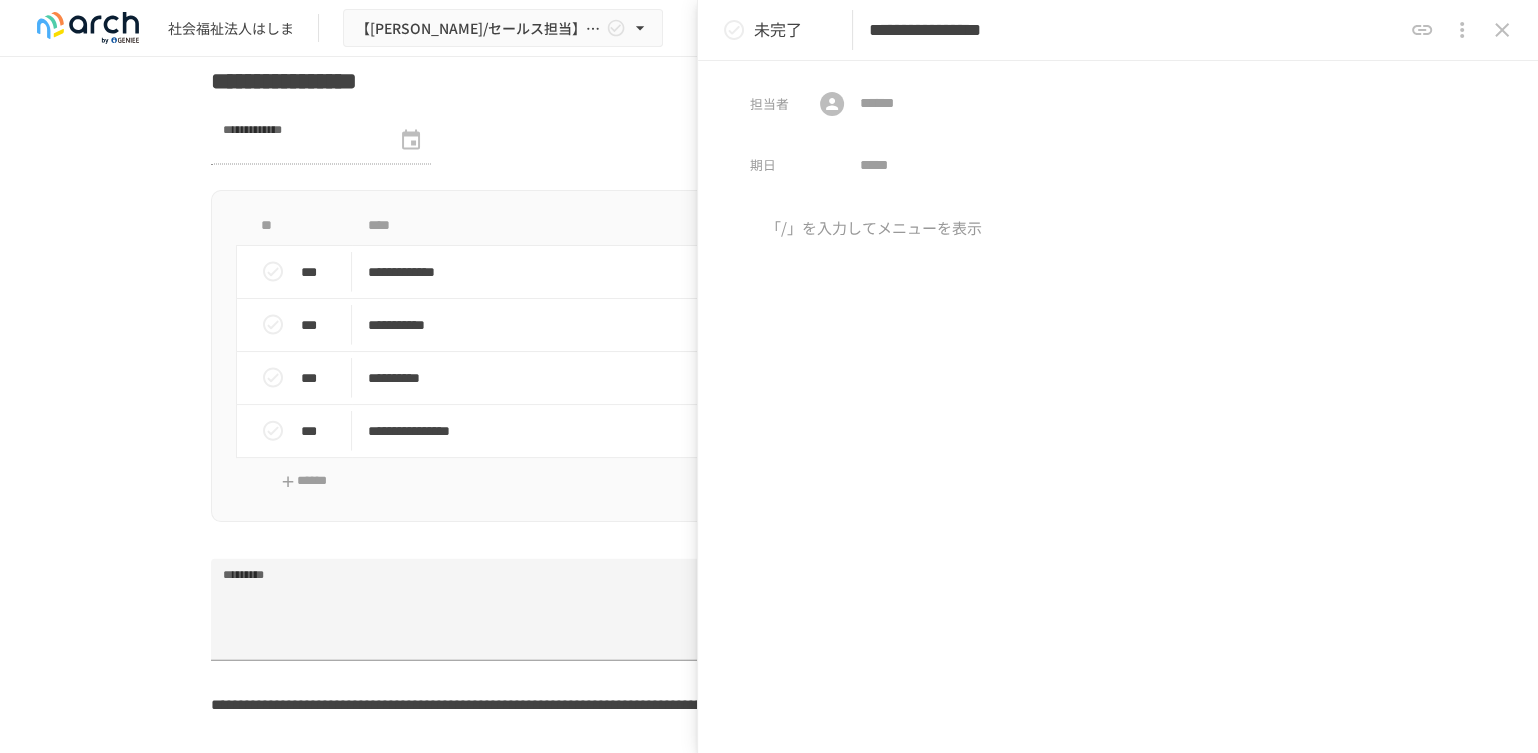 type on "**********" 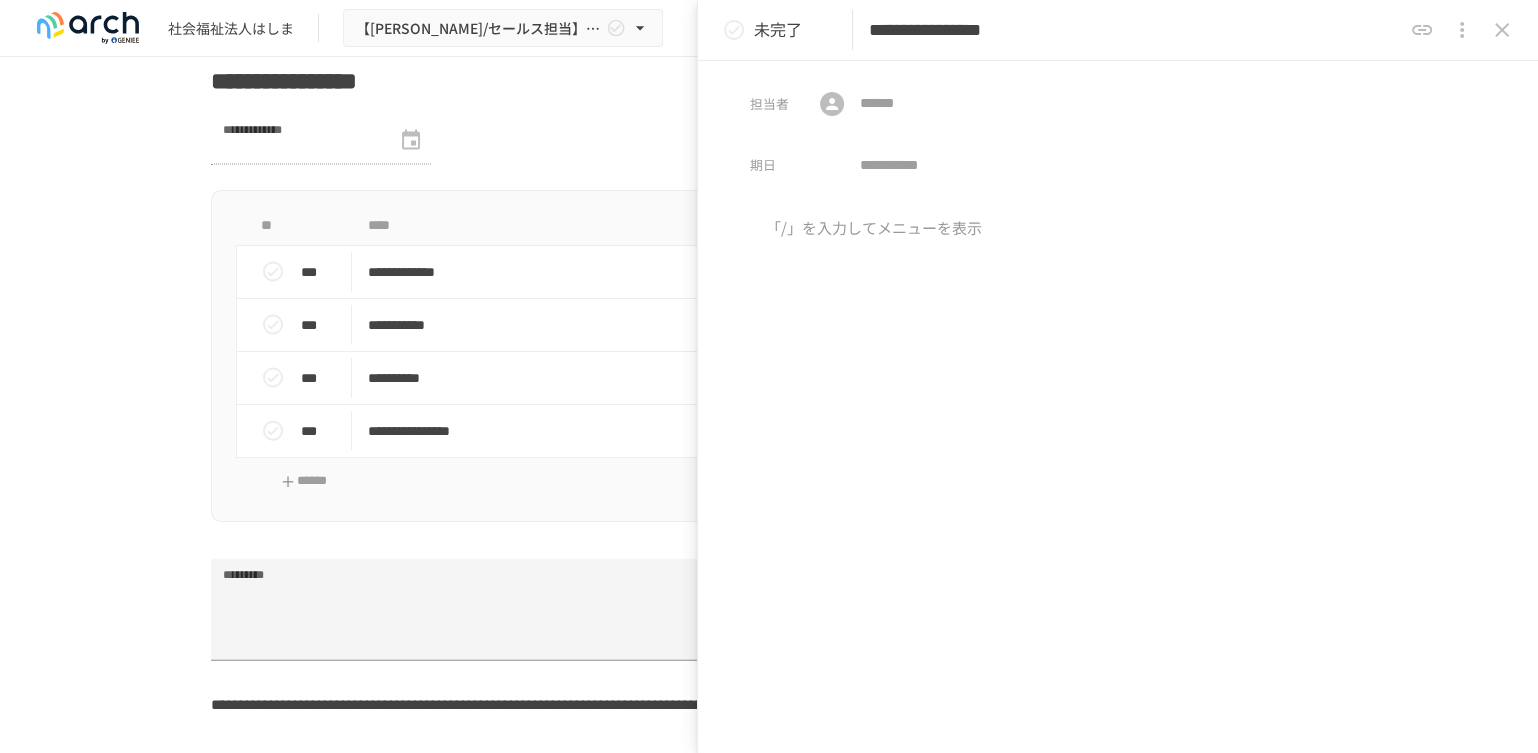click 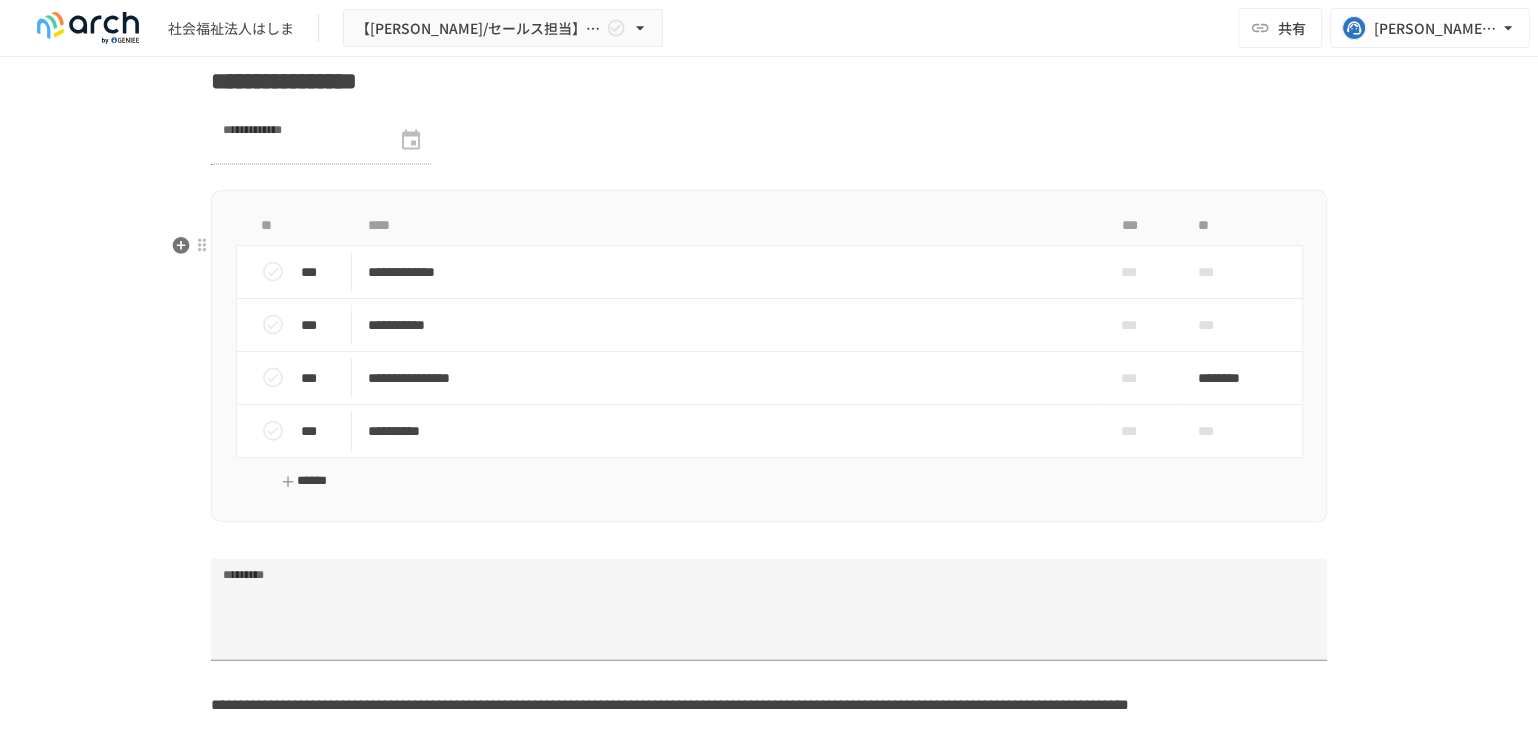 click on "******" at bounding box center [304, 481] 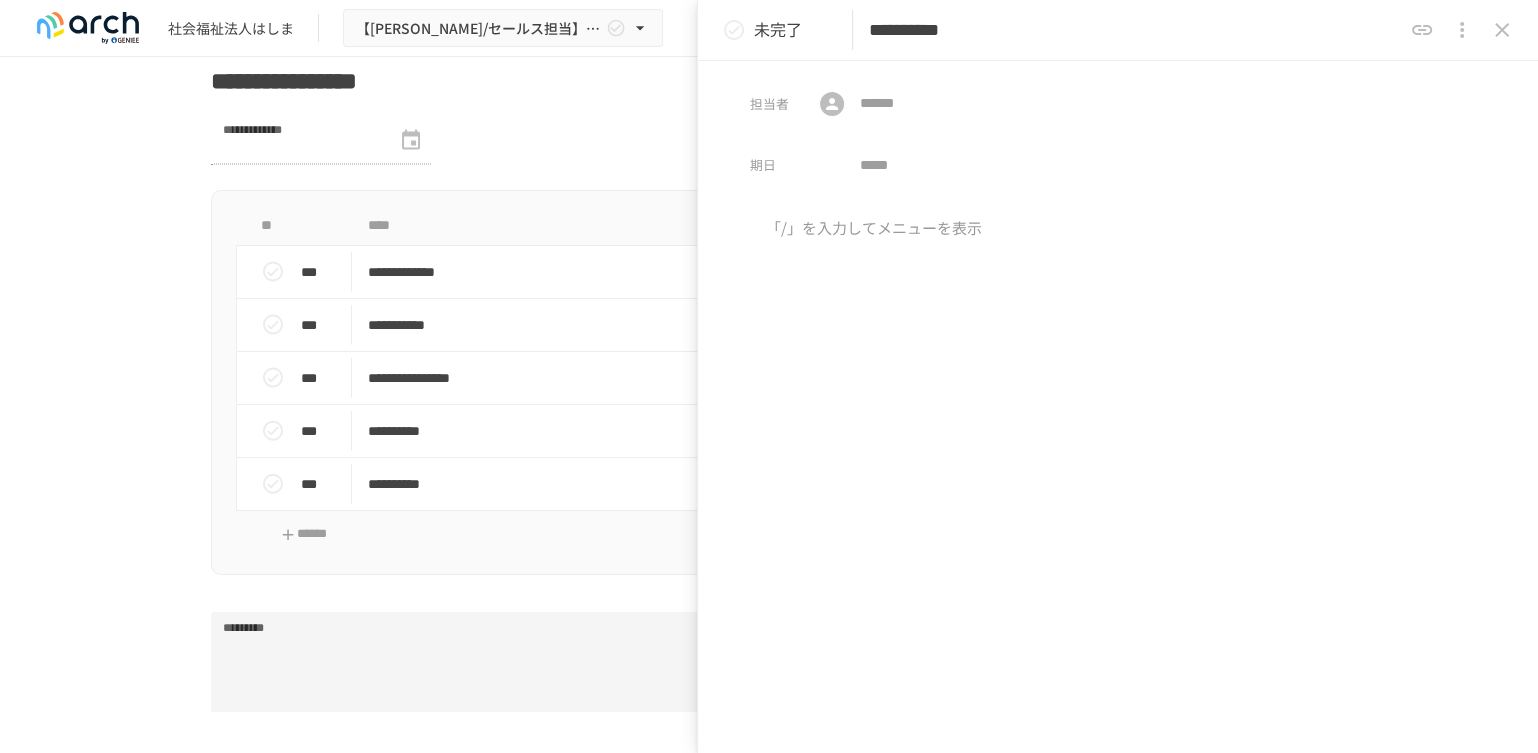 type on "**********" 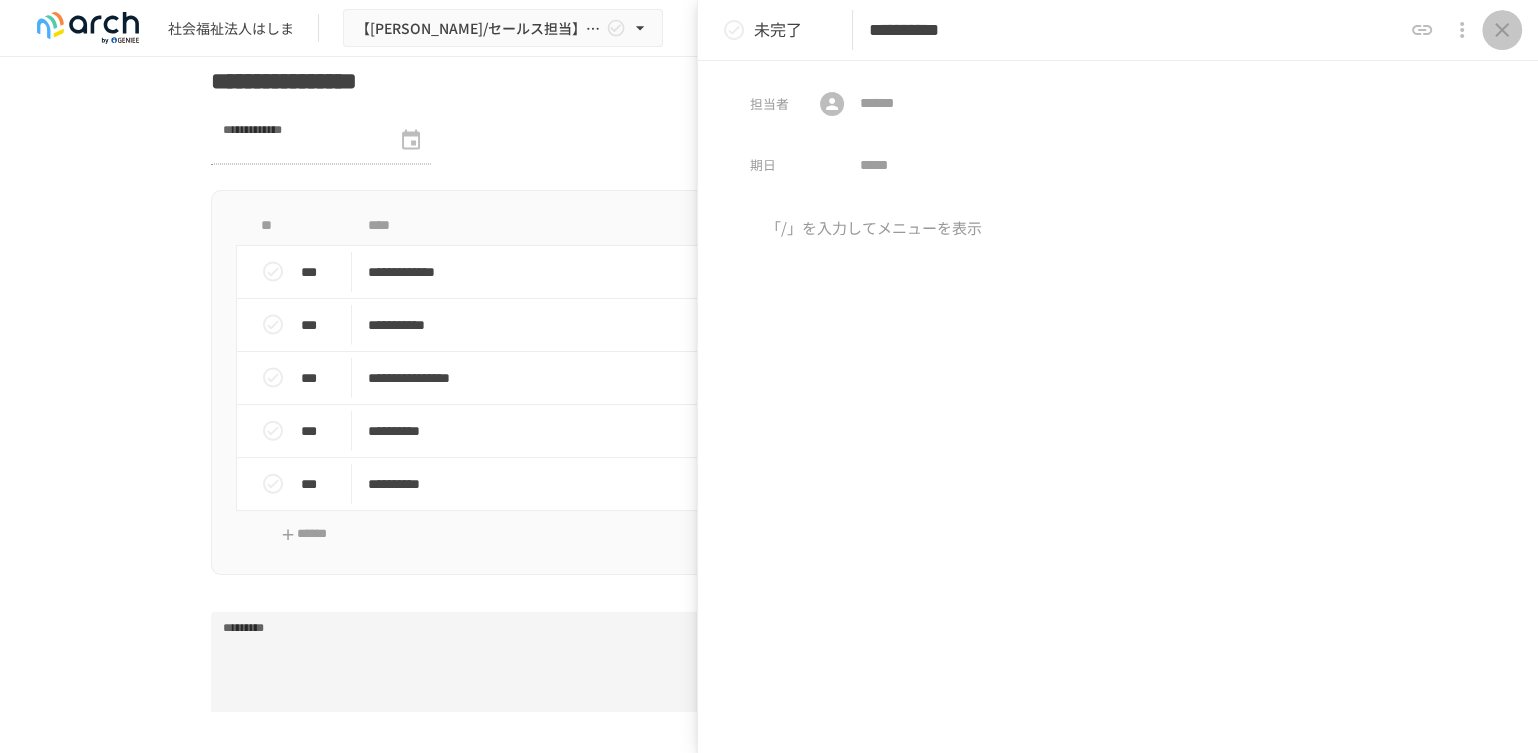 click 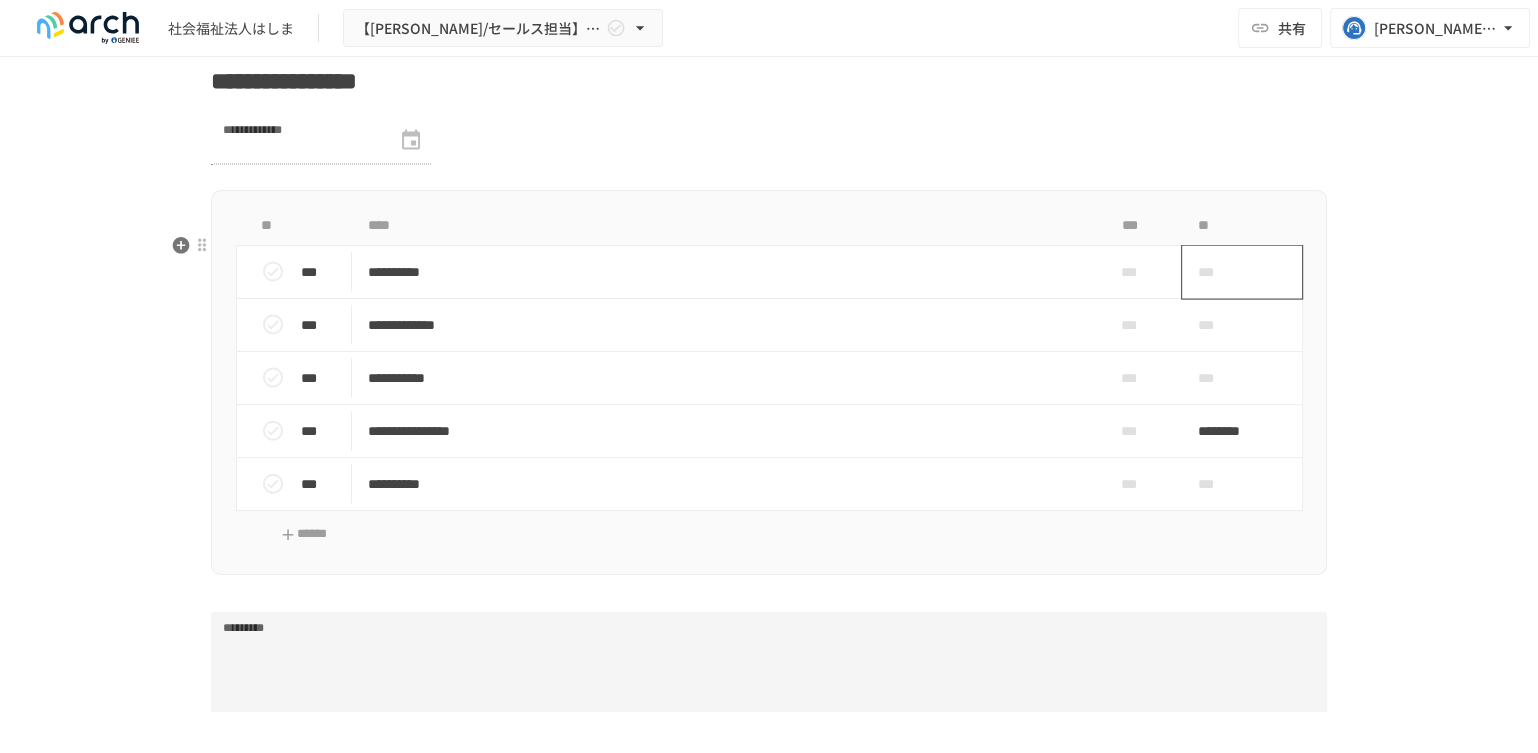 click on "***" at bounding box center [1242, 272] 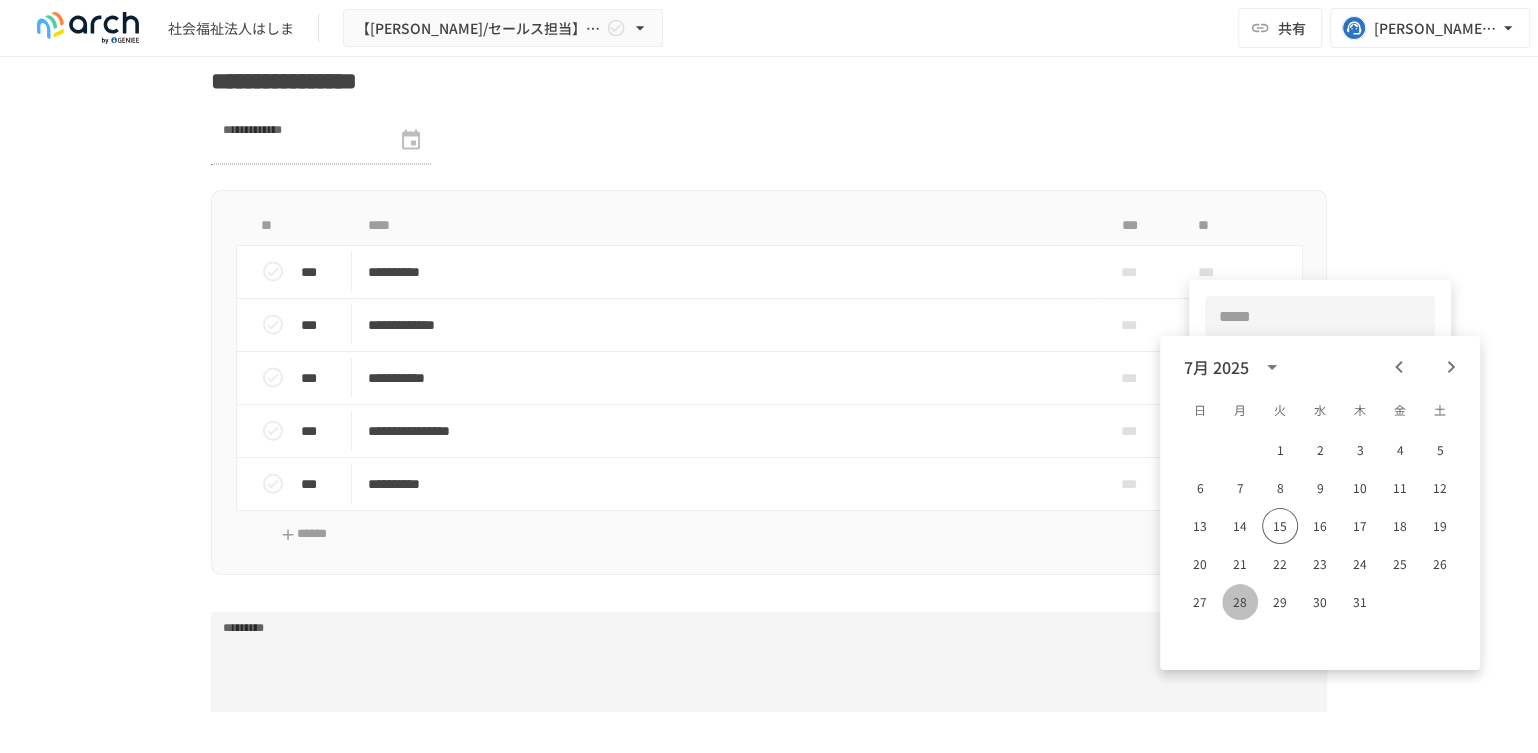 click on "28" at bounding box center [1240, 602] 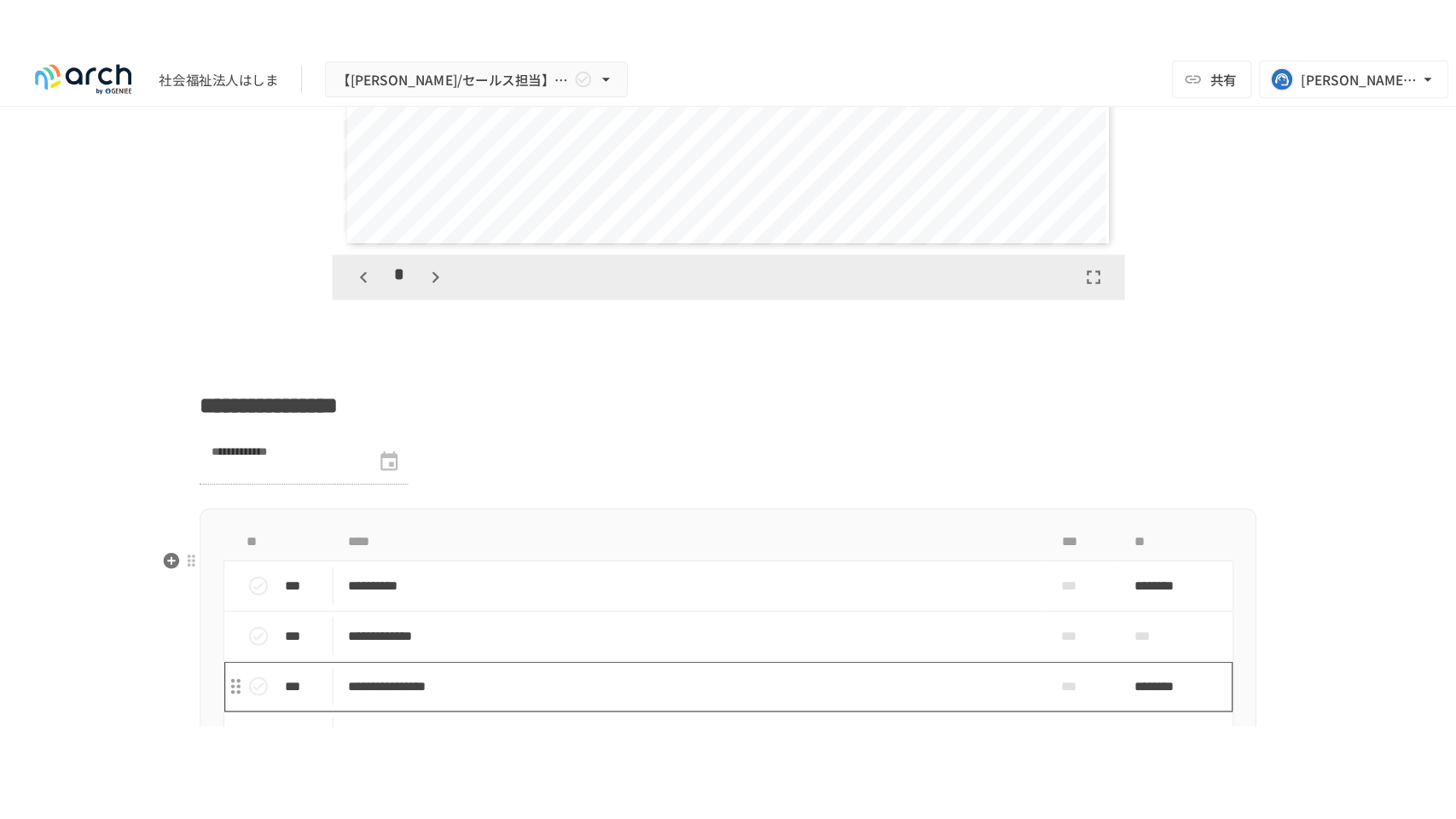 scroll, scrollTop: 3112, scrollLeft: 0, axis: vertical 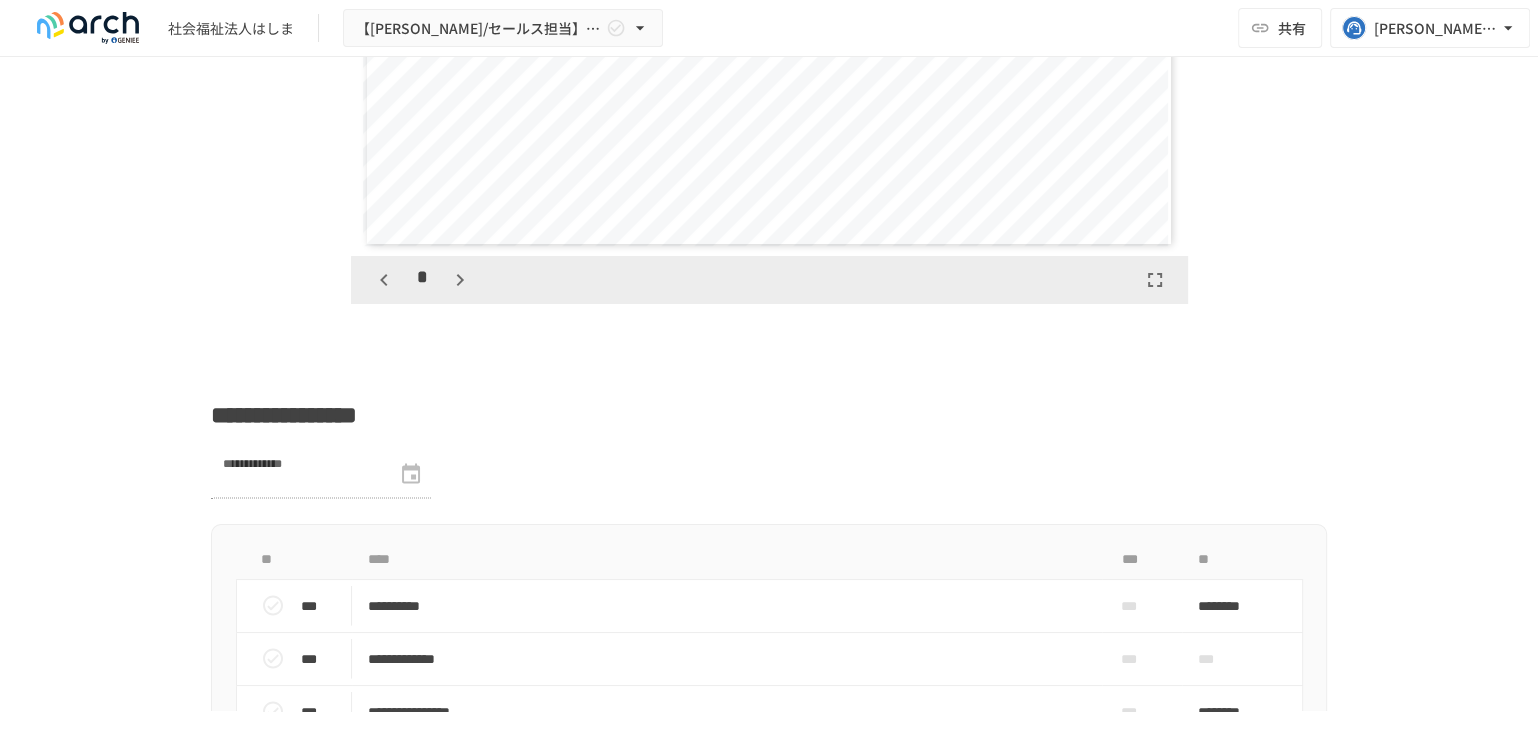 drag, startPoint x: 1156, startPoint y: 316, endPoint x: 1243, endPoint y: 468, distance: 175.13708 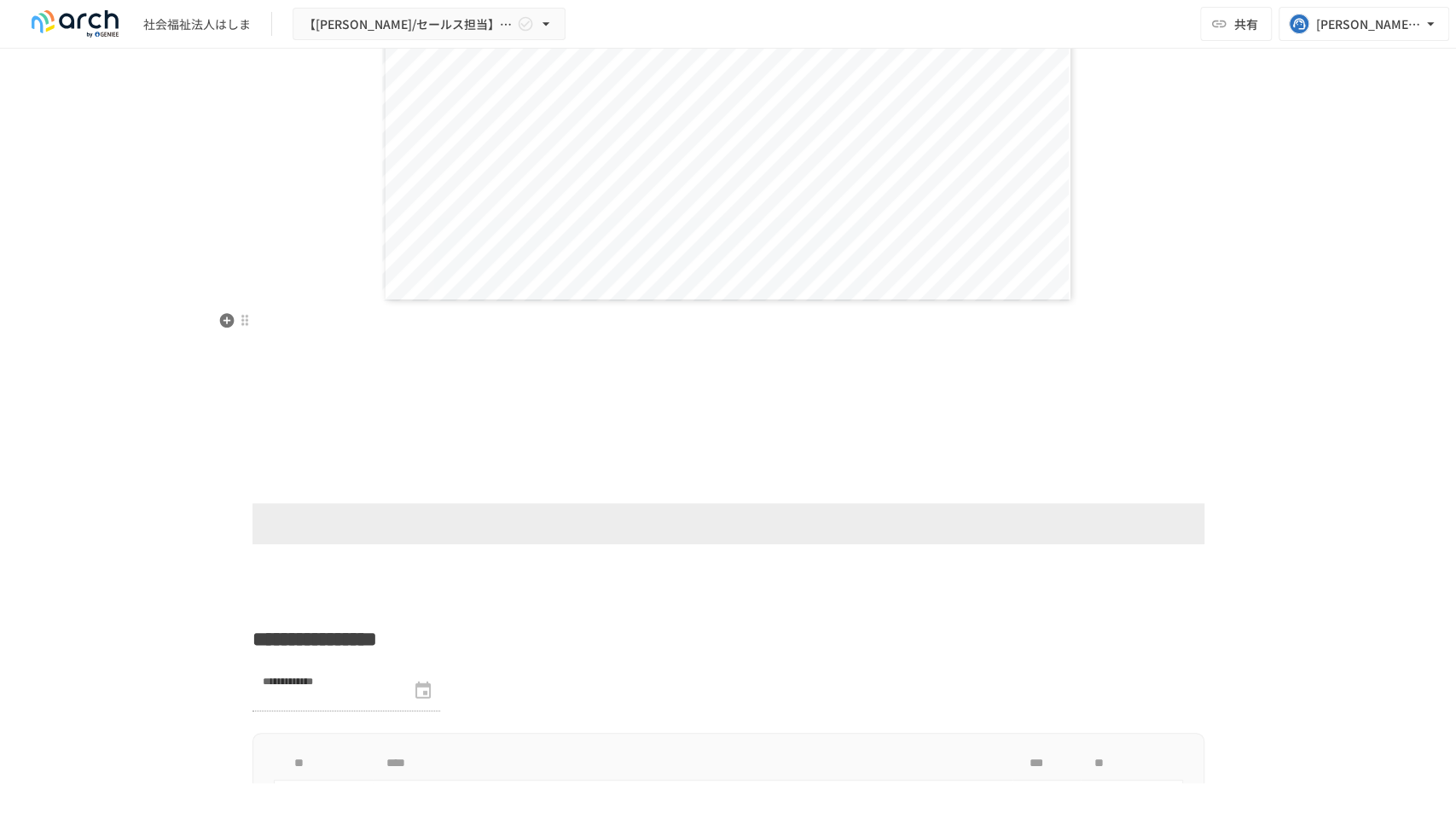 scroll, scrollTop: 3890, scrollLeft: 0, axis: vertical 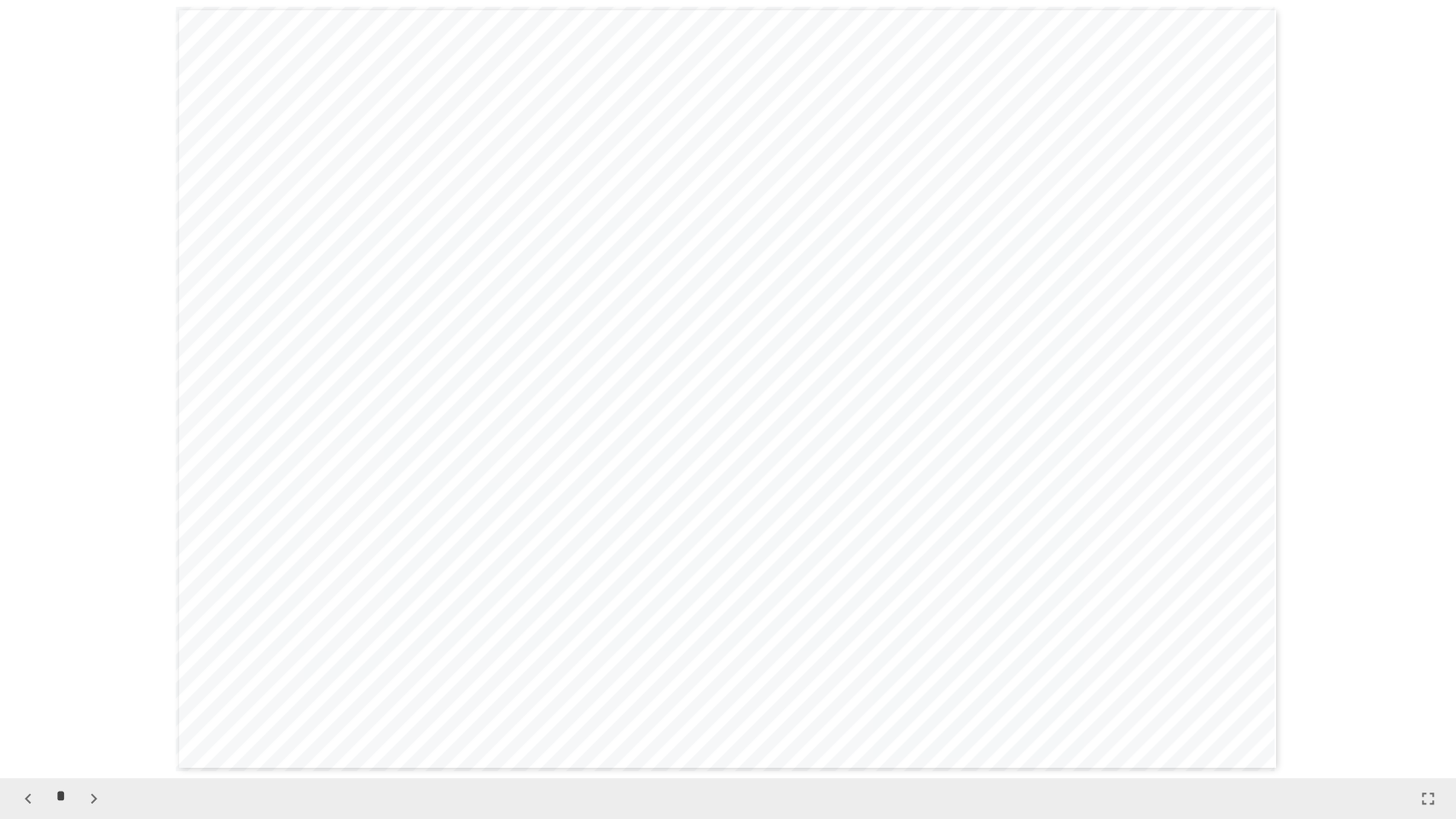 click 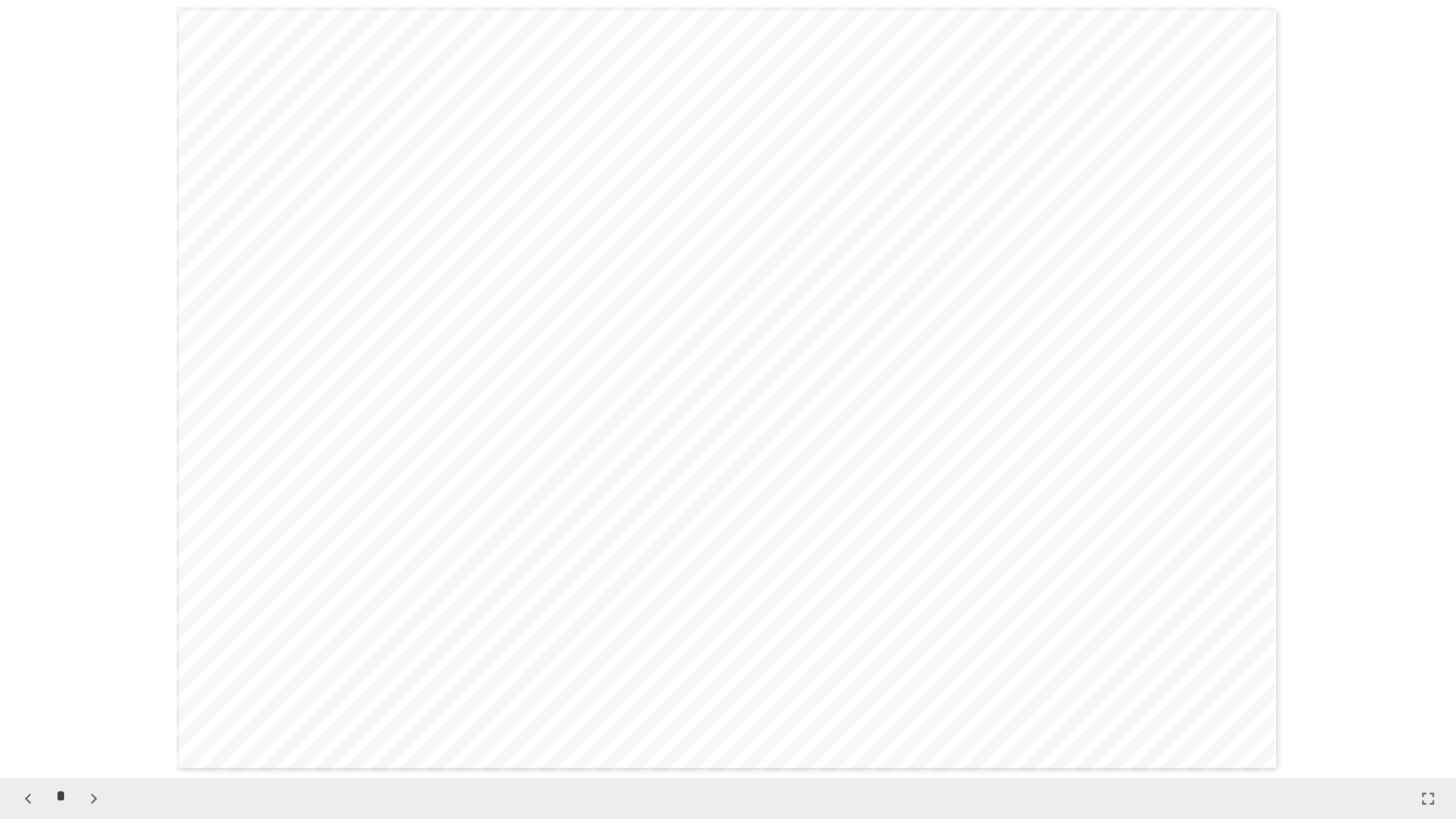 click 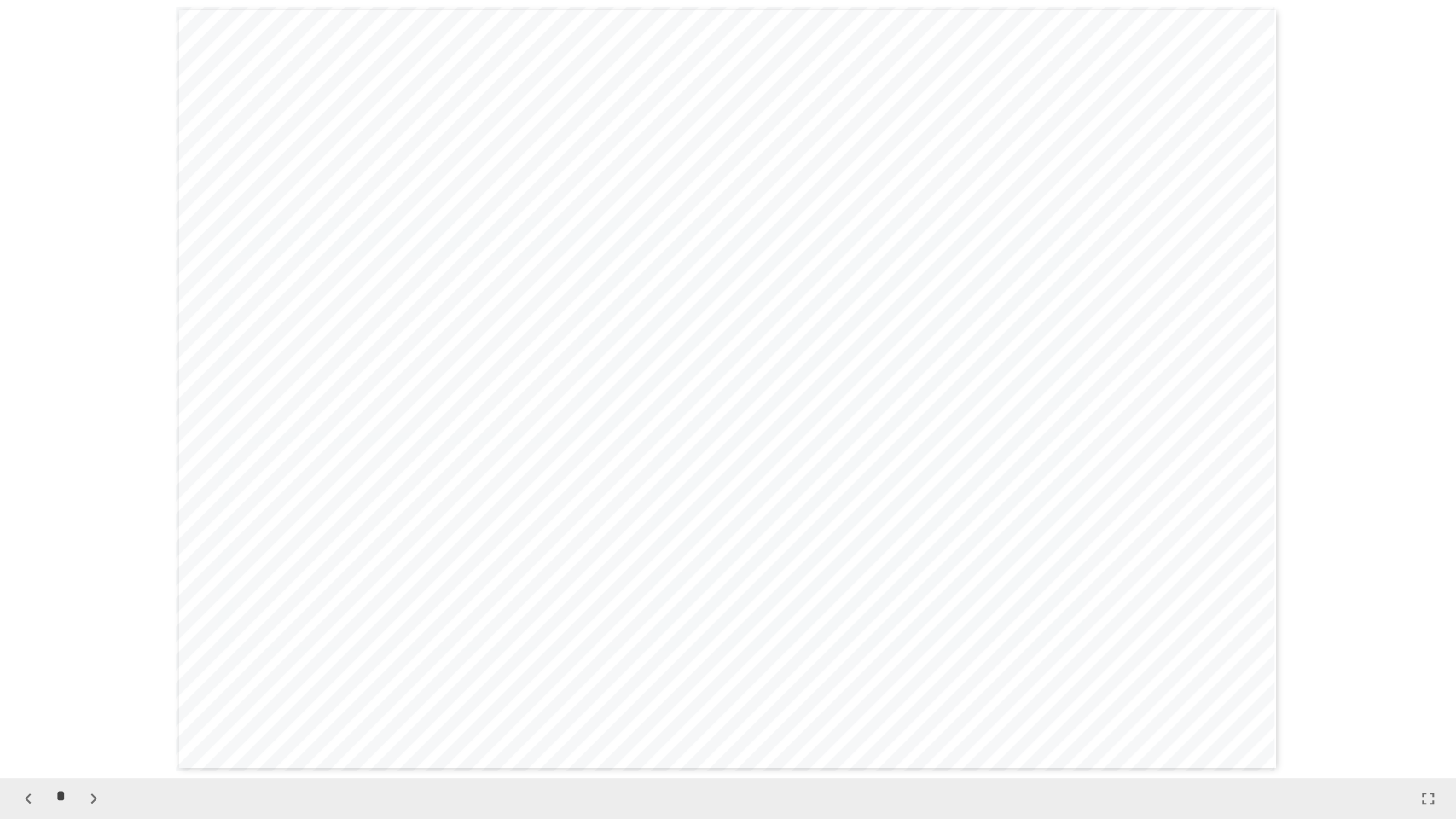 click 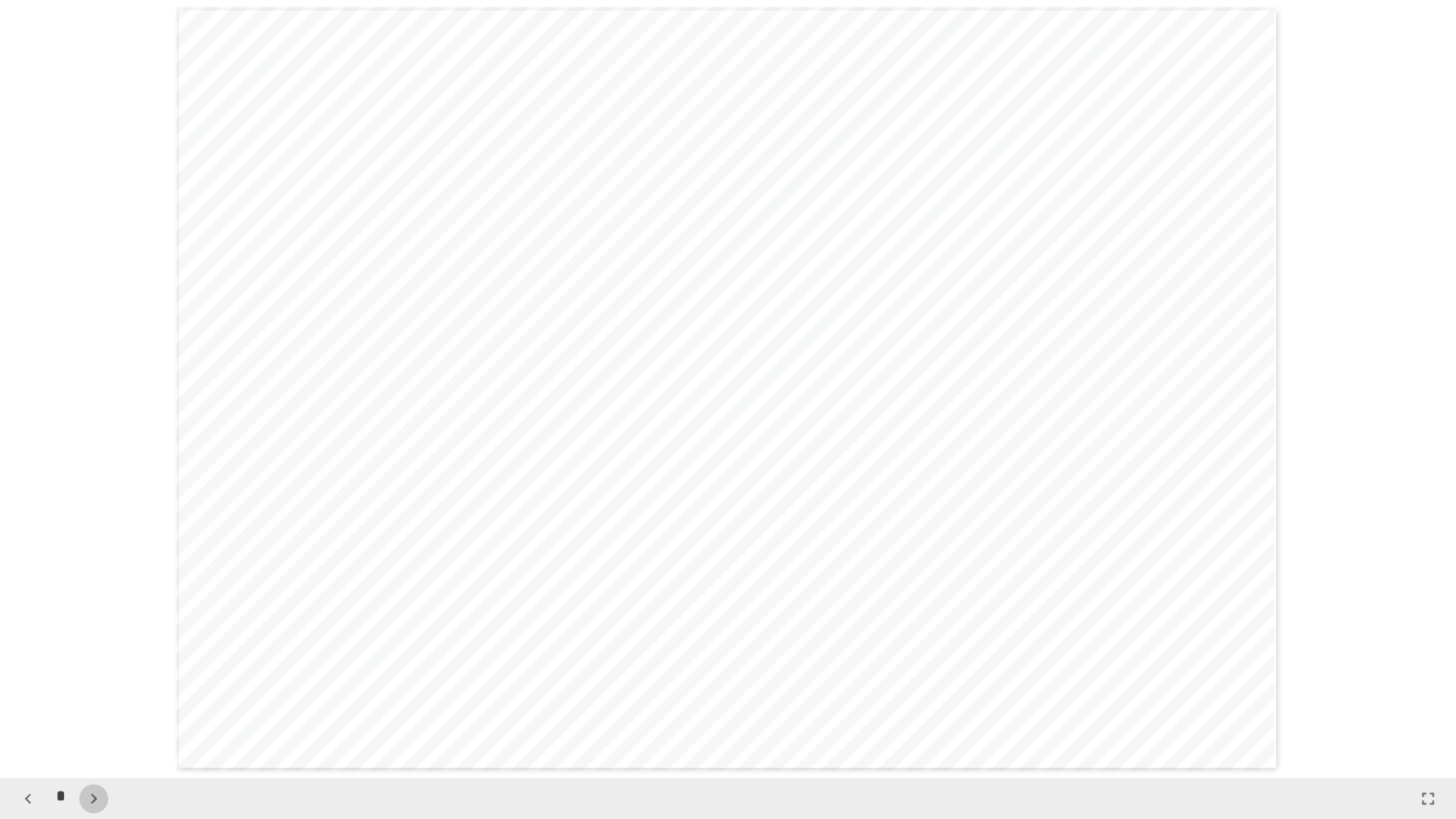 click 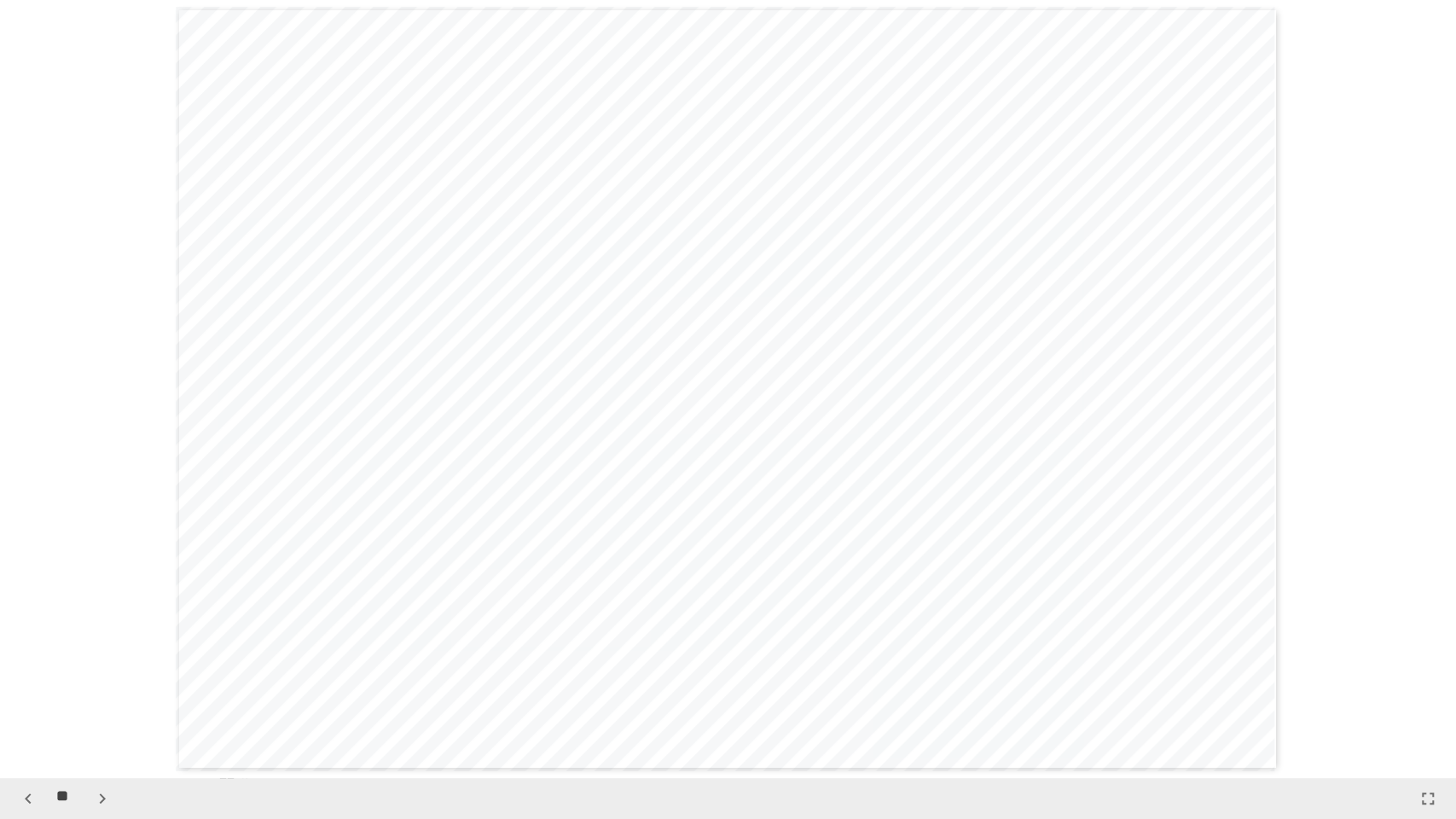 click at bounding box center [102, 799] 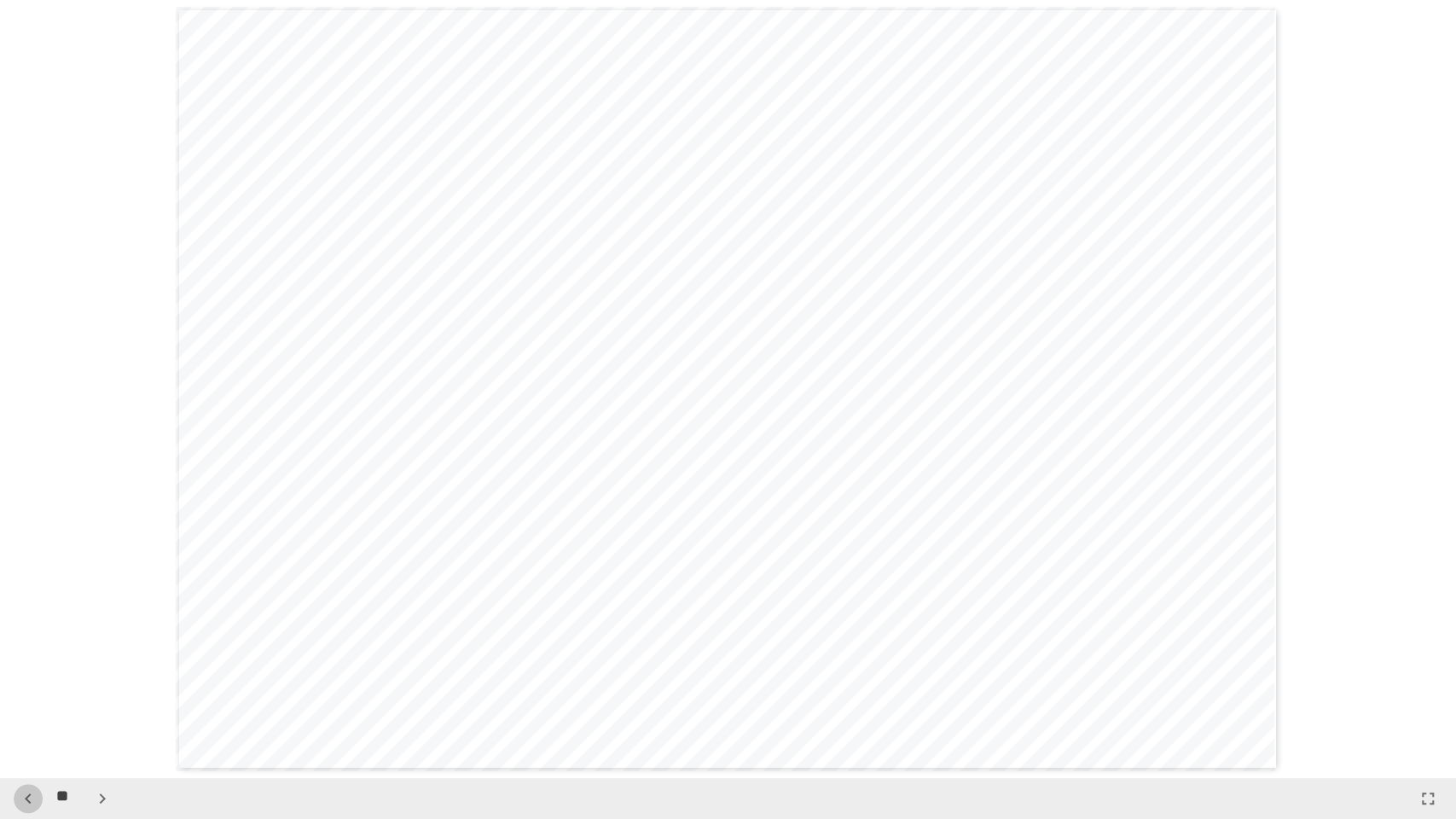 click 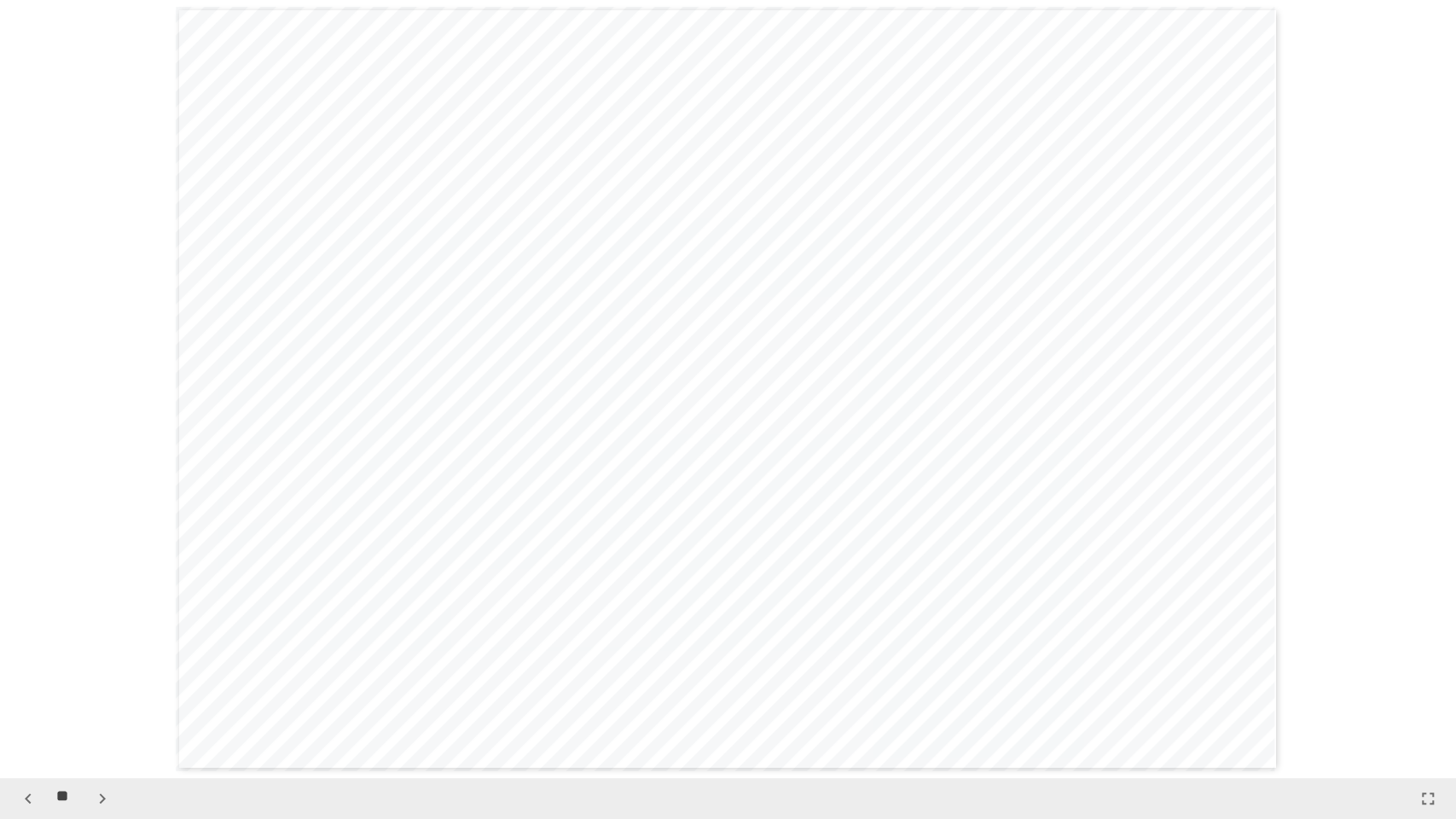 click 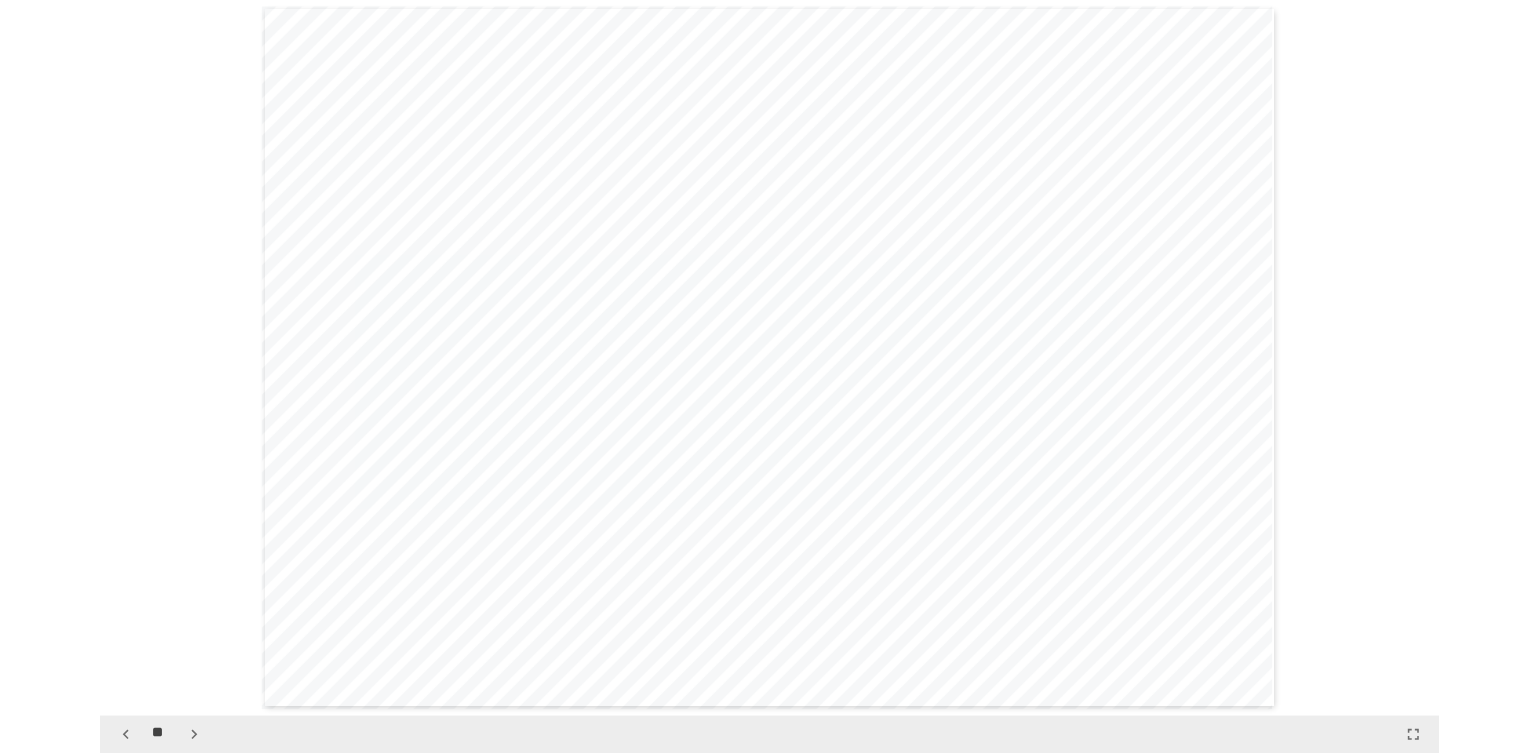 scroll, scrollTop: 7296, scrollLeft: 0, axis: vertical 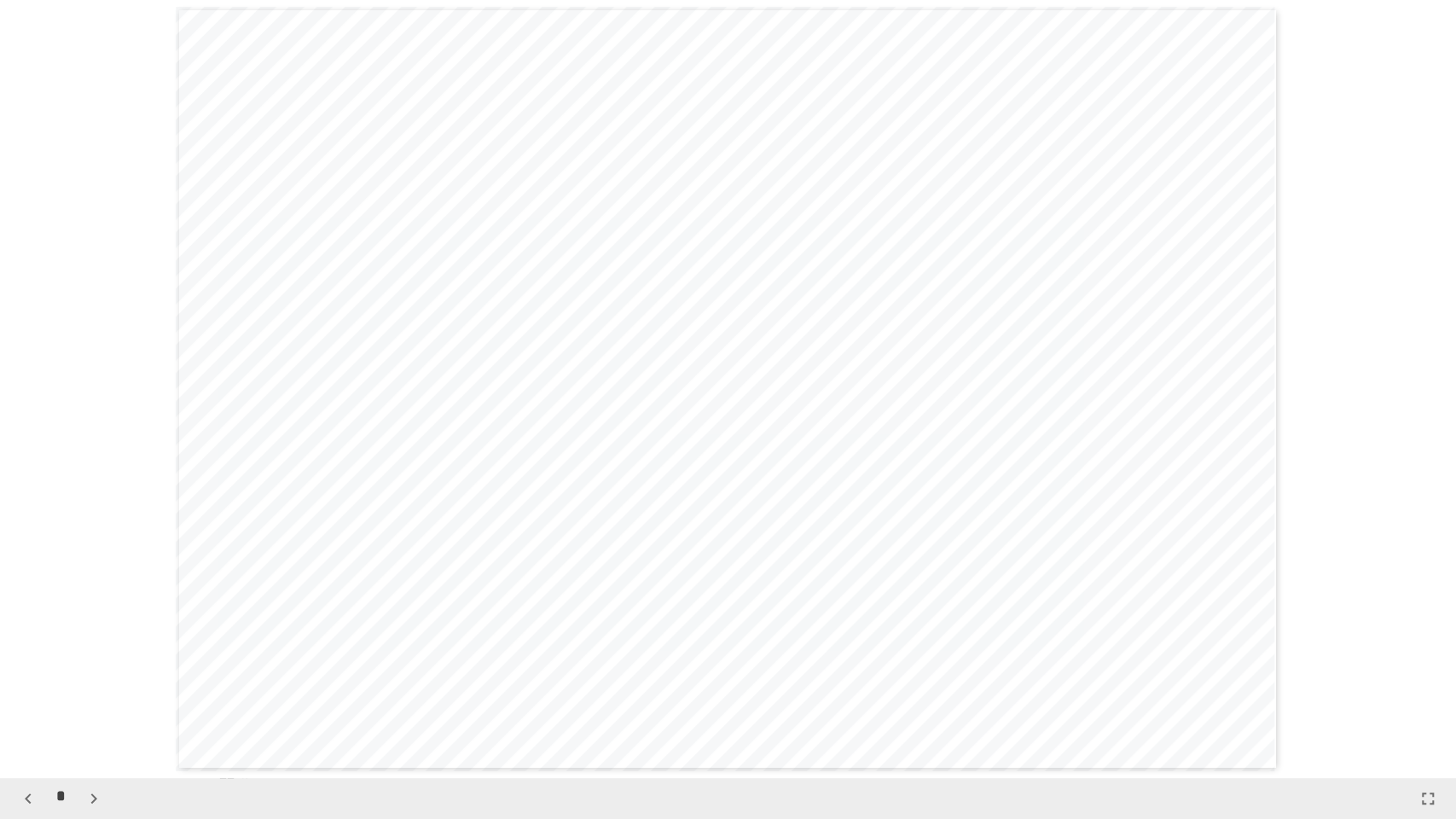 click 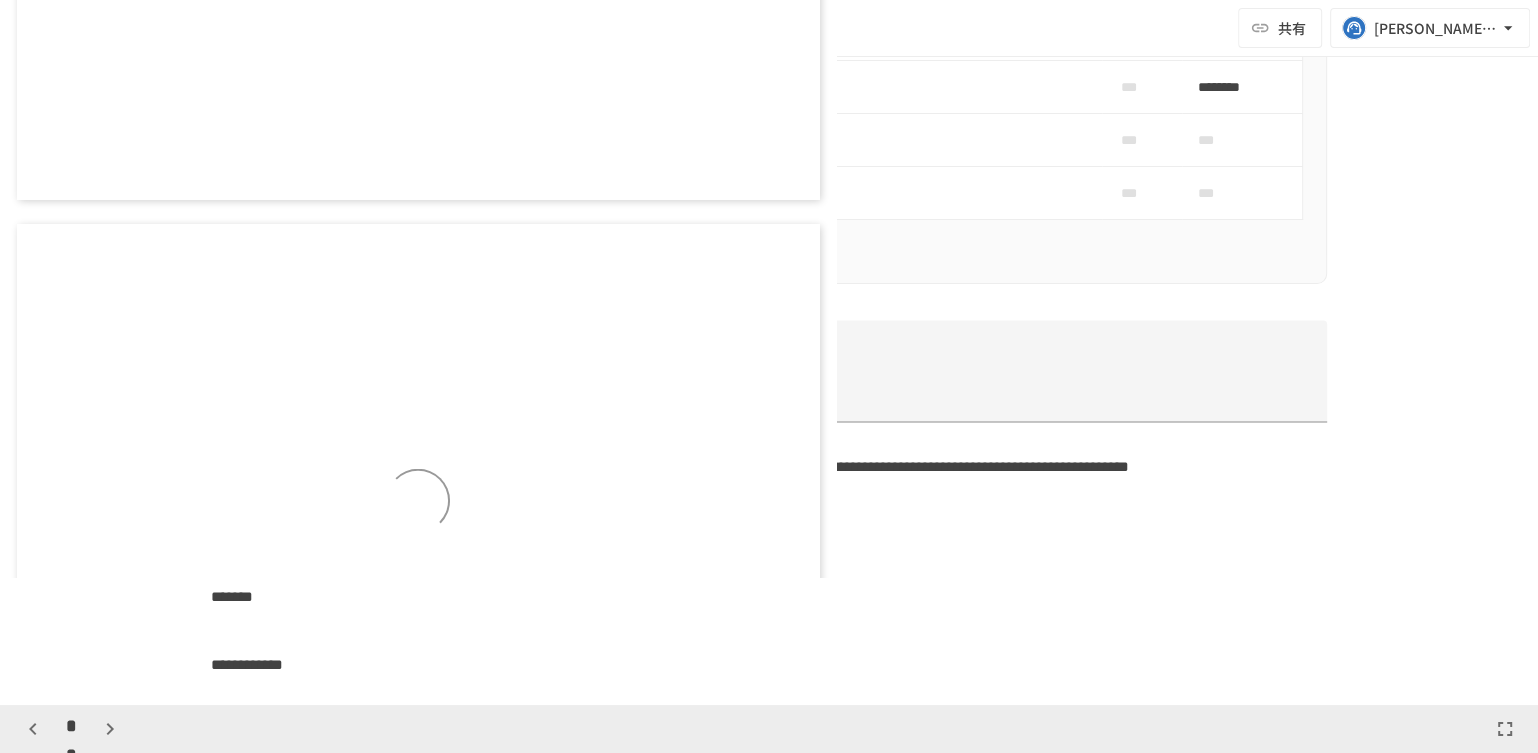 scroll, scrollTop: 4620, scrollLeft: 0, axis: vertical 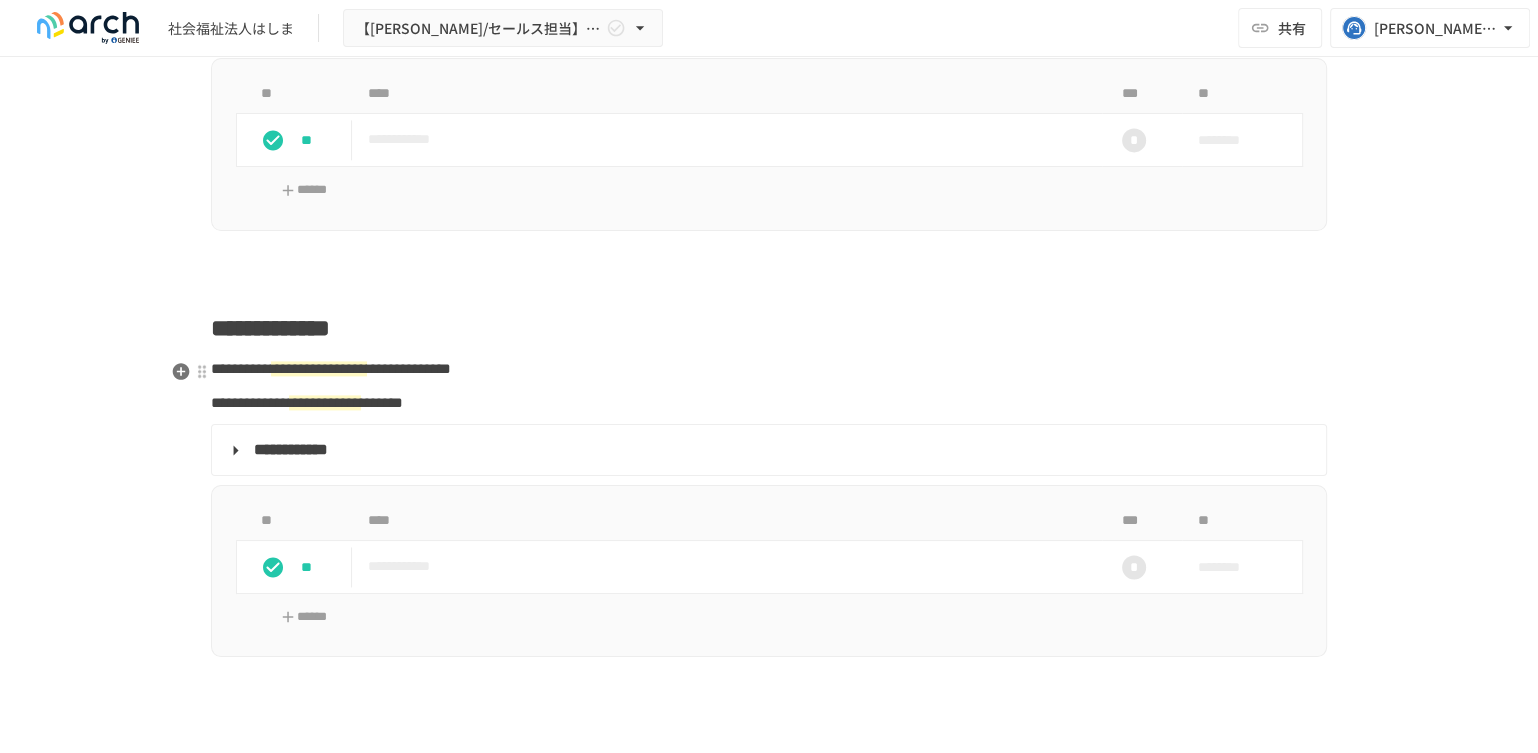 type 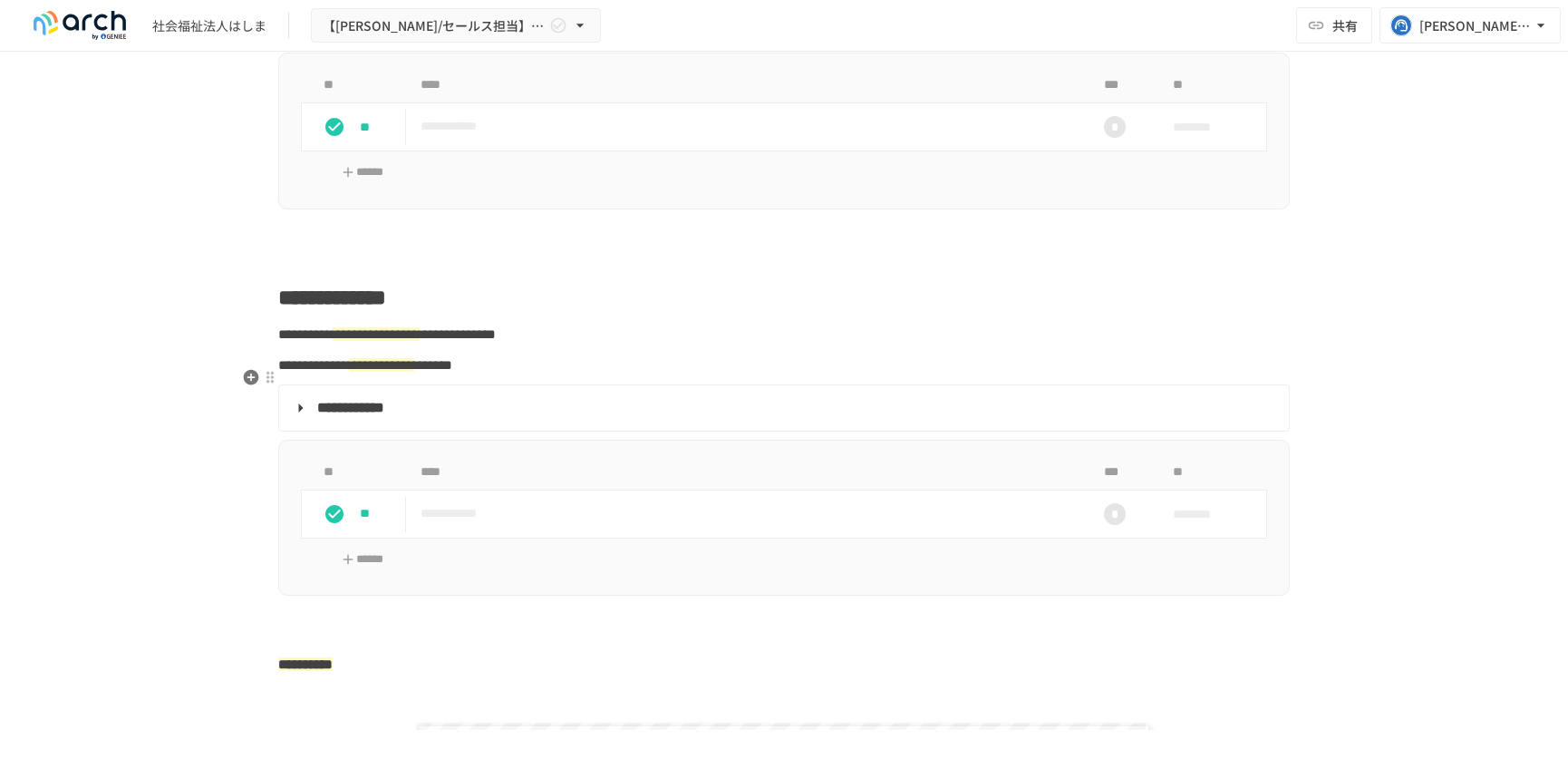 scroll, scrollTop: 2301, scrollLeft: 0, axis: vertical 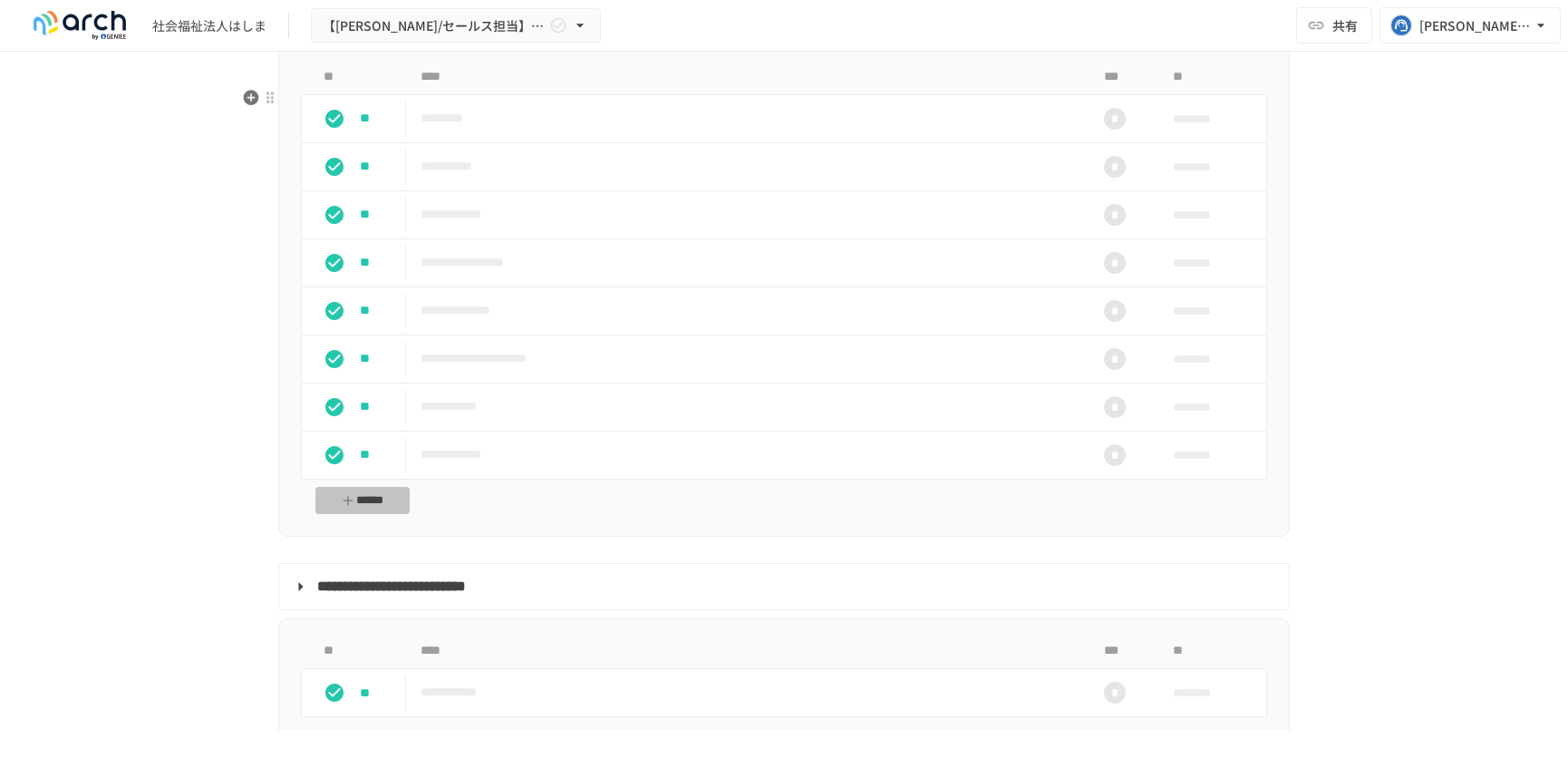 click on "******" at bounding box center (363, 501) 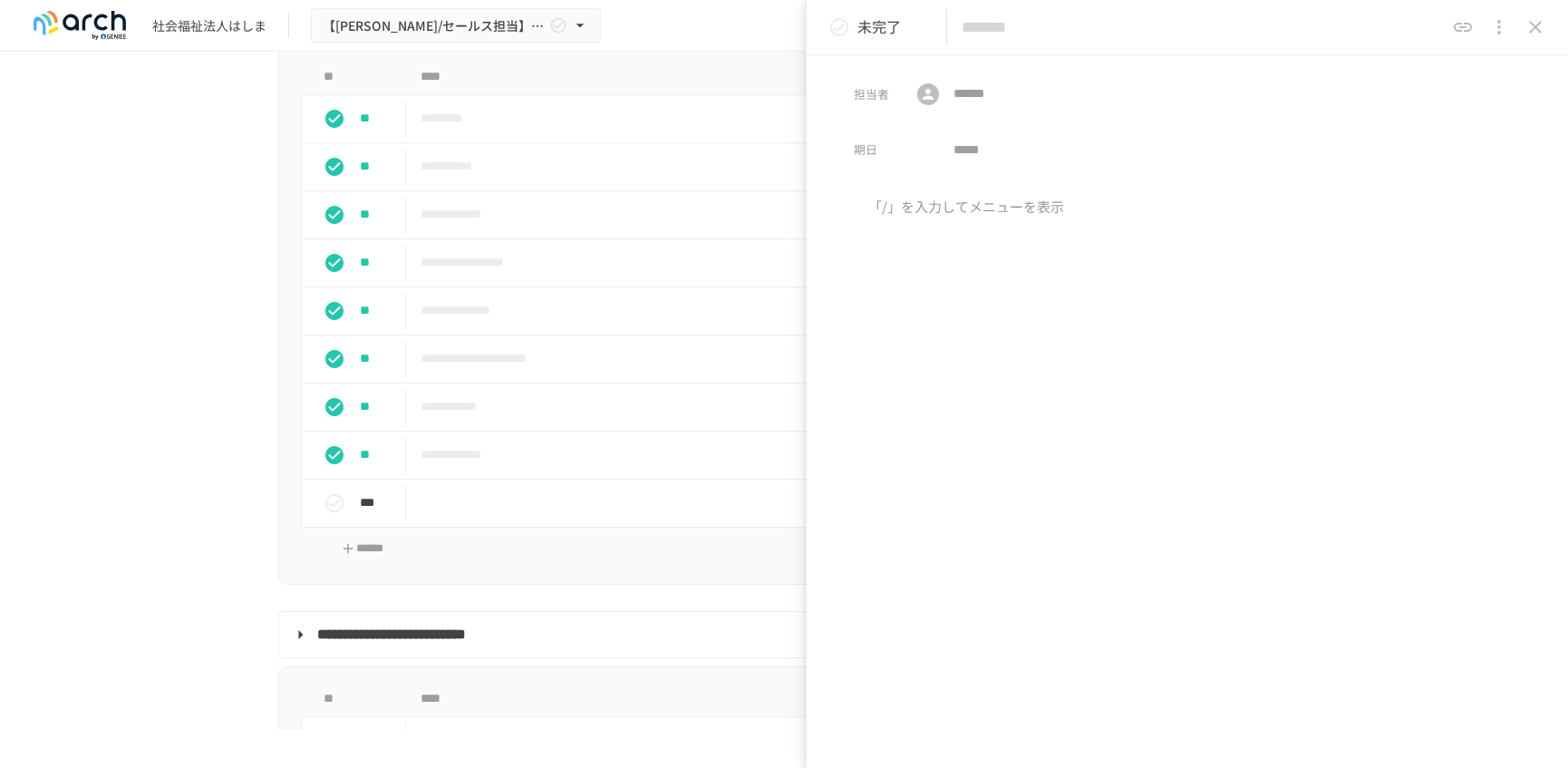 click 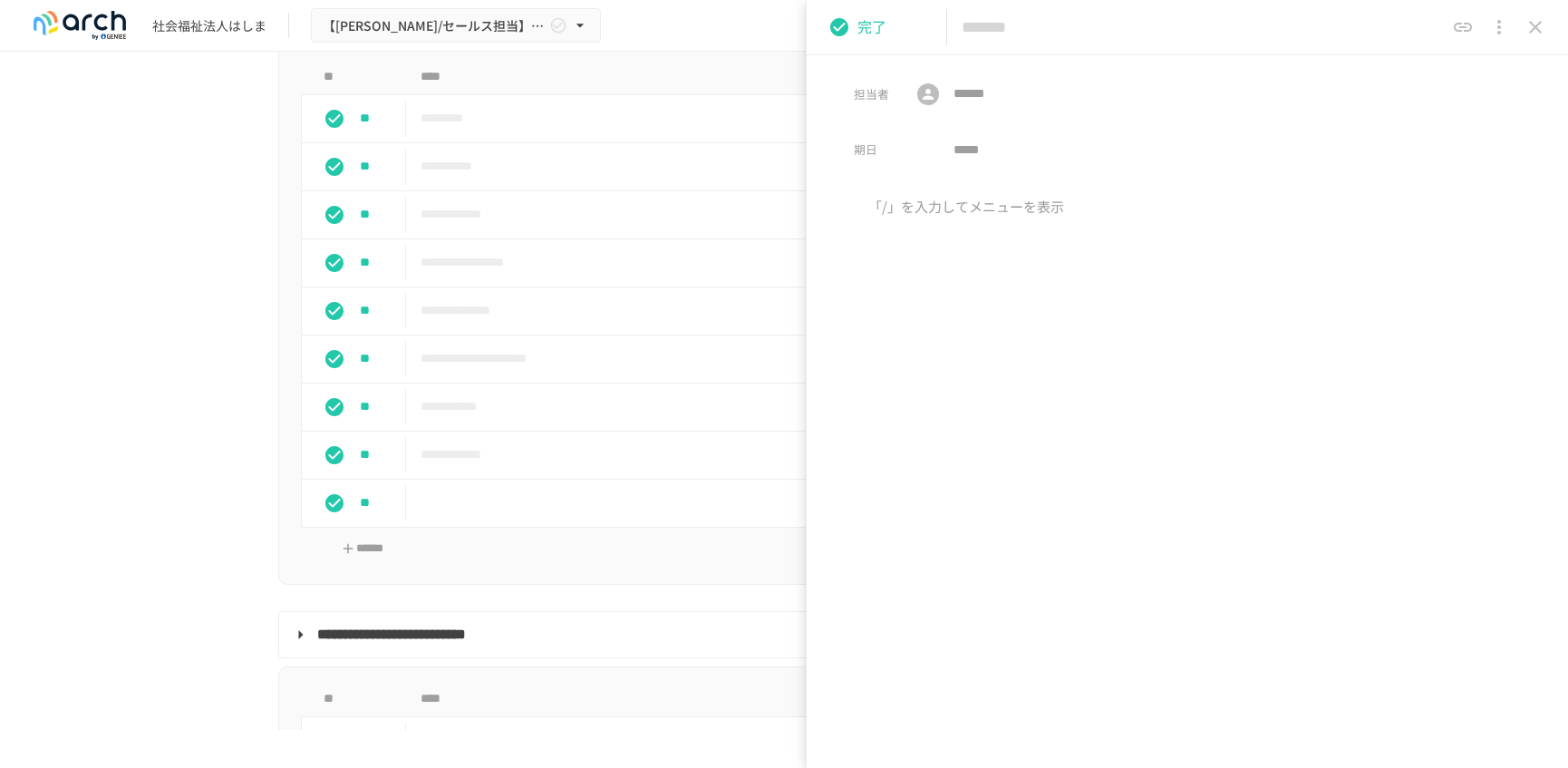 click 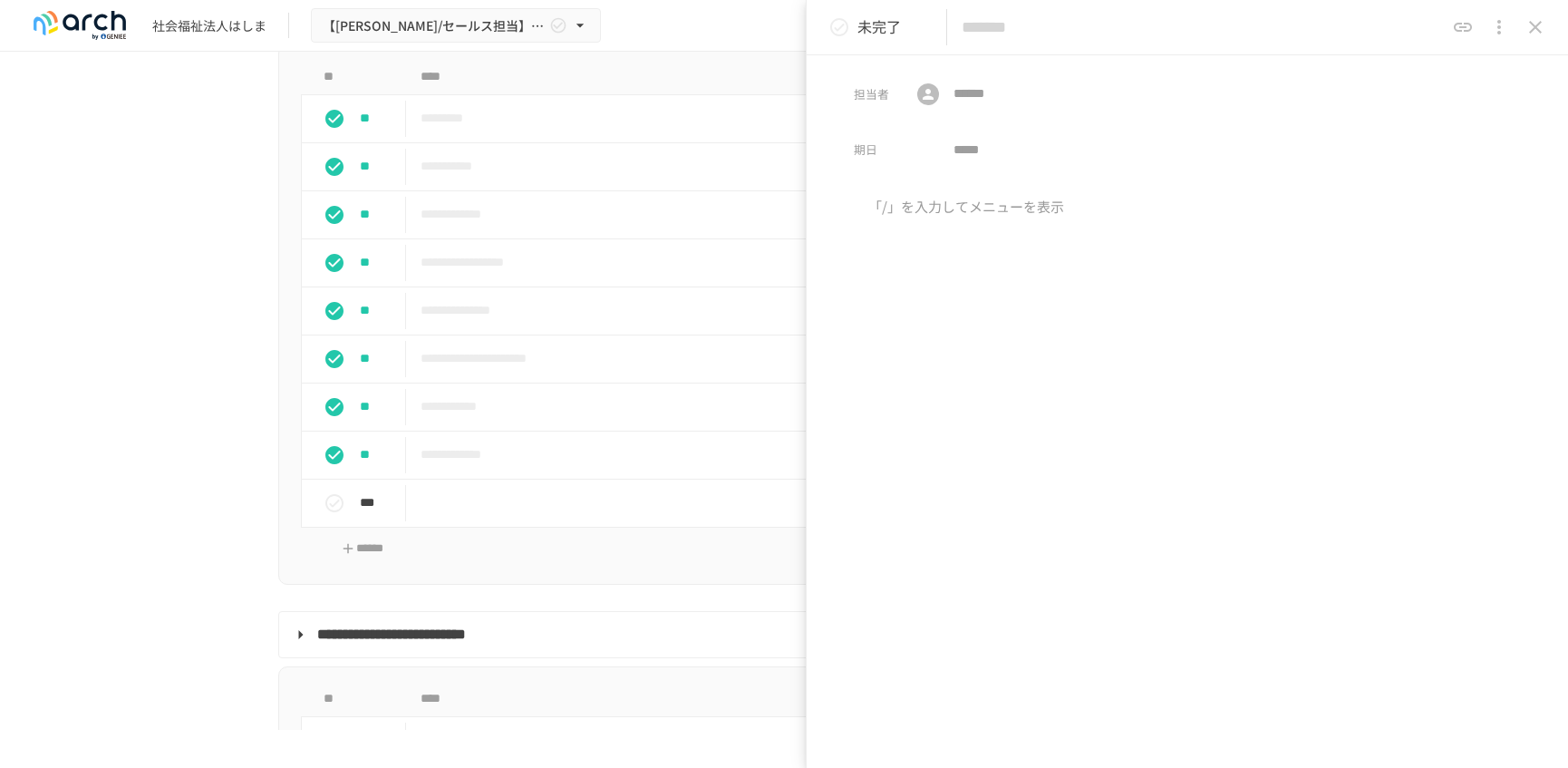 click 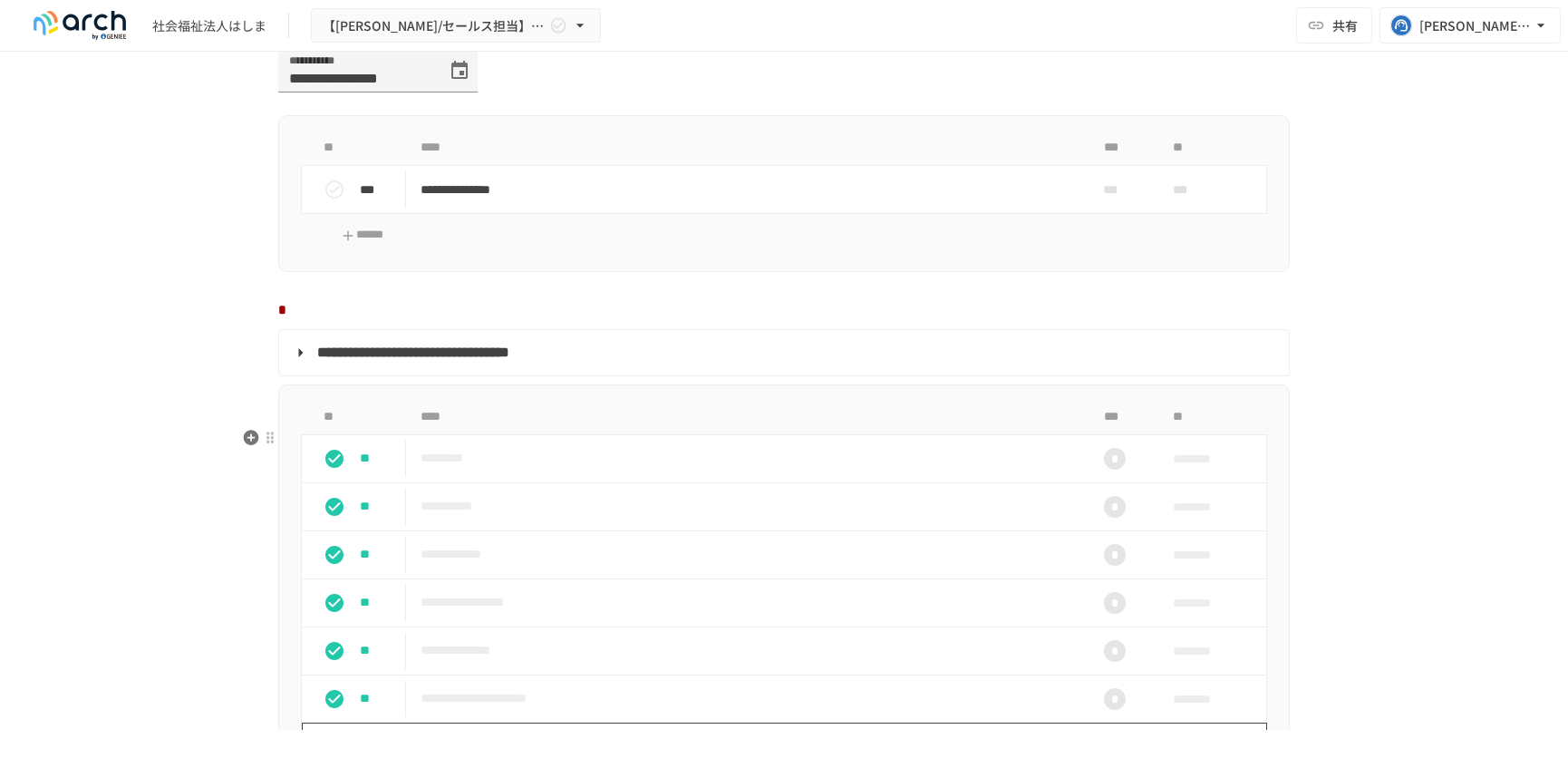 scroll, scrollTop: 1281, scrollLeft: 0, axis: vertical 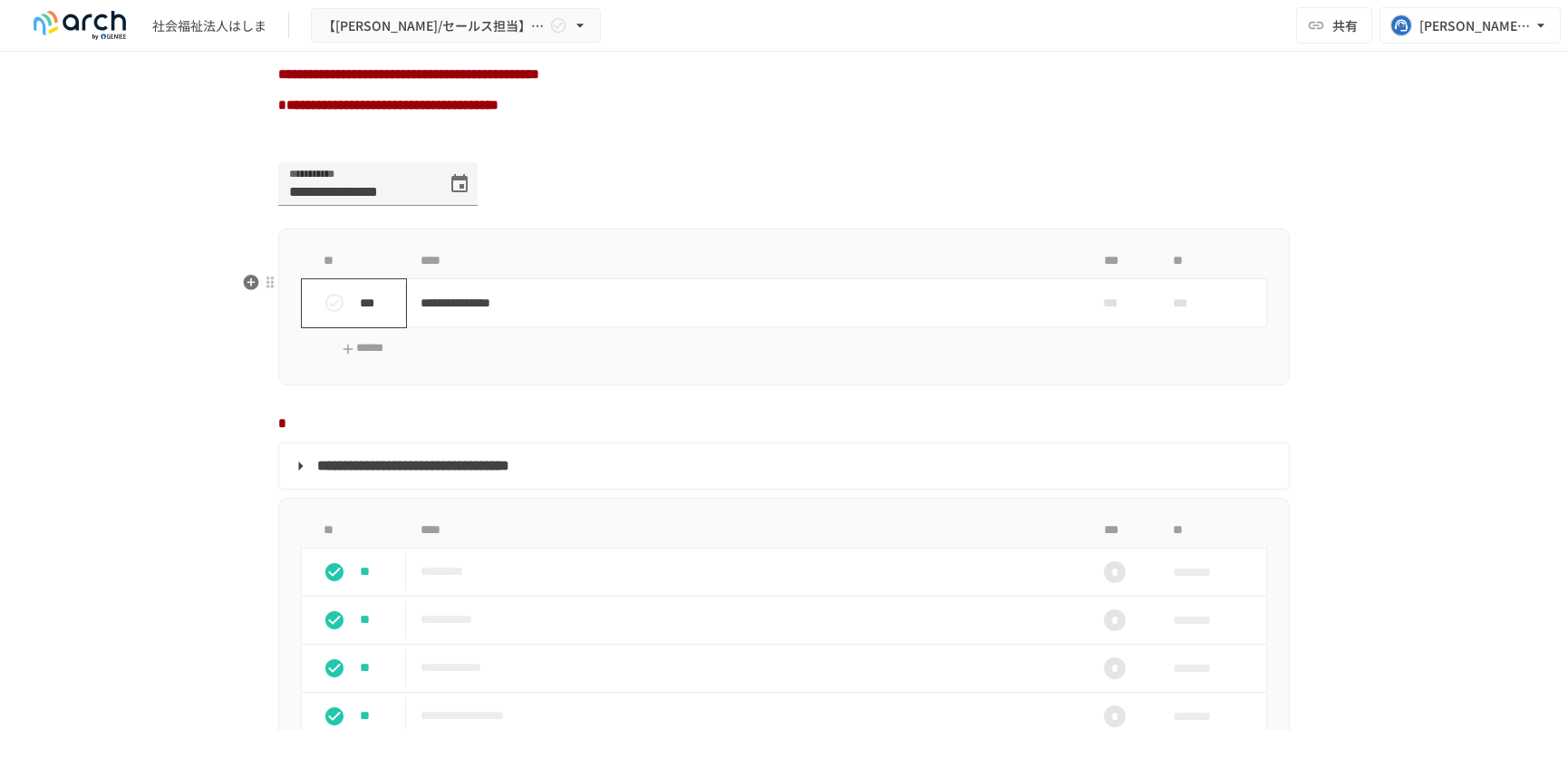 click 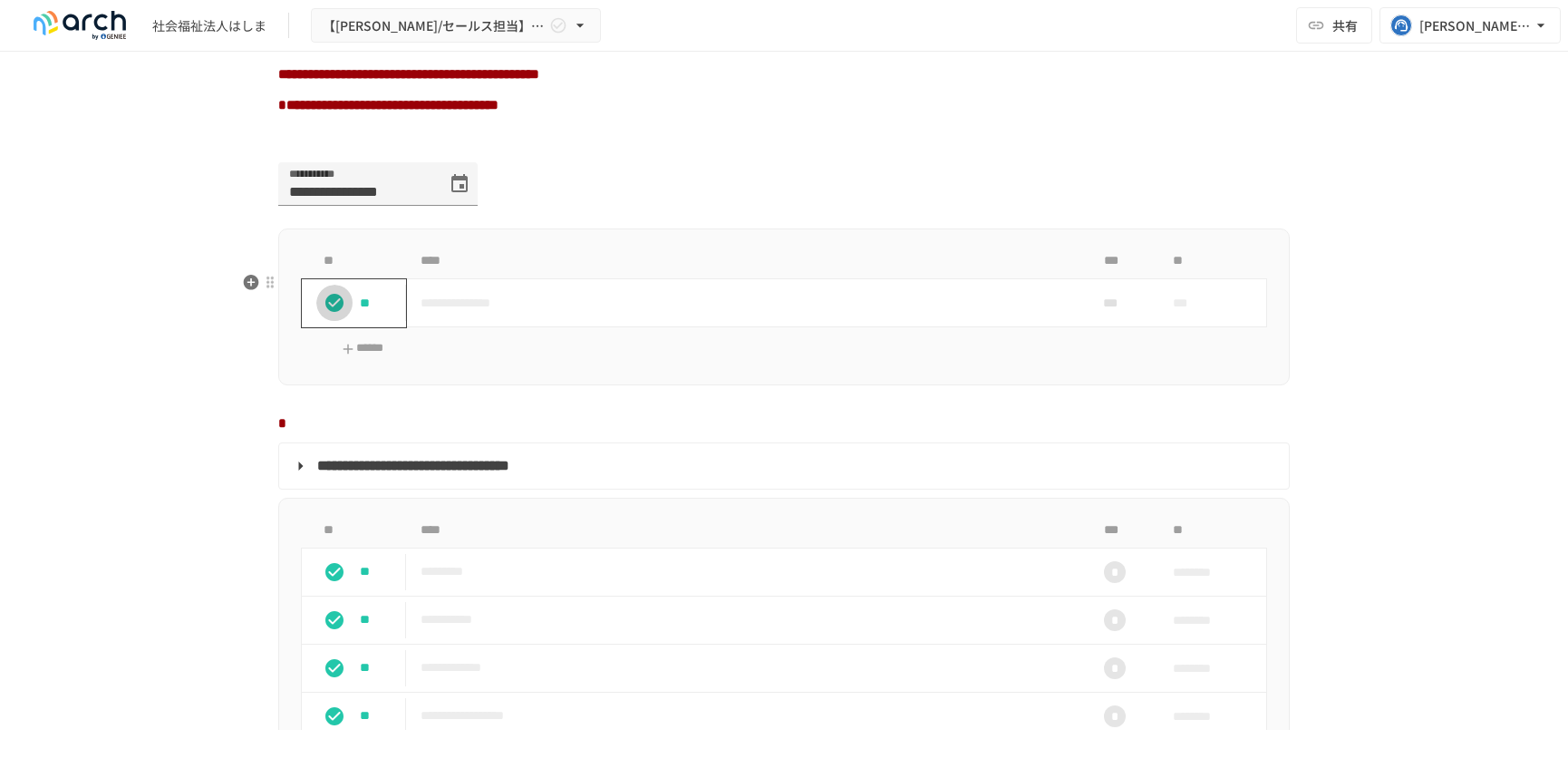 click 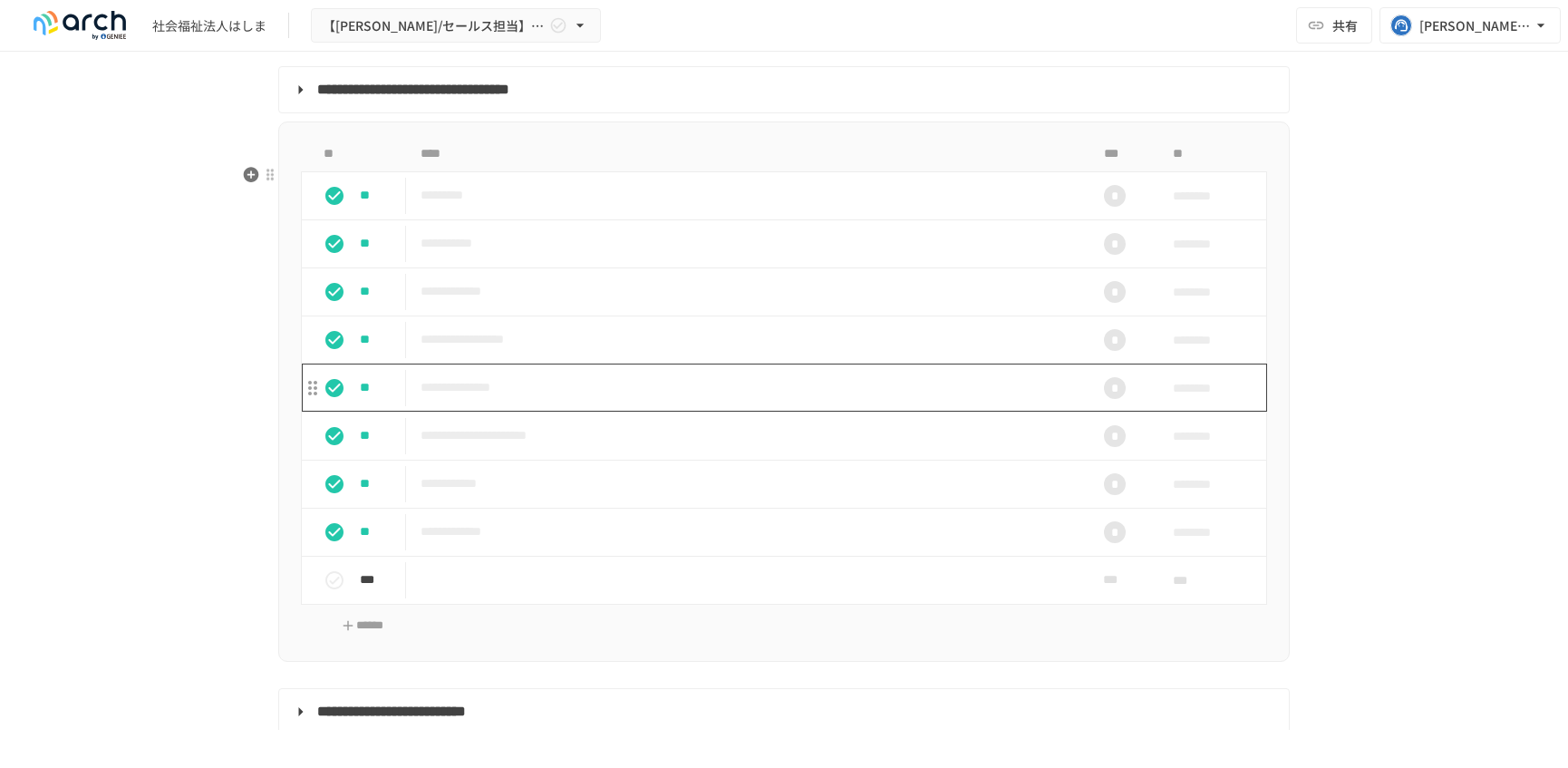 scroll, scrollTop: 1621, scrollLeft: 0, axis: vertical 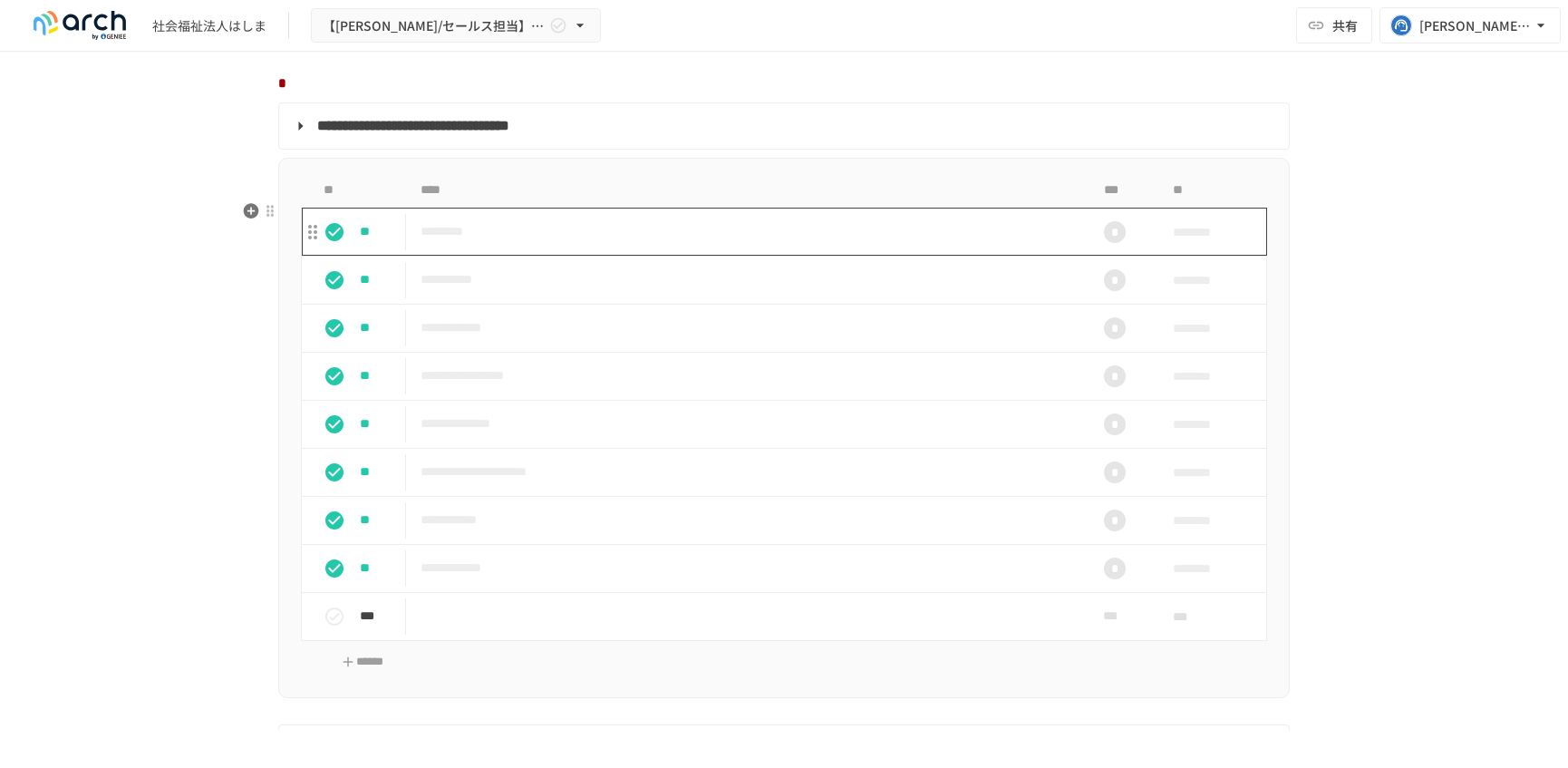 click on "*********" at bounding box center [746, 231] 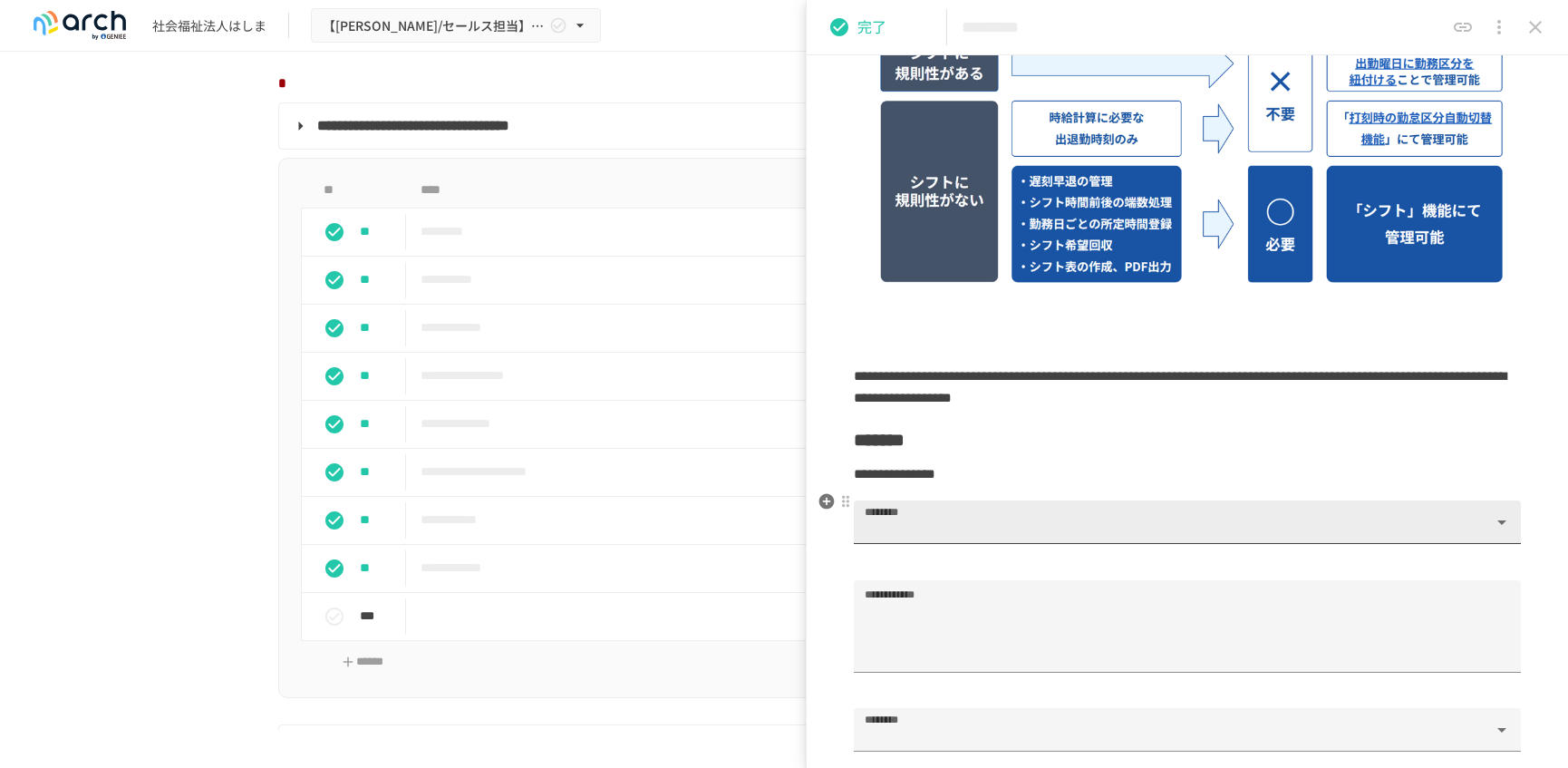 scroll, scrollTop: 1133, scrollLeft: 0, axis: vertical 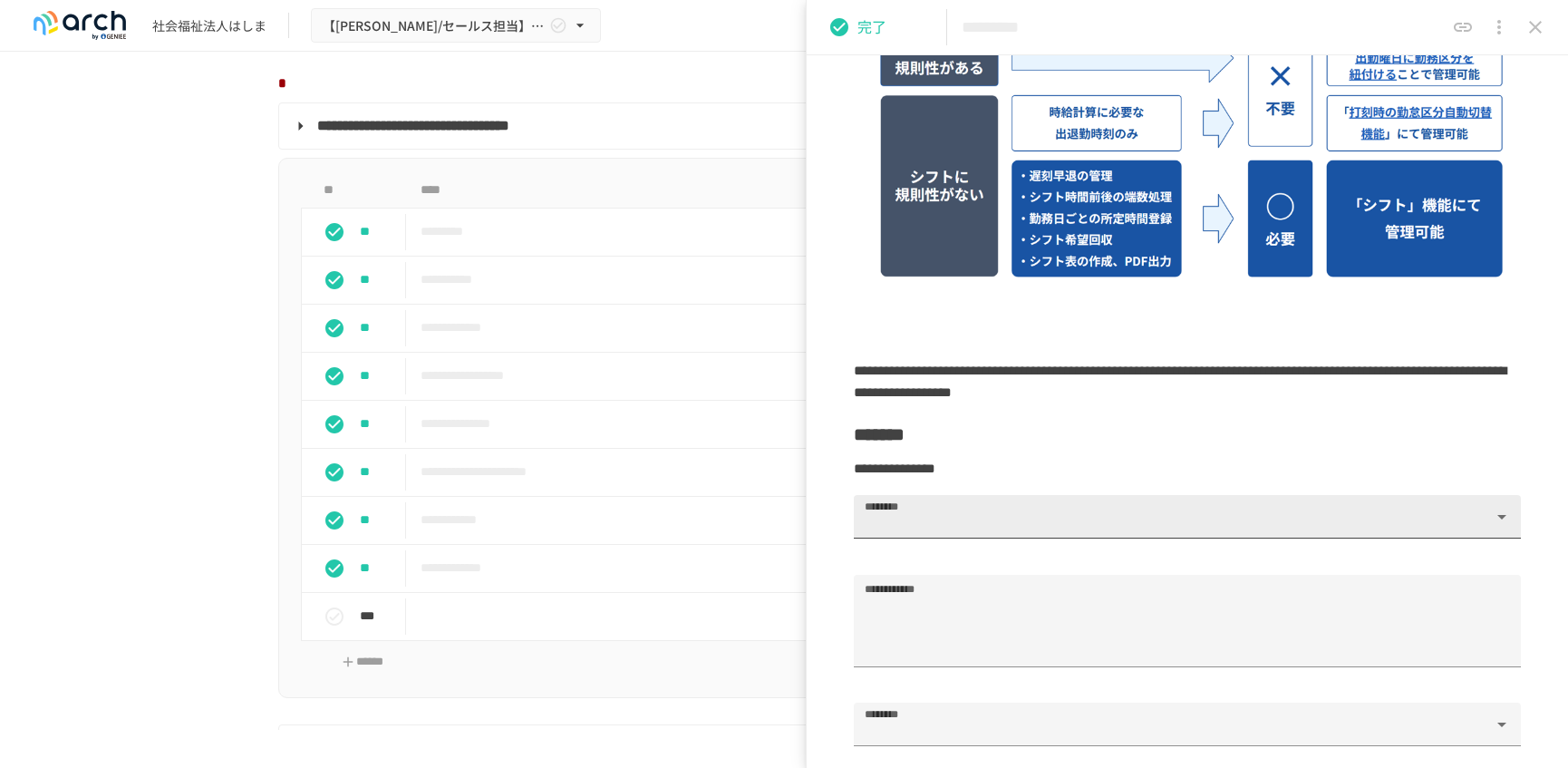 click at bounding box center (1187, 517) 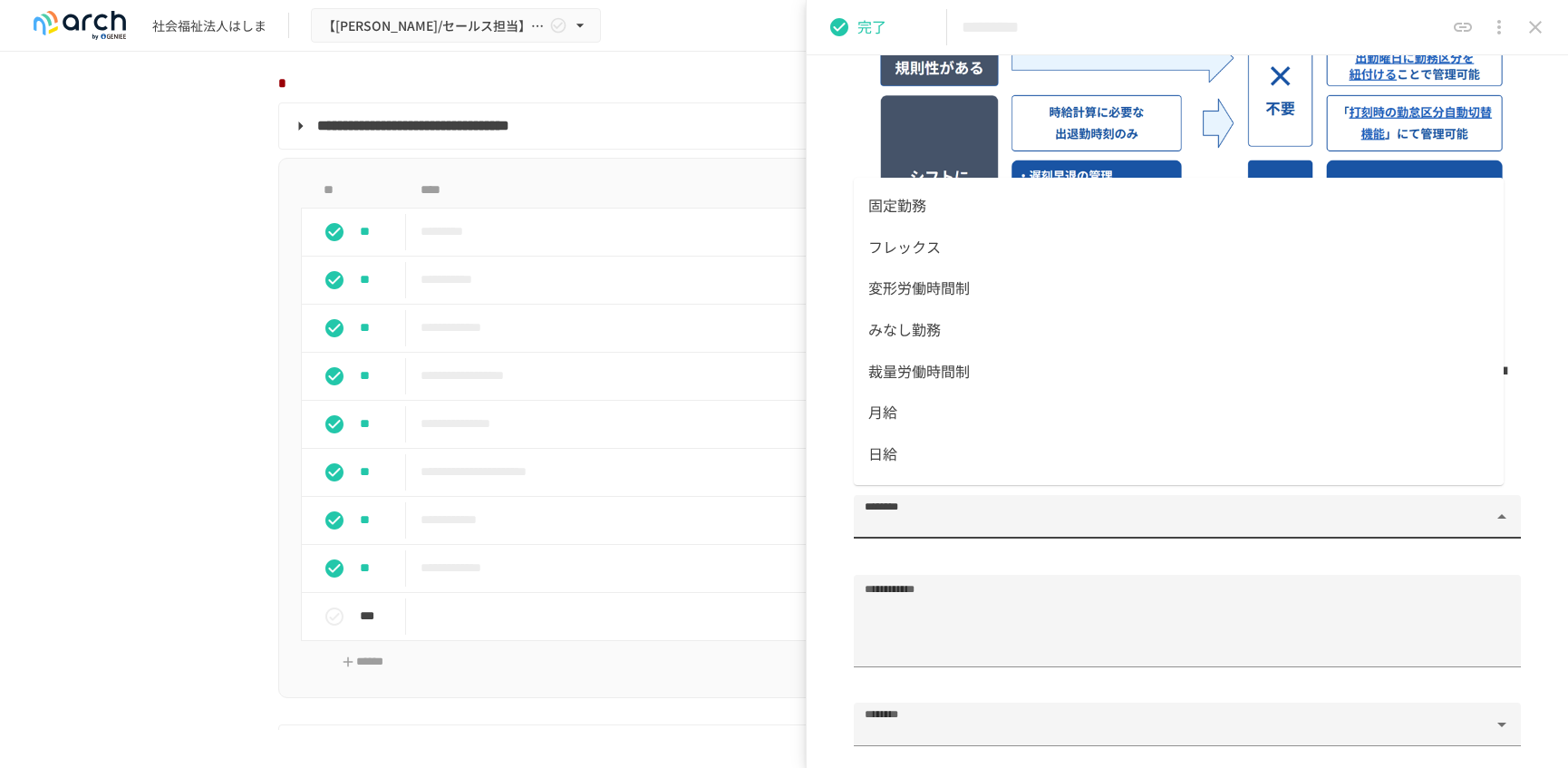 scroll, scrollTop: 121, scrollLeft: 0, axis: vertical 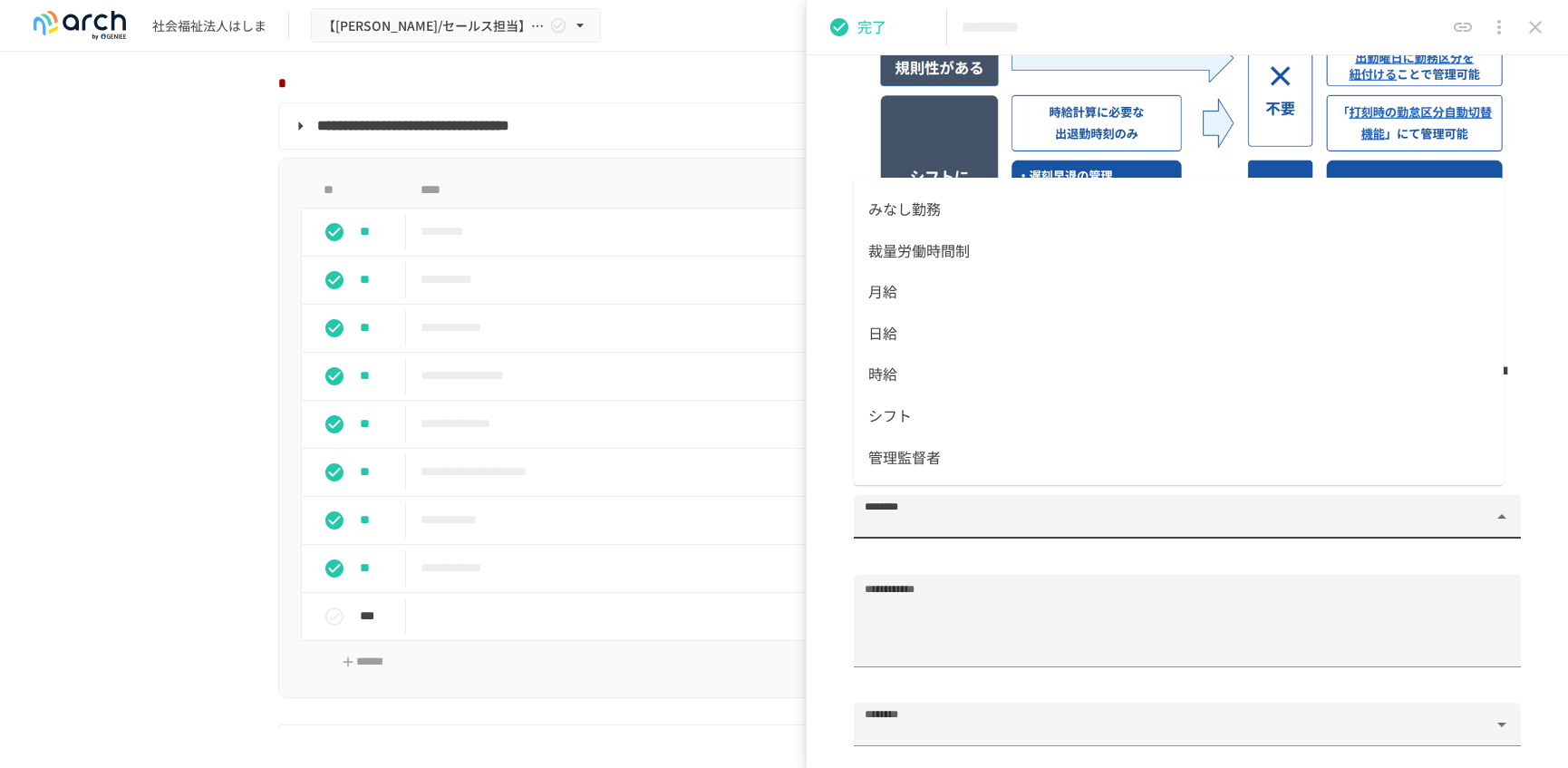 click on "シフト" at bounding box center (1178, 416) 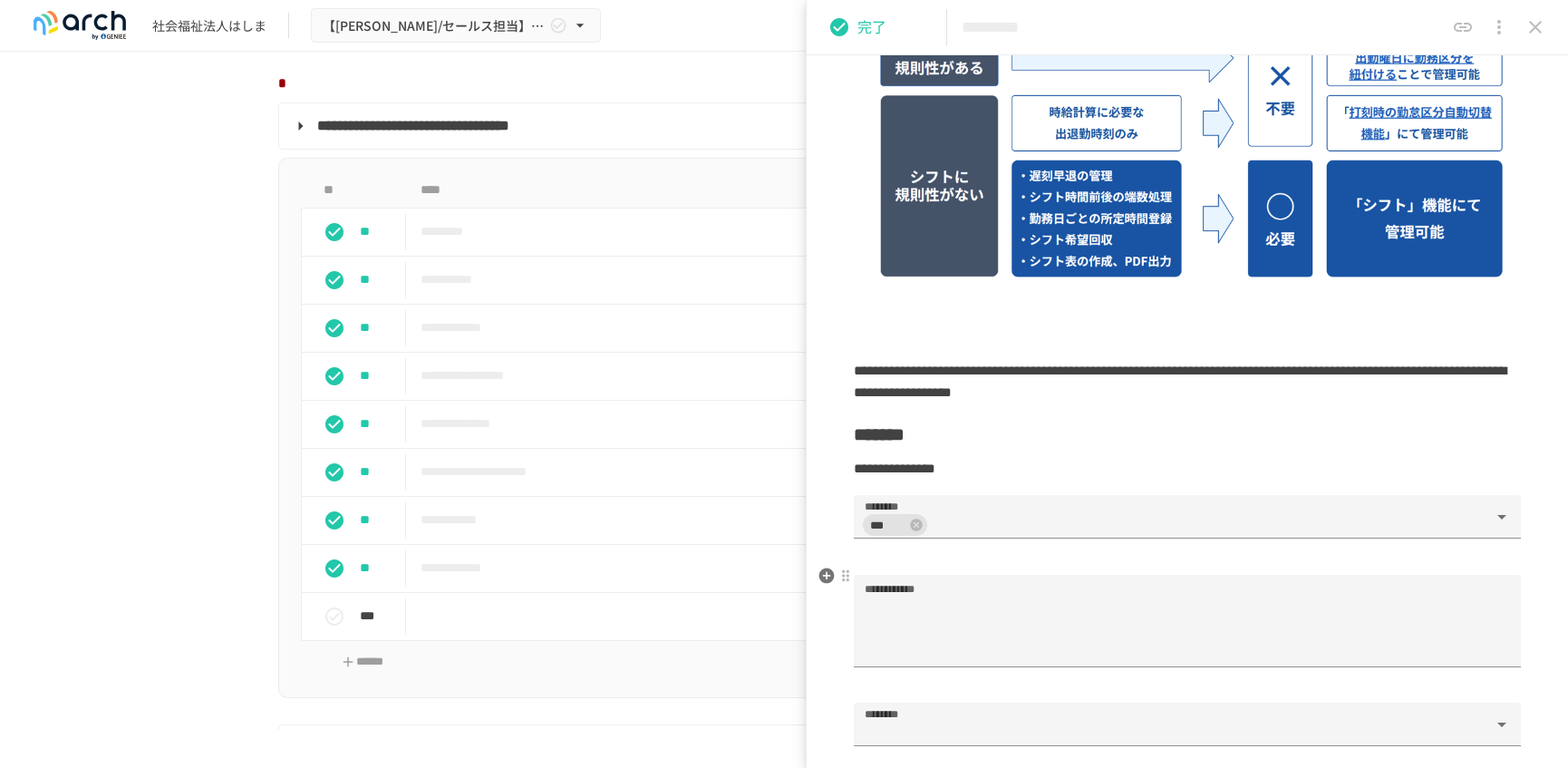 click on "**********" at bounding box center [930, 588] 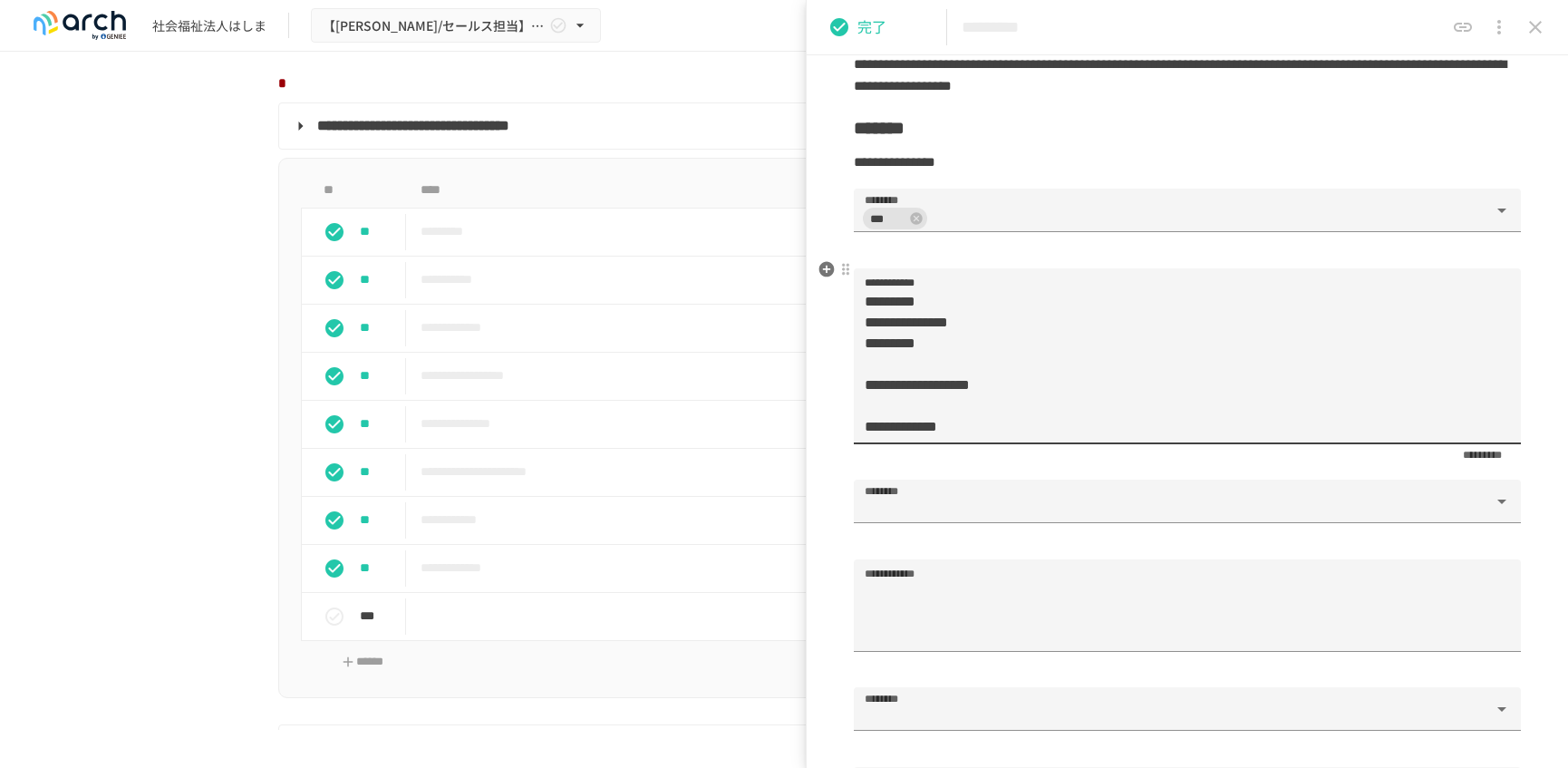 scroll, scrollTop: 1473, scrollLeft: 0, axis: vertical 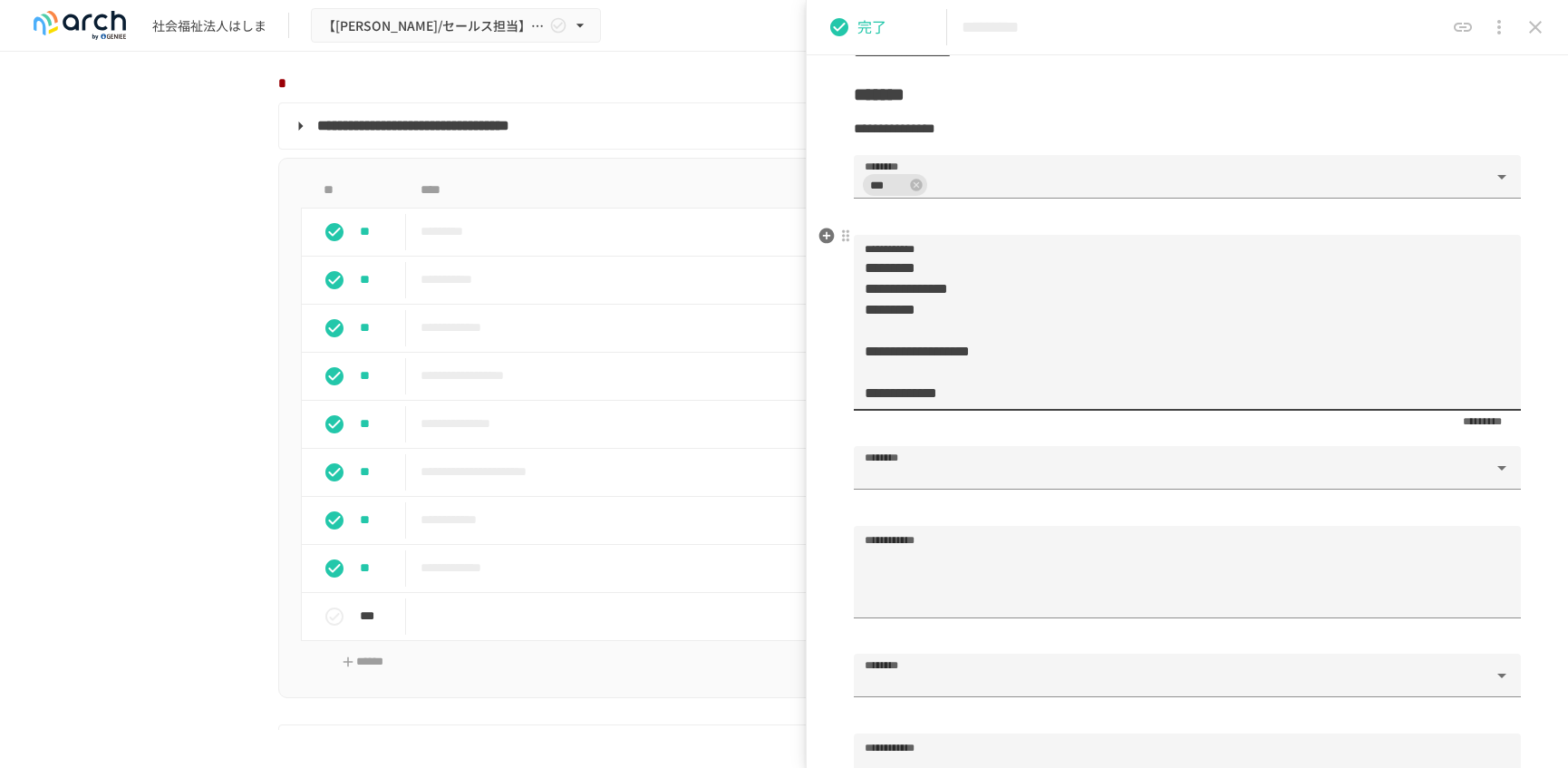 click on "**********" at bounding box center (1178, 330) 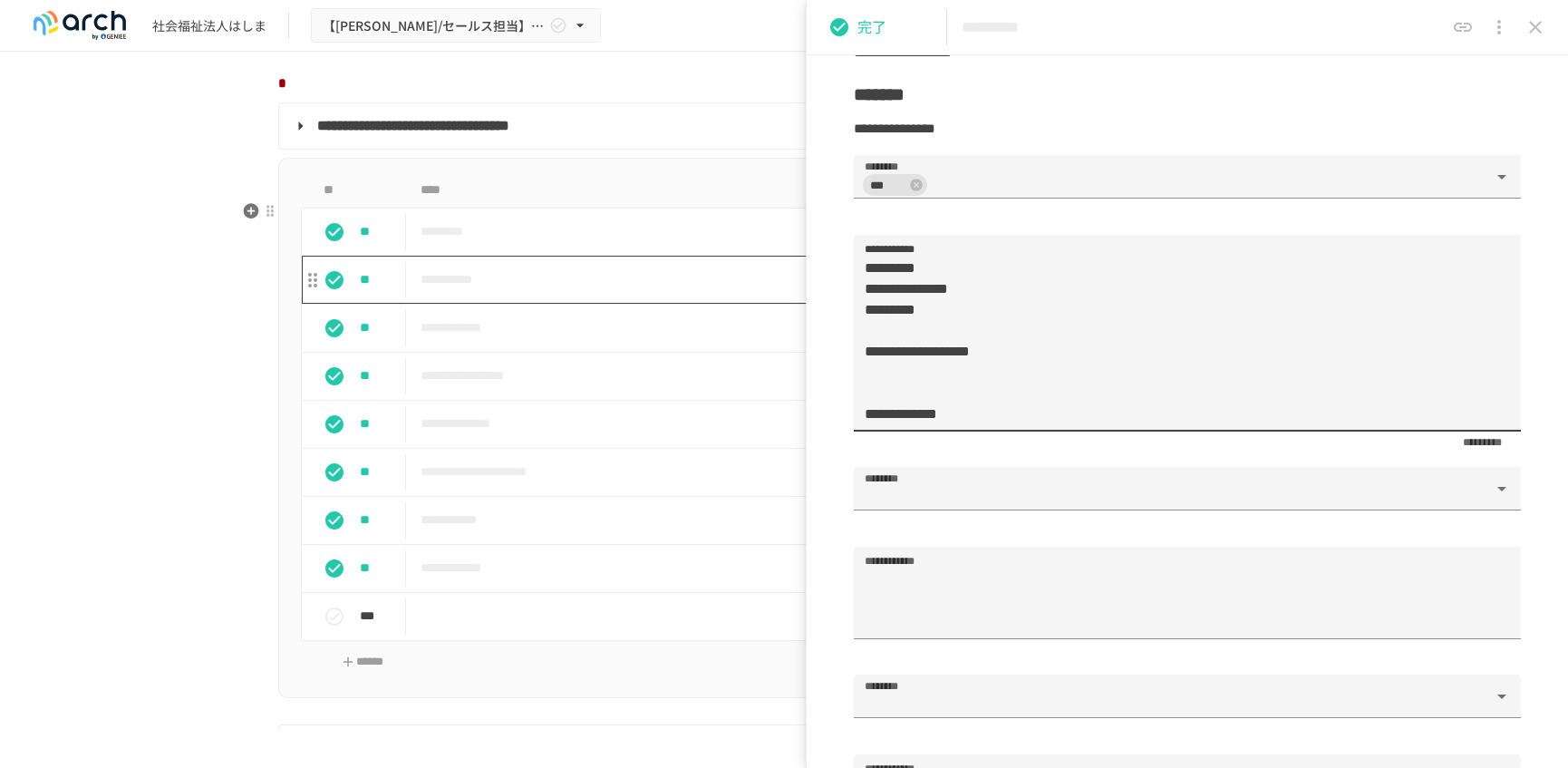 type on "**********" 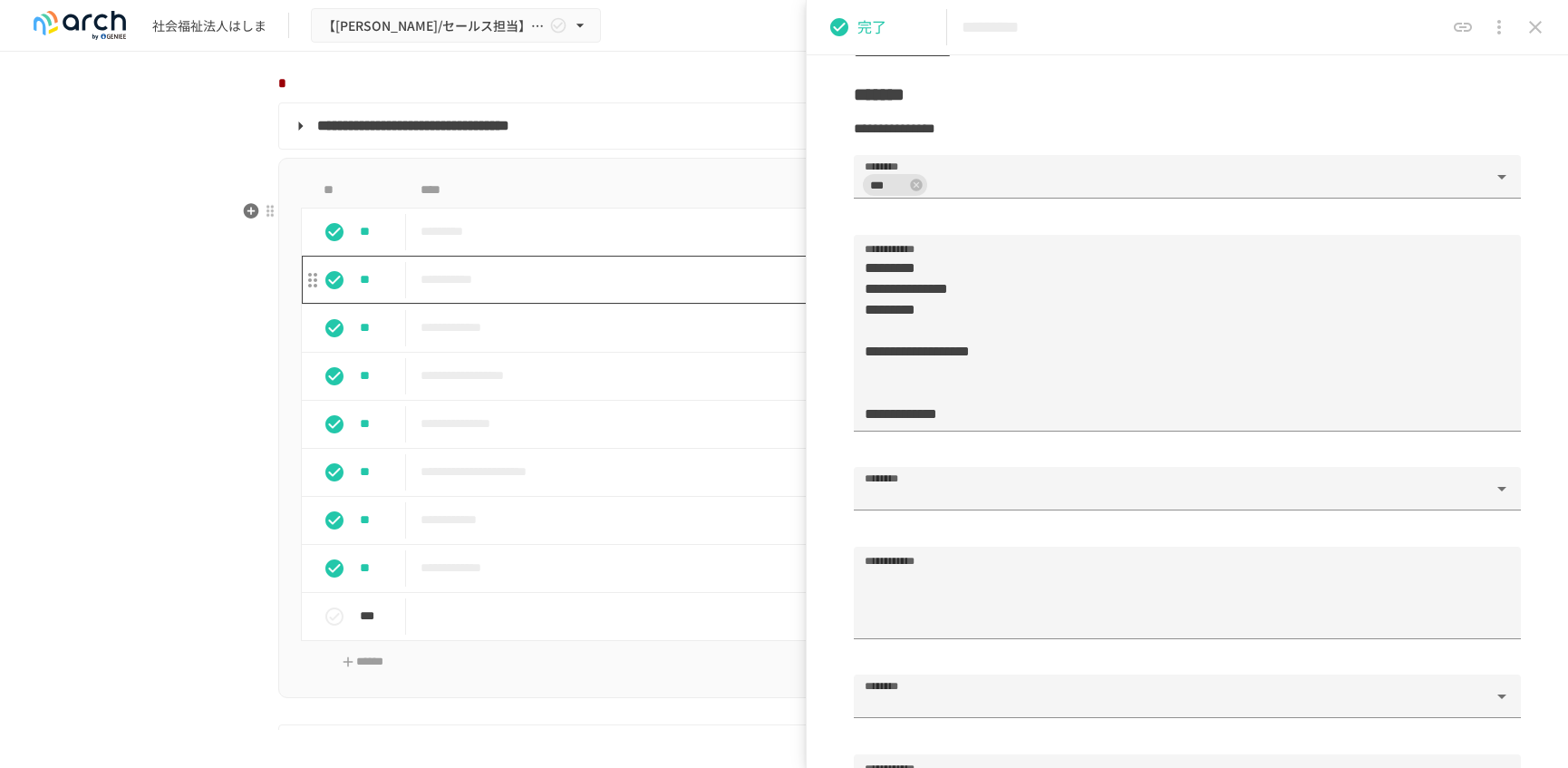 click on "**********" at bounding box center (746, 279) 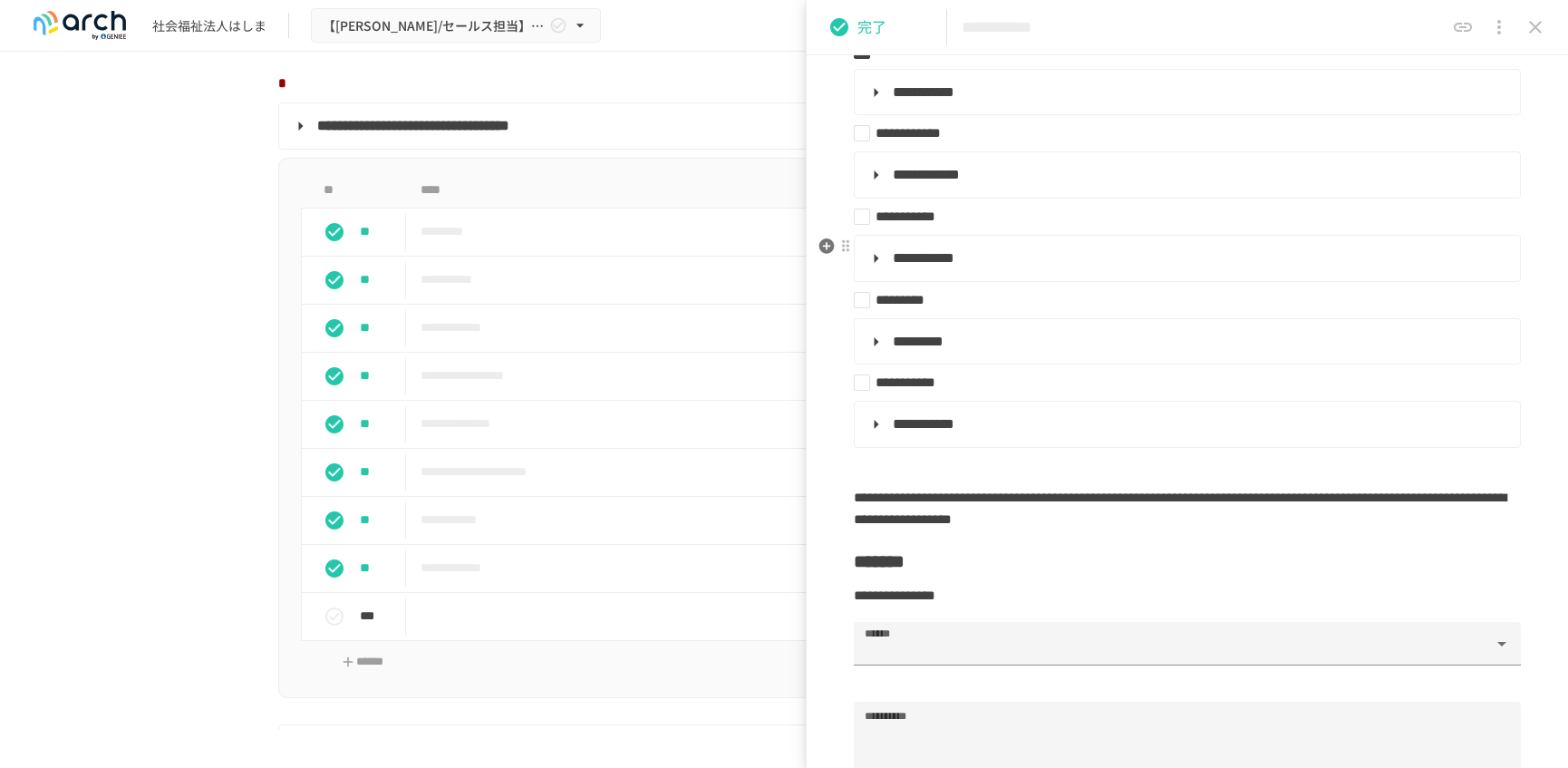 scroll, scrollTop: 567, scrollLeft: 0, axis: vertical 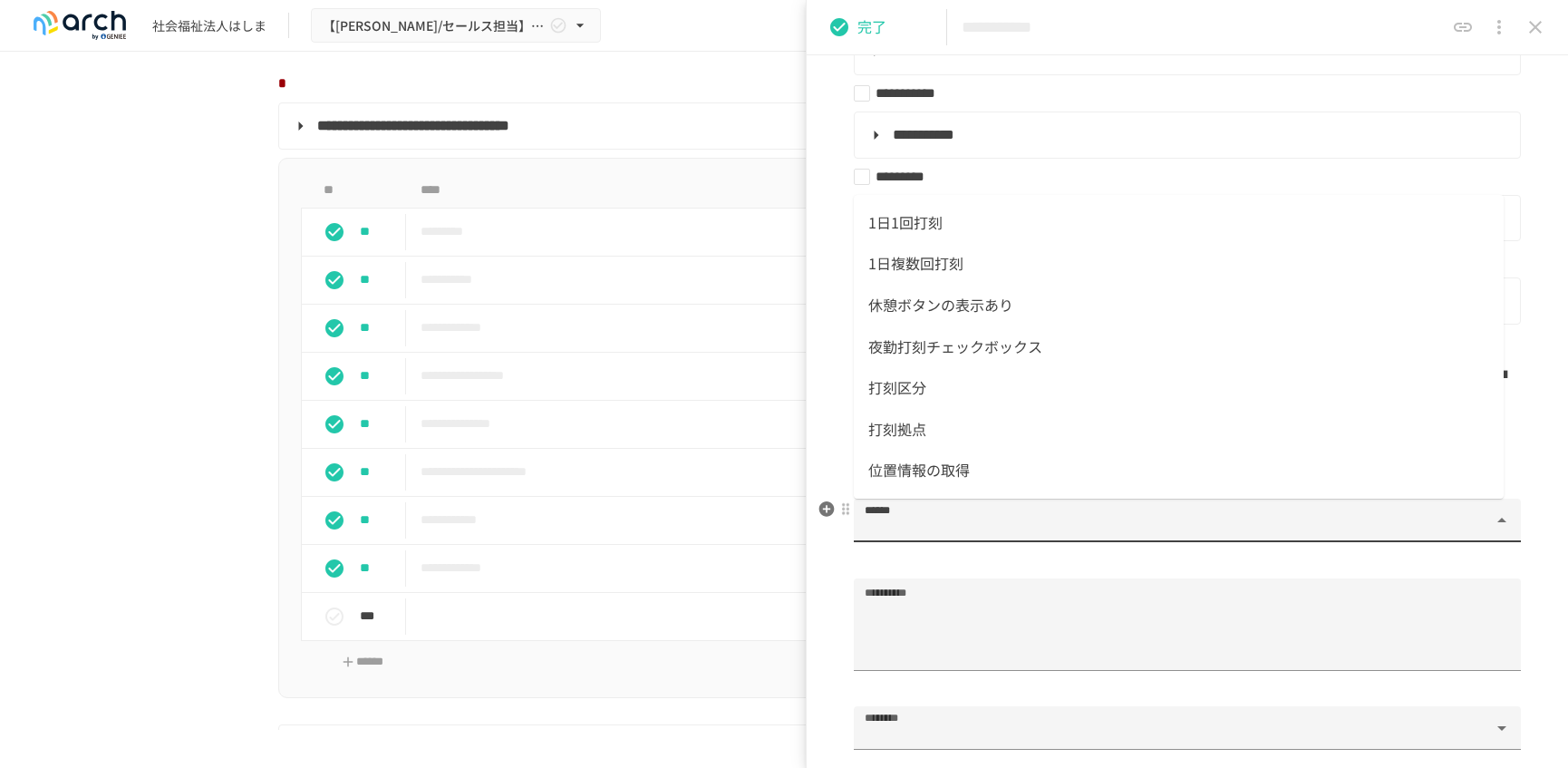 click on "******" at bounding box center (1173, 529) 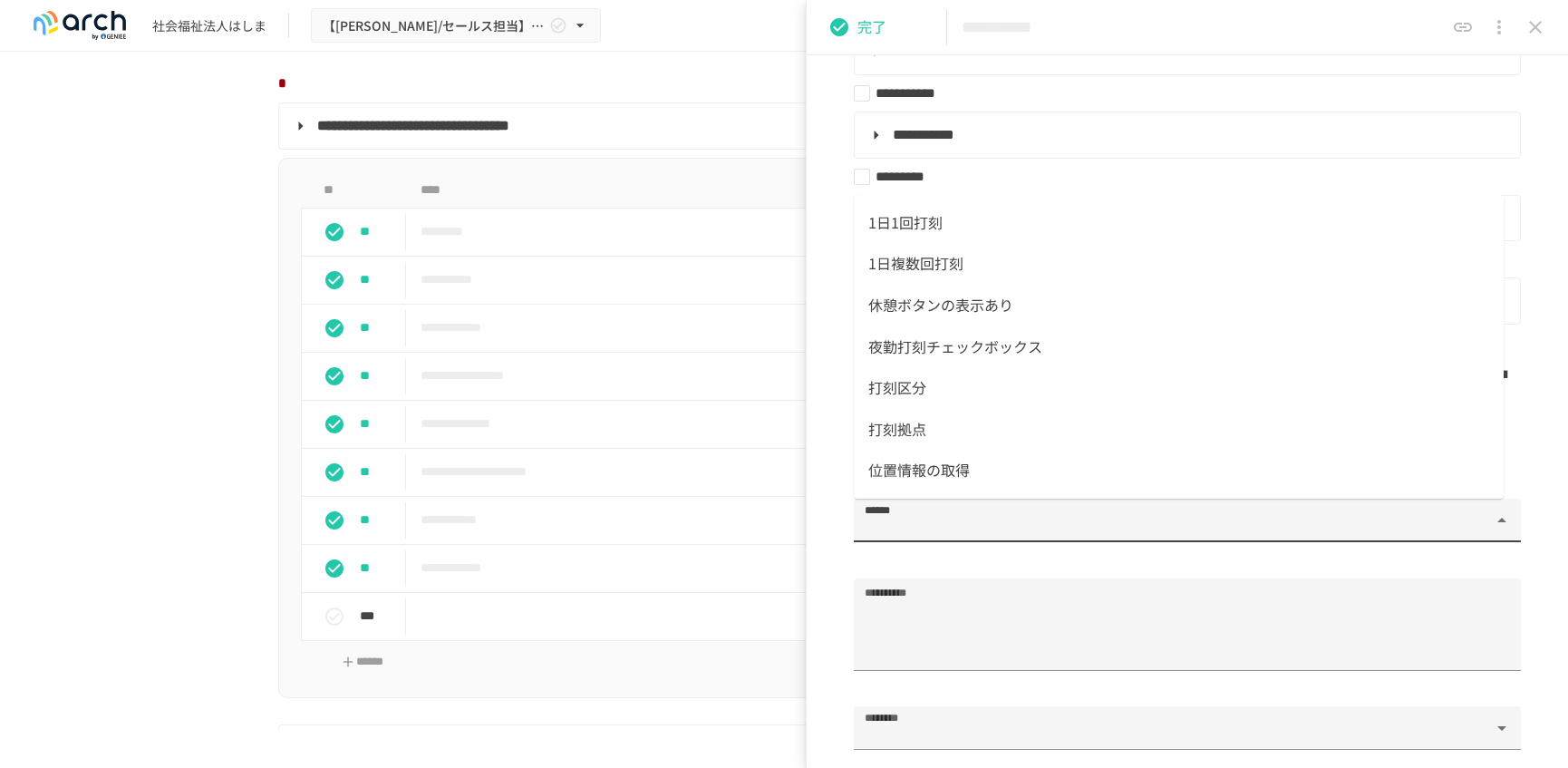 click on "夜勤打刻チェックボックス" at bounding box center (1178, 347) 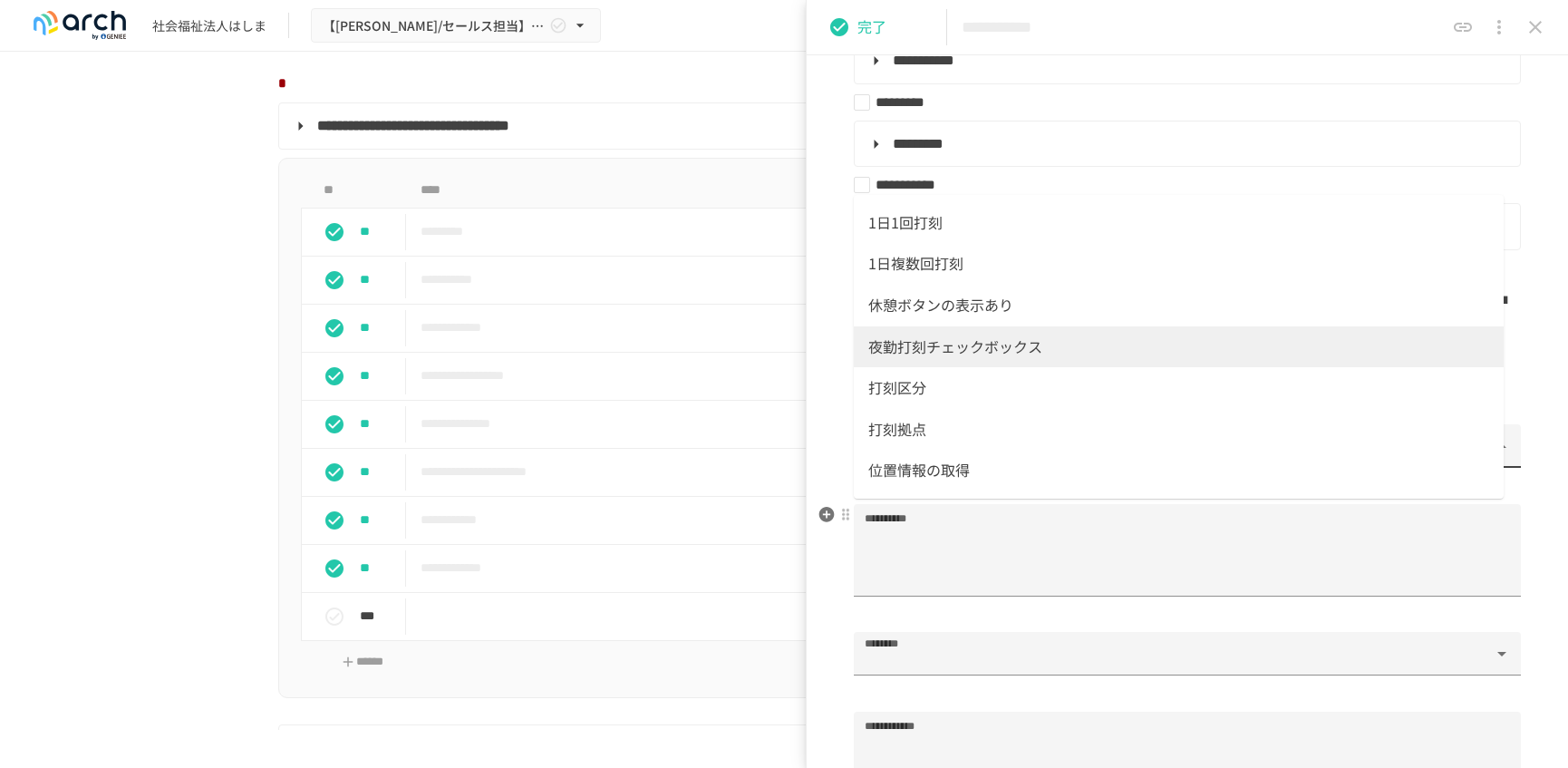 scroll, scrollTop: 680, scrollLeft: 0, axis: vertical 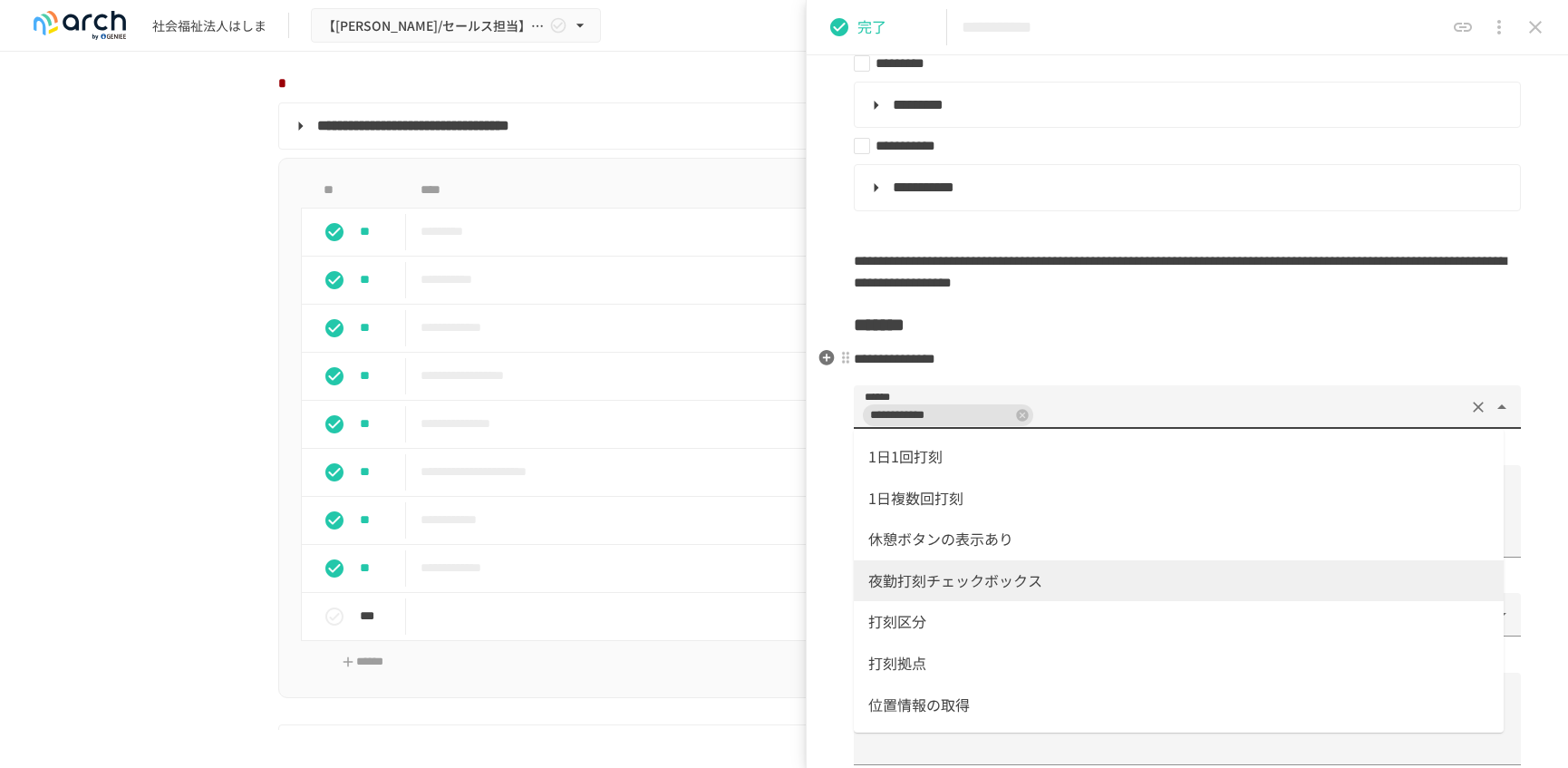 click on "**********" at bounding box center (1187, 359) 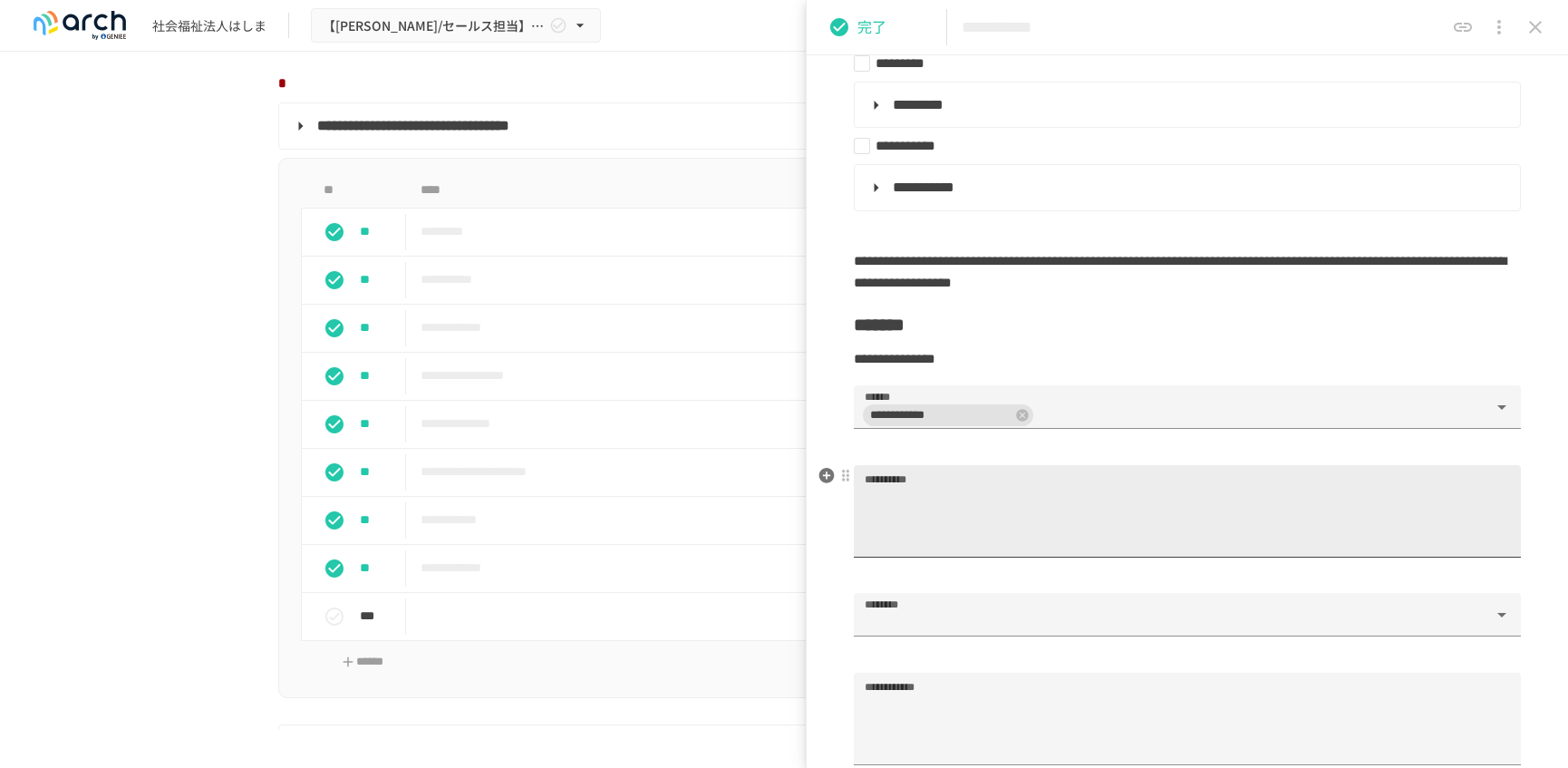 click on "**********" at bounding box center [1187, 519] 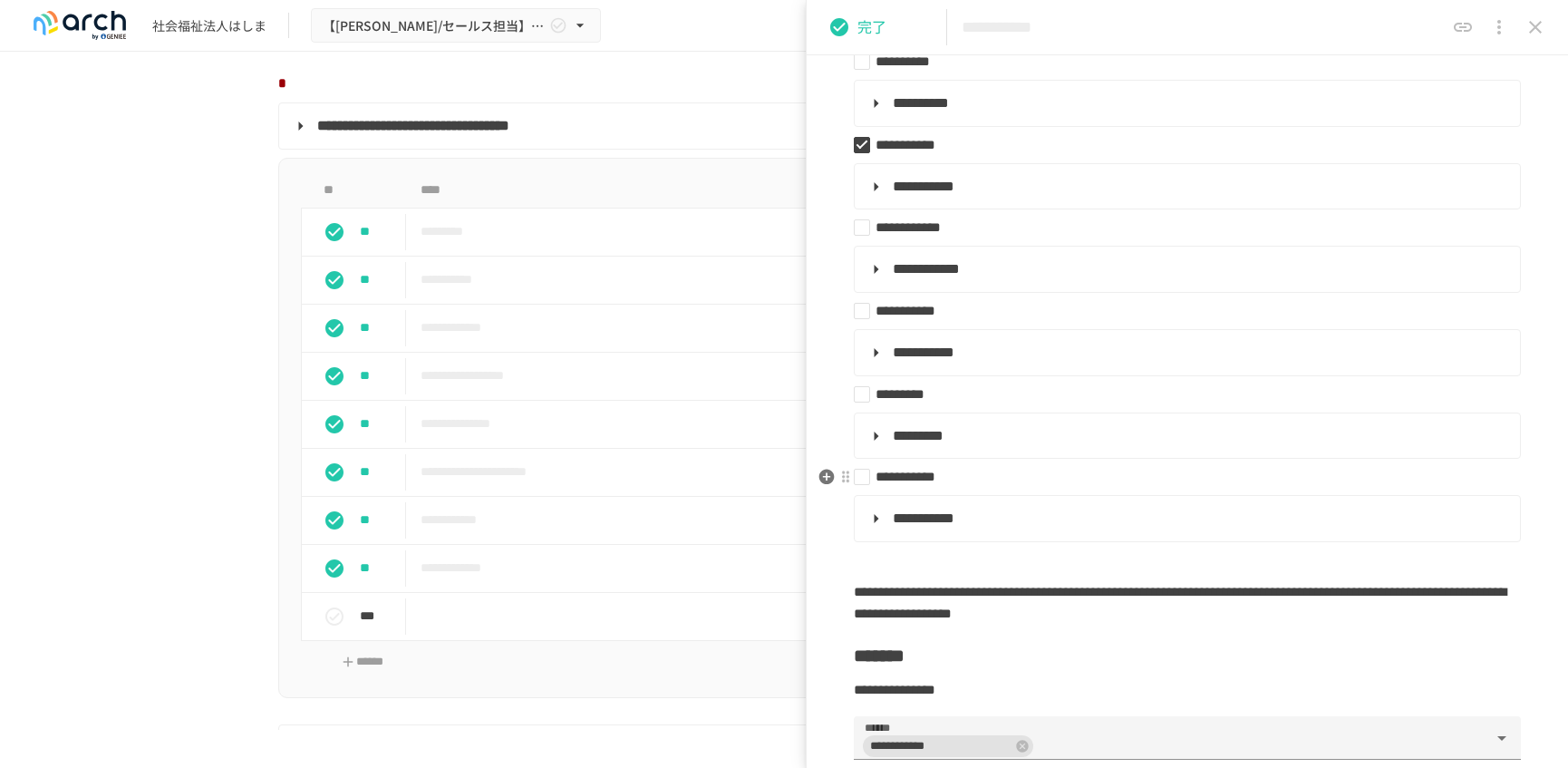 scroll, scrollTop: 340, scrollLeft: 0, axis: vertical 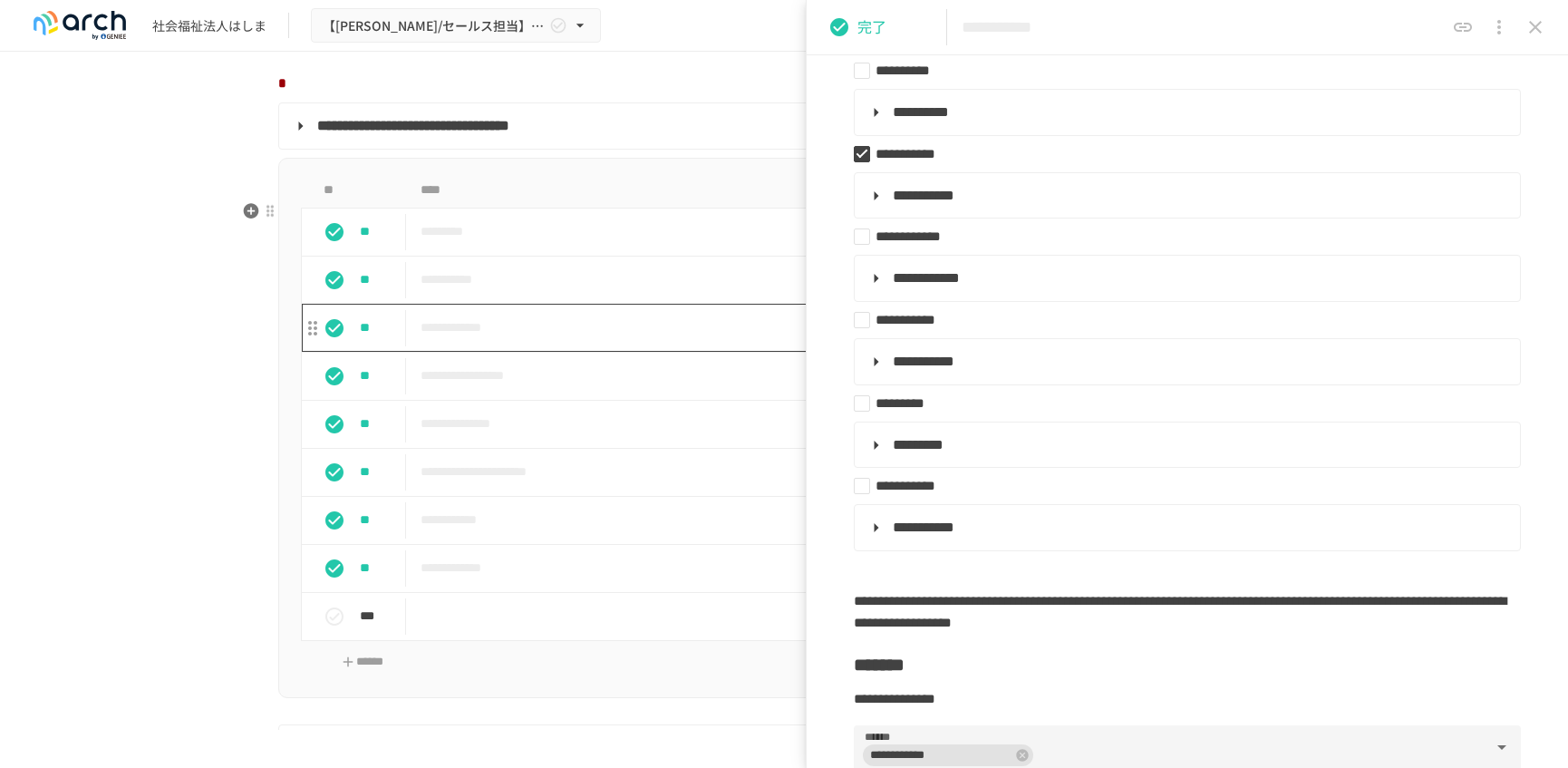 type on "**********" 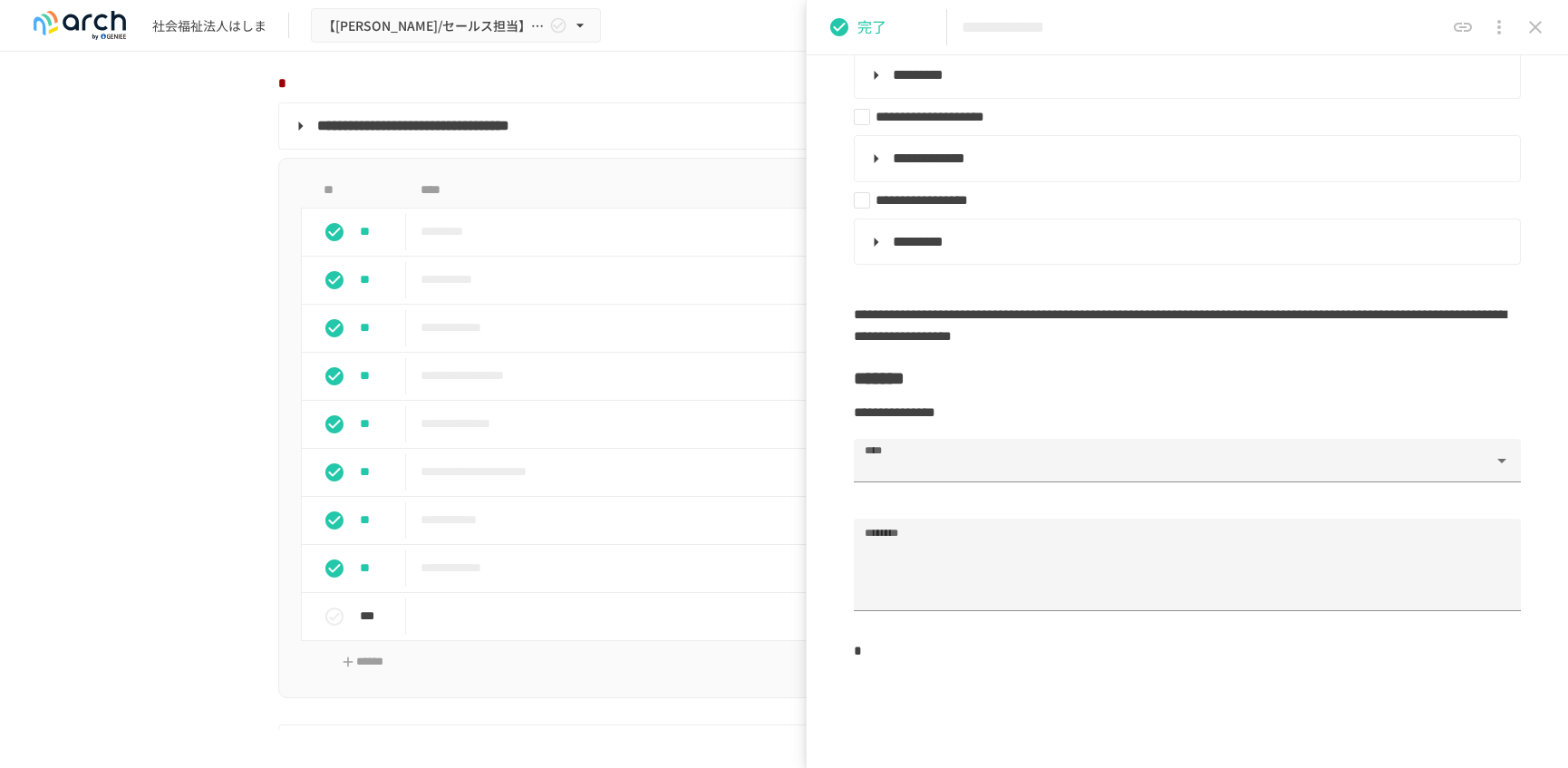 scroll, scrollTop: 1020, scrollLeft: 0, axis: vertical 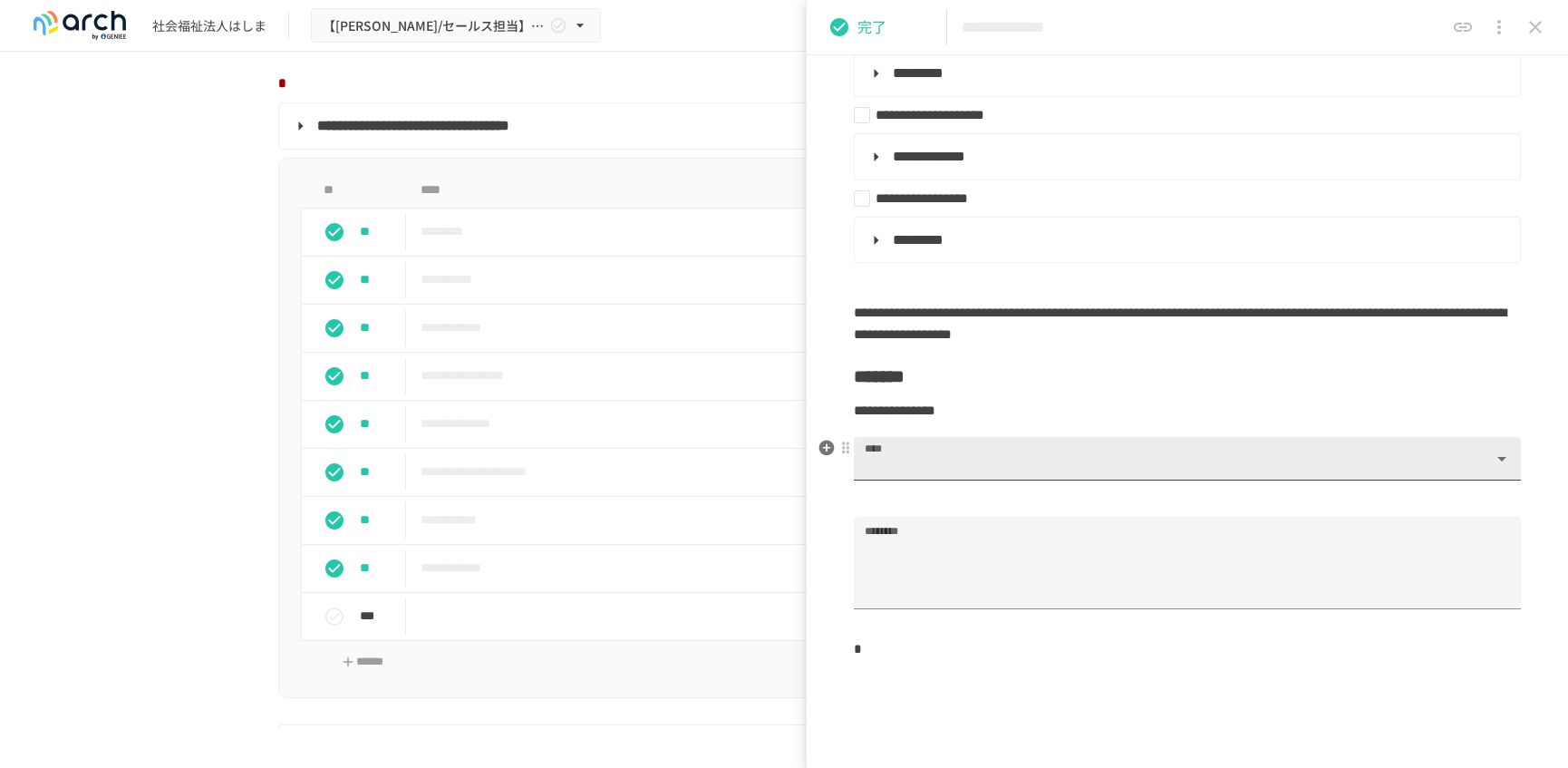 click on "****" at bounding box center (1173, 467) 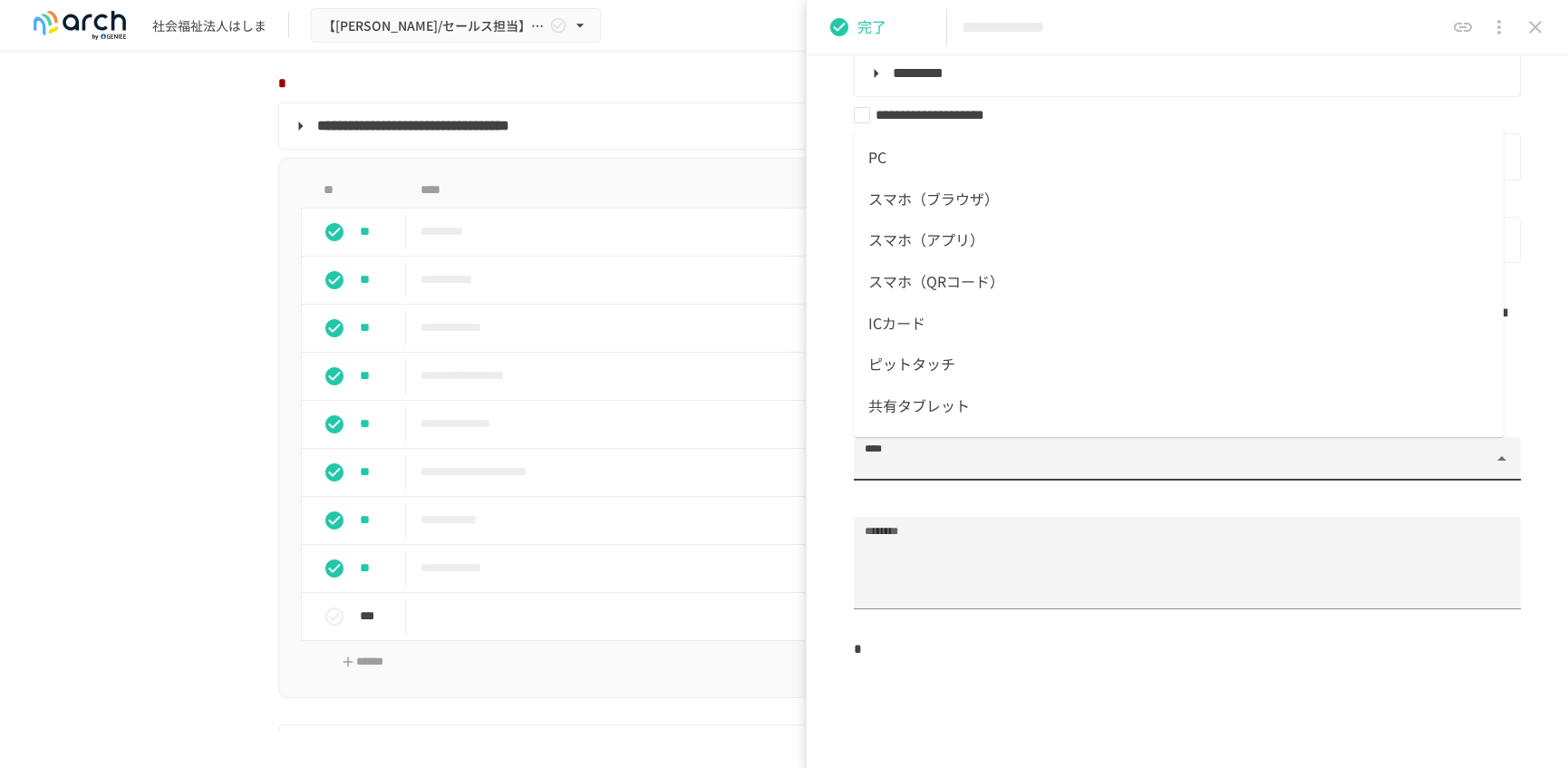 click on "PC" at bounding box center [1178, 158] 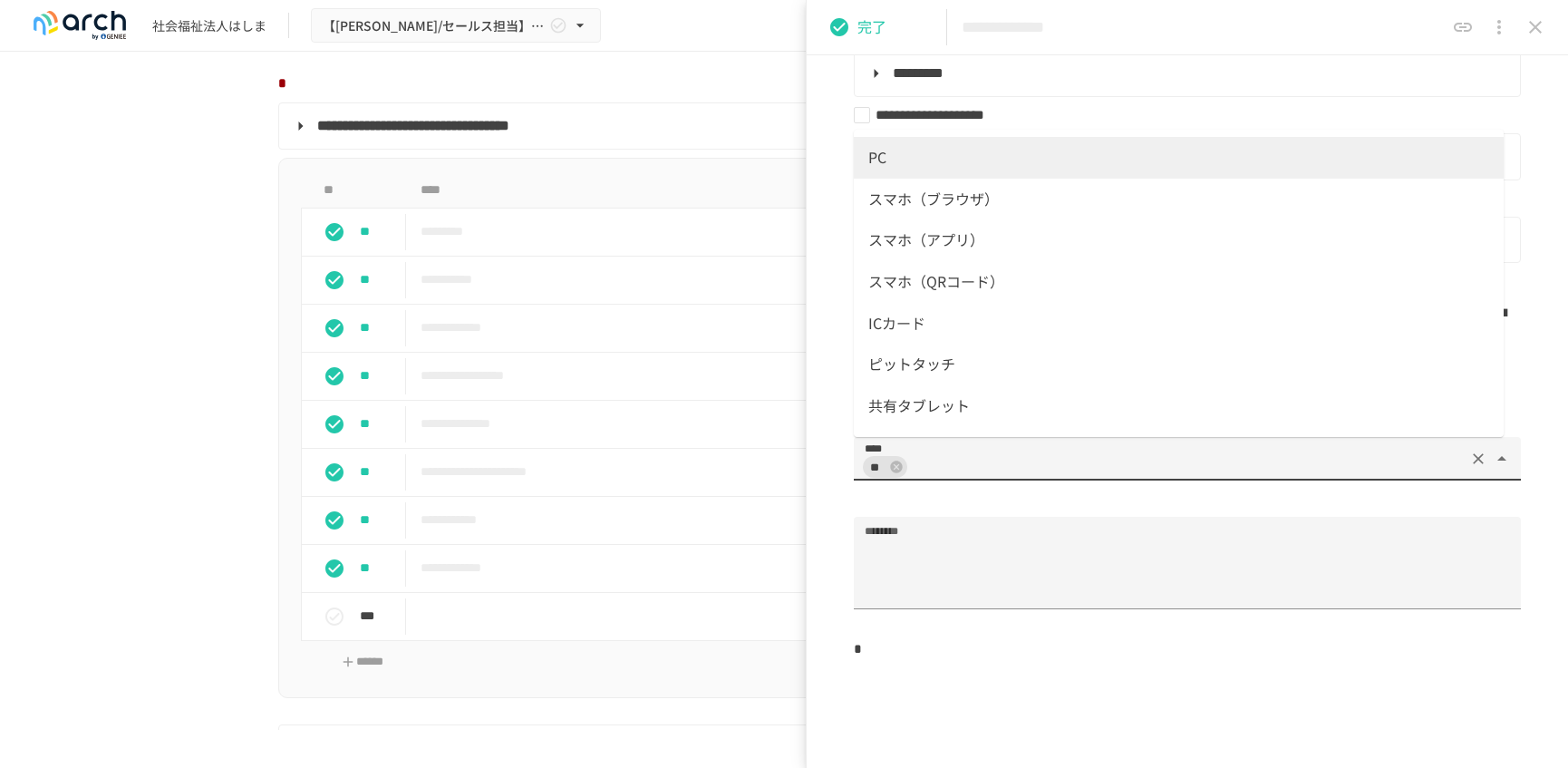 click on "スマホ（アプリ）" at bounding box center (1178, 240) 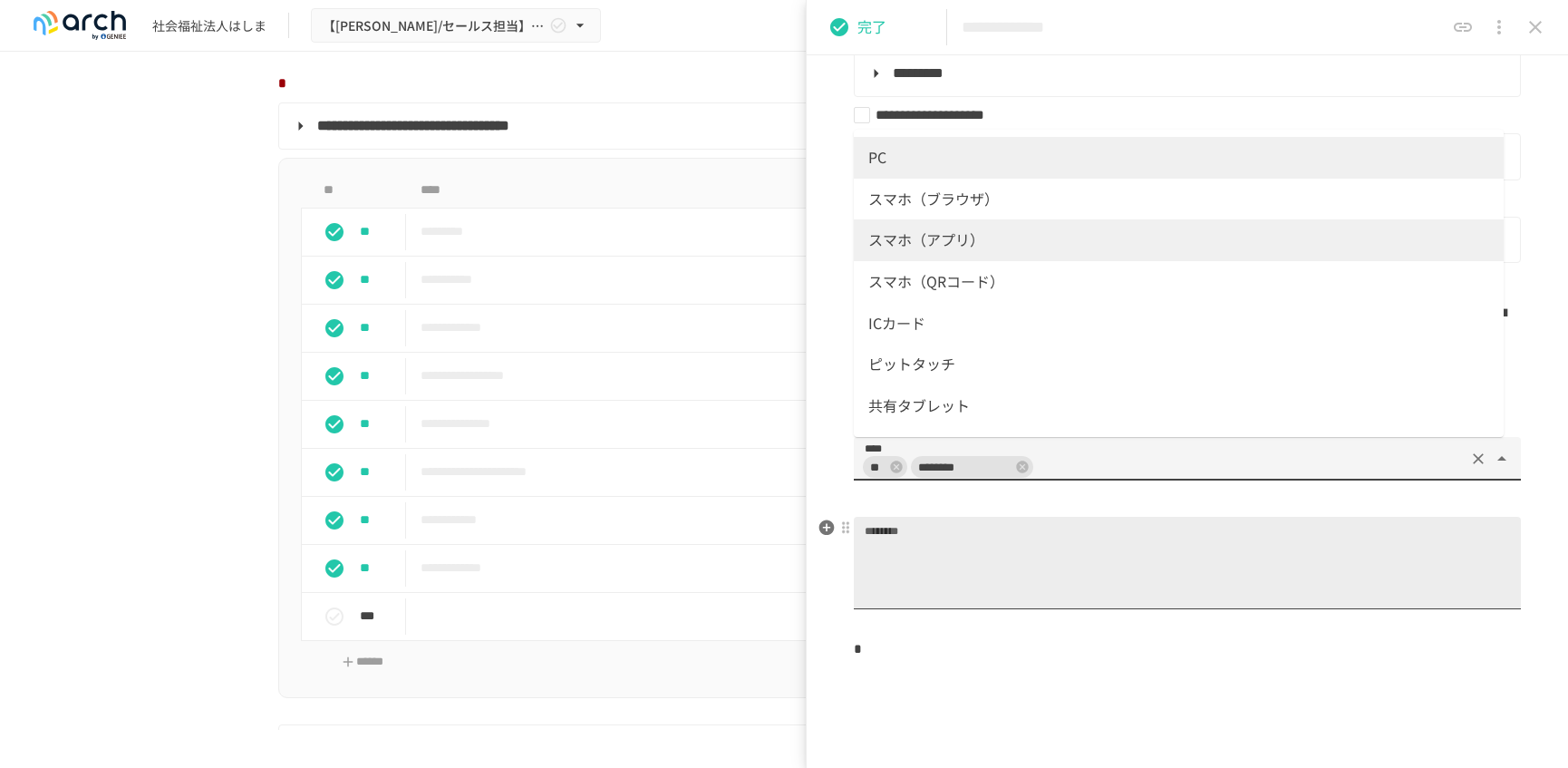 click on "*" at bounding box center (1187, 563) 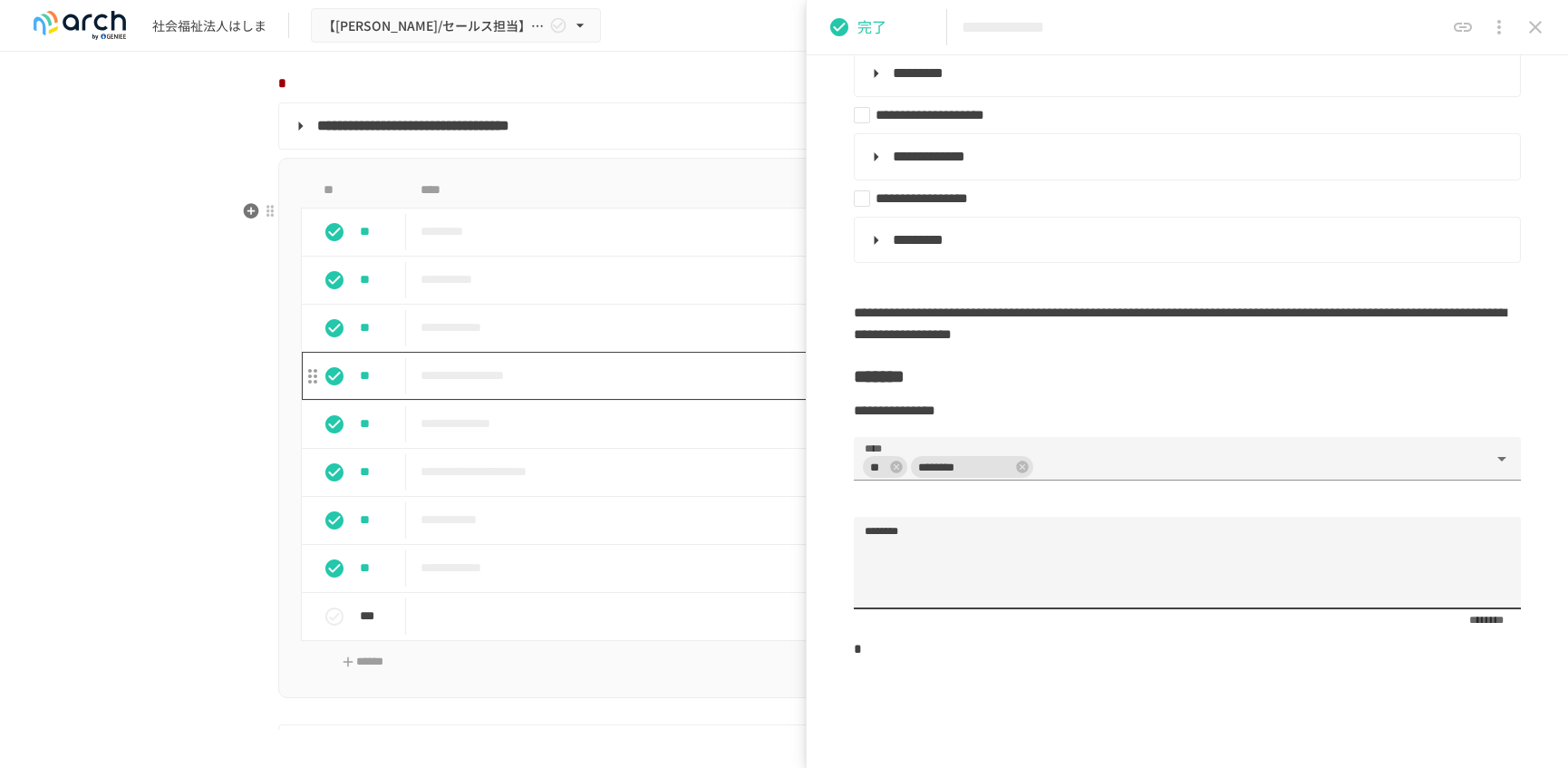click on "**********" at bounding box center (746, 375) 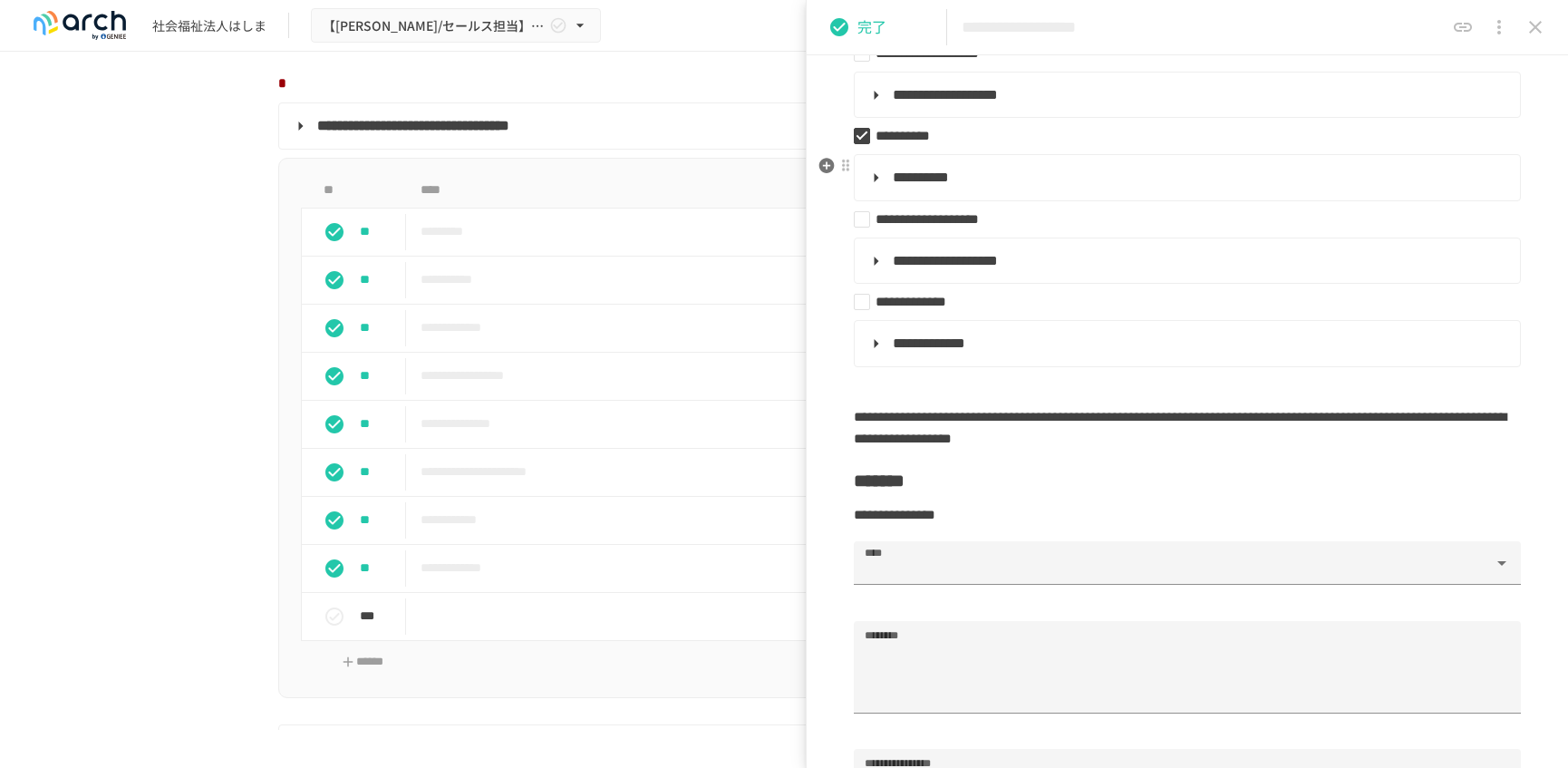 scroll, scrollTop: 453, scrollLeft: 0, axis: vertical 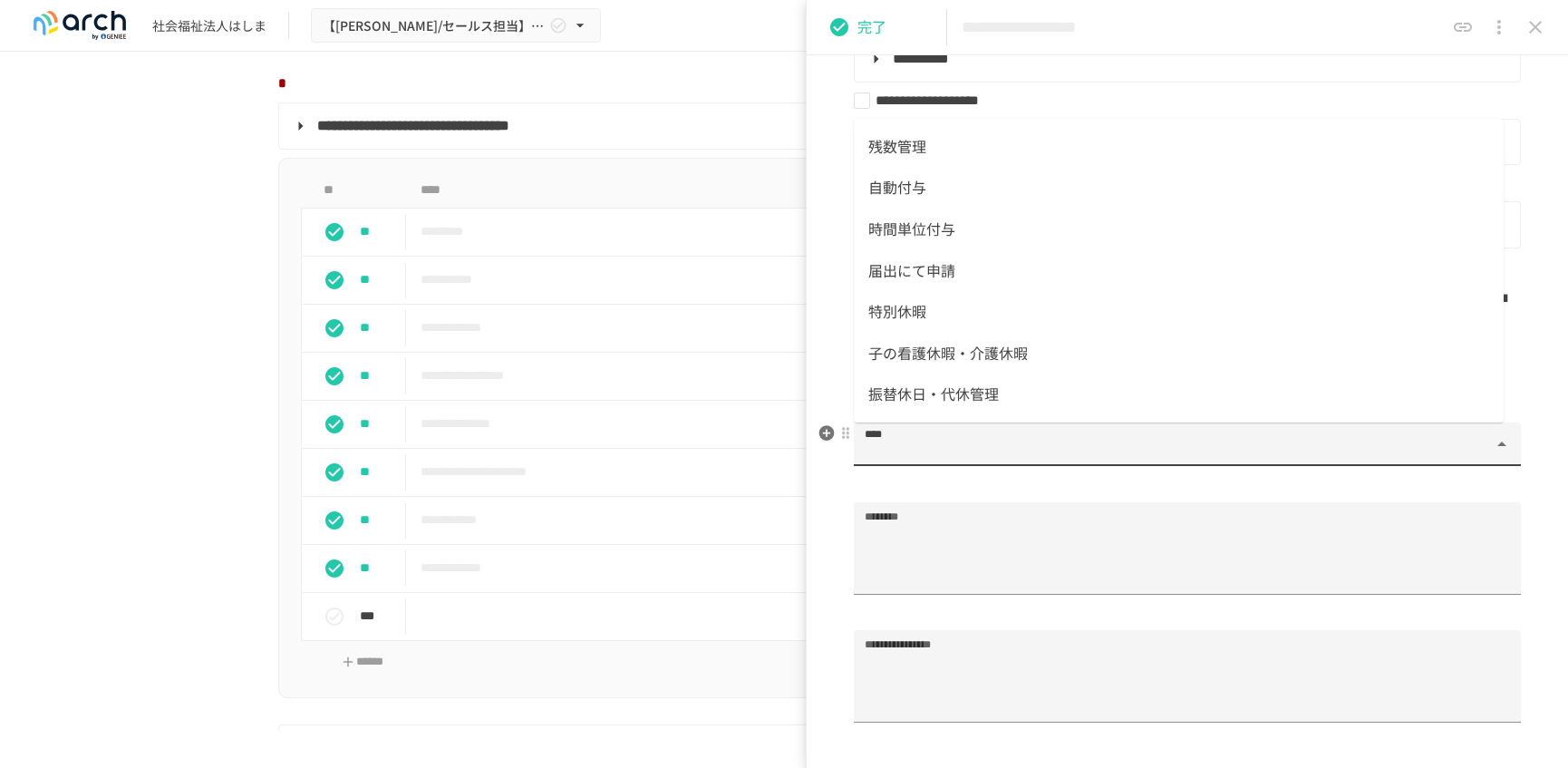 click on "****" at bounding box center (1173, 452) 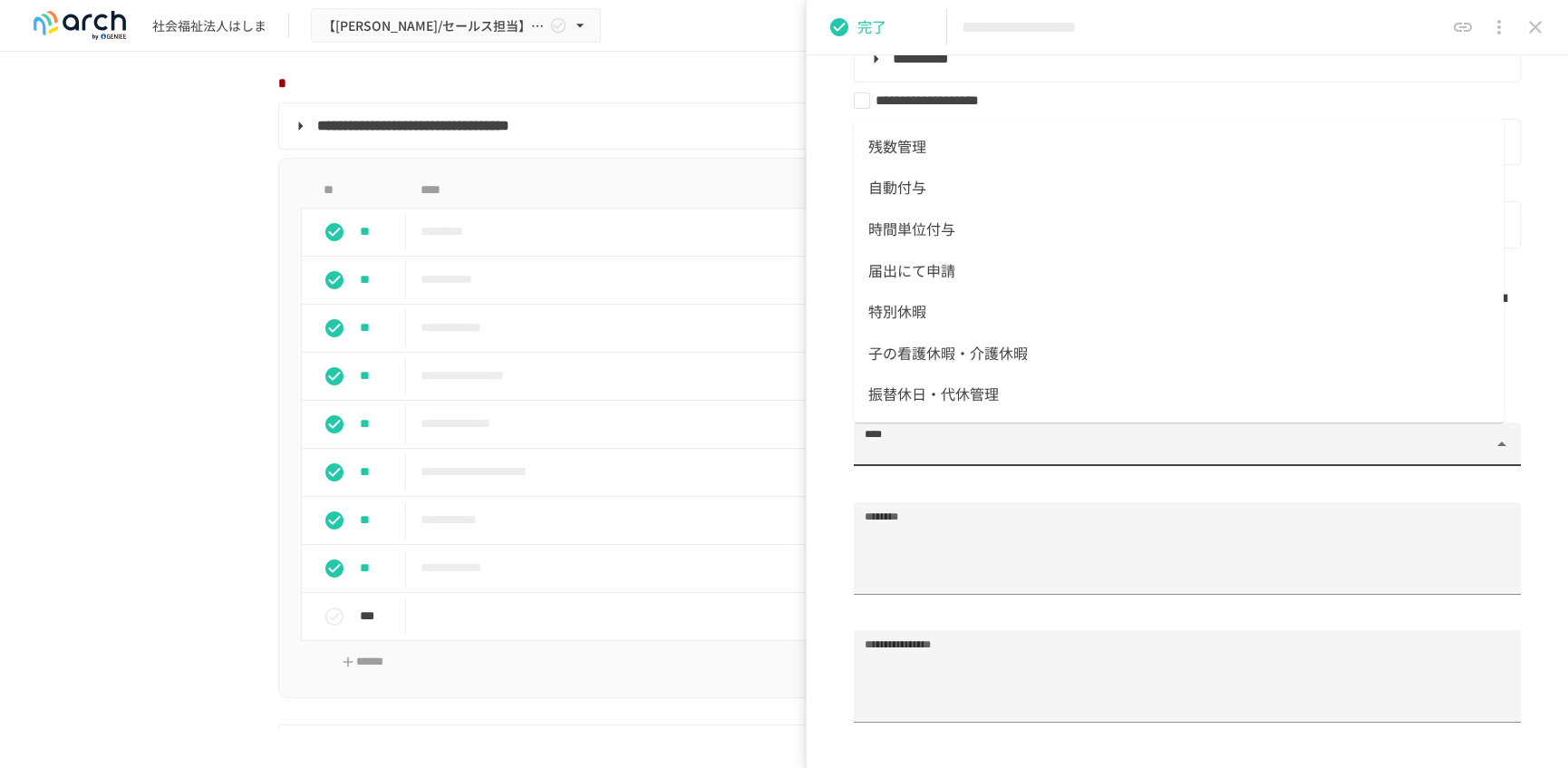 click on "残数管理" at bounding box center (1178, 147) 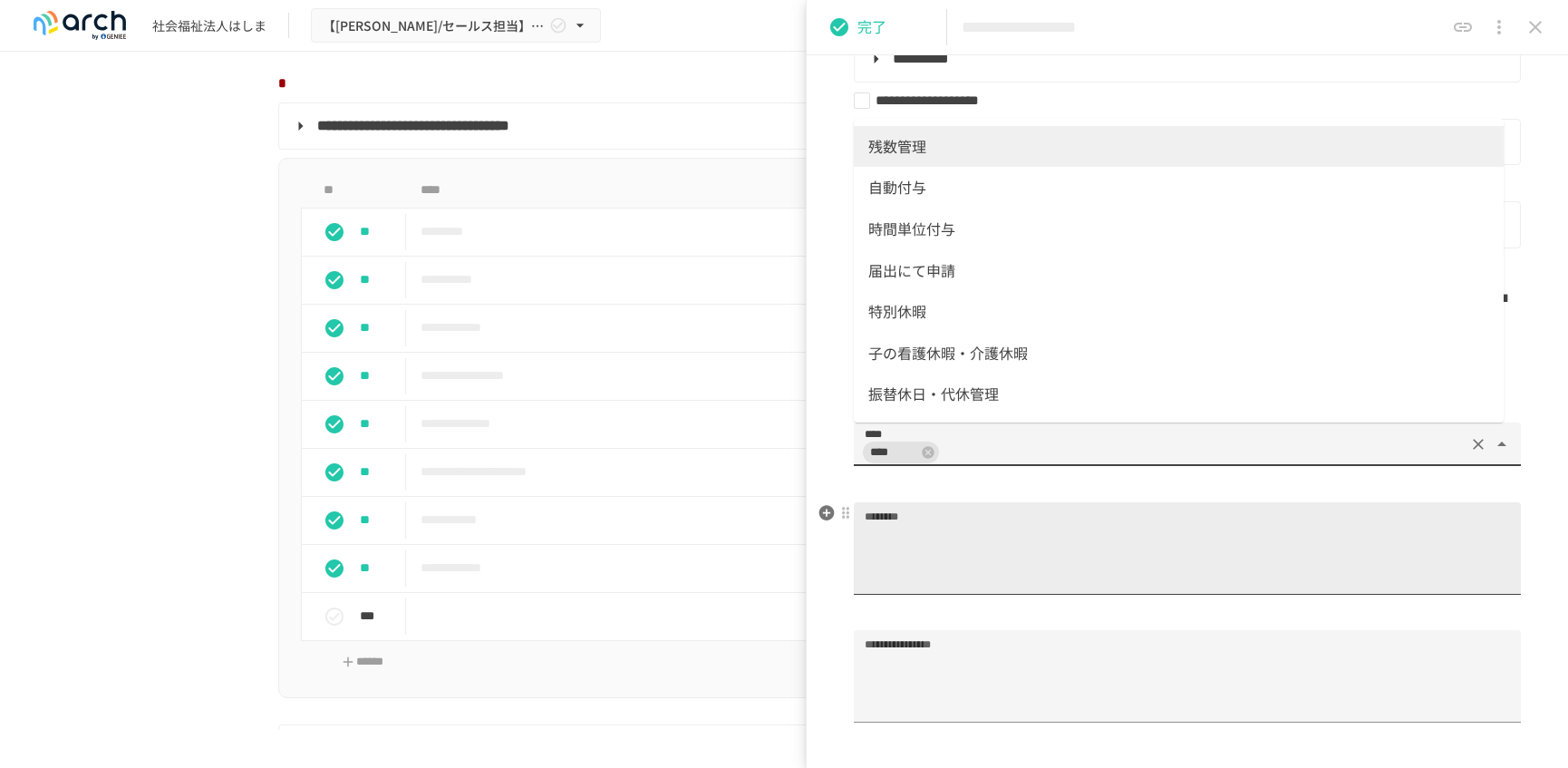 click on "********" at bounding box center (1187, 556) 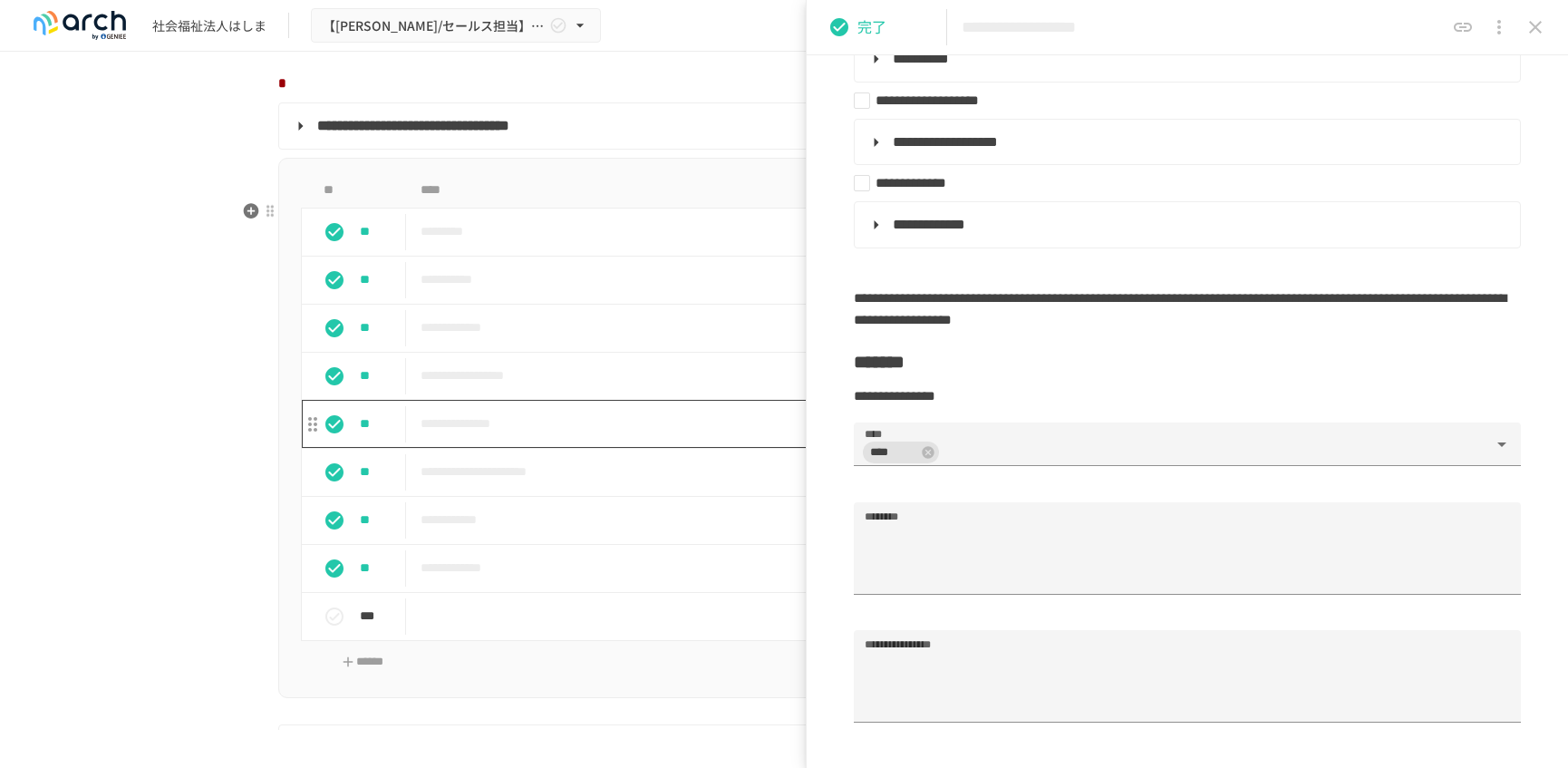 click on "**********" at bounding box center (746, 423) 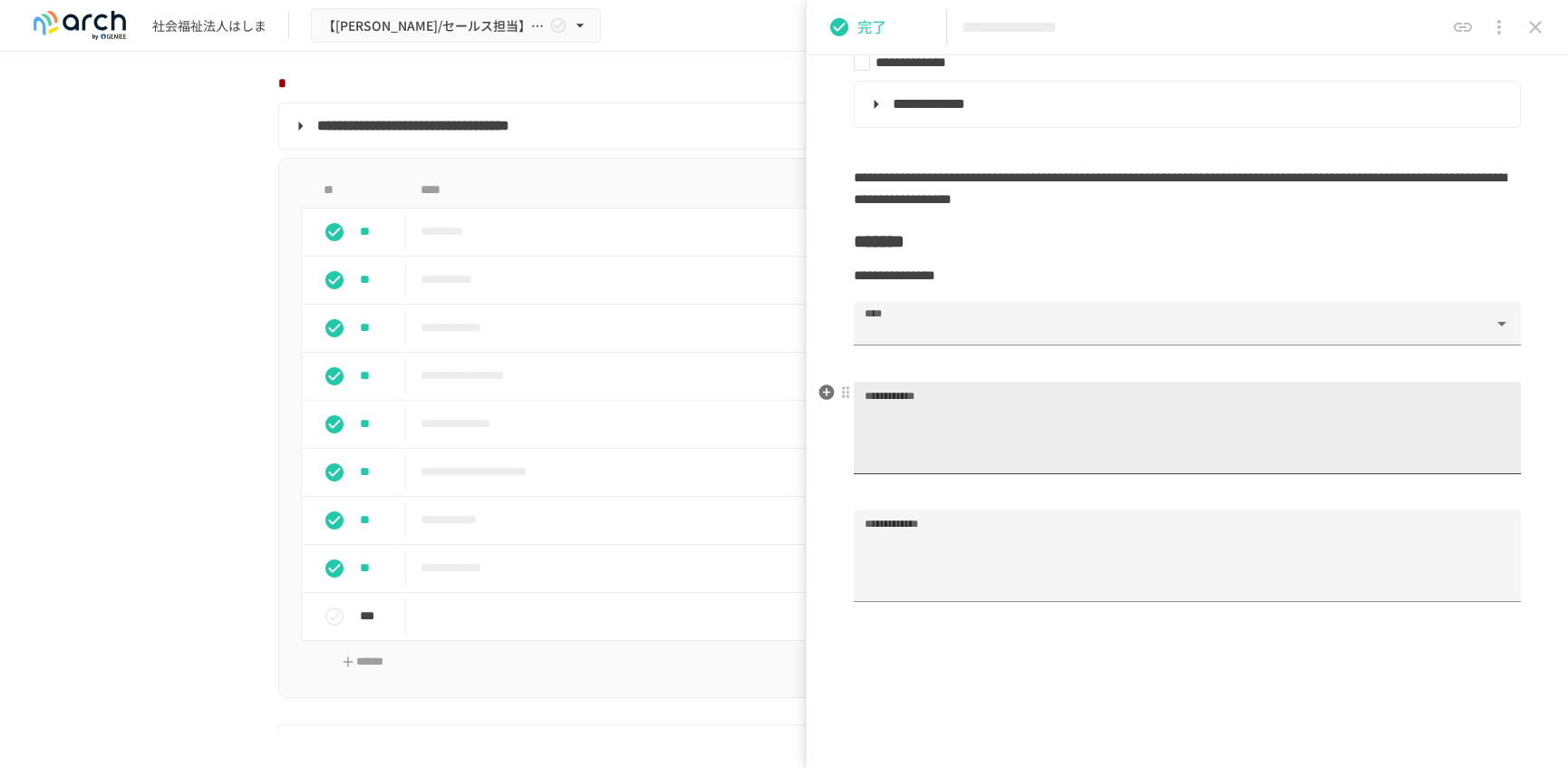 scroll, scrollTop: 1020, scrollLeft: 0, axis: vertical 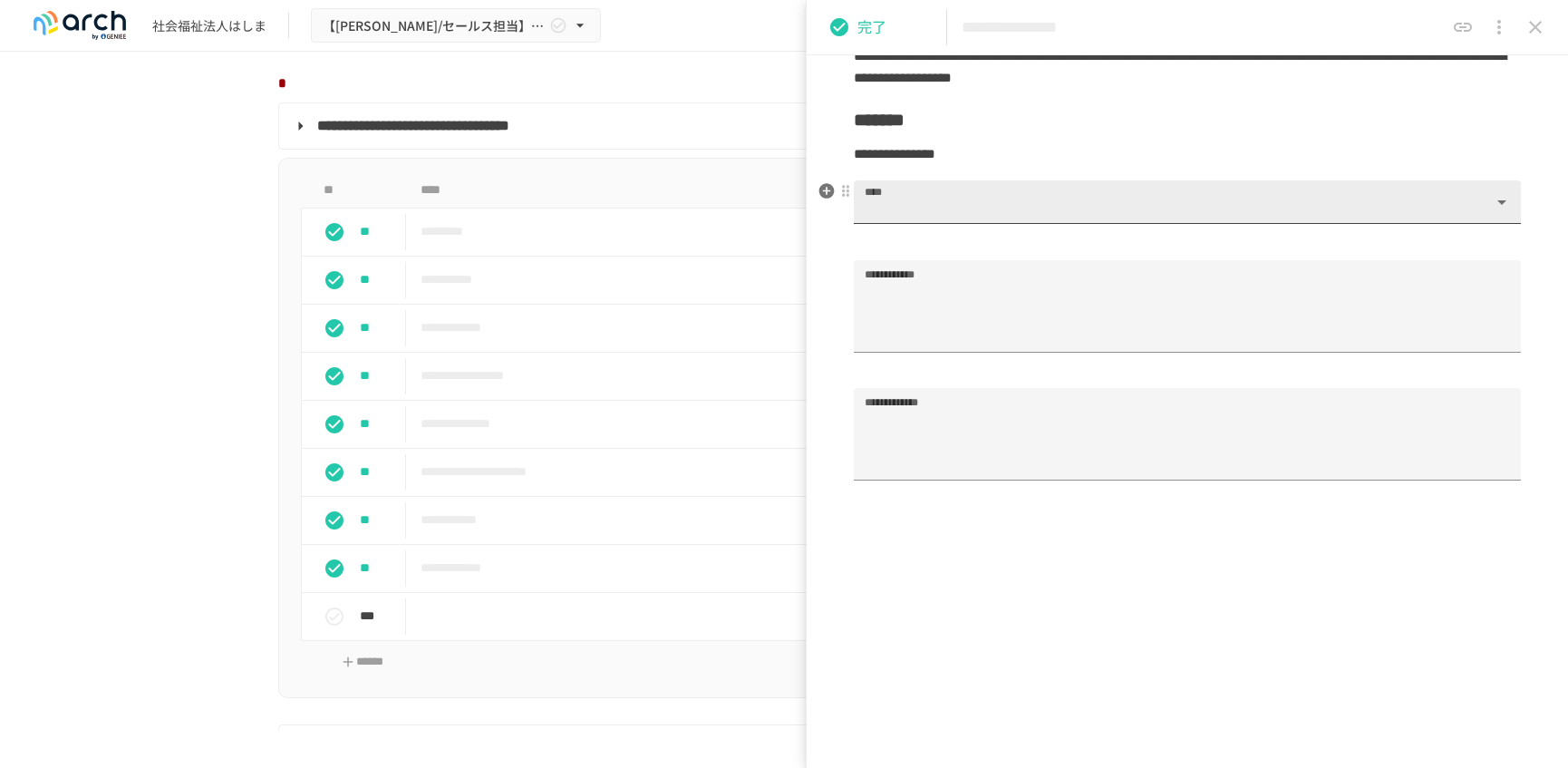 click at bounding box center [1187, 202] 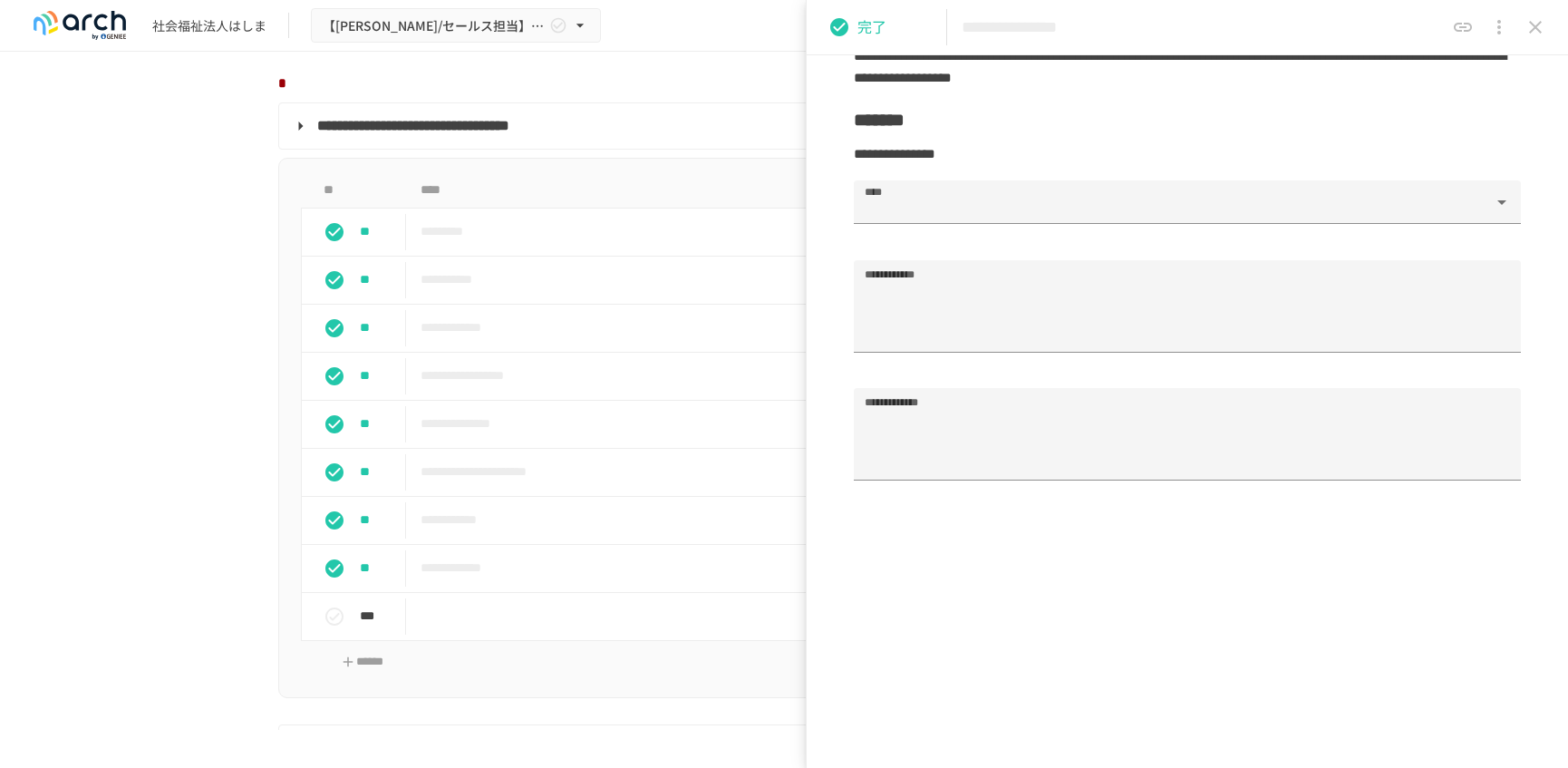 click on "**********" at bounding box center (1187, -112) 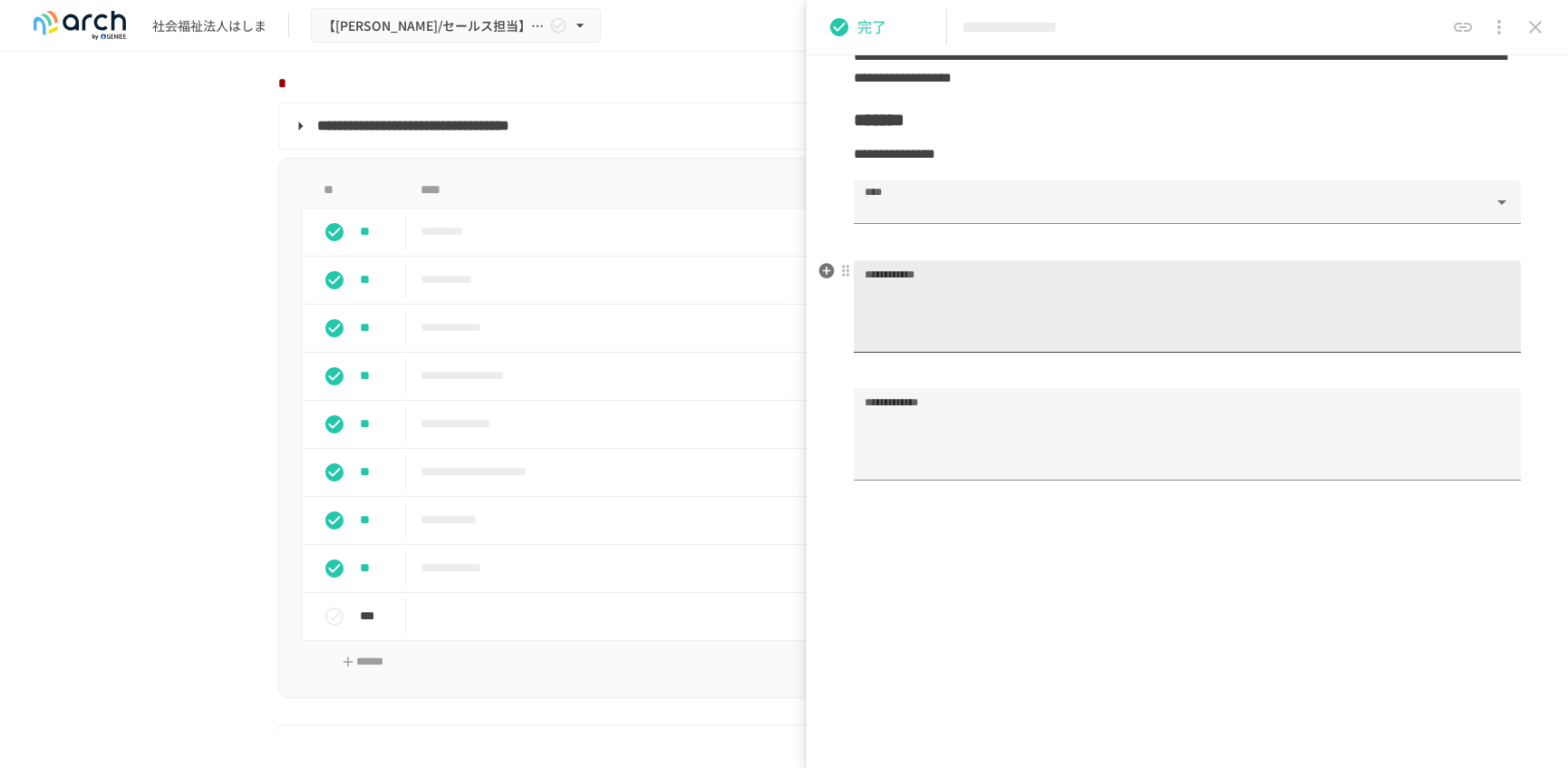 click on "**********" at bounding box center (1187, 314) 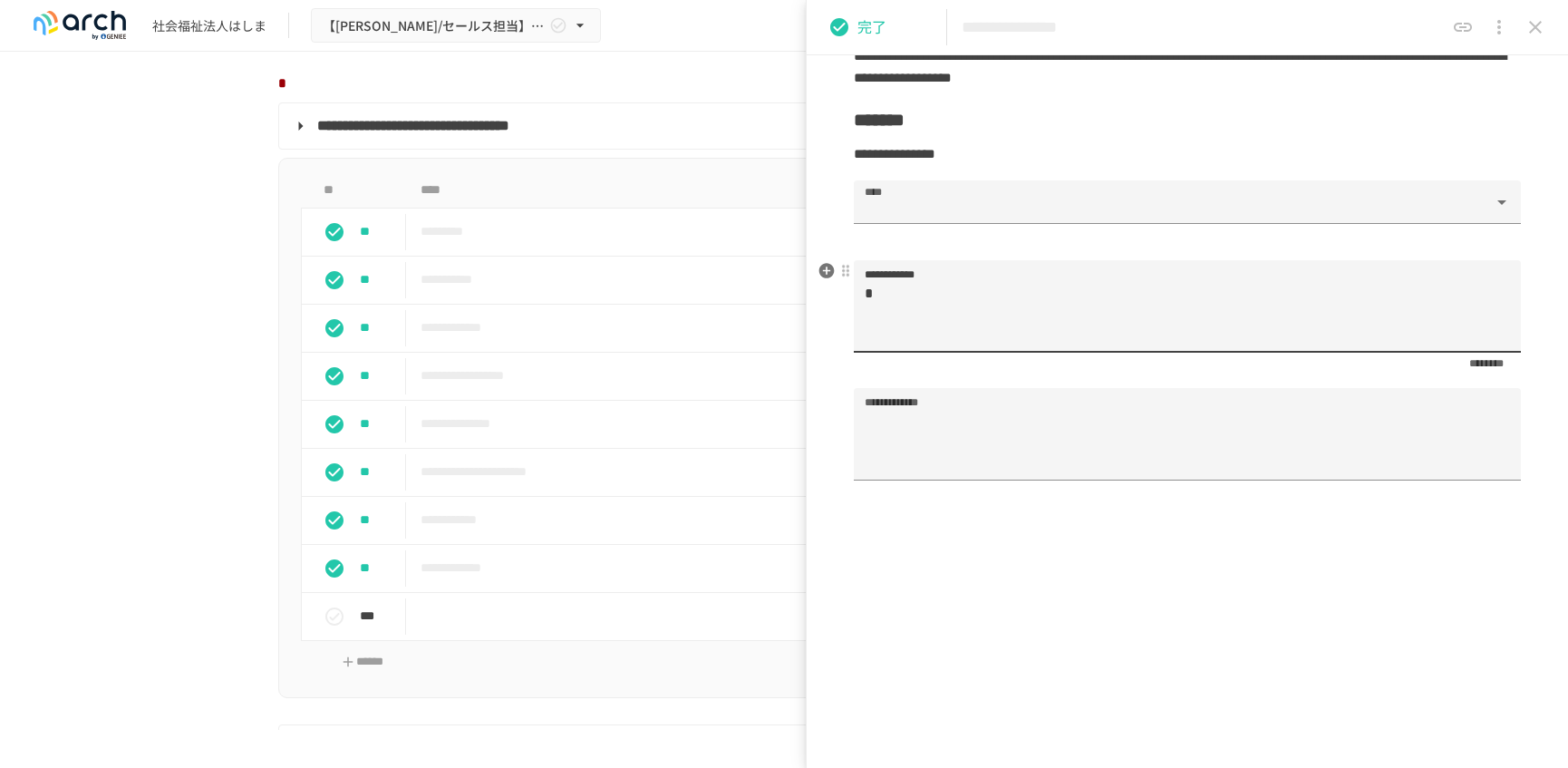 type on "*" 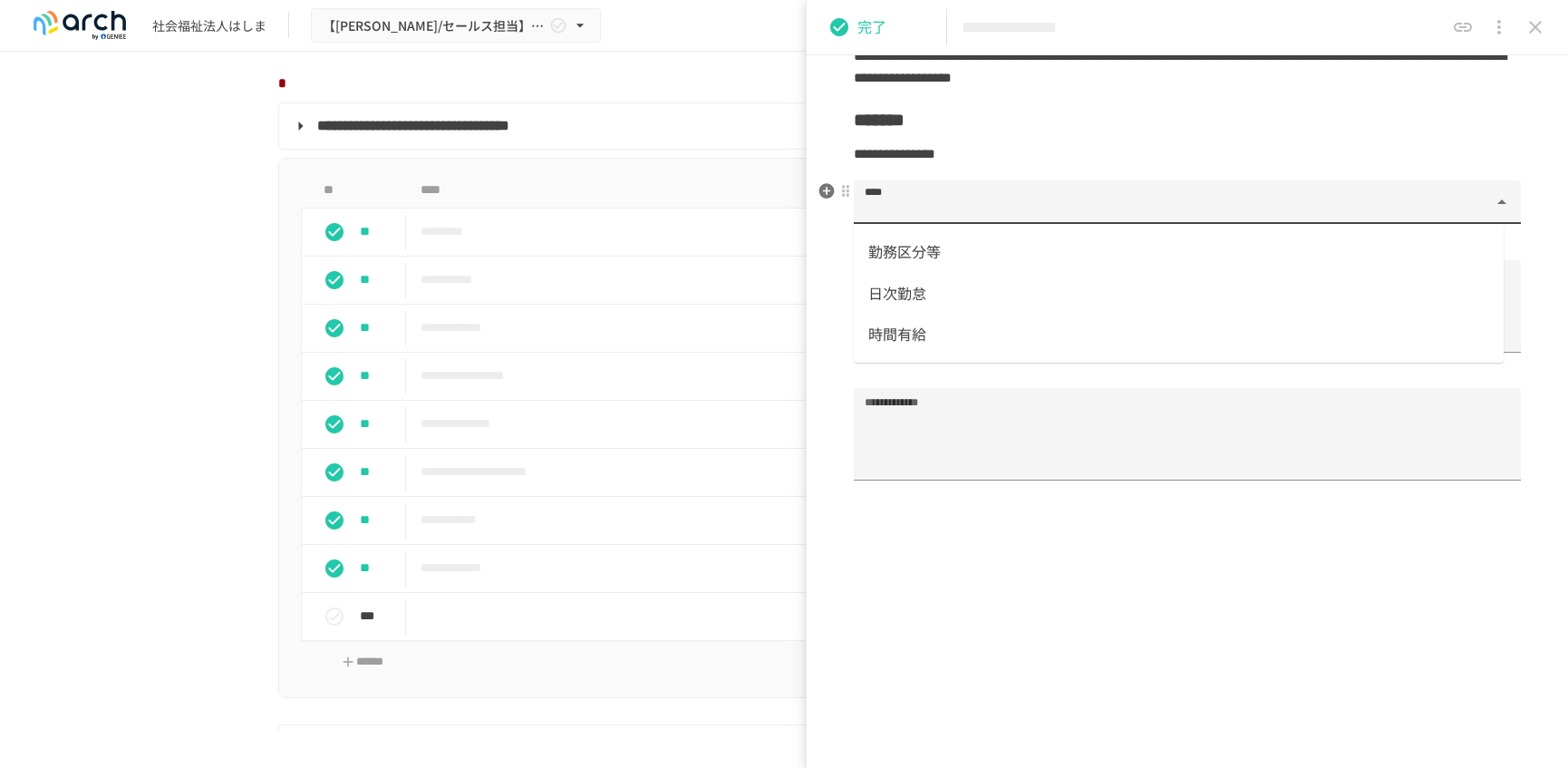click on "****" at bounding box center [1173, 210] 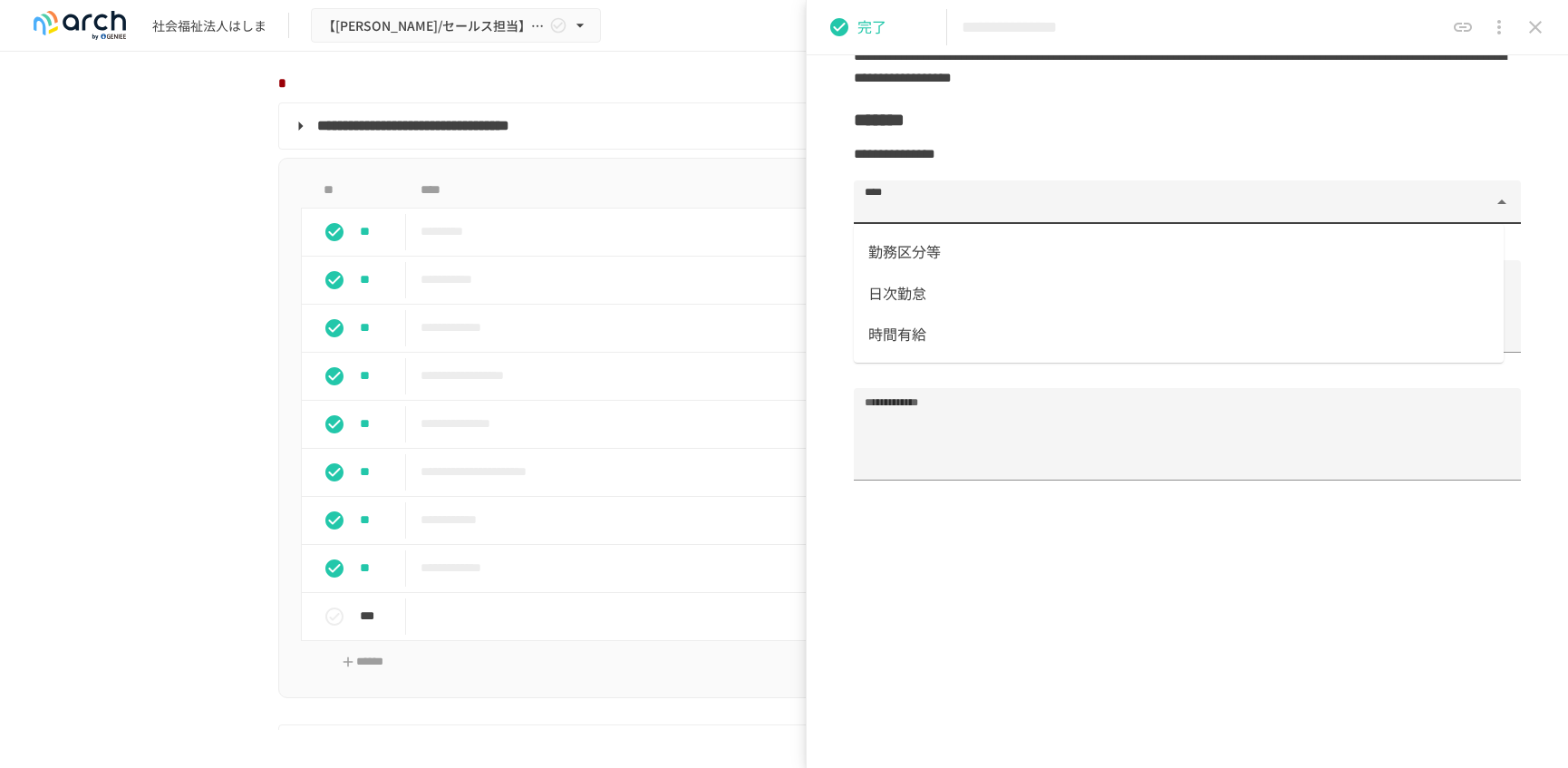 drag, startPoint x: 910, startPoint y: 248, endPoint x: 934, endPoint y: 247, distance: 24.020824 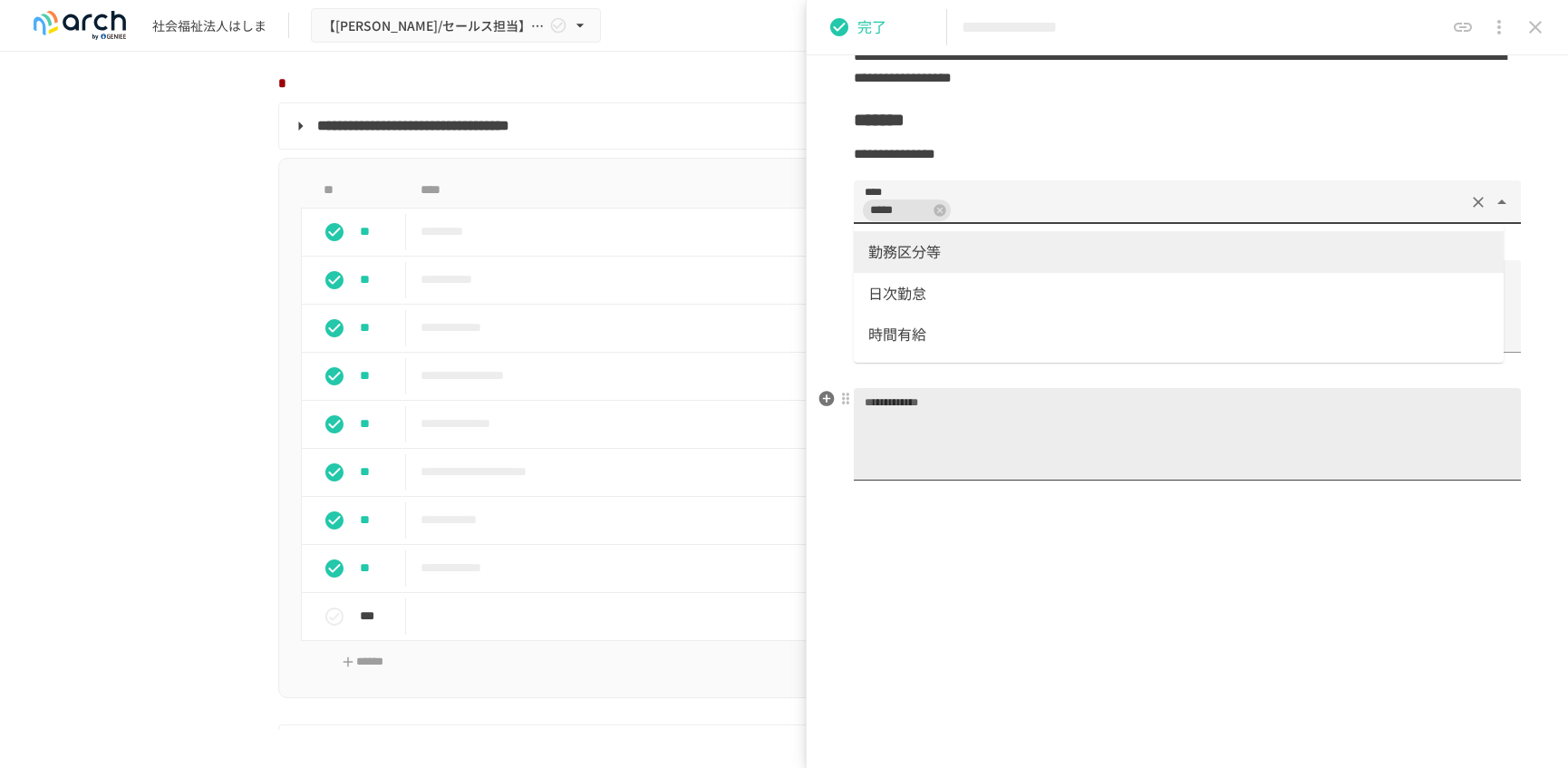 click on "**********" at bounding box center [1187, 442] 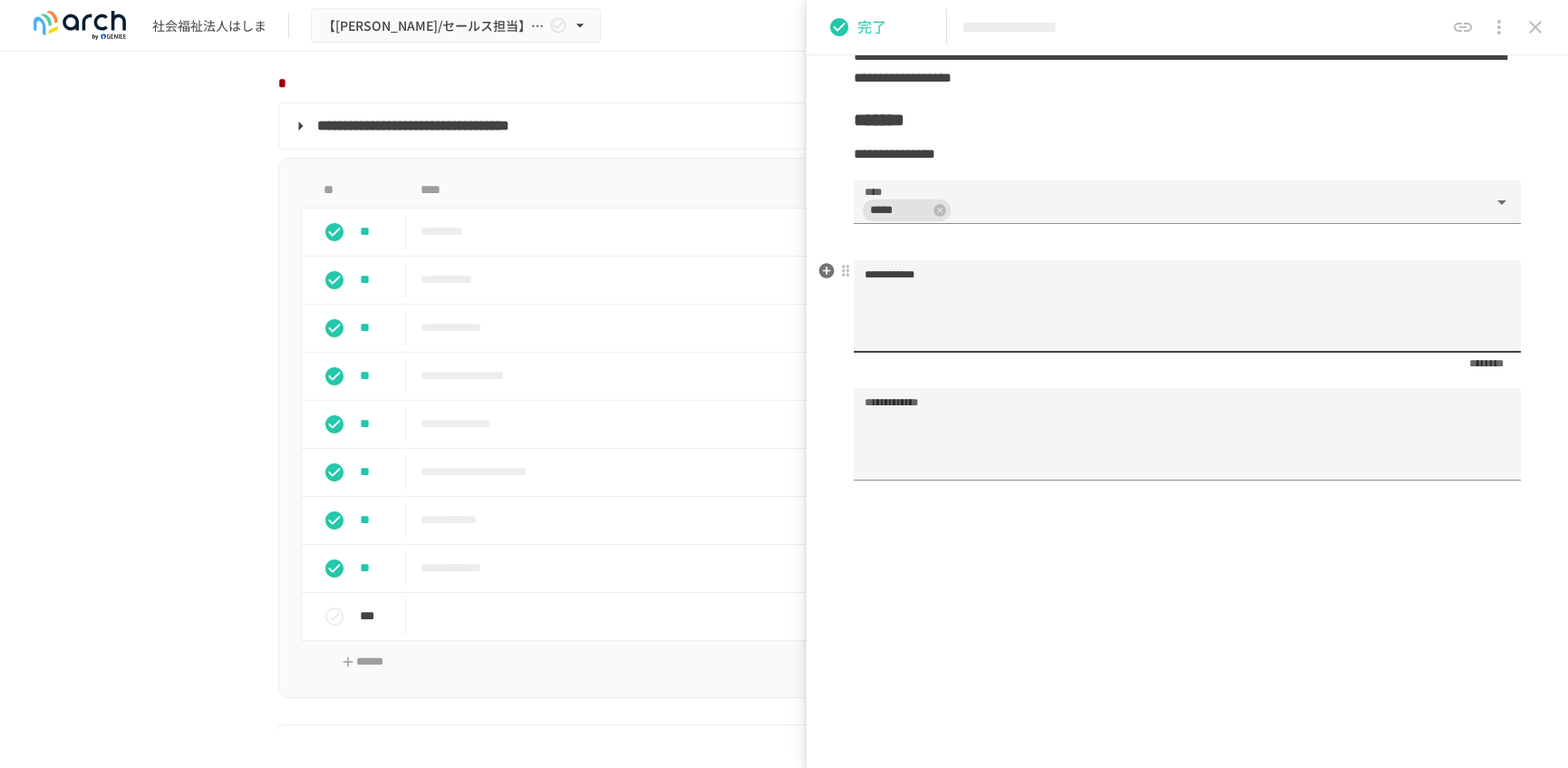 click on "**********" at bounding box center (1178, 314) 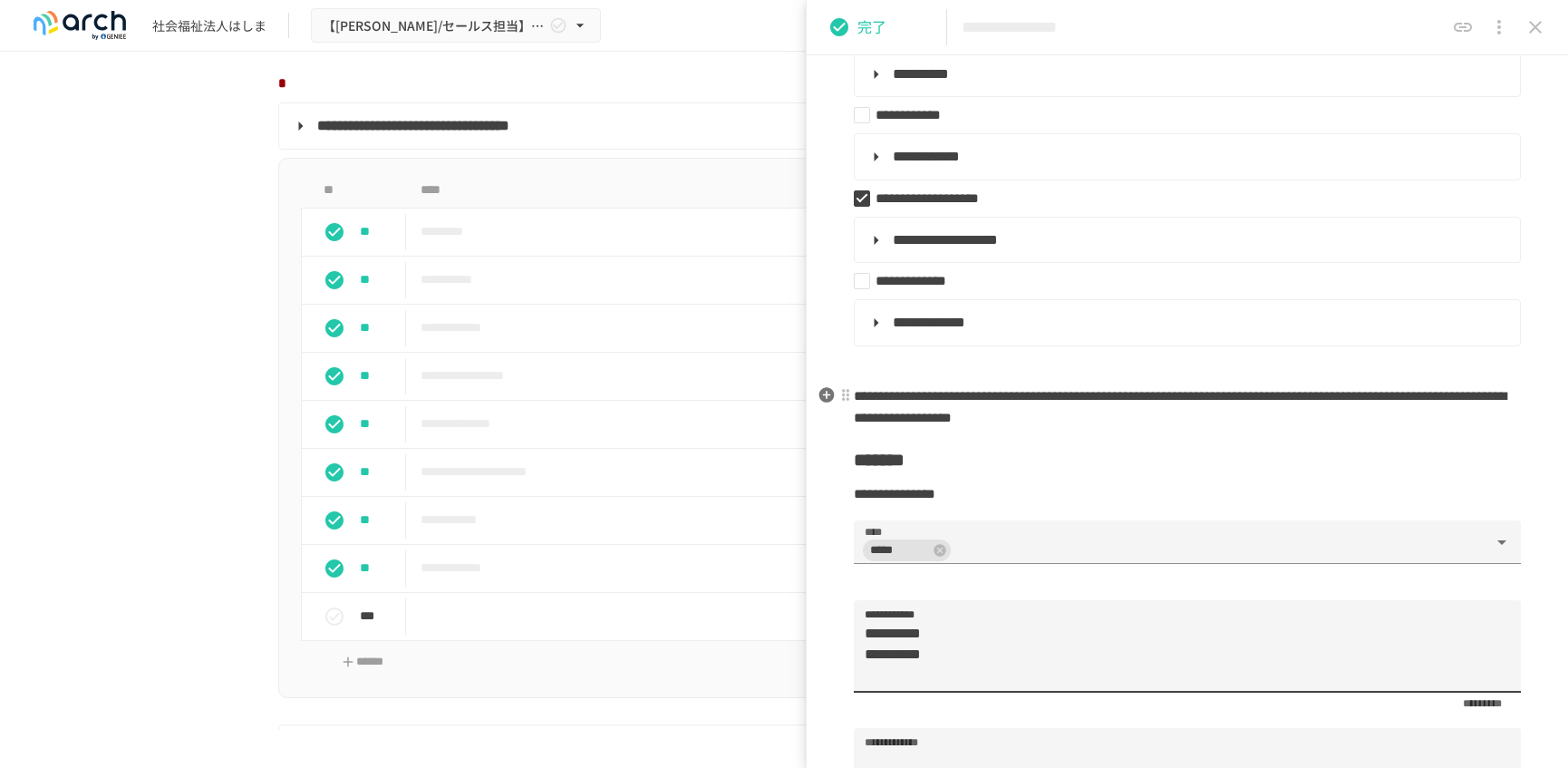 scroll, scrollTop: 567, scrollLeft: 0, axis: vertical 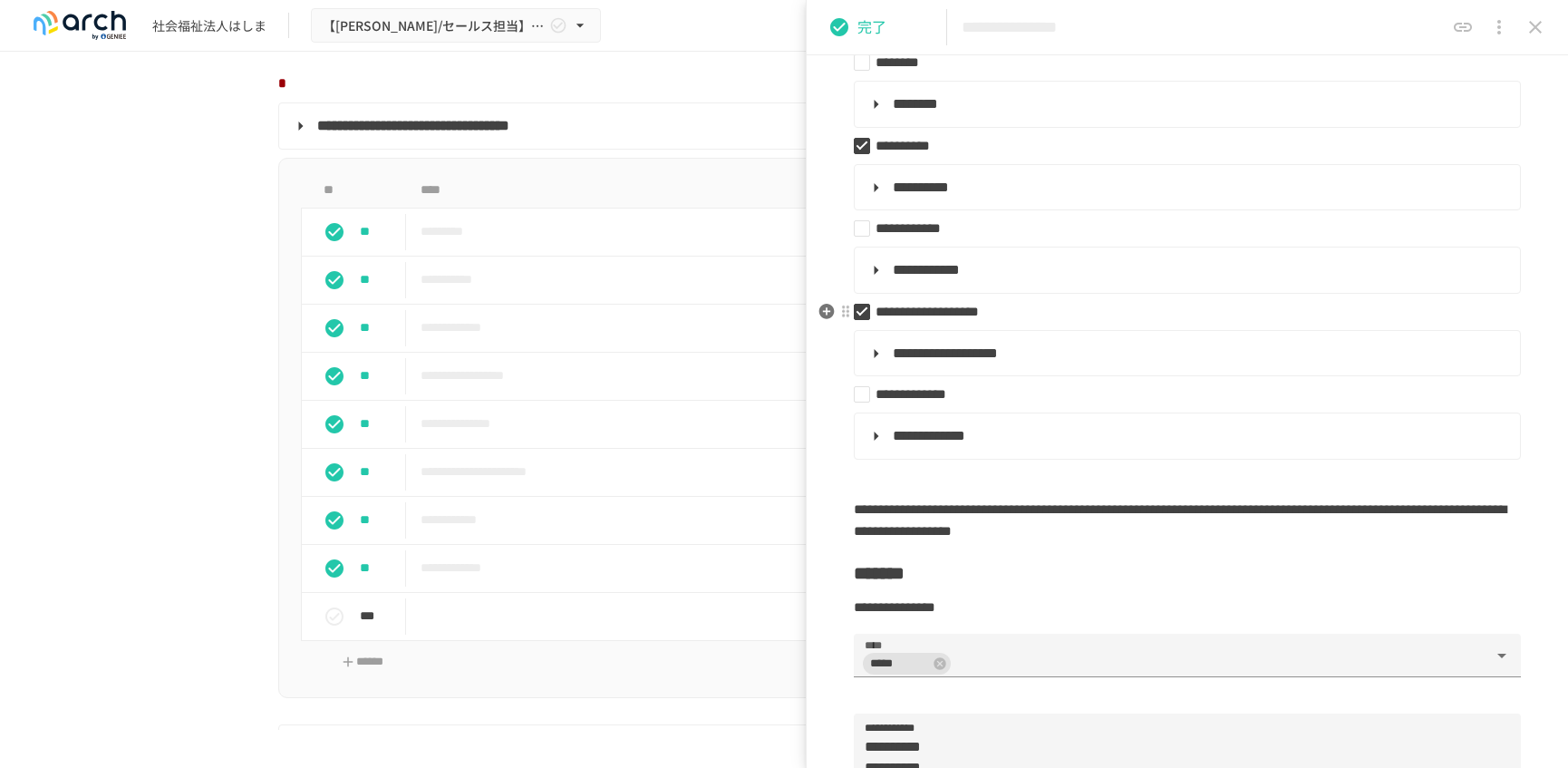 click on "**********" at bounding box center (1180, 312) 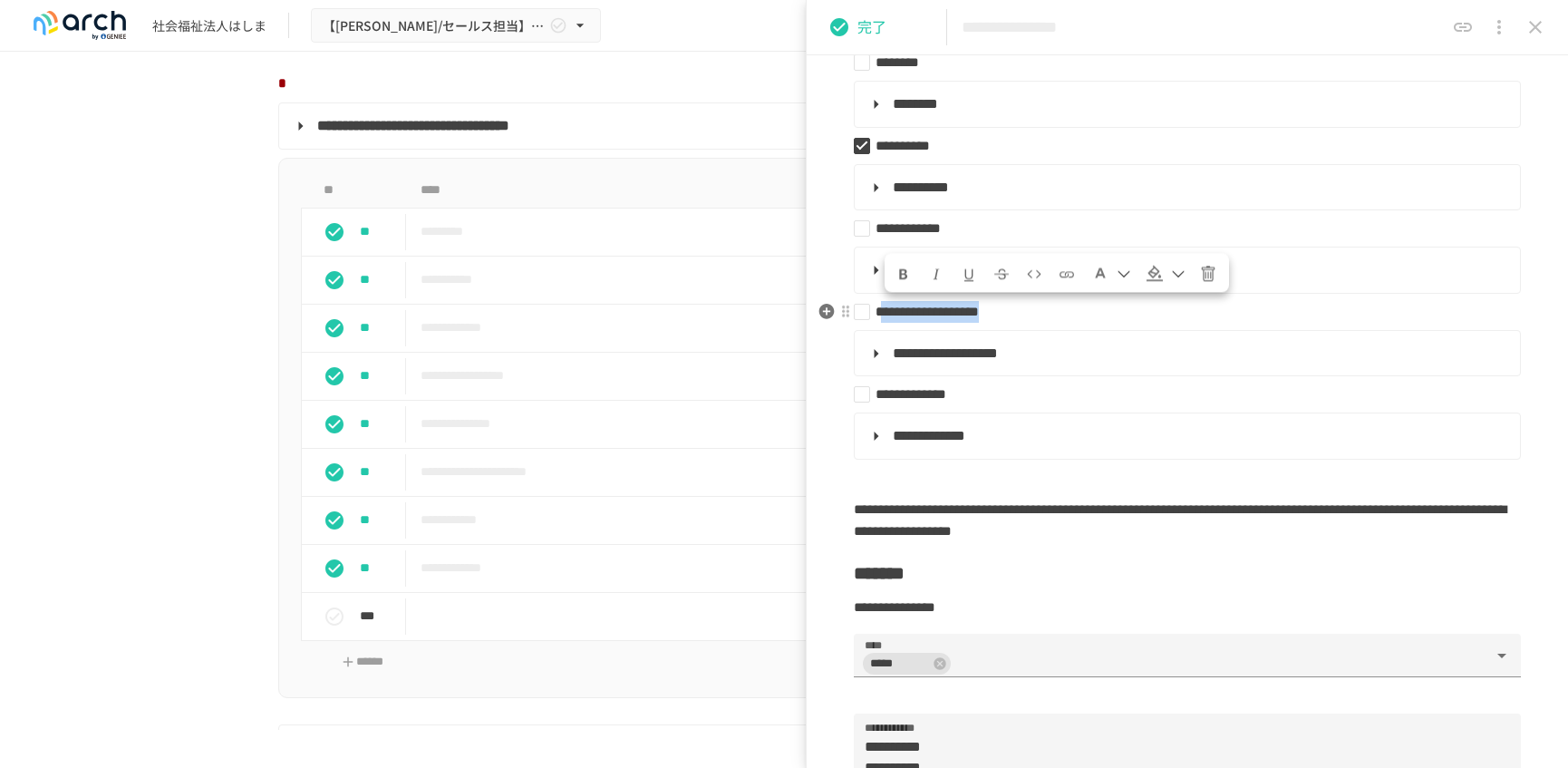 drag, startPoint x: 892, startPoint y: 312, endPoint x: 1130, endPoint y: 321, distance: 238.17011 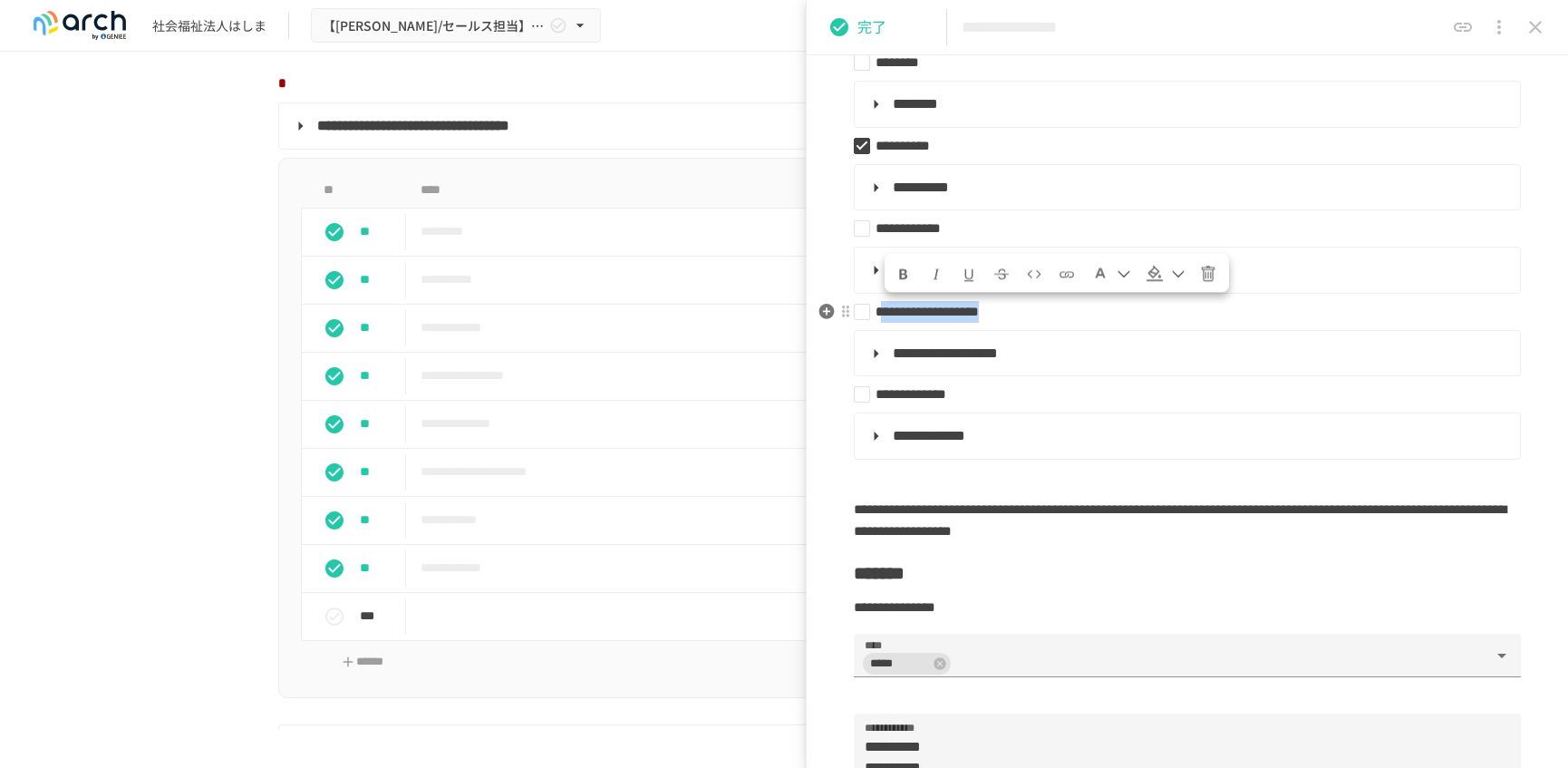 click on "**********" at bounding box center [1180, 312] 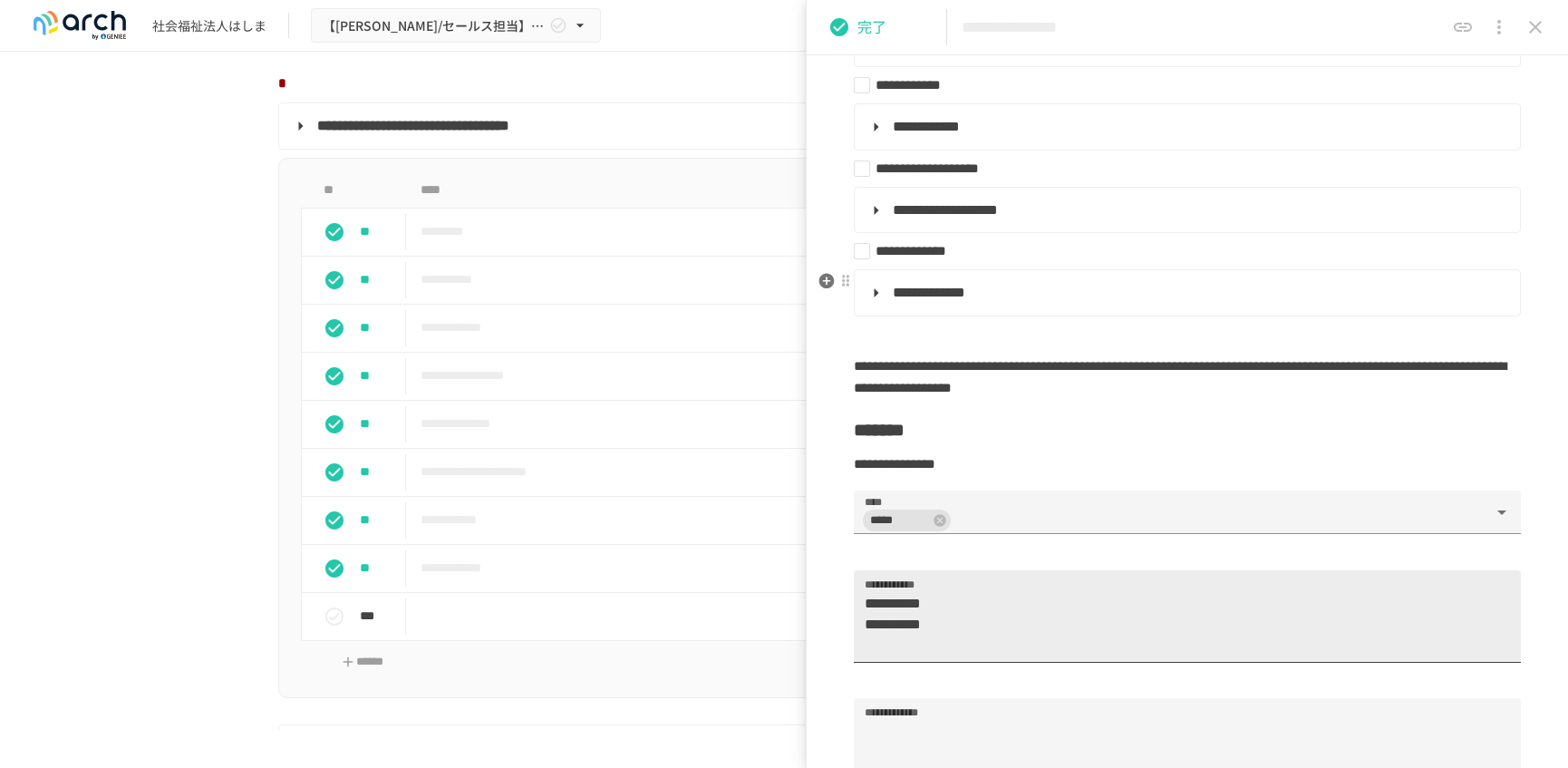 scroll, scrollTop: 907, scrollLeft: 0, axis: vertical 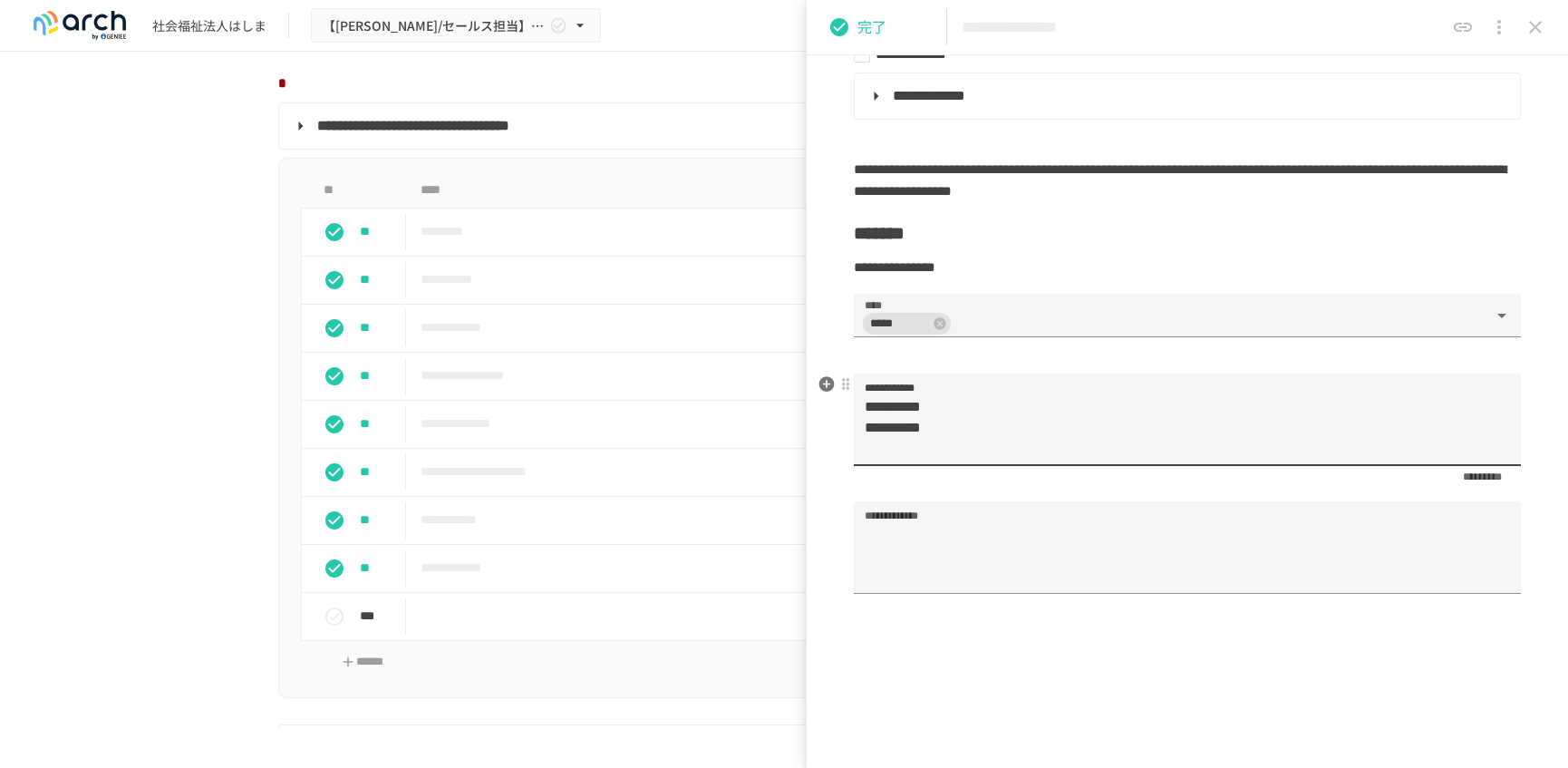 click on "**********" at bounding box center (1178, 427) 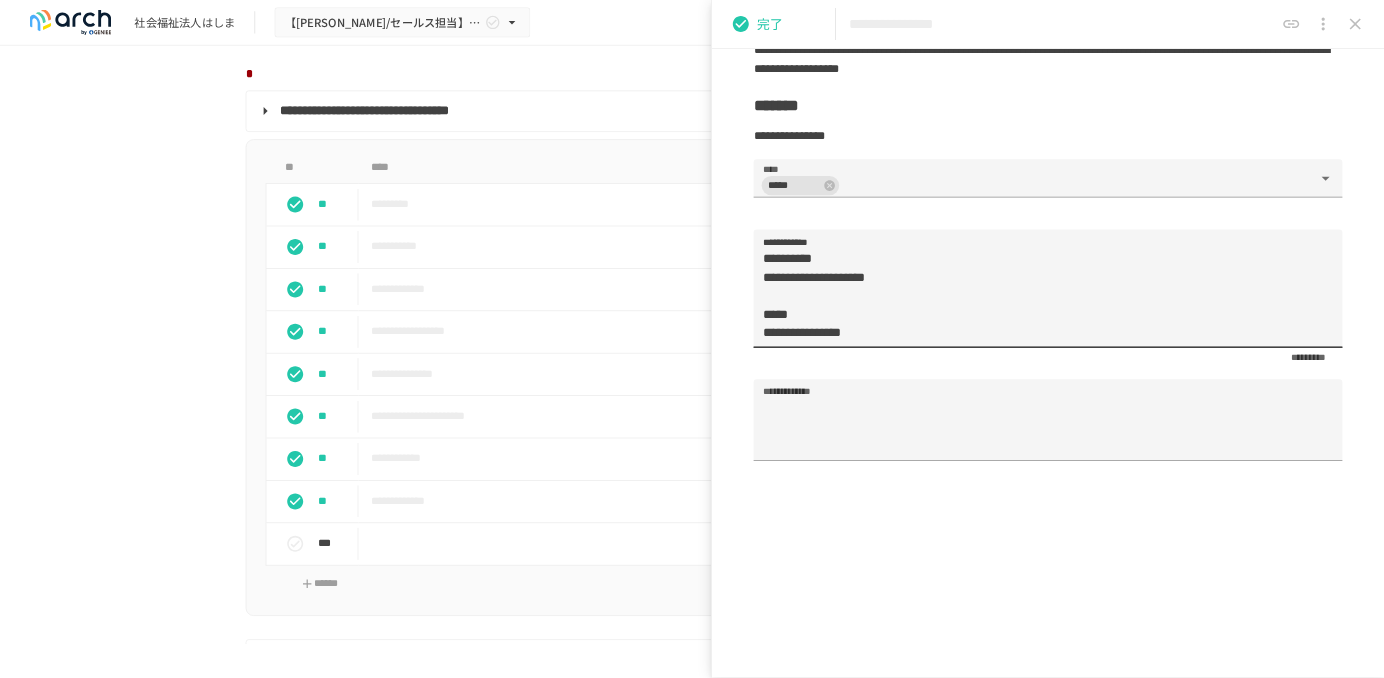 scroll, scrollTop: 1125, scrollLeft: 0, axis: vertical 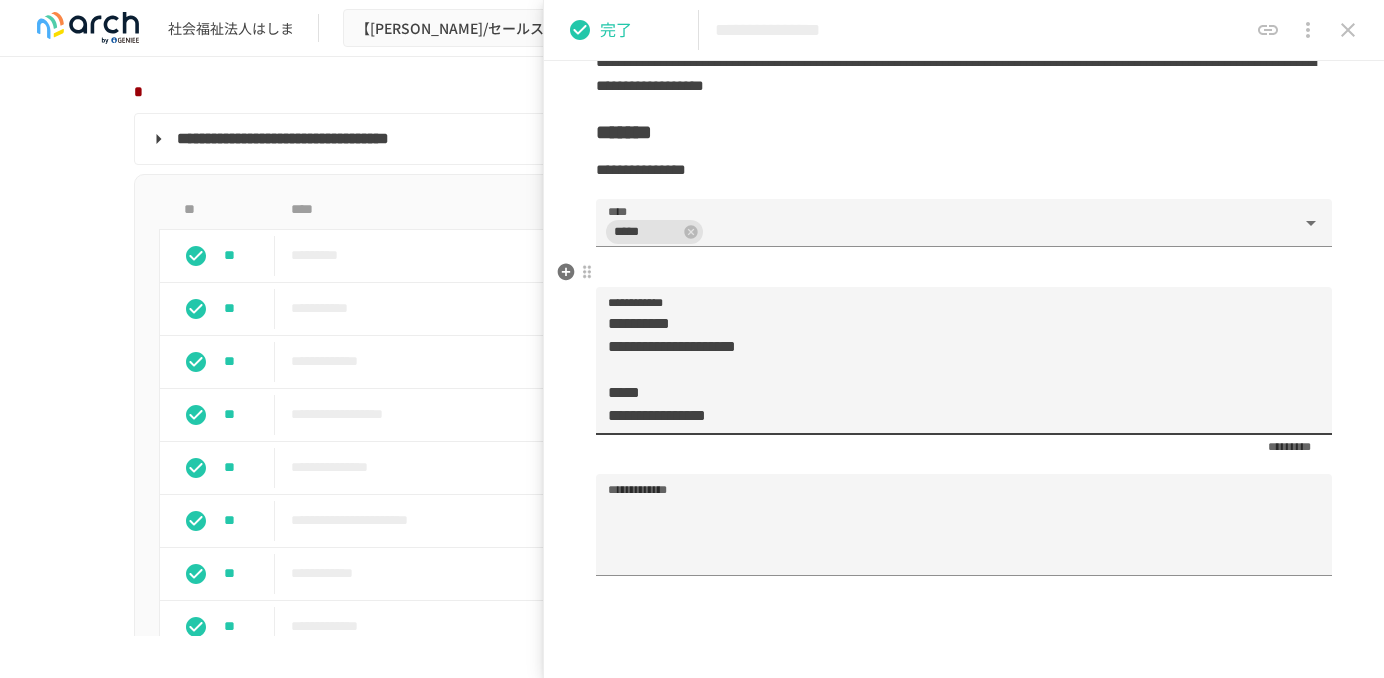 click on "**********" at bounding box center [956, 369] 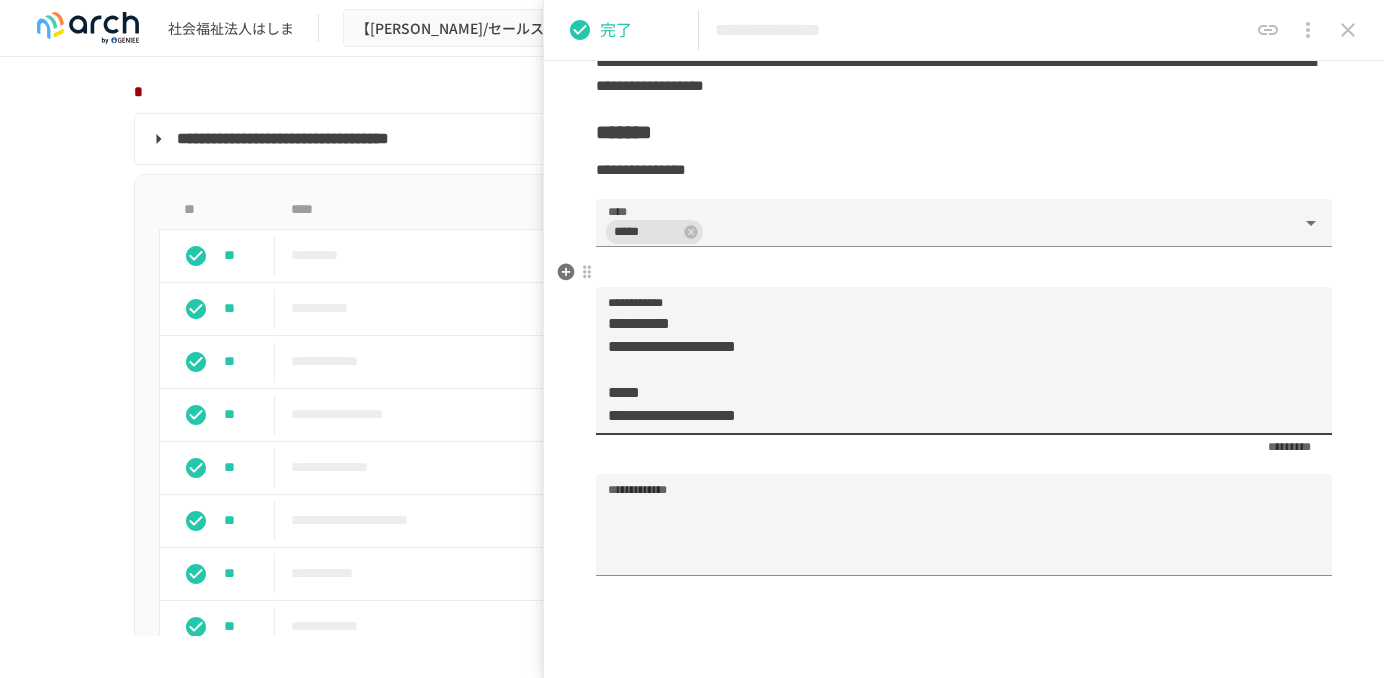 click on "**********" at bounding box center (956, 369) 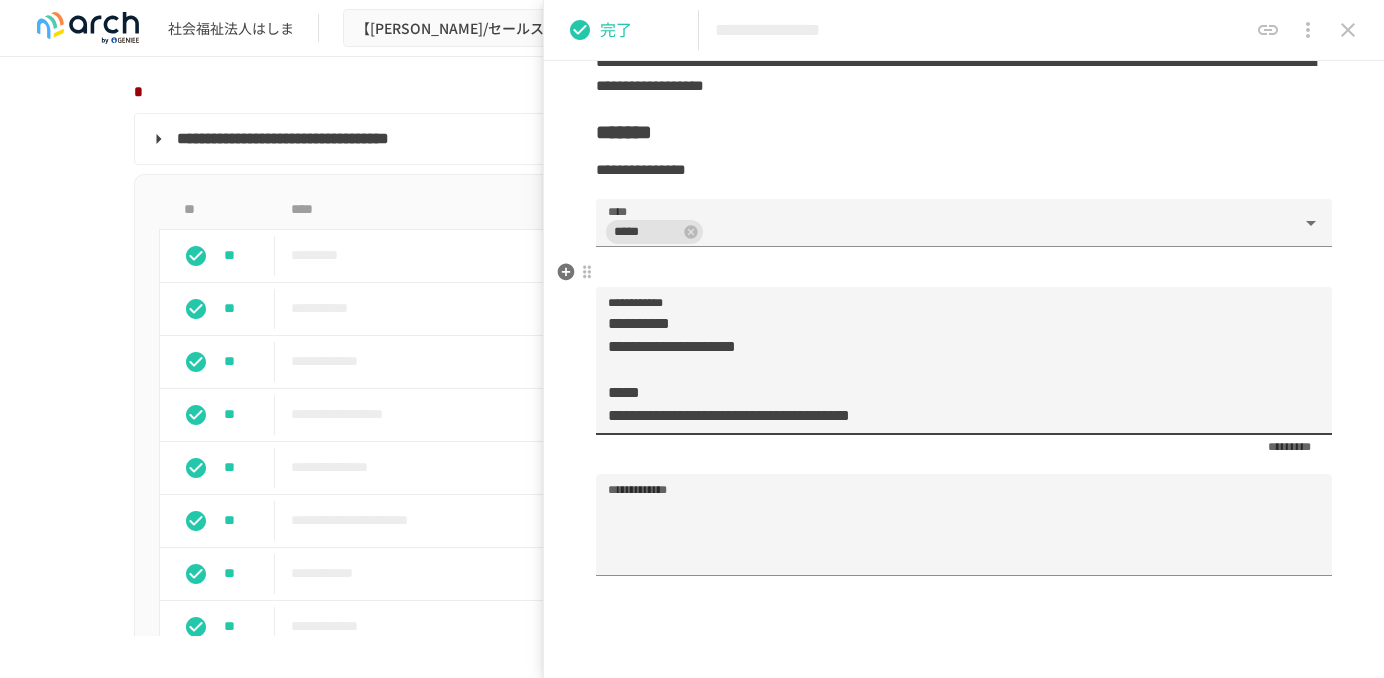 click on "**********" at bounding box center [956, 369] 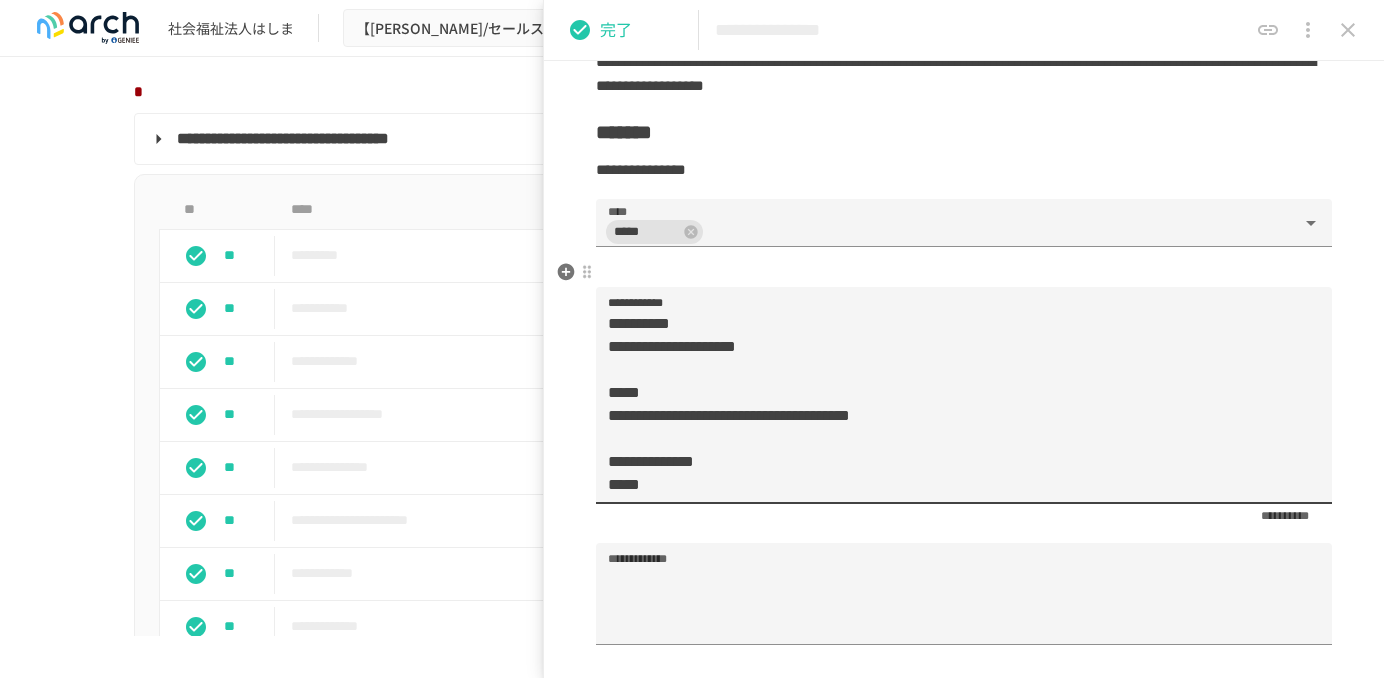 click on "**********" at bounding box center (956, 404) 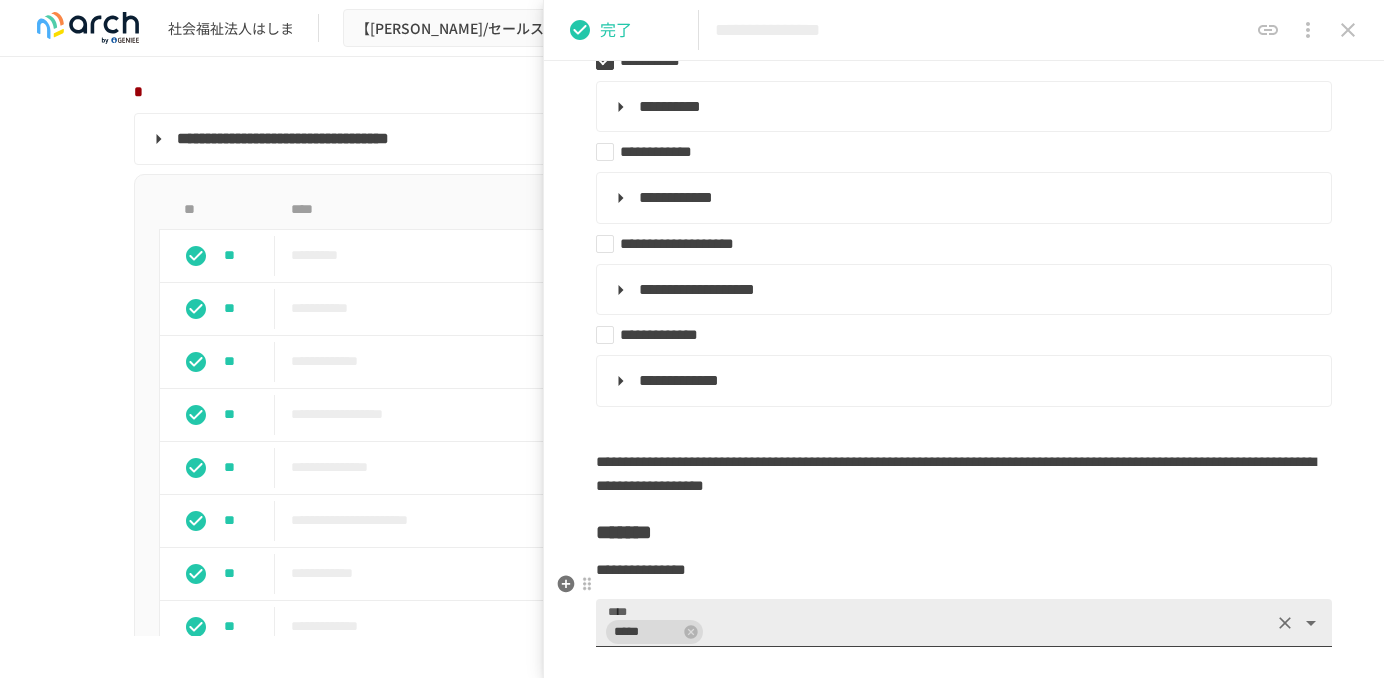 scroll, scrollTop: 425, scrollLeft: 0, axis: vertical 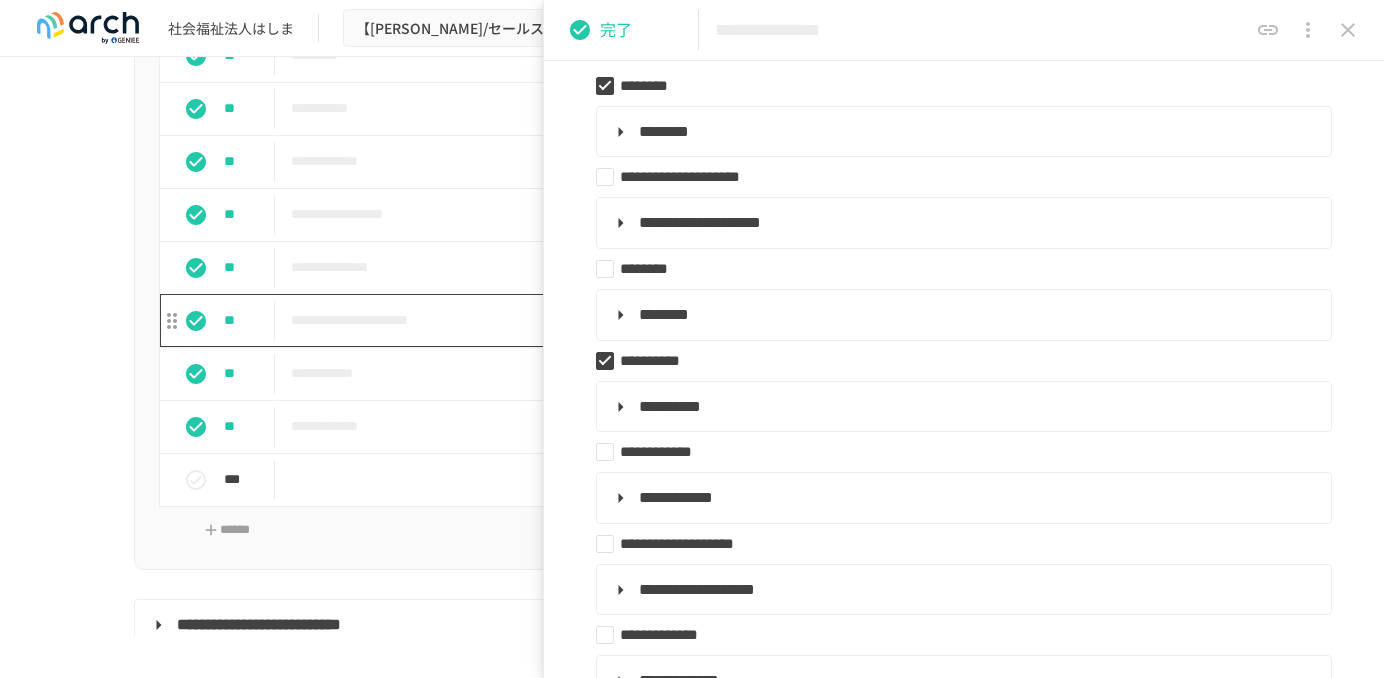type on "**********" 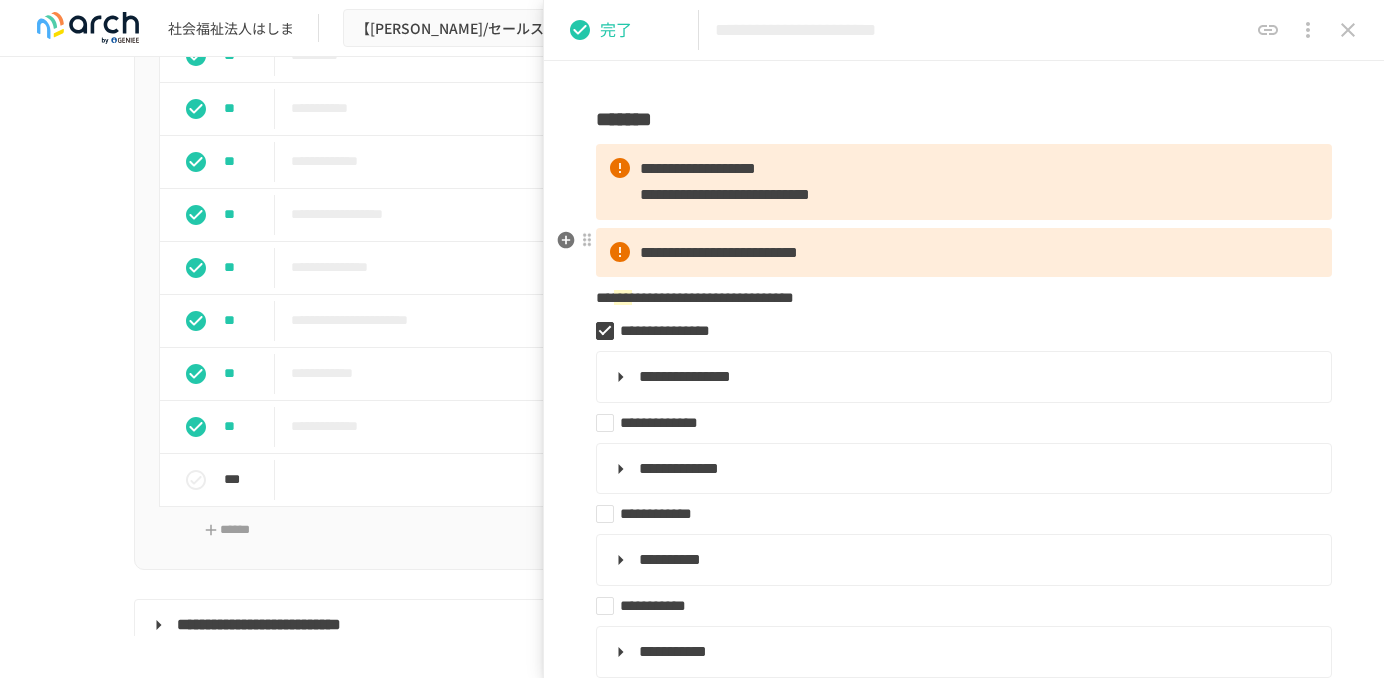 scroll, scrollTop: 200, scrollLeft: 0, axis: vertical 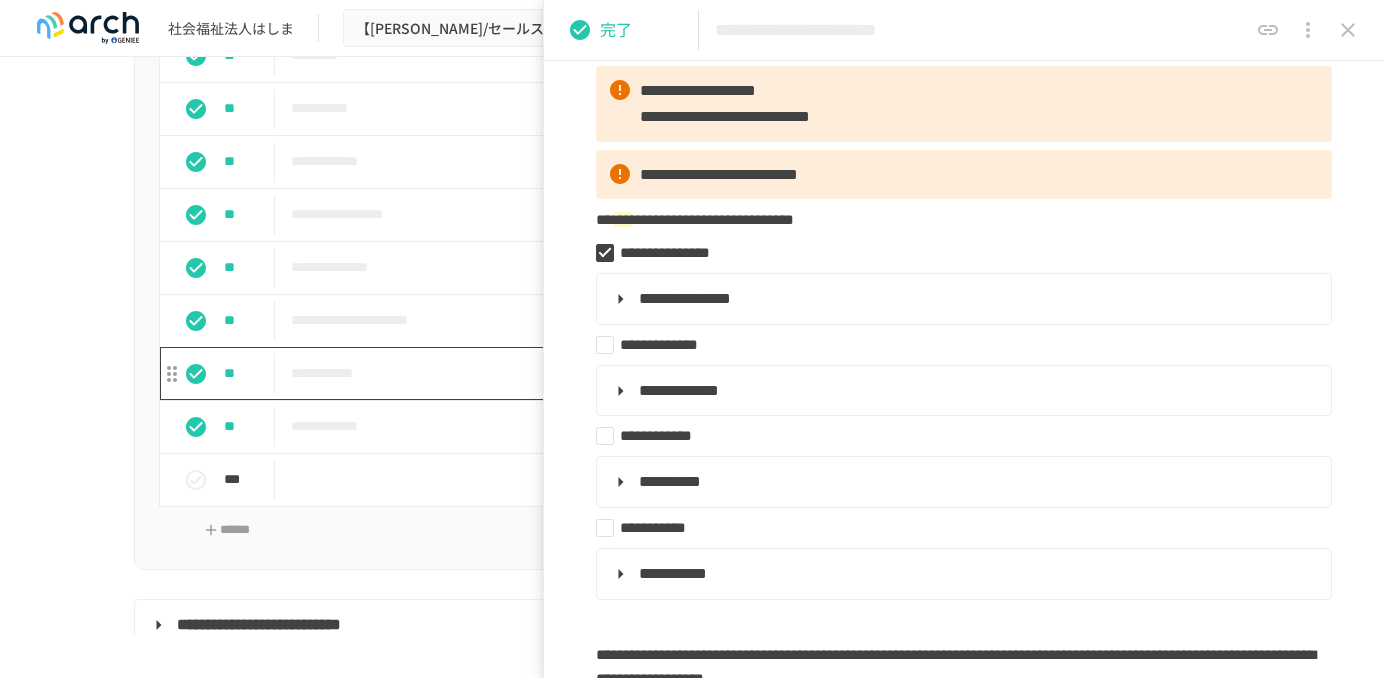 click on "**********" at bounding box center (650, 373) 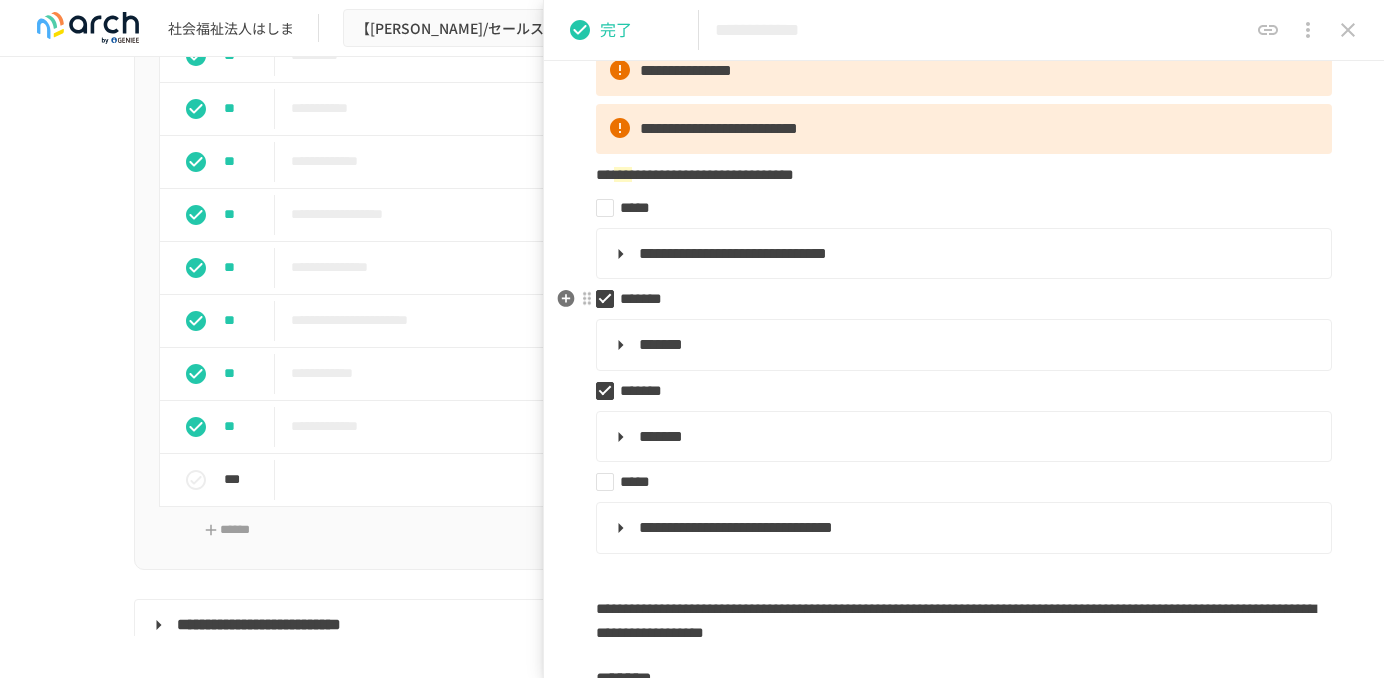 scroll, scrollTop: 300, scrollLeft: 0, axis: vertical 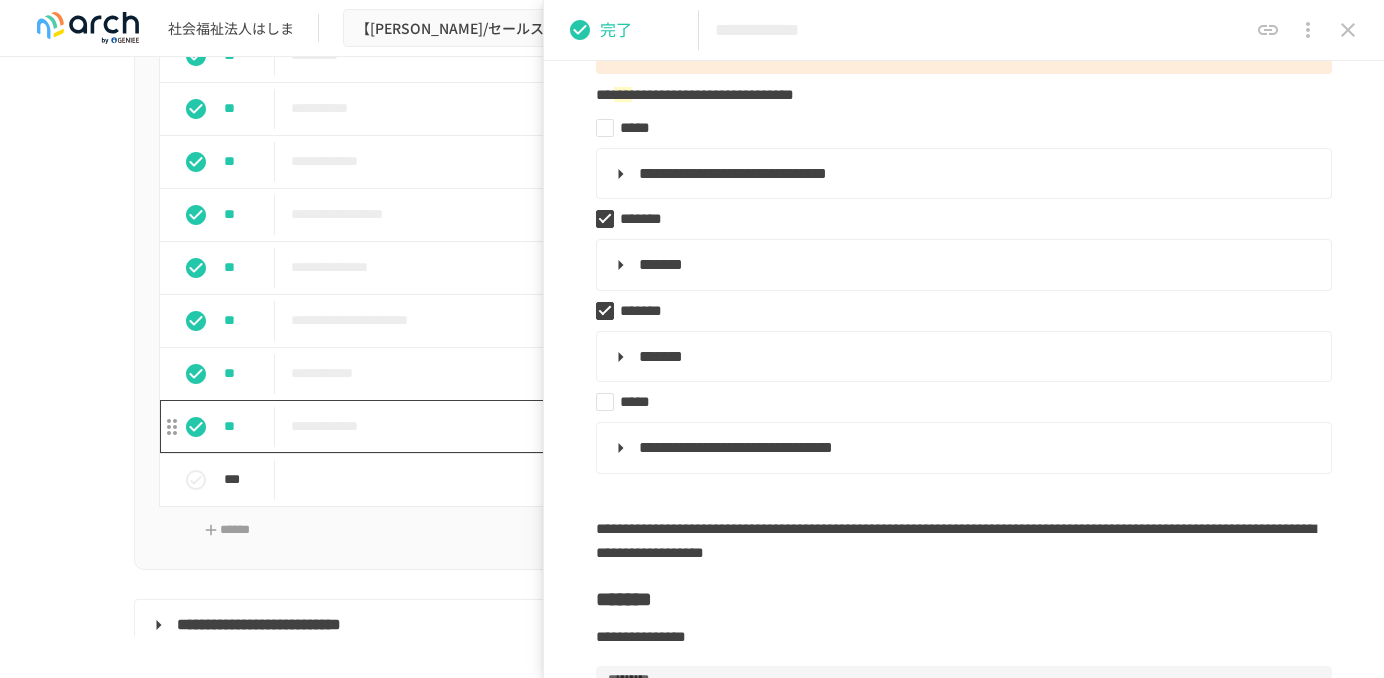 click on "**********" at bounding box center [650, 426] 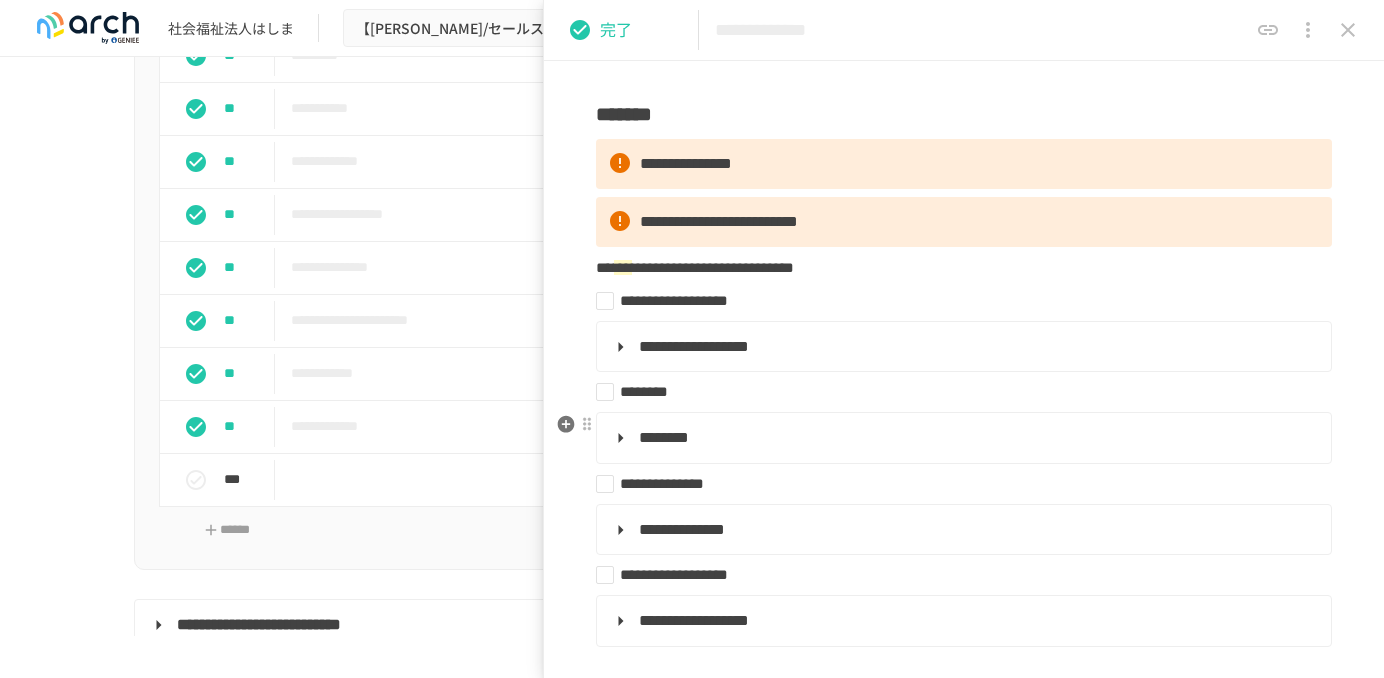 scroll, scrollTop: 100, scrollLeft: 0, axis: vertical 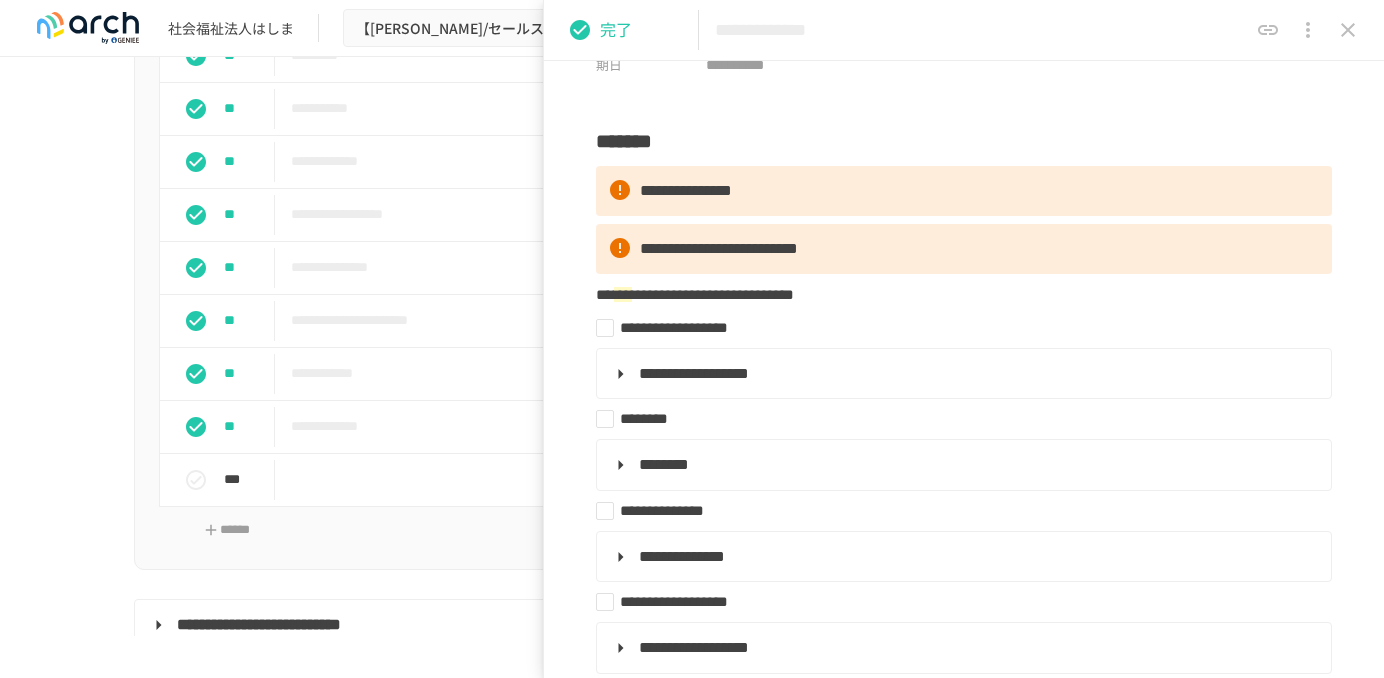 click 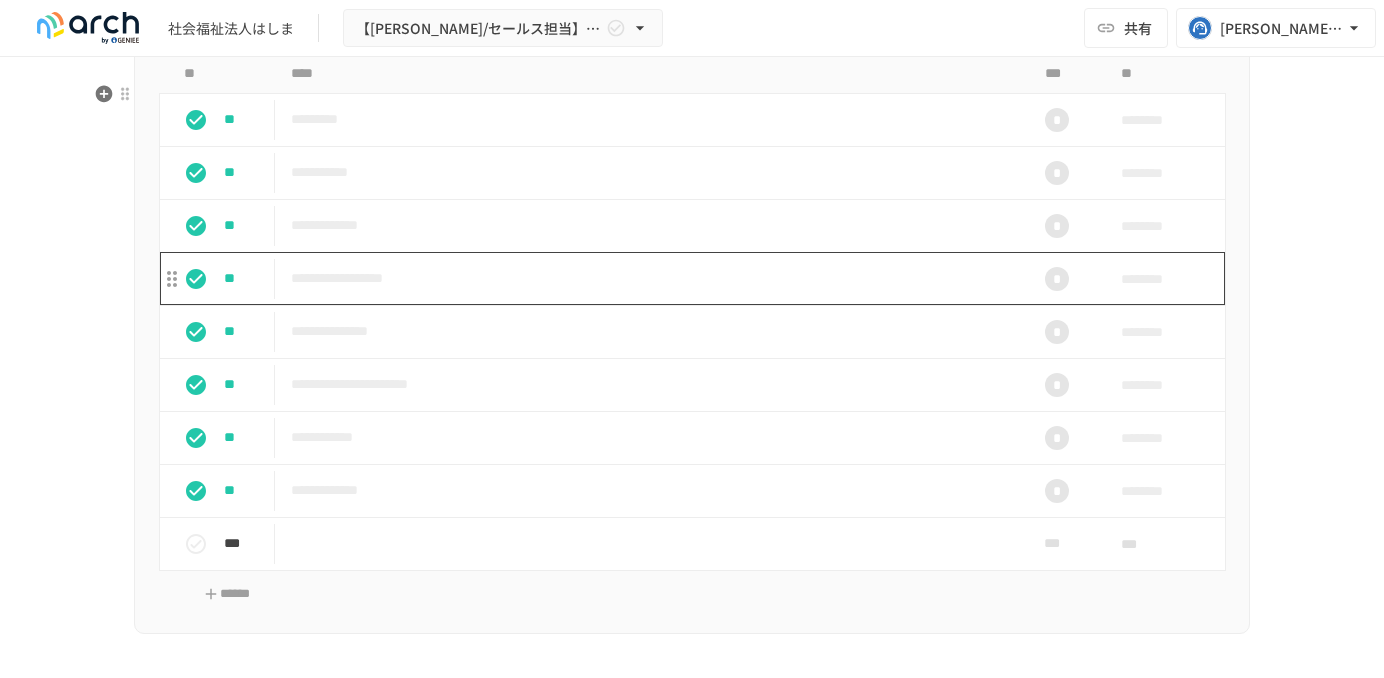 scroll, scrollTop: 1888, scrollLeft: 0, axis: vertical 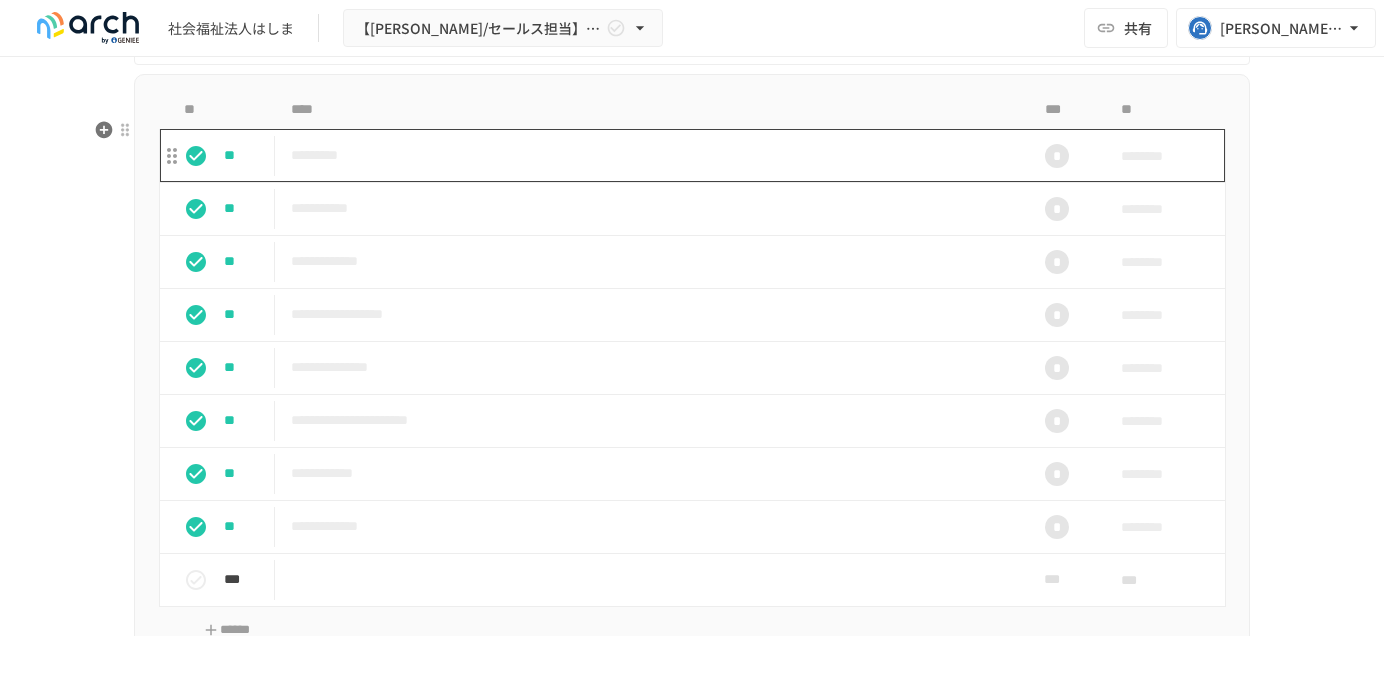 click on "*********" at bounding box center (650, 155) 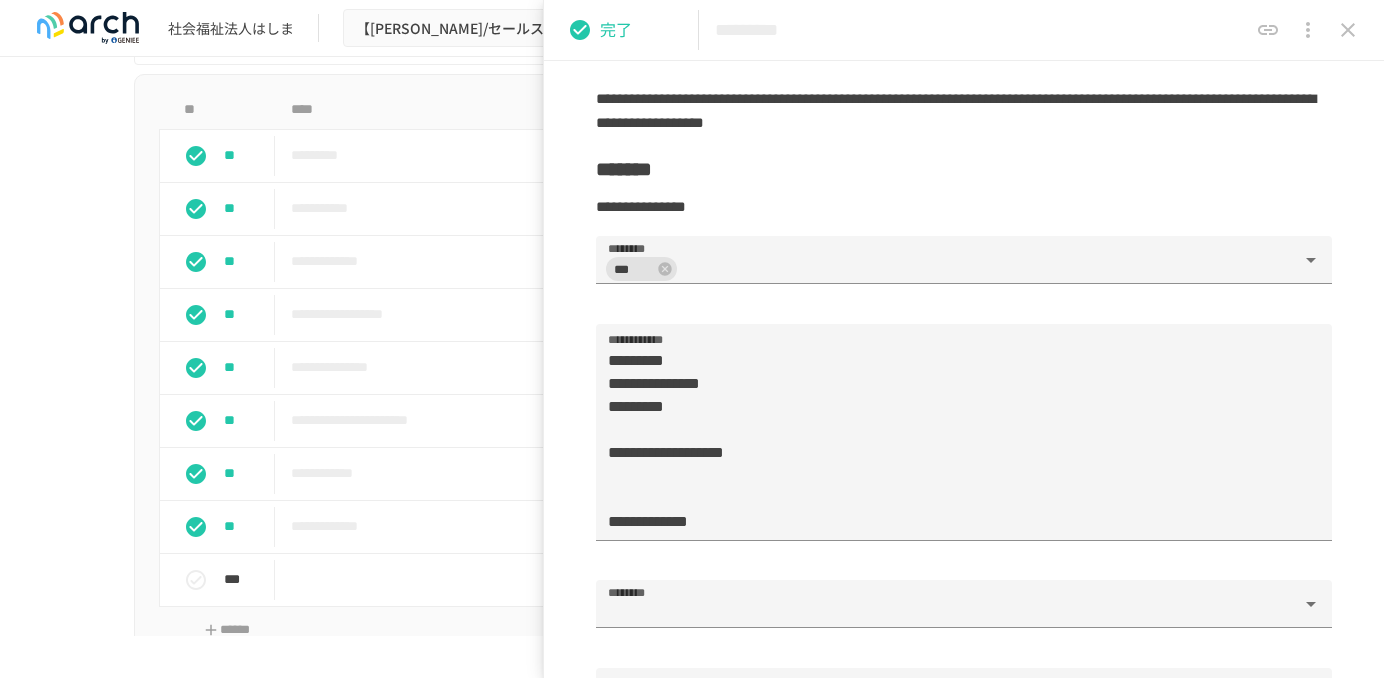 scroll, scrollTop: 1600, scrollLeft: 0, axis: vertical 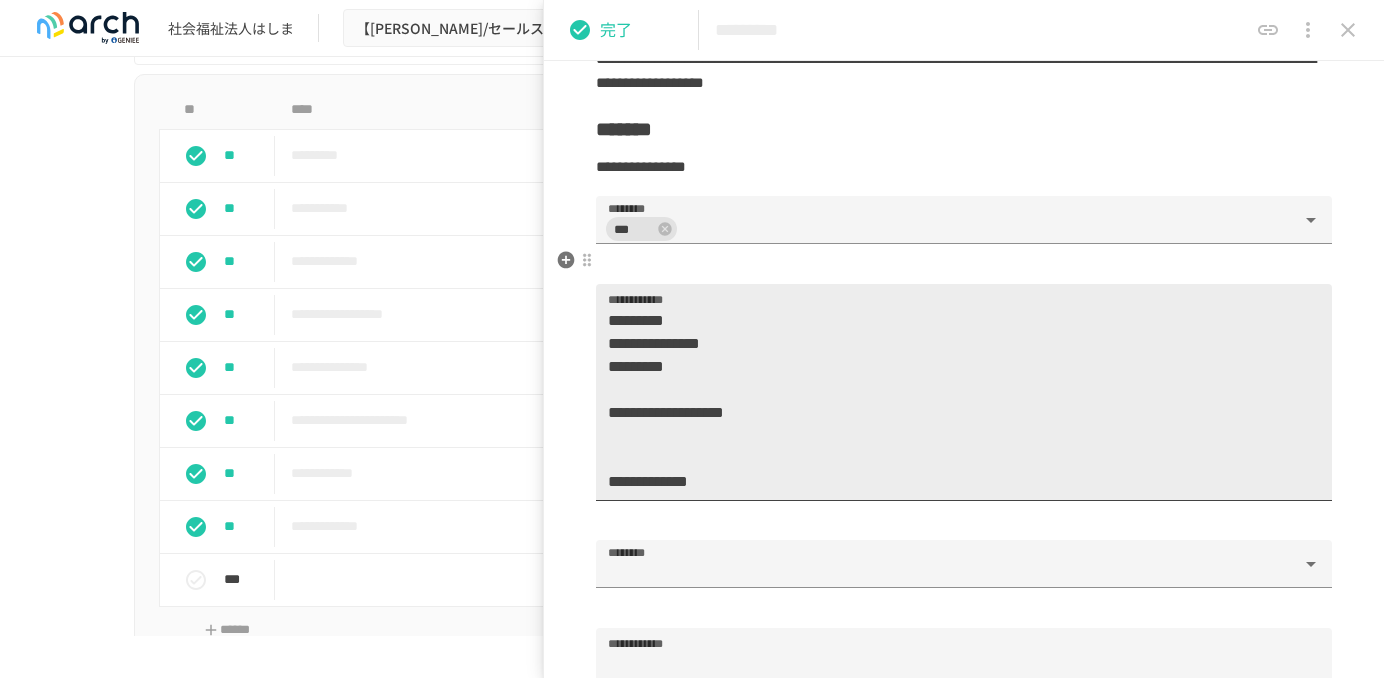 click on "**********" at bounding box center (956, 401) 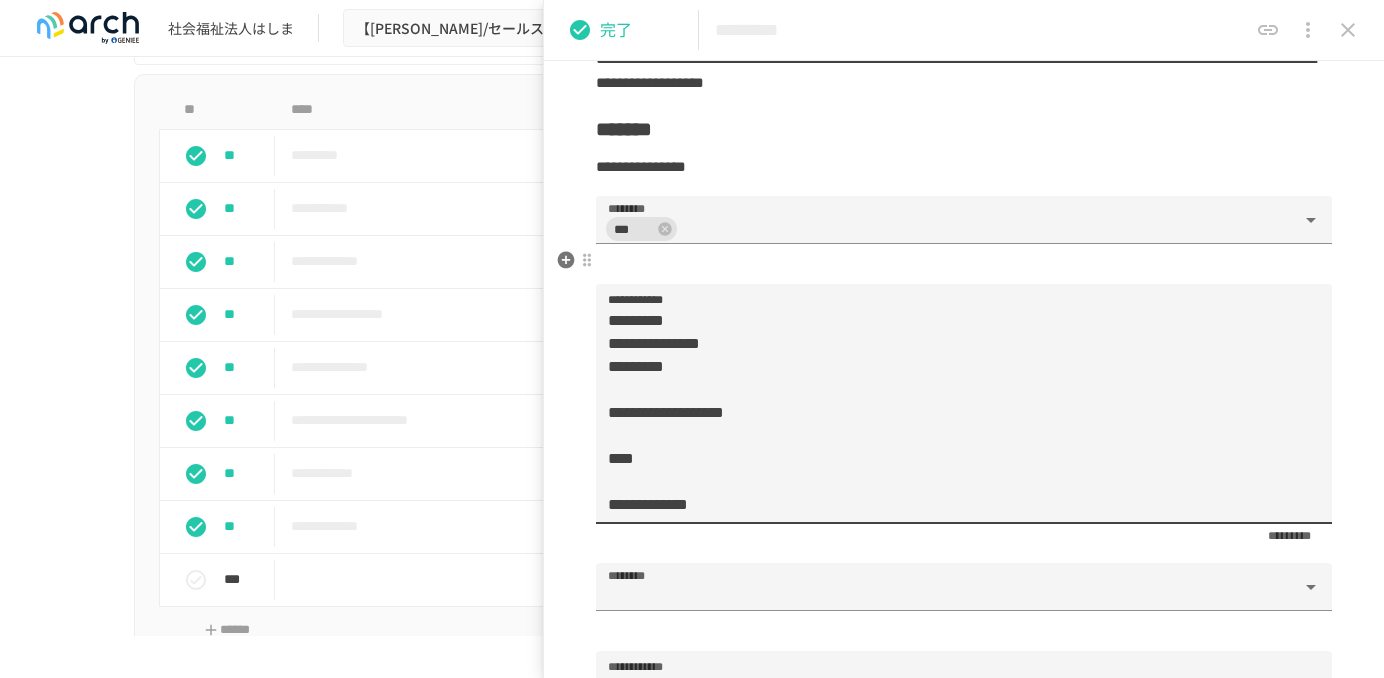 click on "**********" at bounding box center (956, 412) 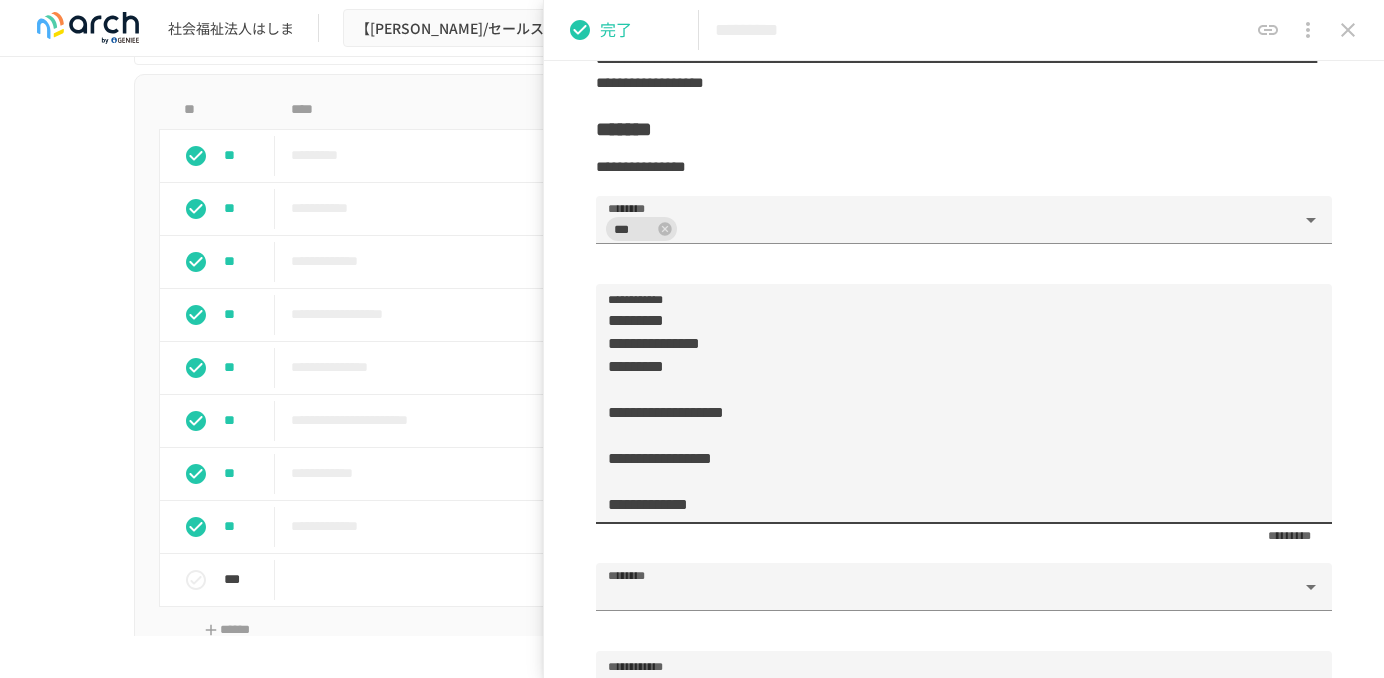 type on "**********" 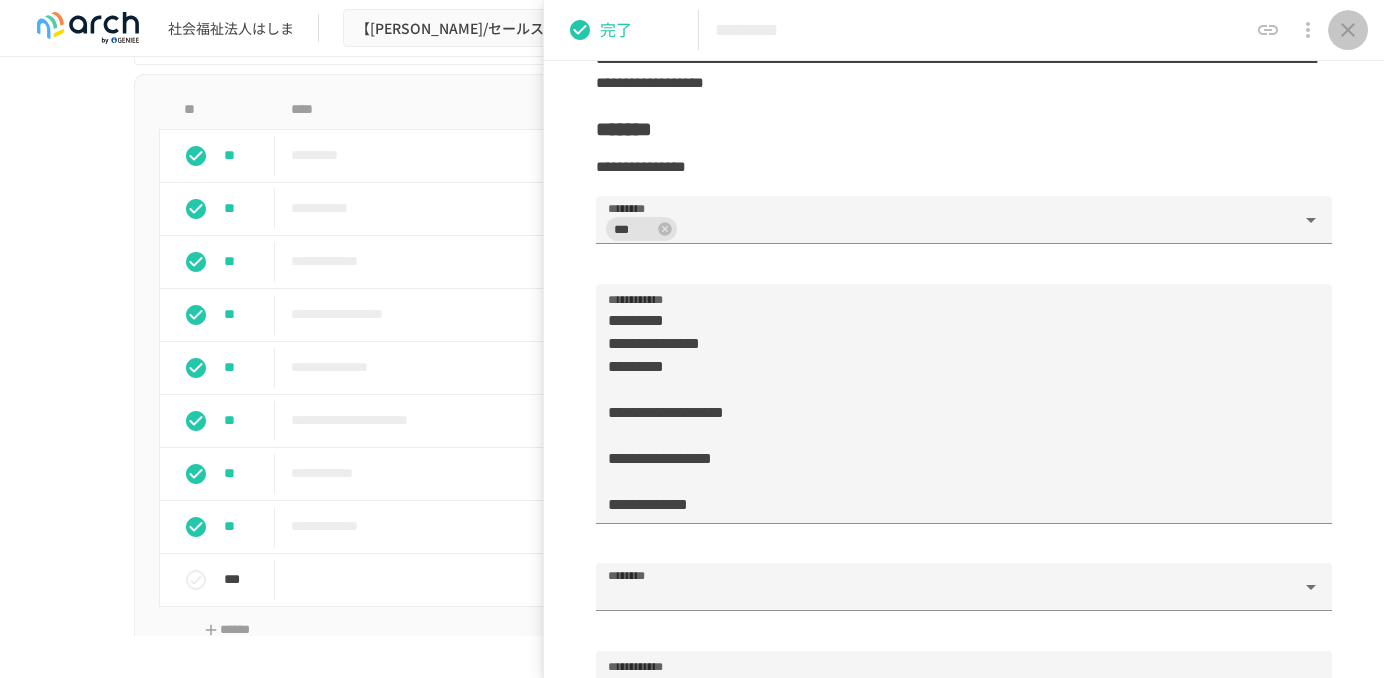 click 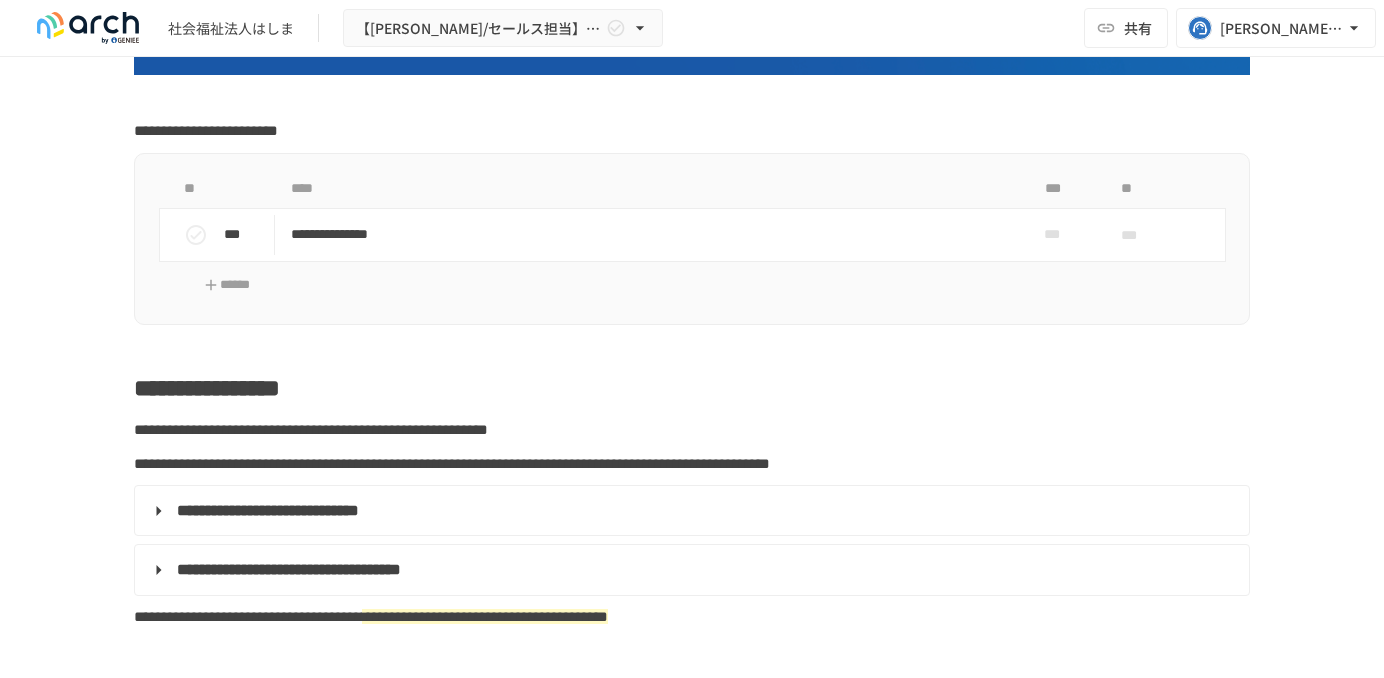 scroll, scrollTop: 588, scrollLeft: 0, axis: vertical 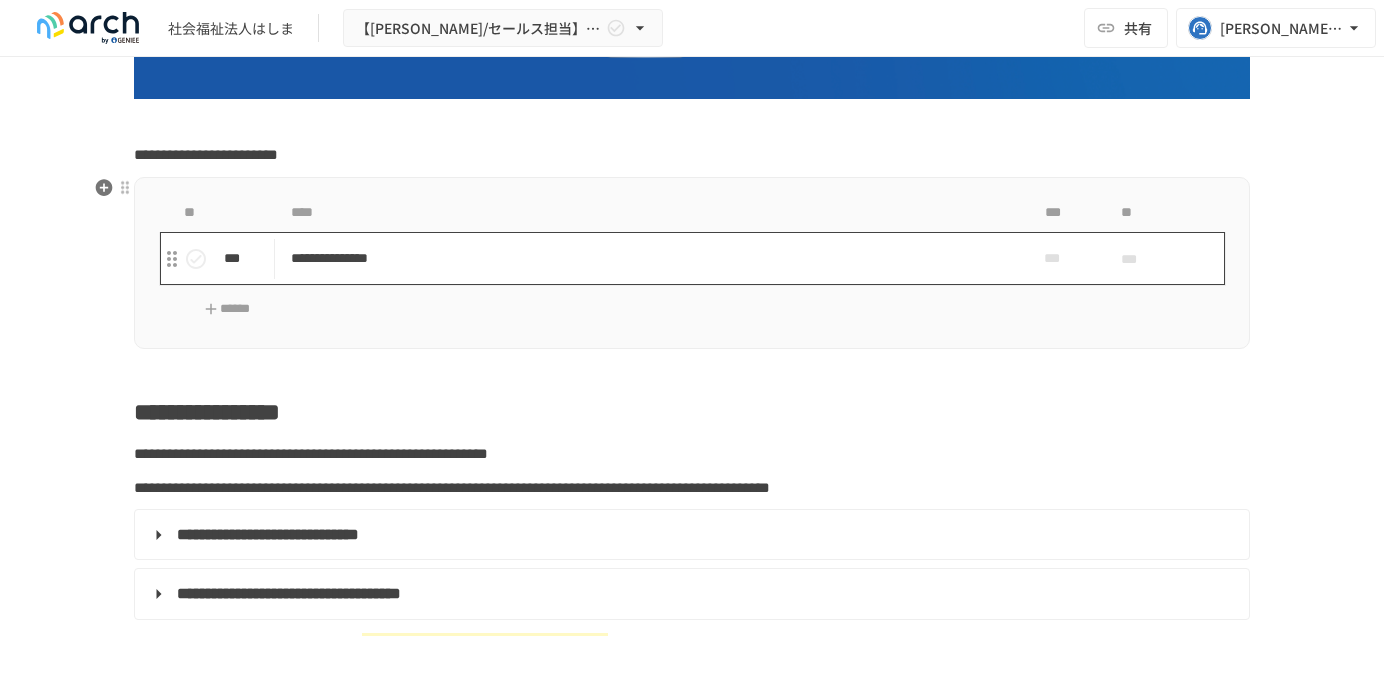 click on "**********" at bounding box center [650, 258] 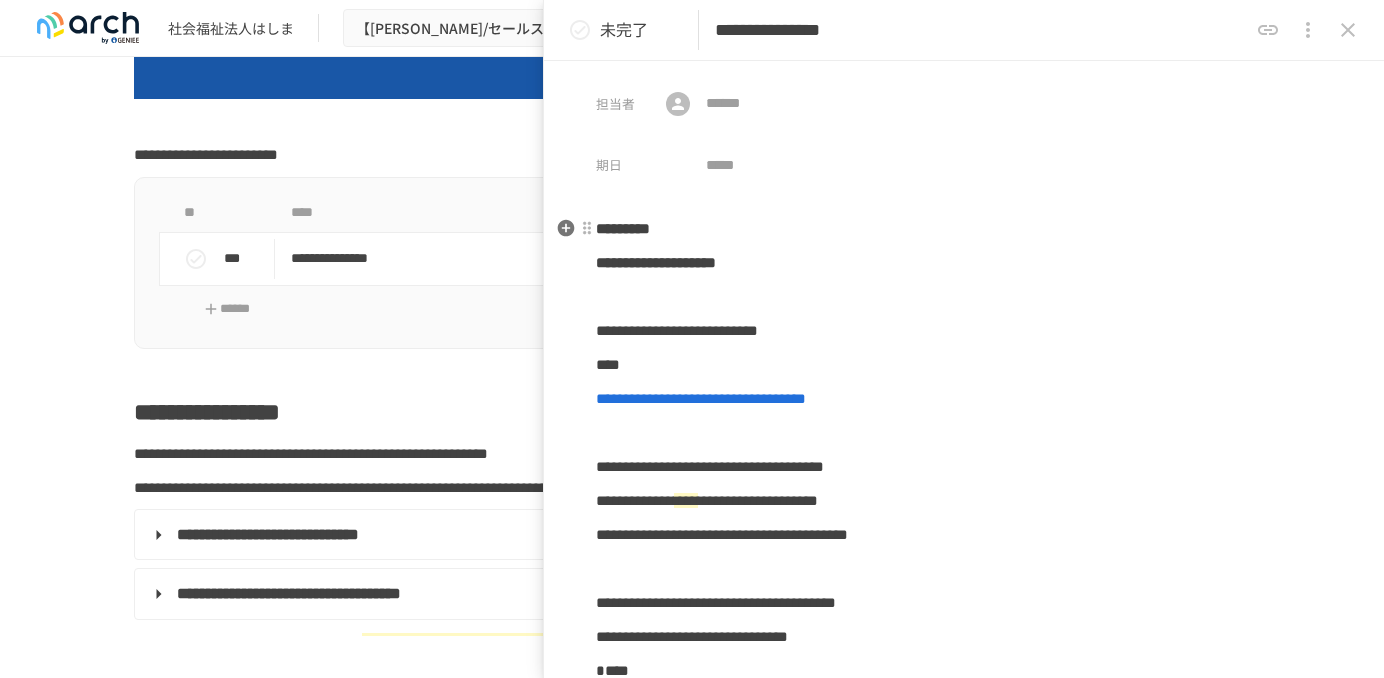 click on "*********" at bounding box center (964, 229) 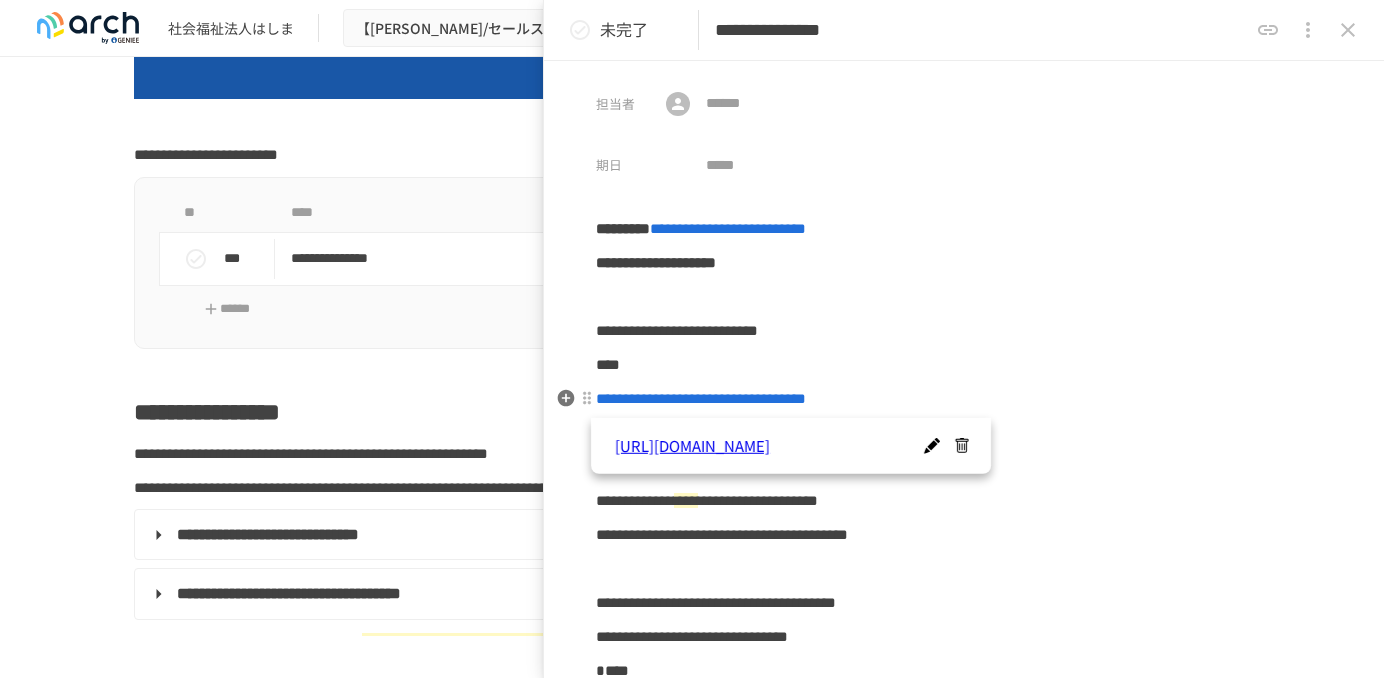 click on "**********" at bounding box center [964, 399] 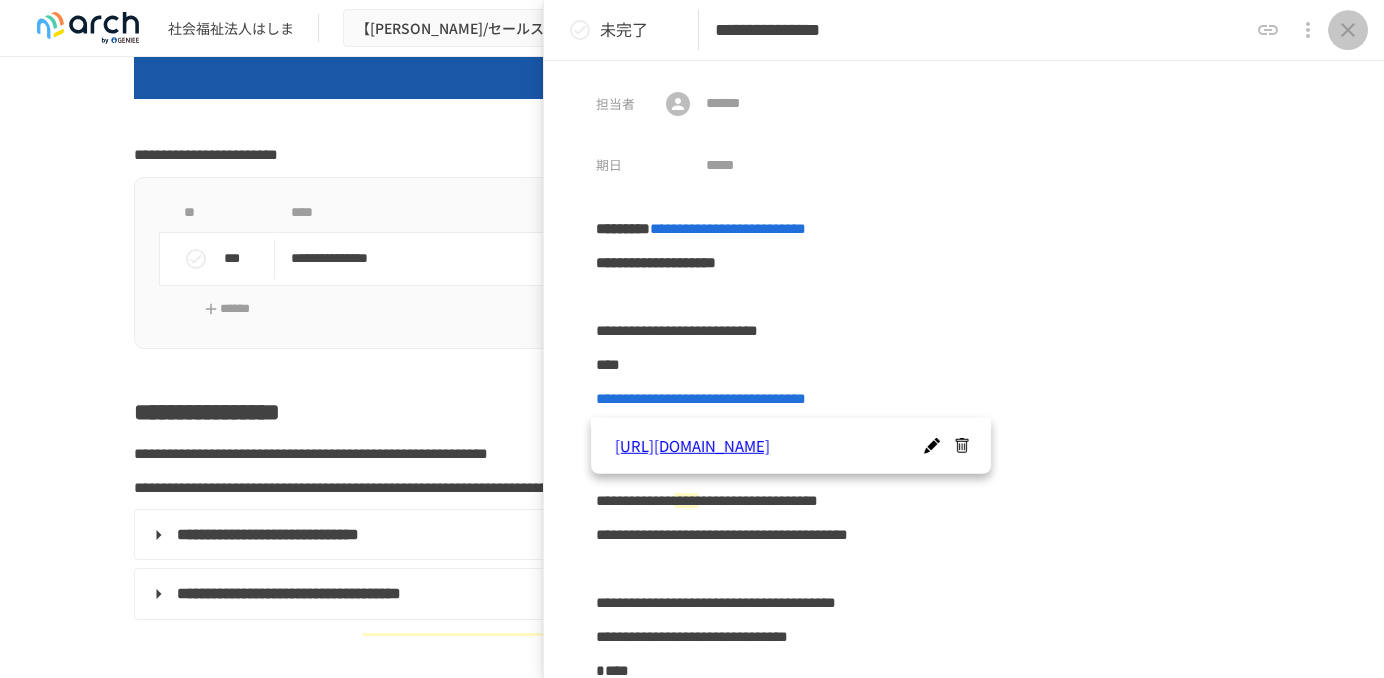 click 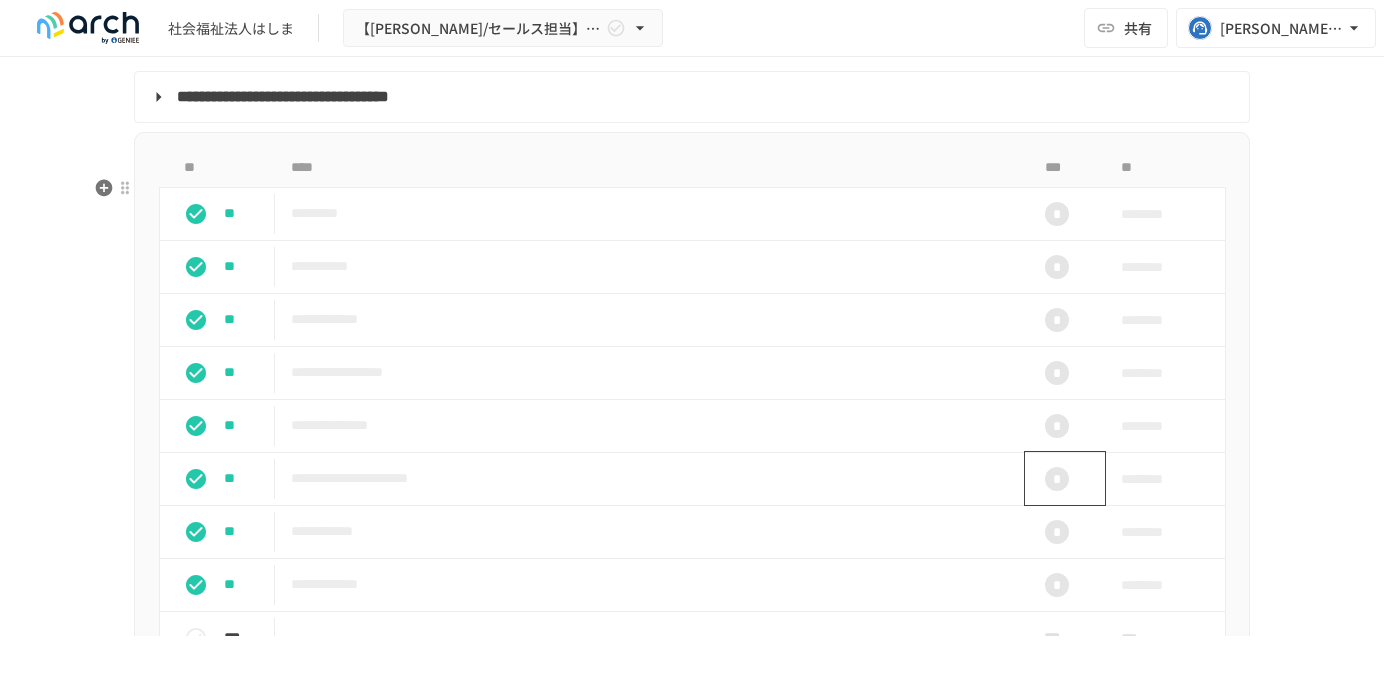 scroll, scrollTop: 1888, scrollLeft: 0, axis: vertical 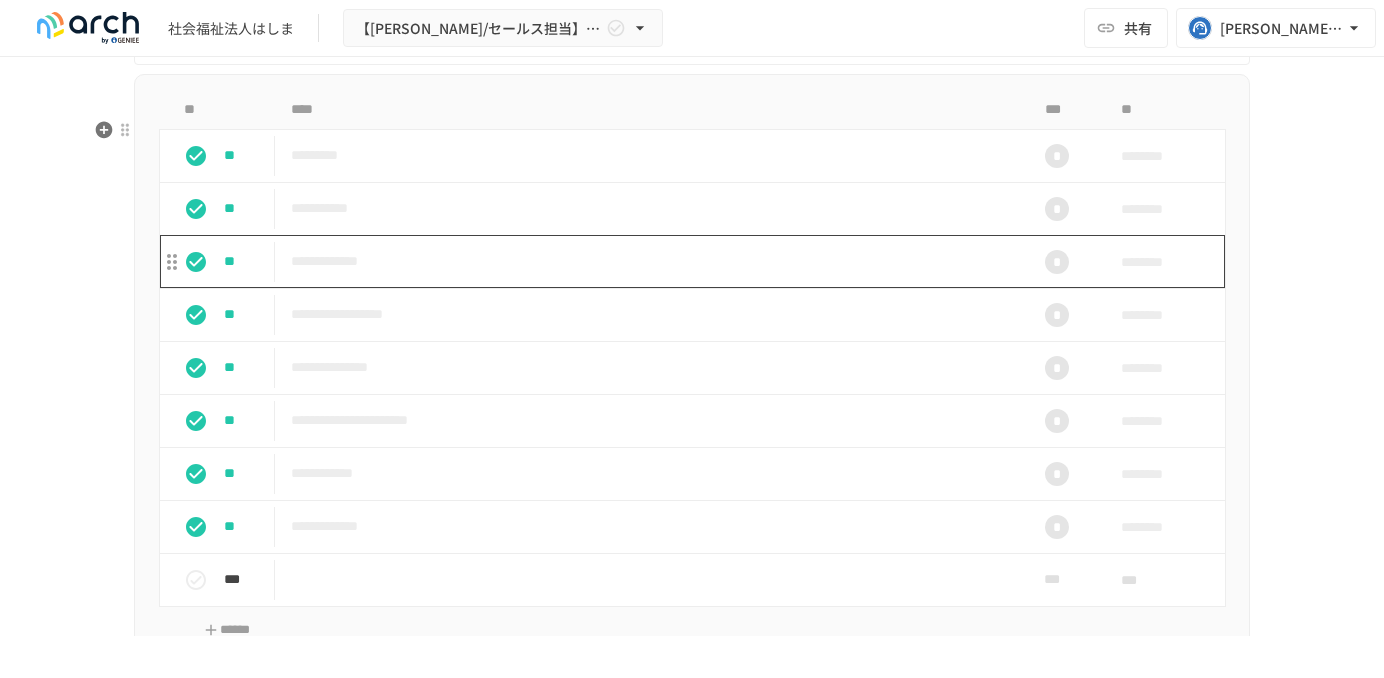 click on "**********" at bounding box center (650, 261) 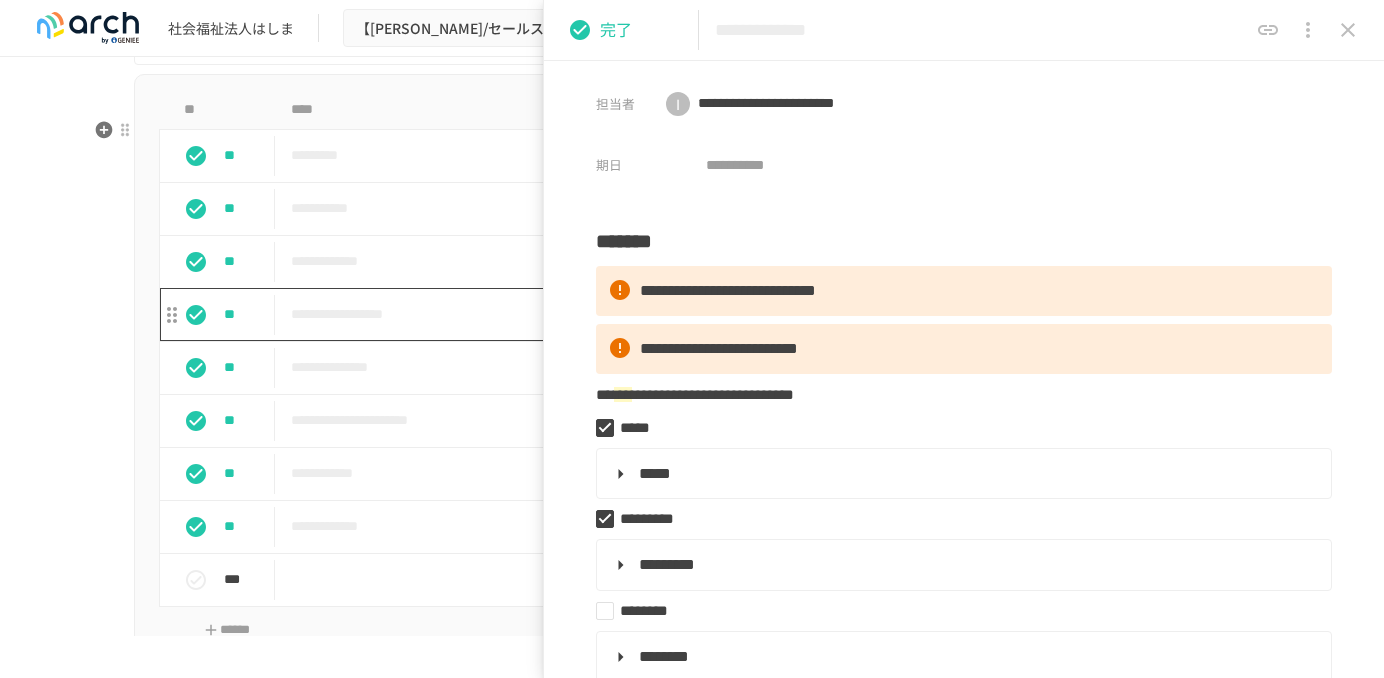click on "**********" at bounding box center (650, 314) 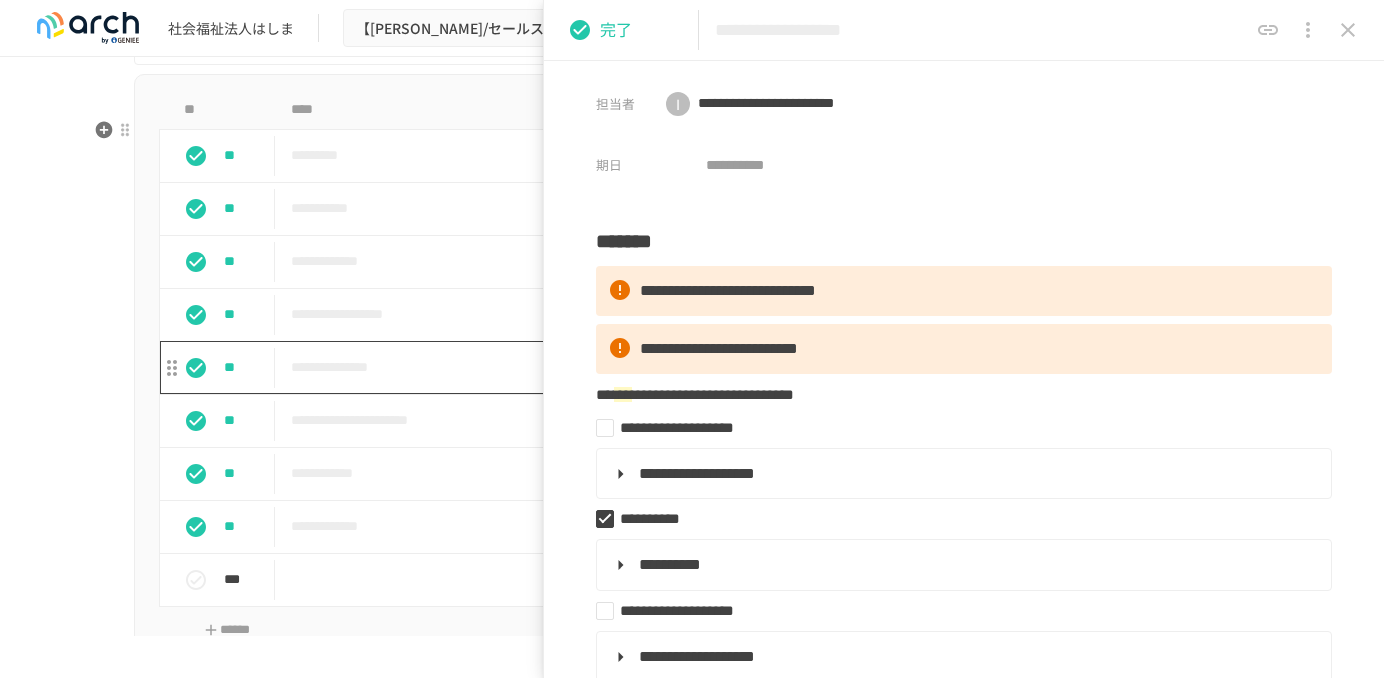 click on "**********" at bounding box center (650, 367) 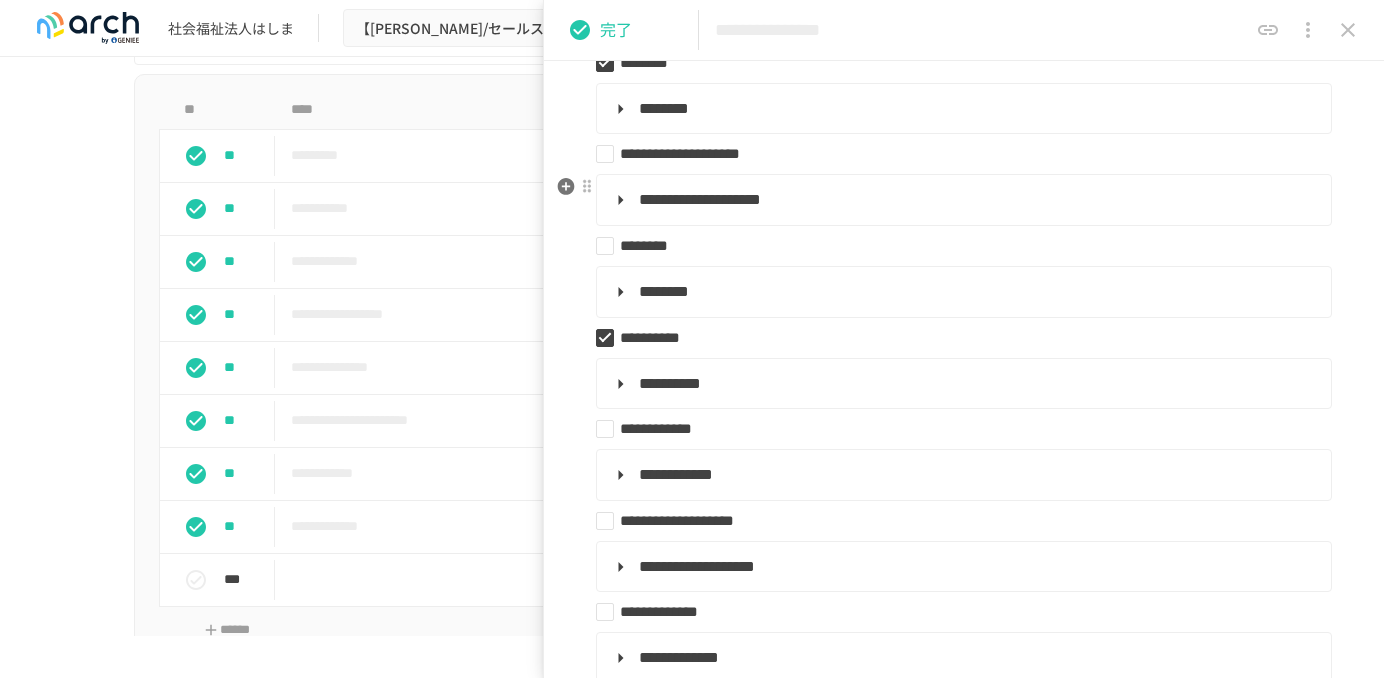 scroll, scrollTop: 400, scrollLeft: 0, axis: vertical 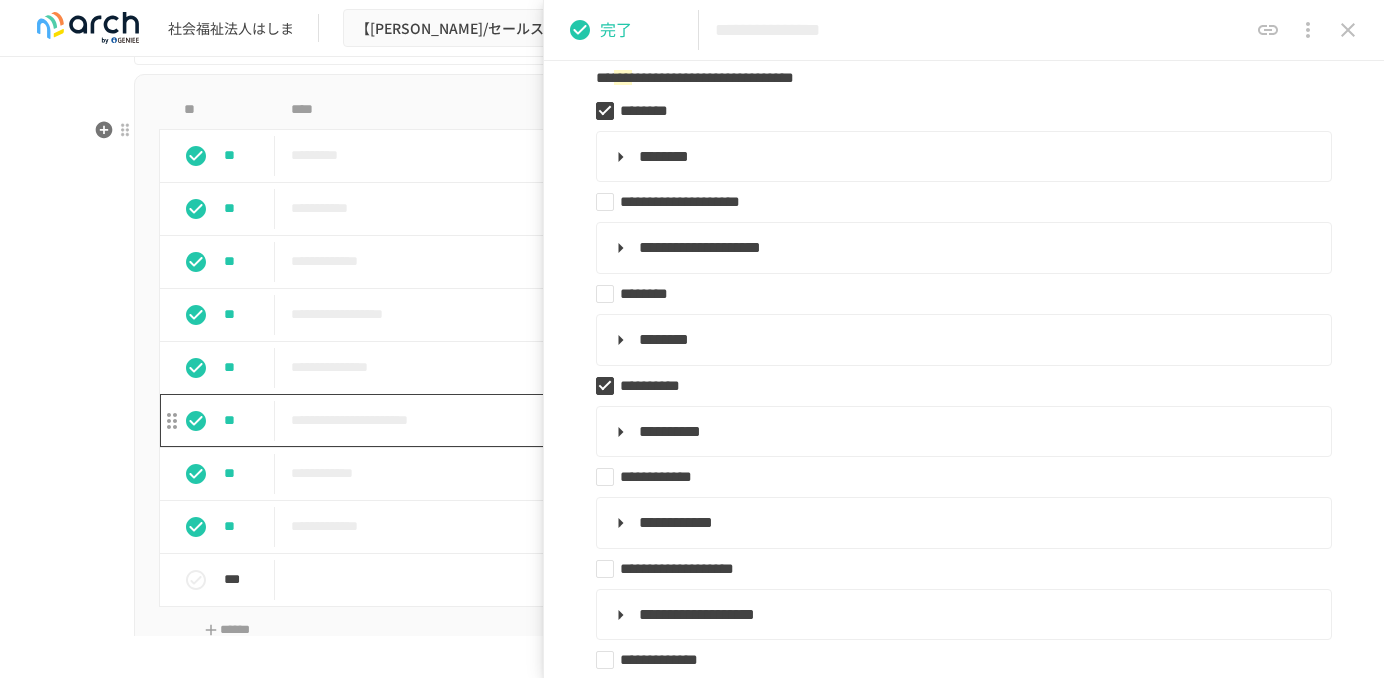 click on "**********" at bounding box center (650, 420) 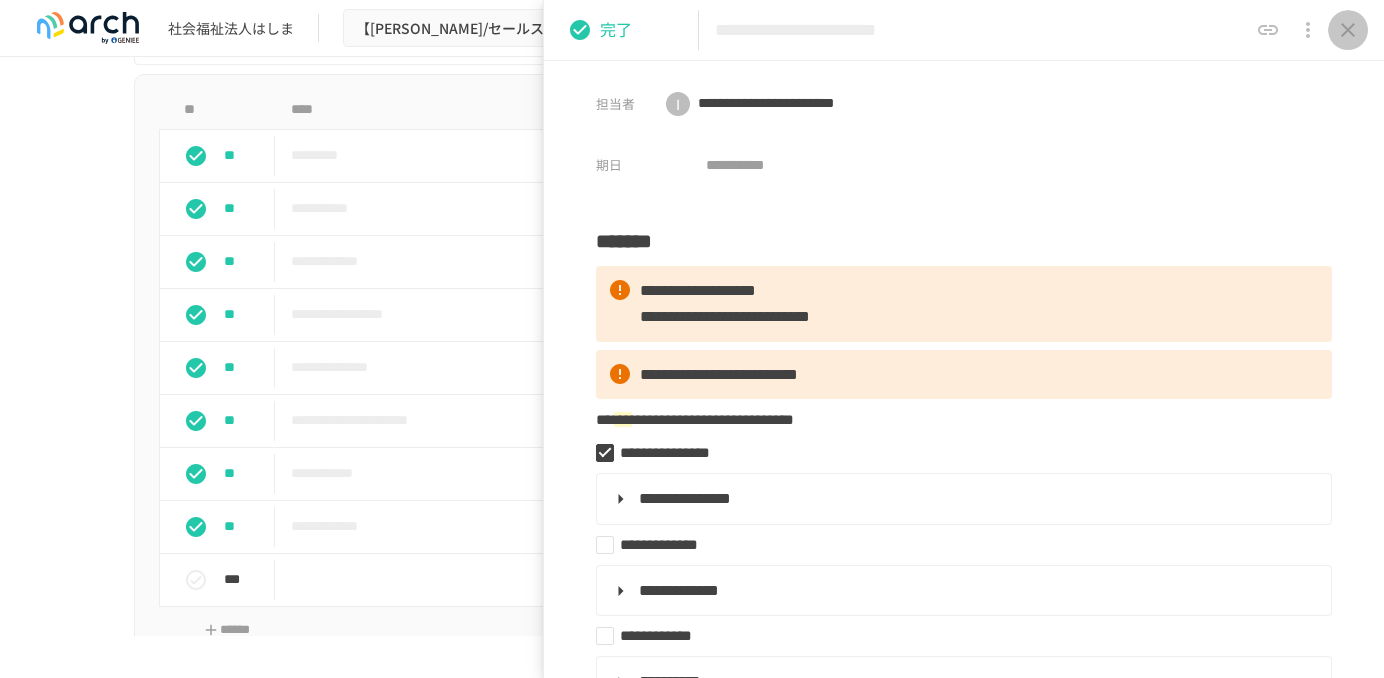 click 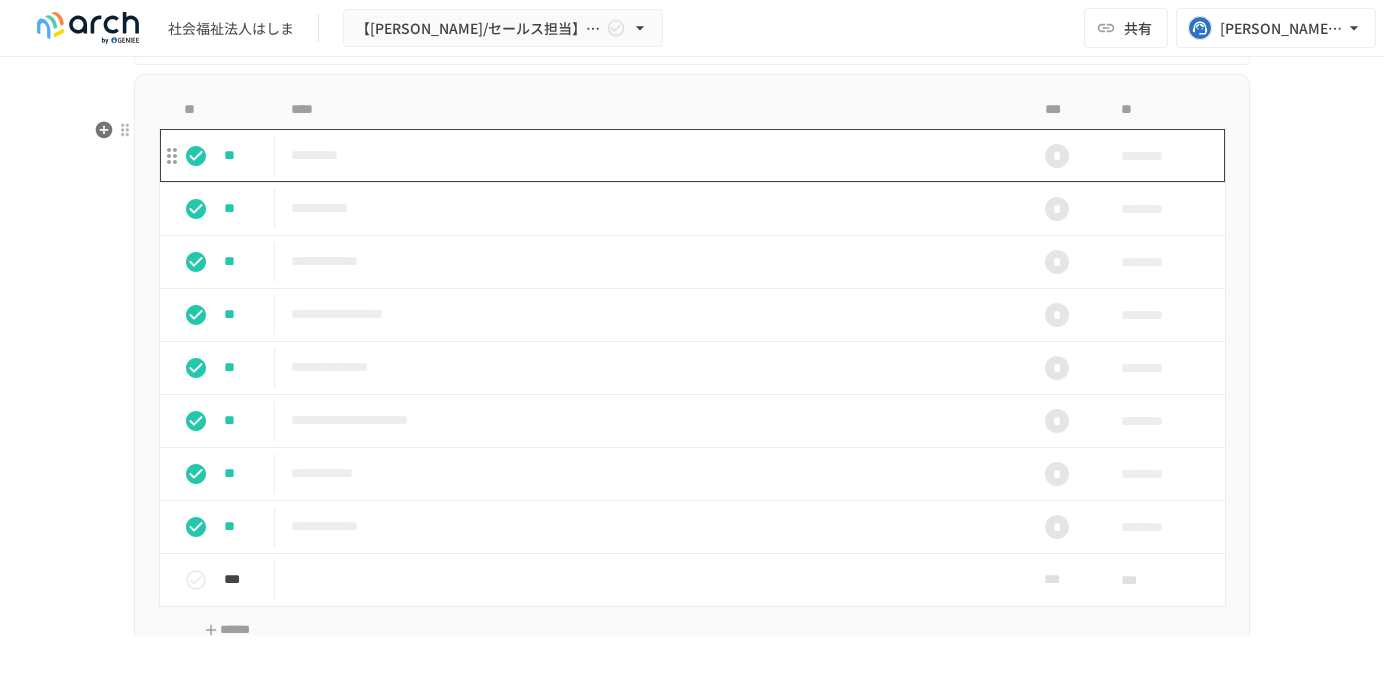 click on "*********" at bounding box center [650, 155] 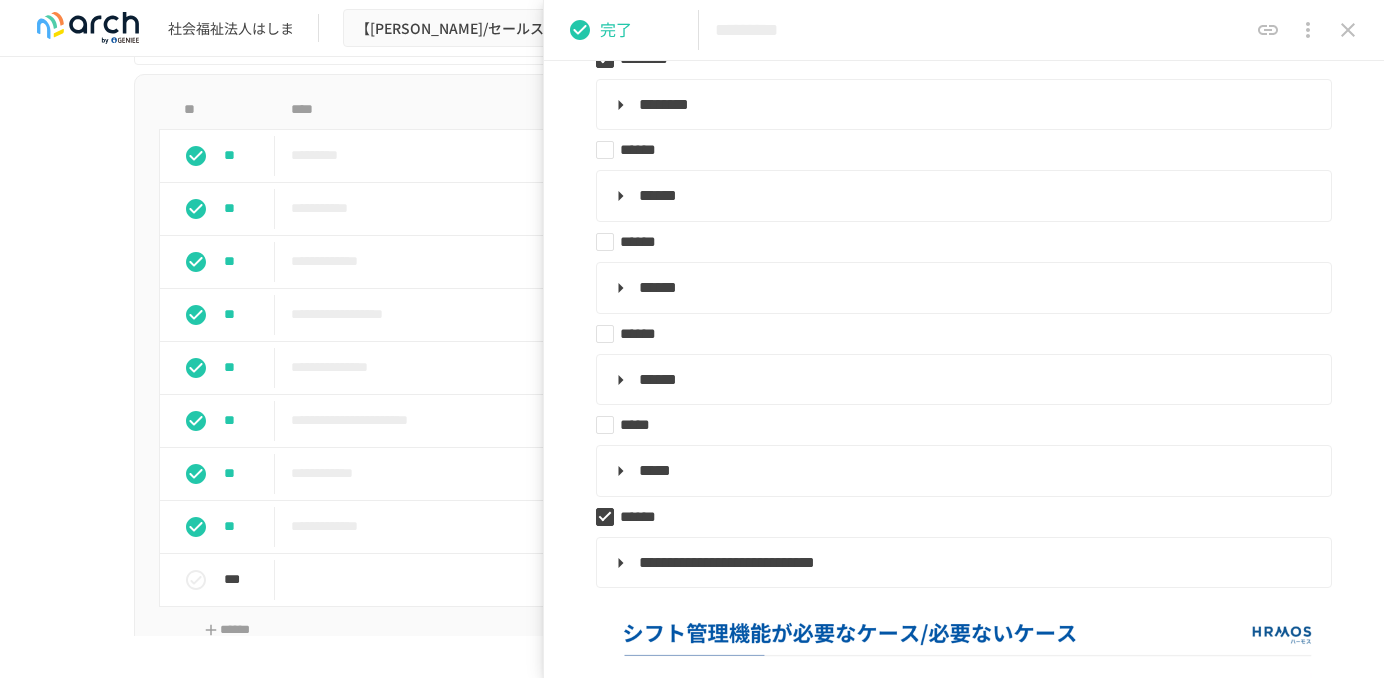 scroll, scrollTop: 600, scrollLeft: 0, axis: vertical 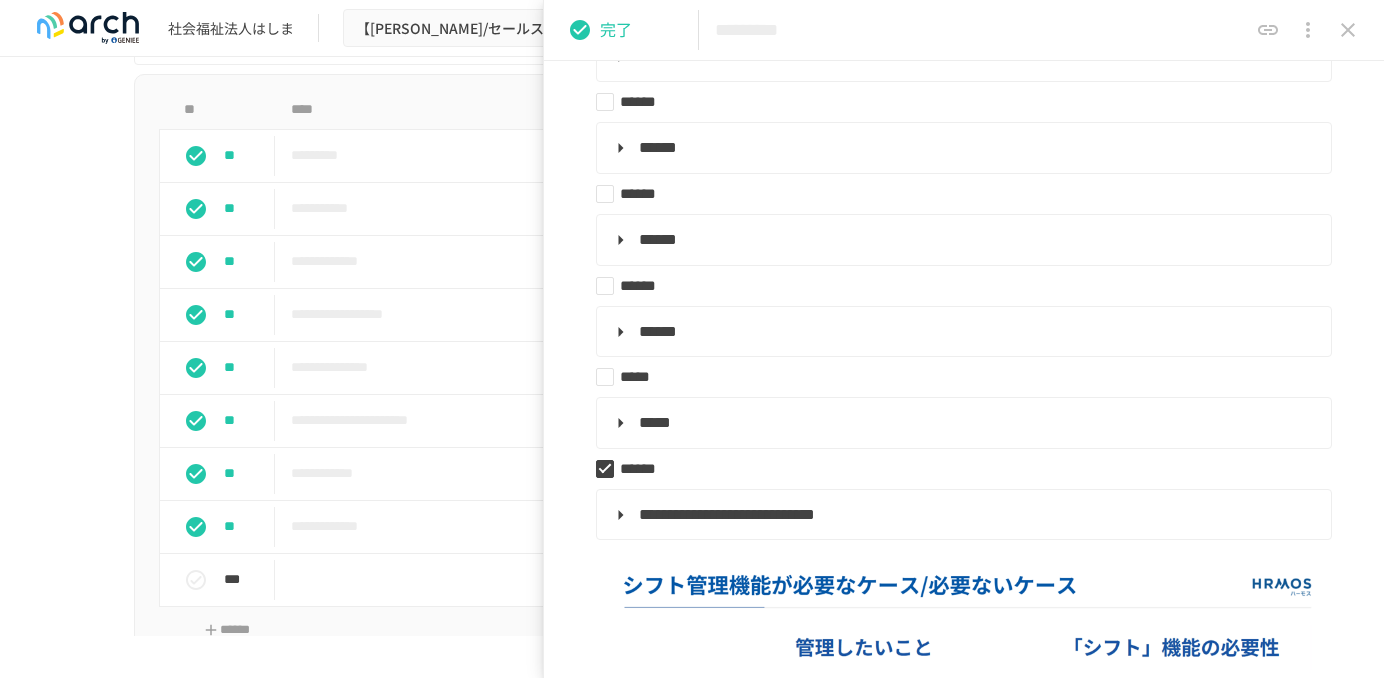 click 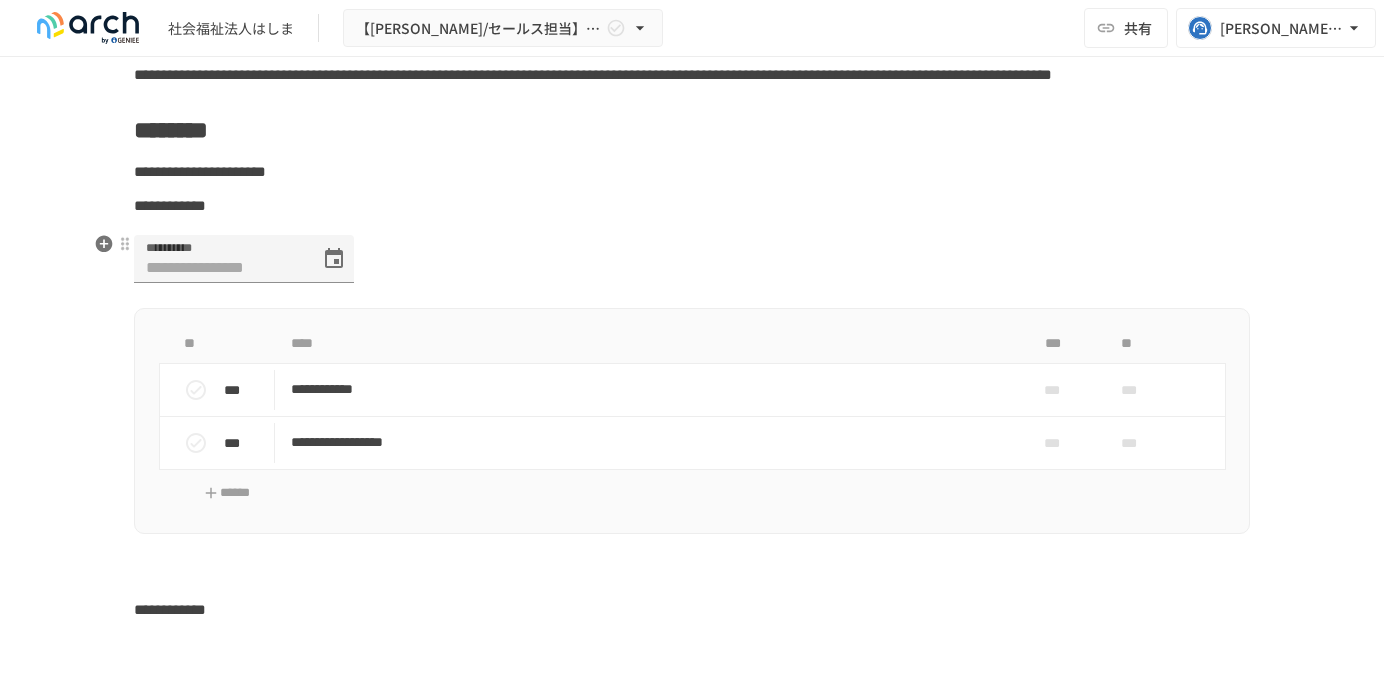 scroll, scrollTop: 5188, scrollLeft: 0, axis: vertical 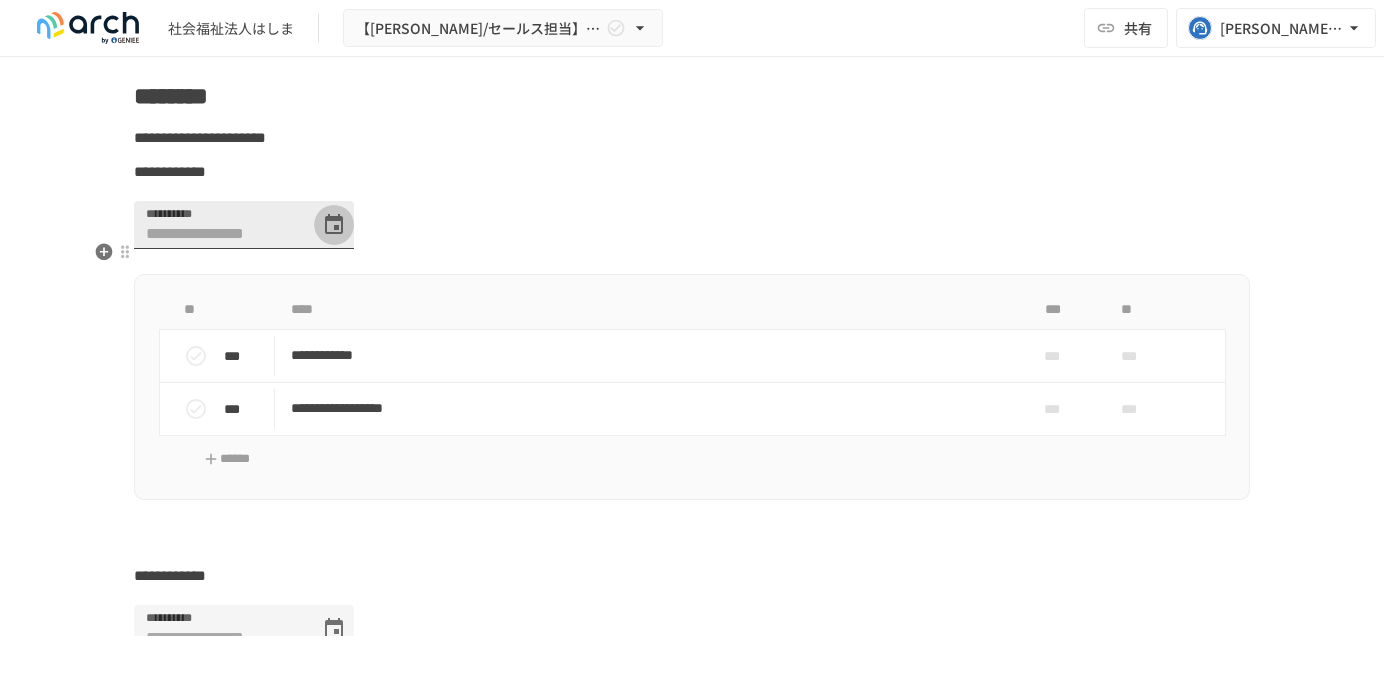 click 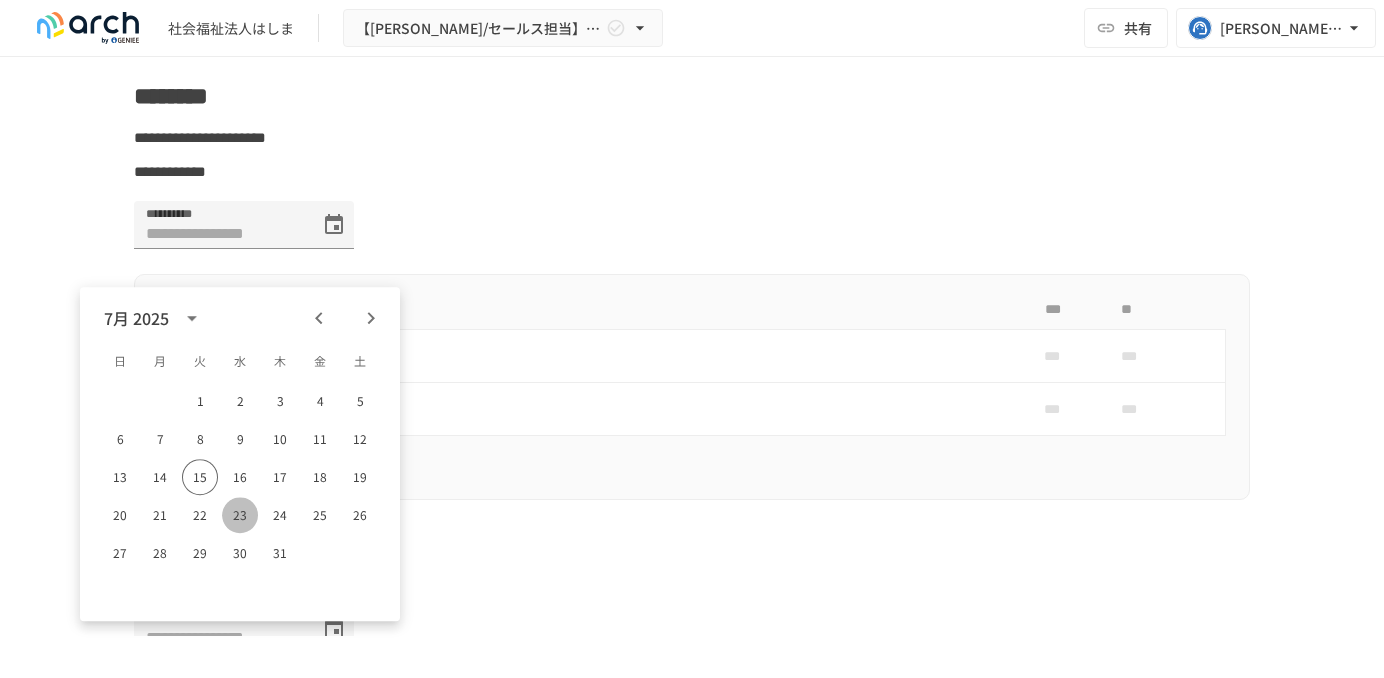 click on "23" at bounding box center (240, 515) 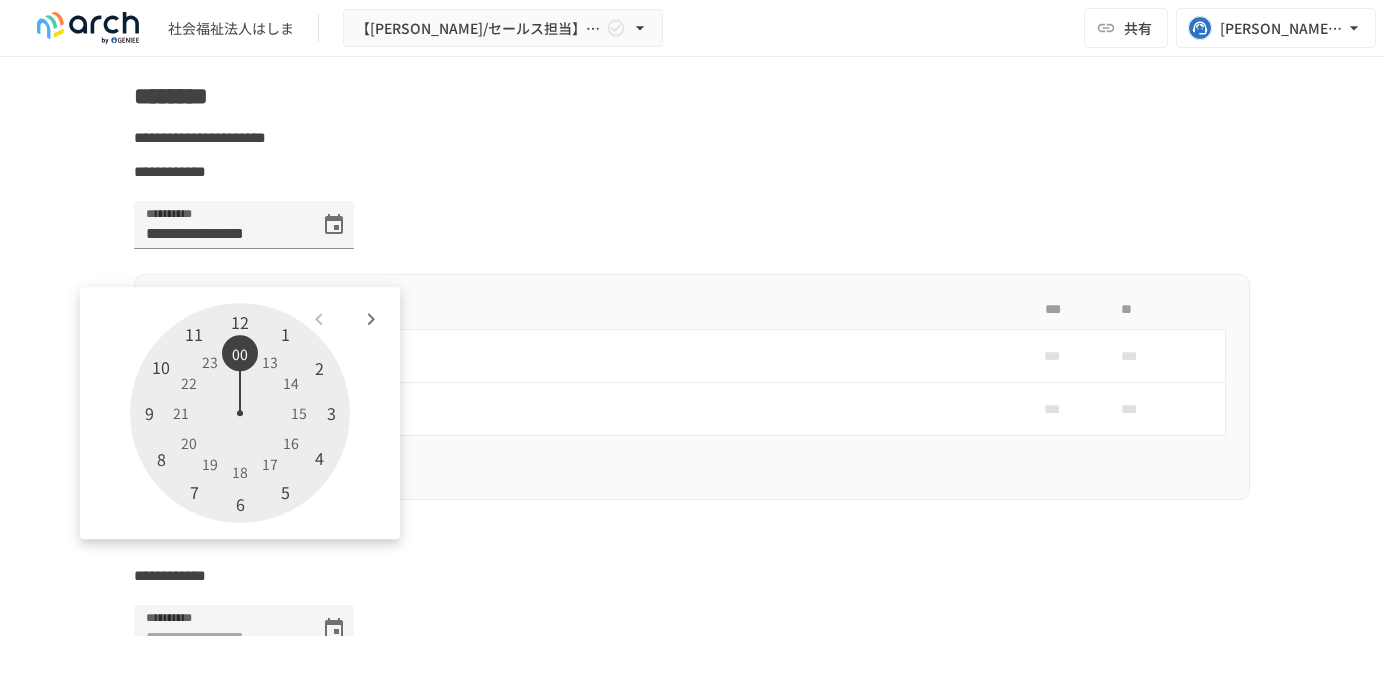 click at bounding box center (240, 413) 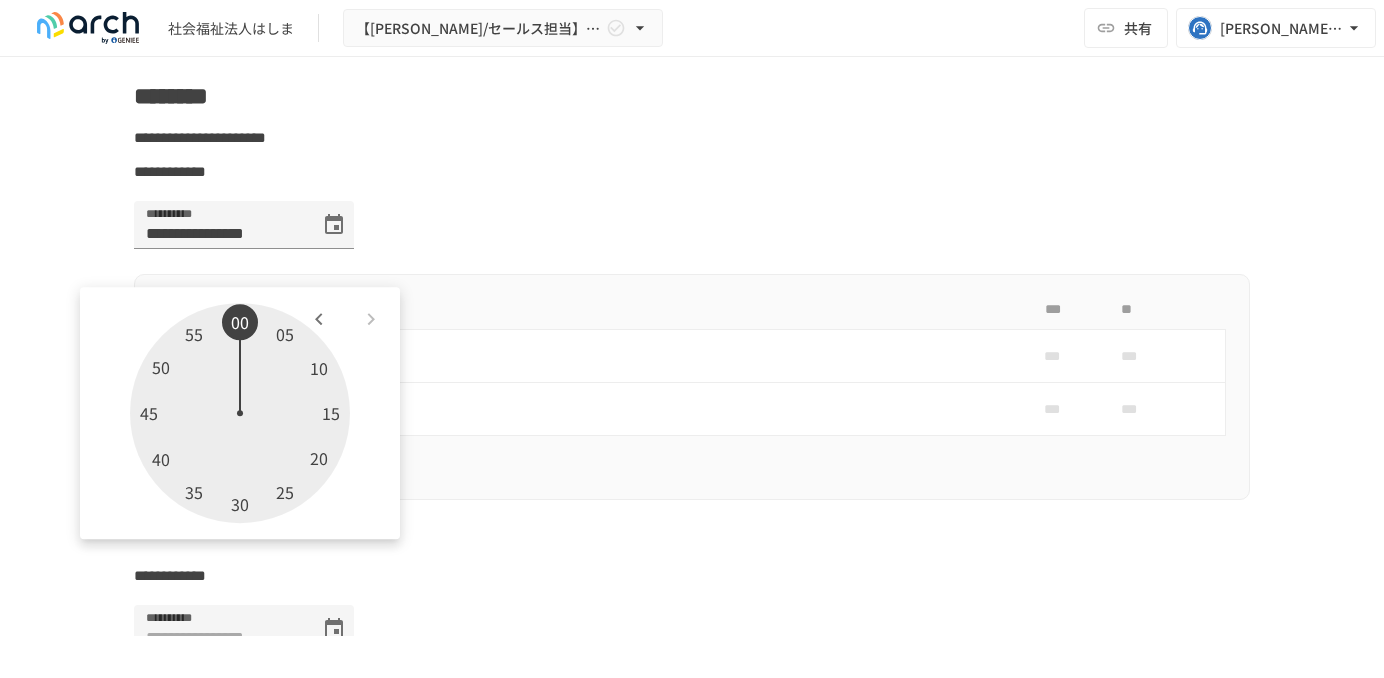 click at bounding box center [240, 413] 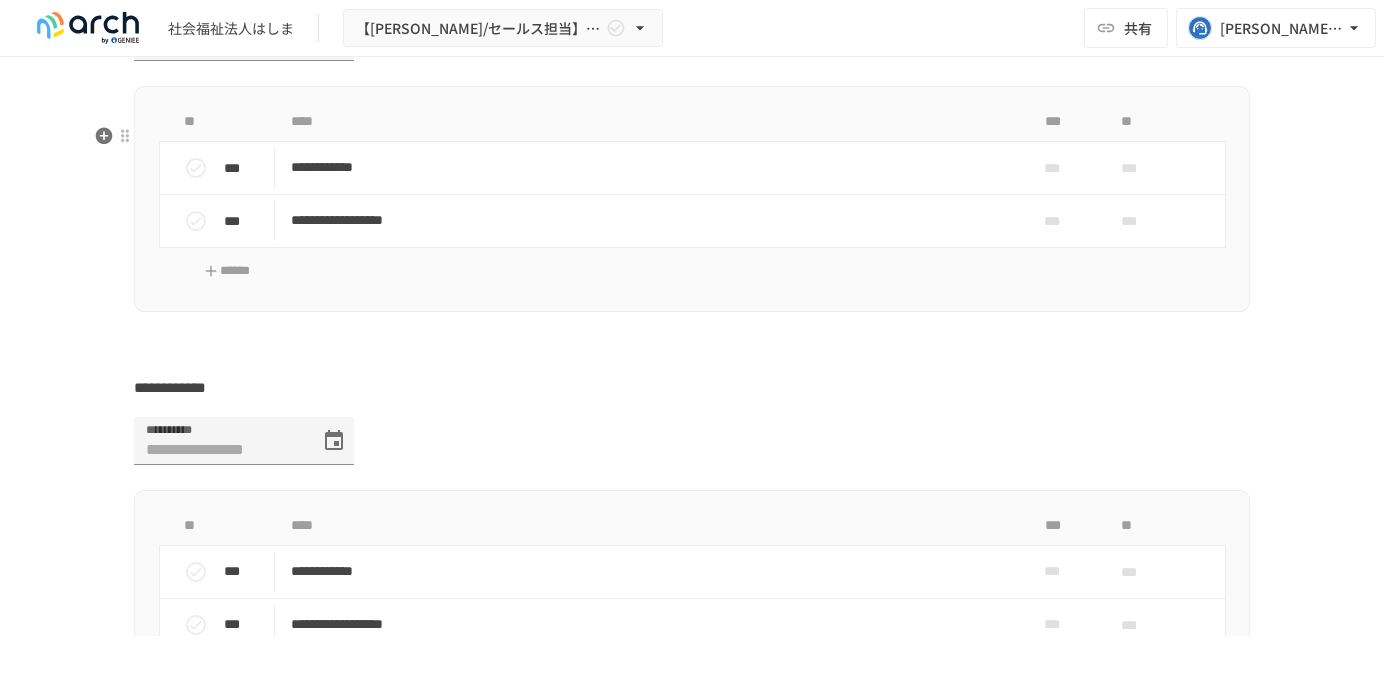 scroll, scrollTop: 5388, scrollLeft: 0, axis: vertical 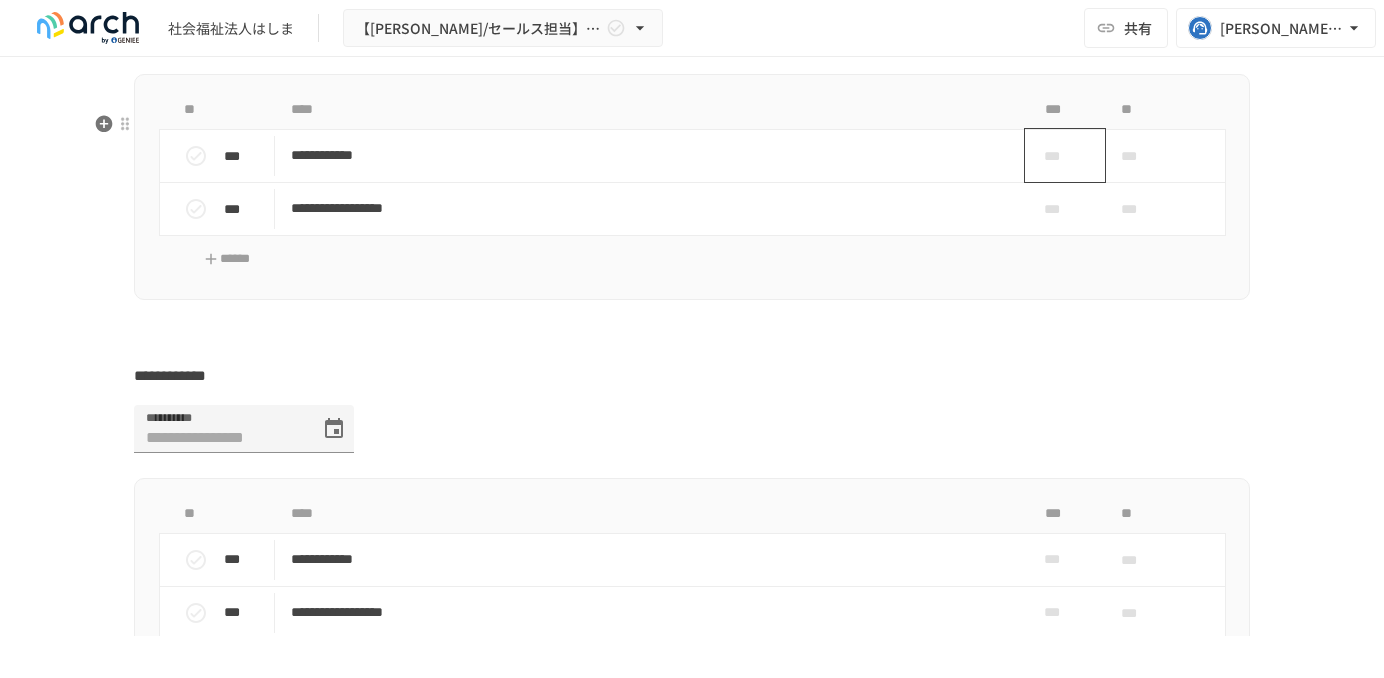 click on "***" at bounding box center (1057, 156) 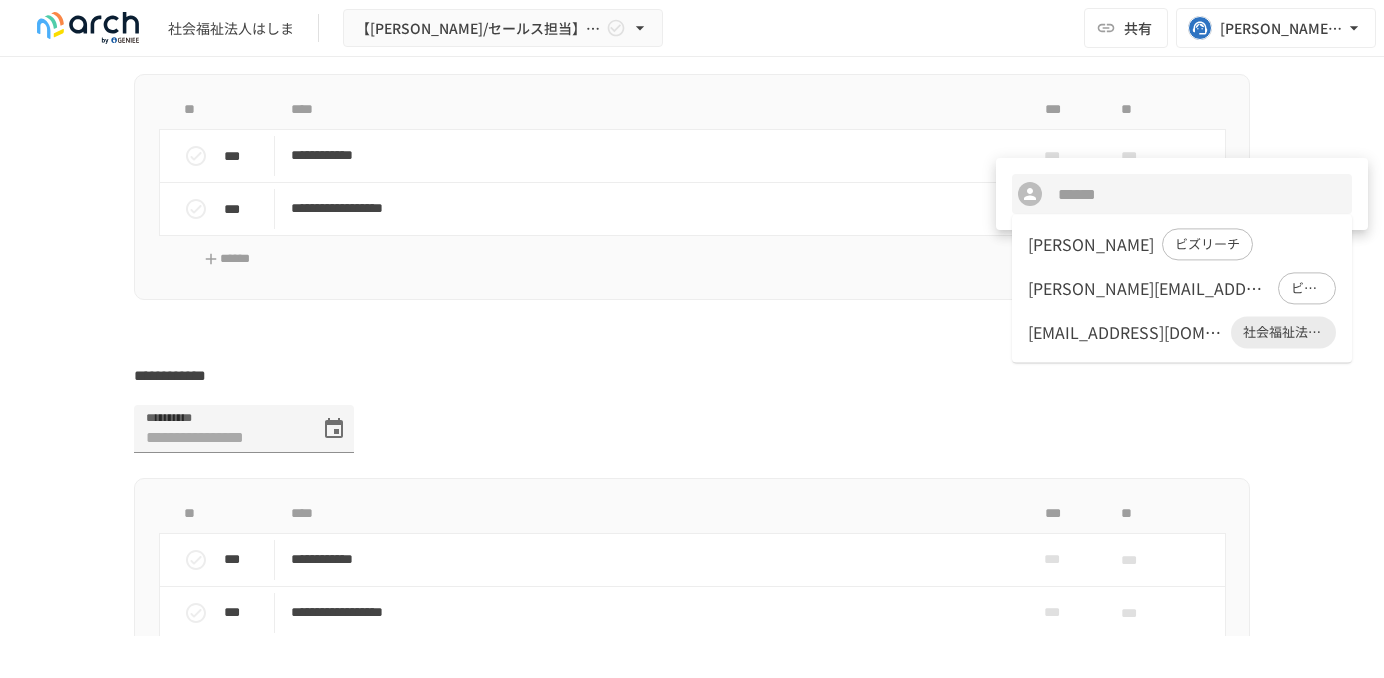 click on "[EMAIL_ADDRESS][DOMAIN_NAME]" at bounding box center [1125, 332] 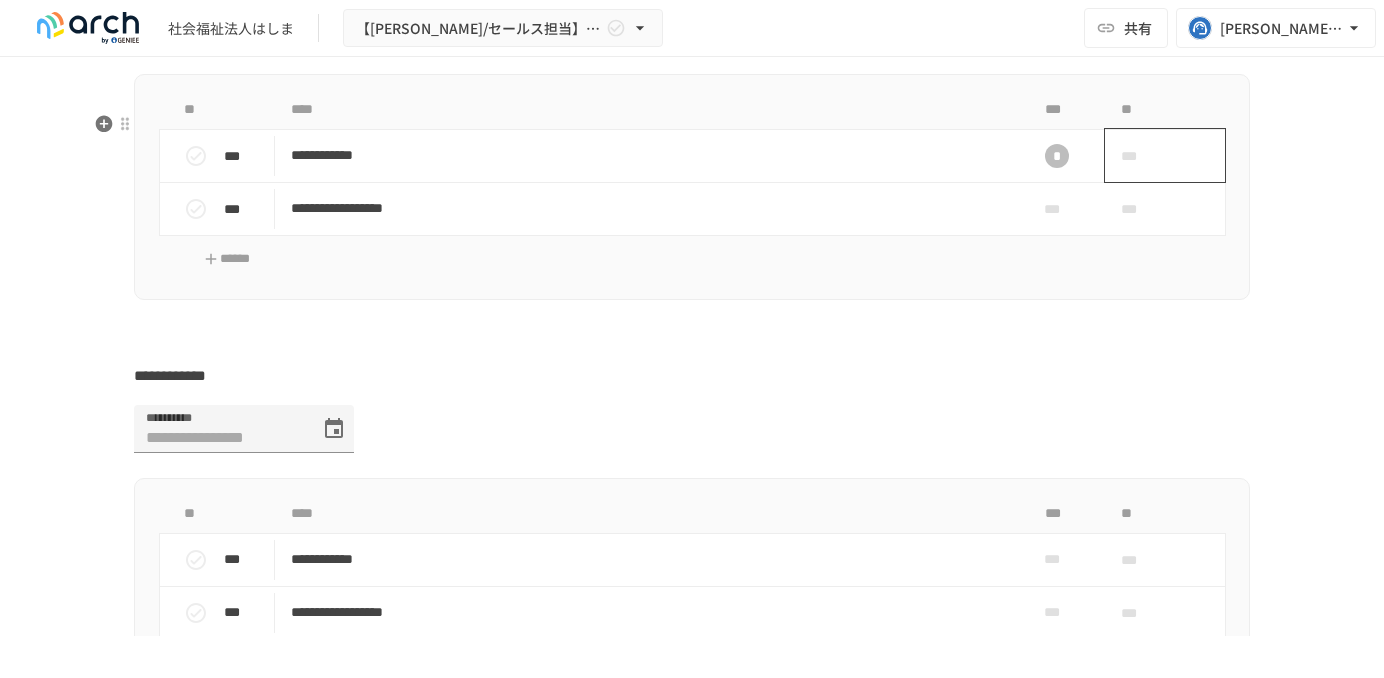 click on "***" at bounding box center [1142, 156] 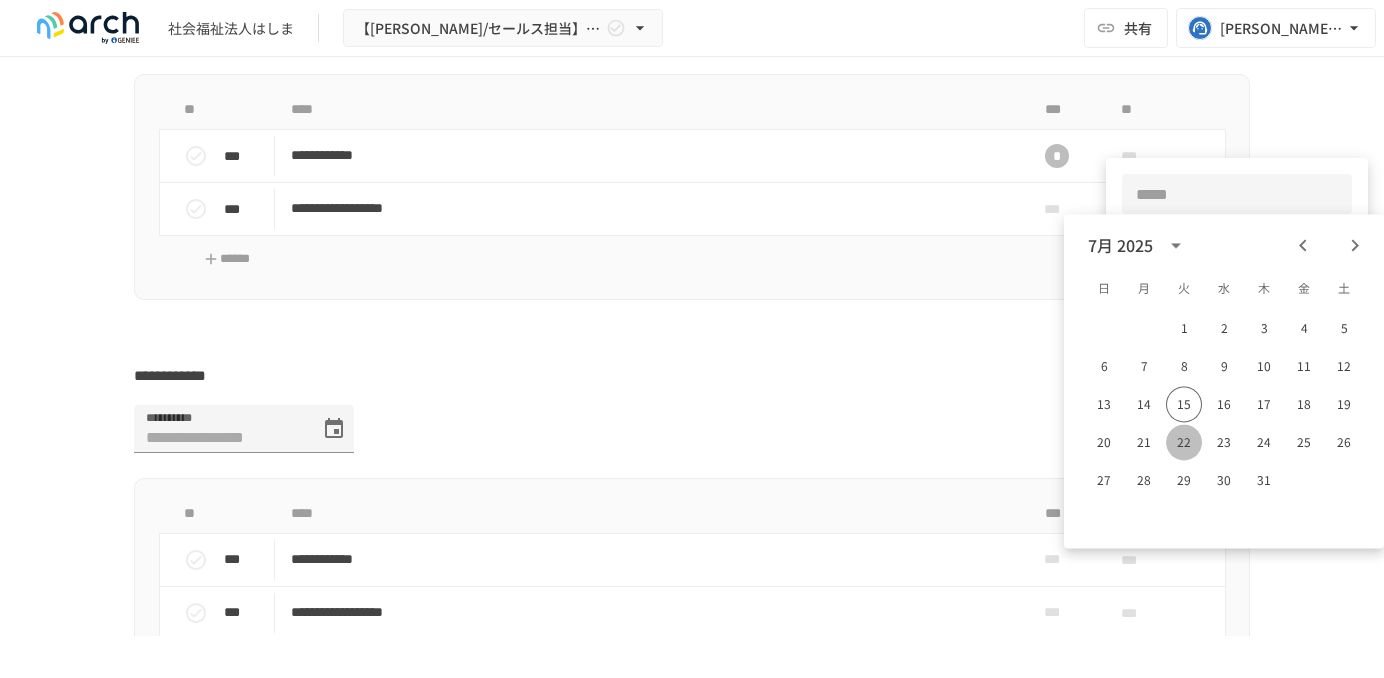 click on "22" at bounding box center [1184, 442] 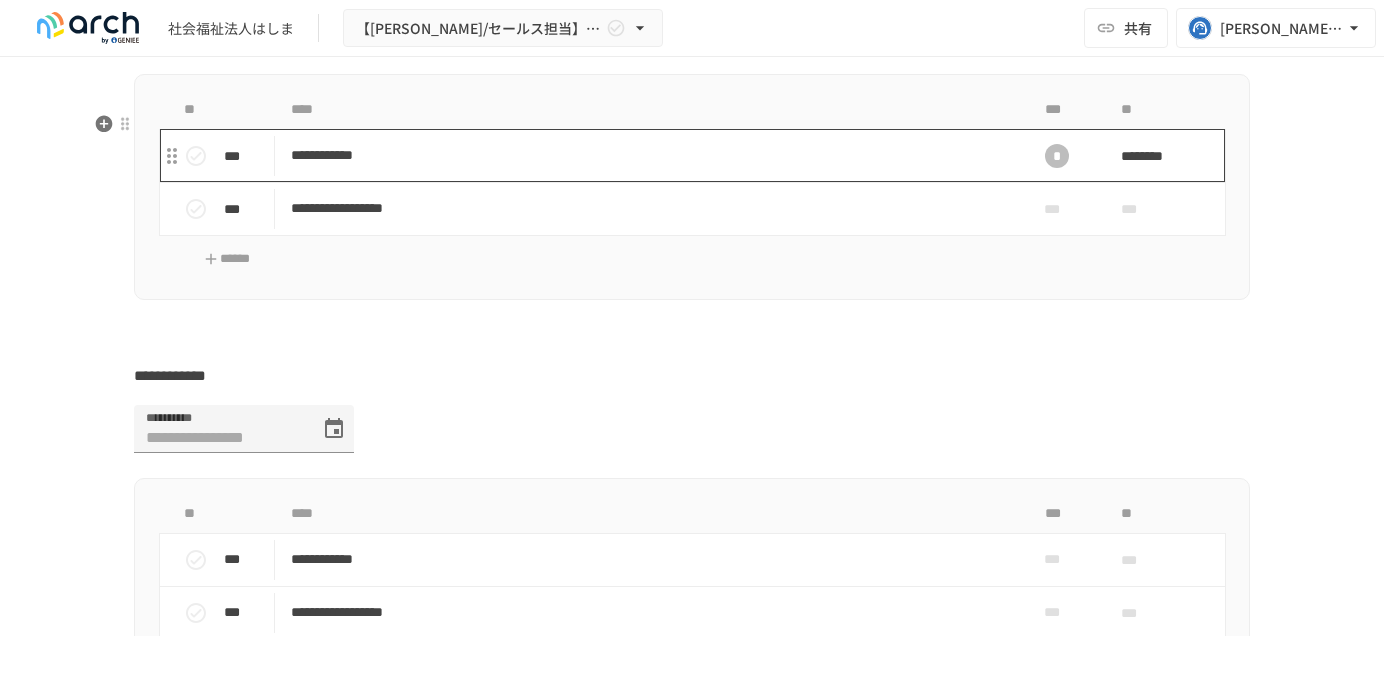 click on "**********" at bounding box center [650, 155] 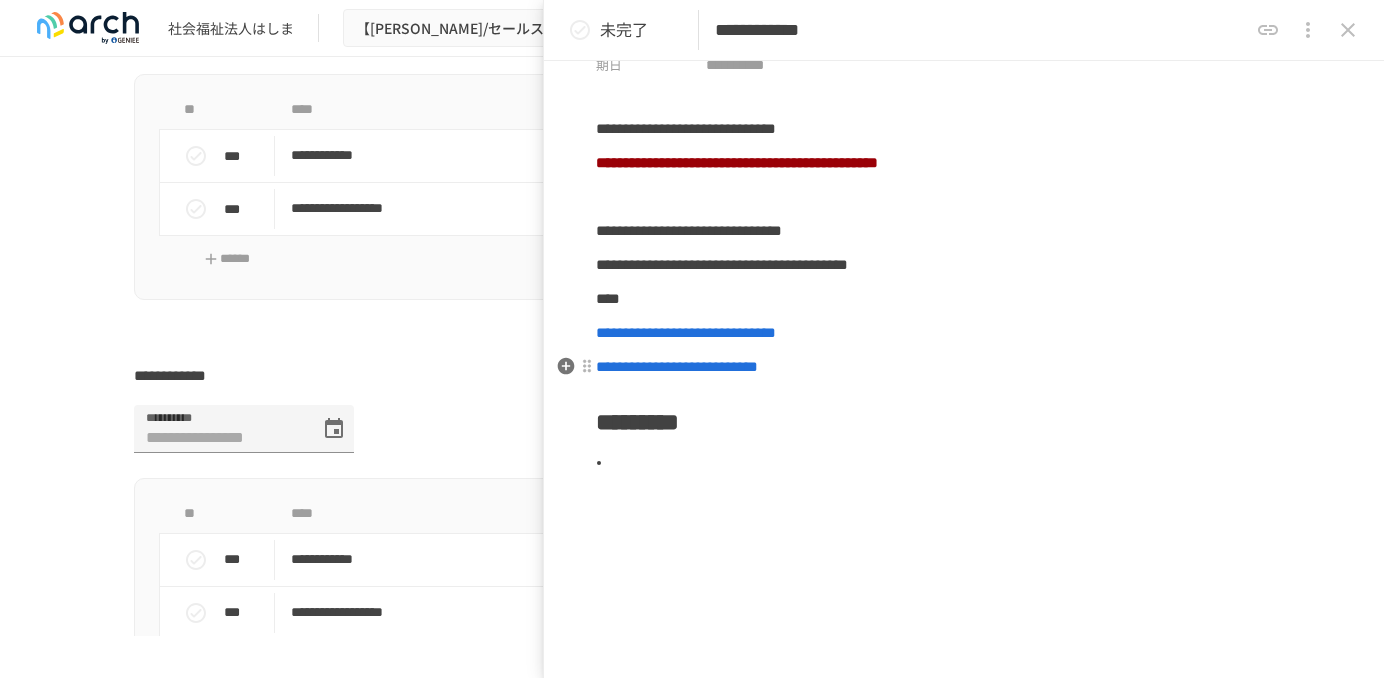 scroll, scrollTop: 0, scrollLeft: 0, axis: both 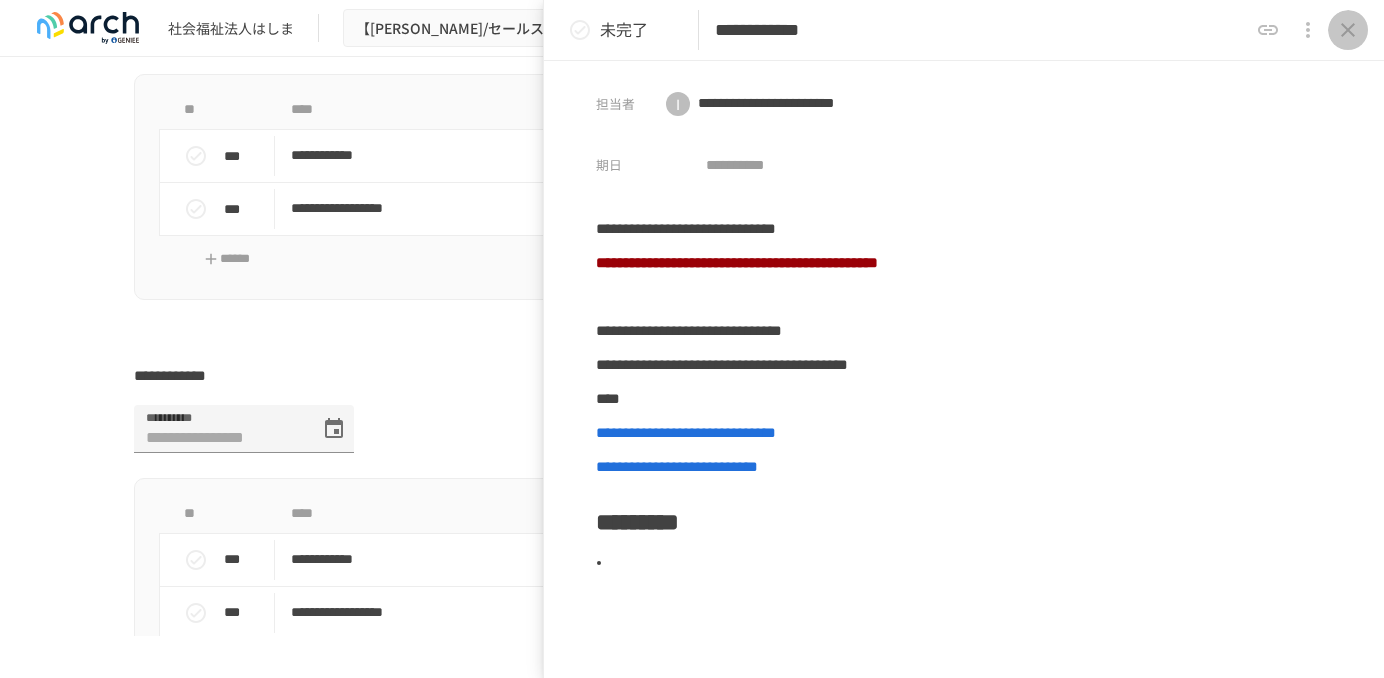 click 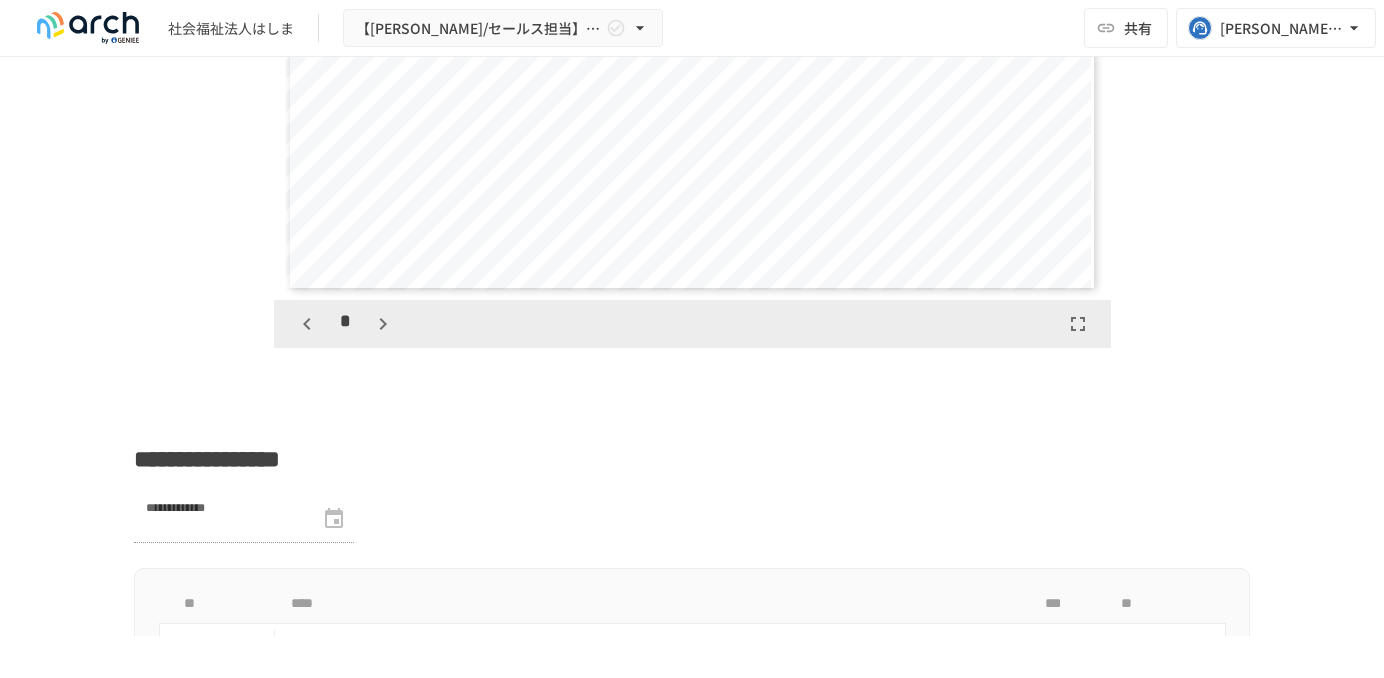 scroll, scrollTop: 3488, scrollLeft: 0, axis: vertical 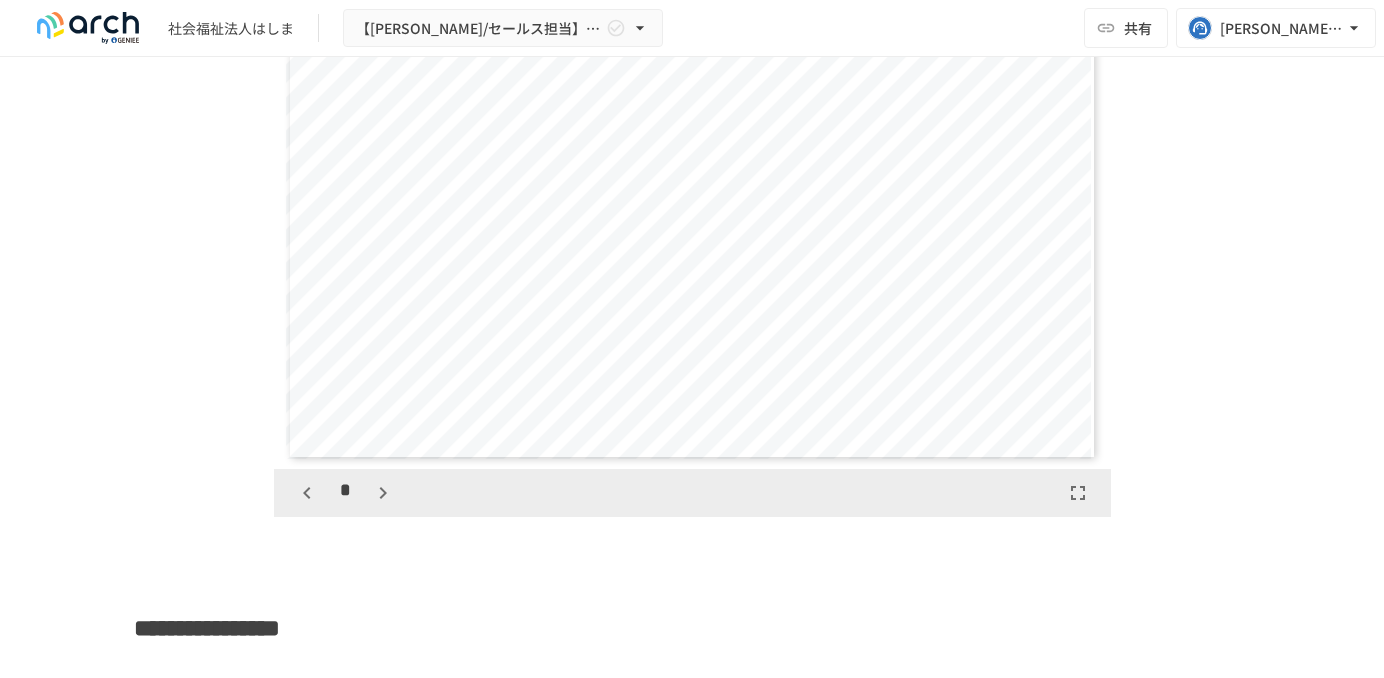 click 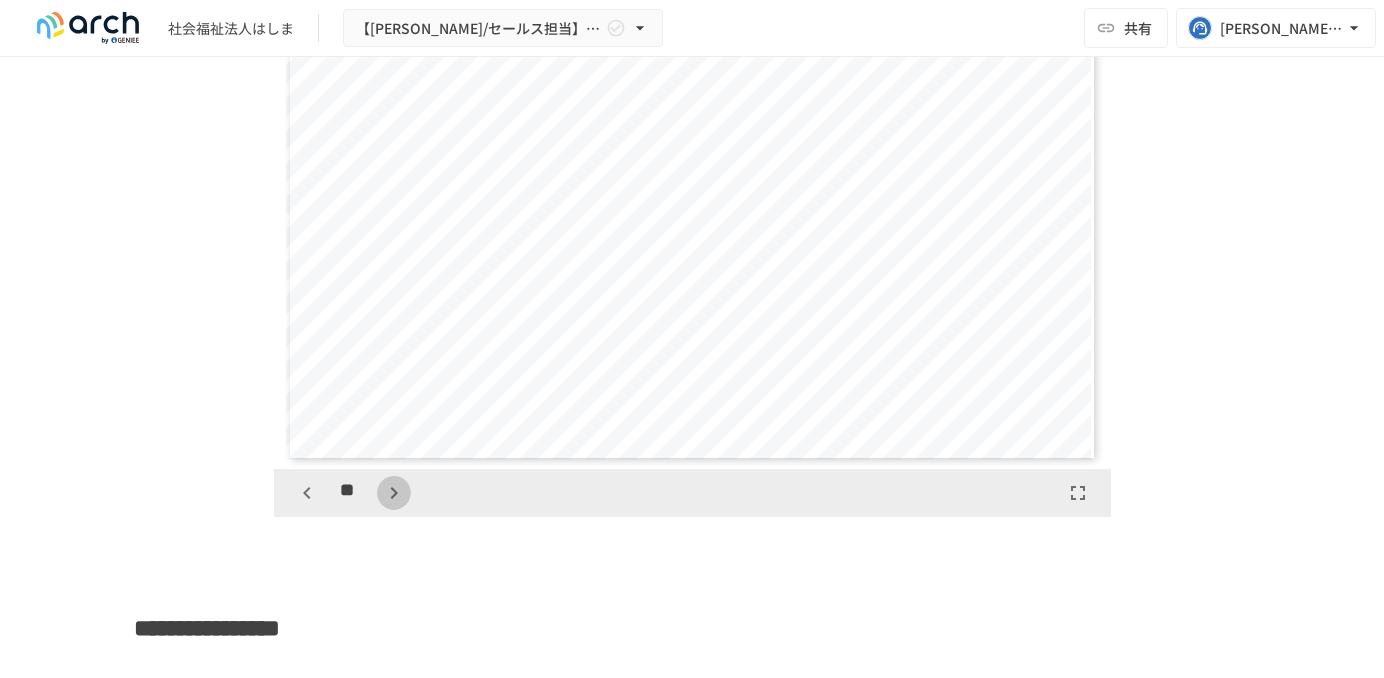 click 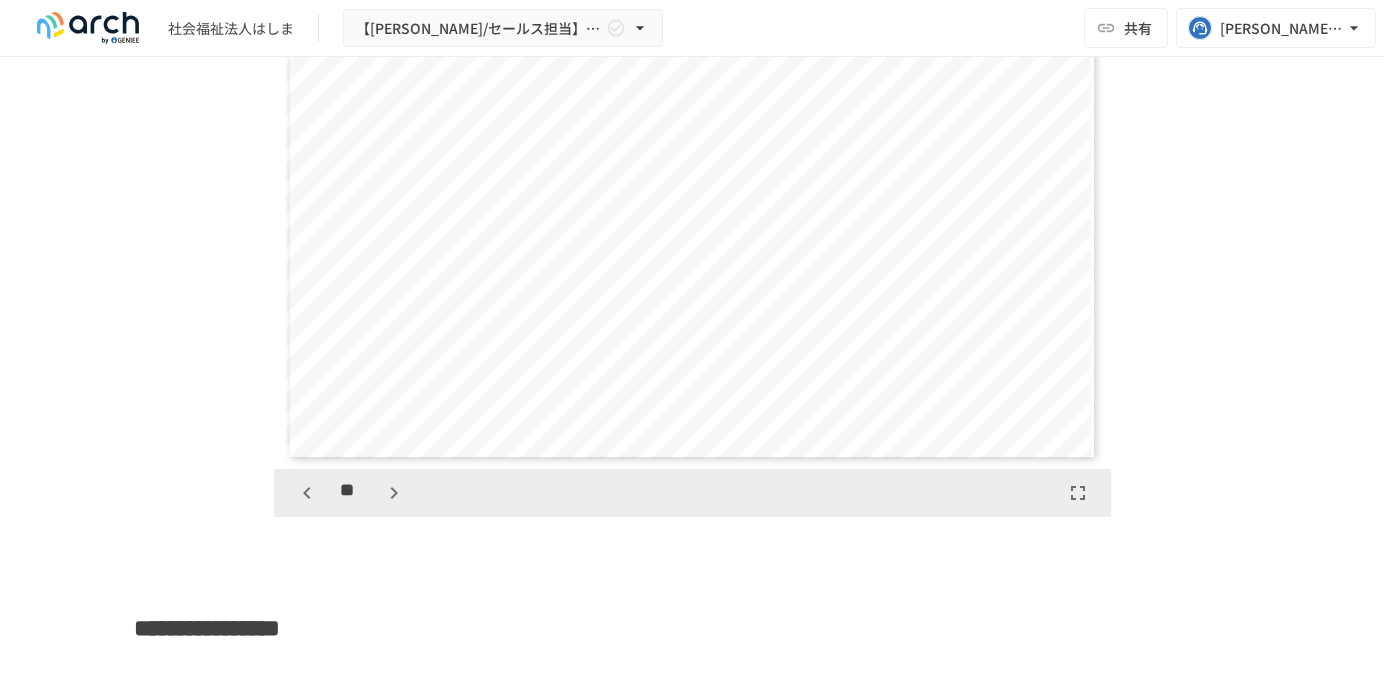 click 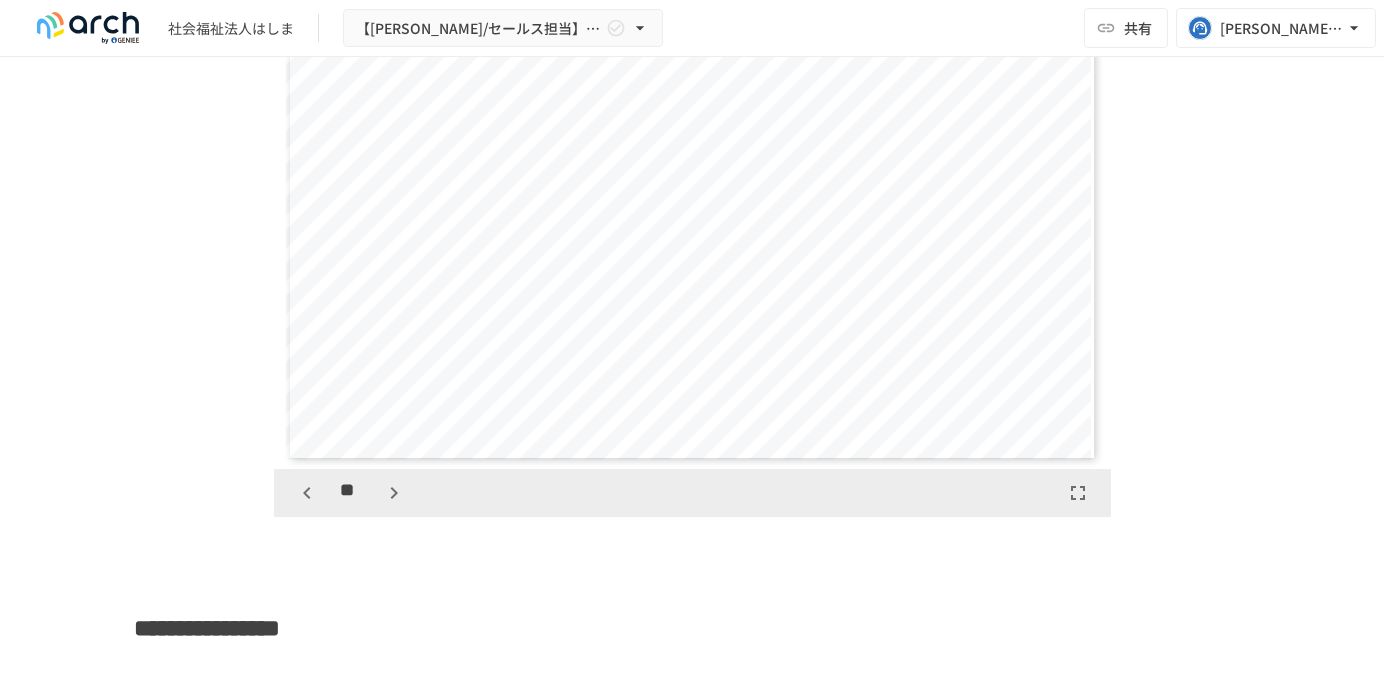 click 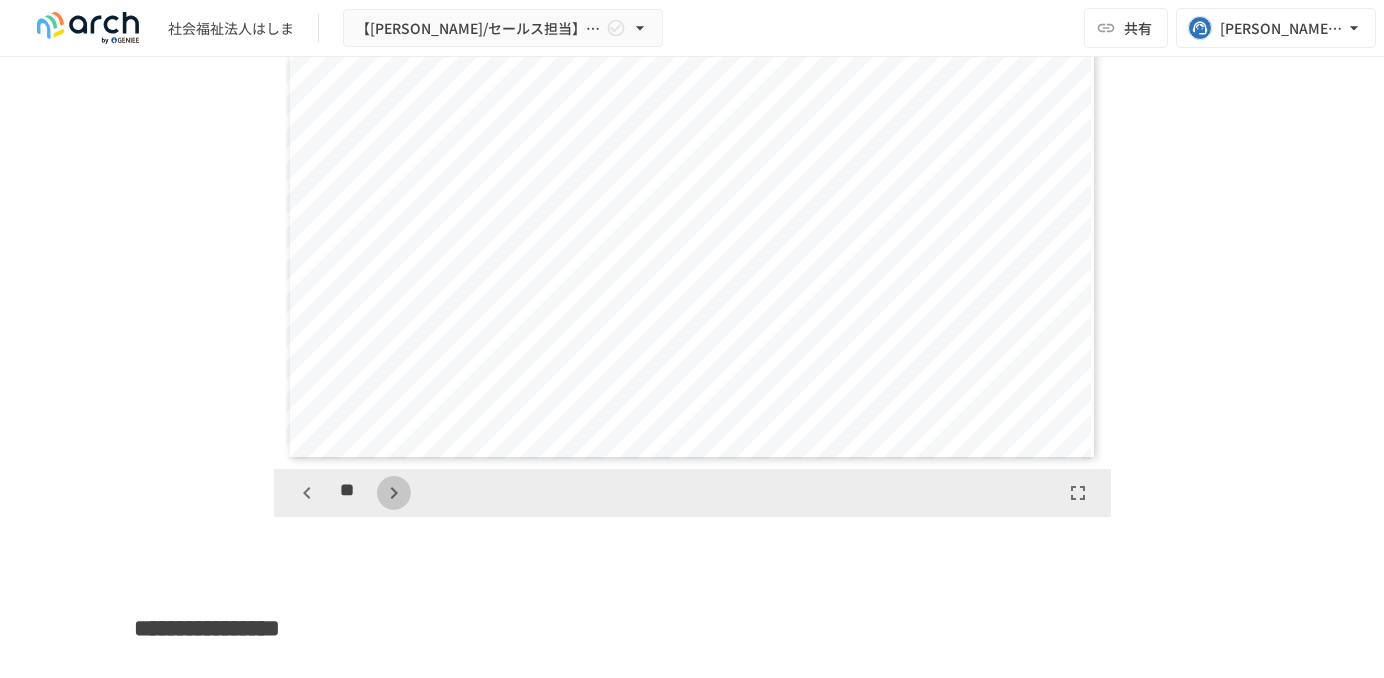 click 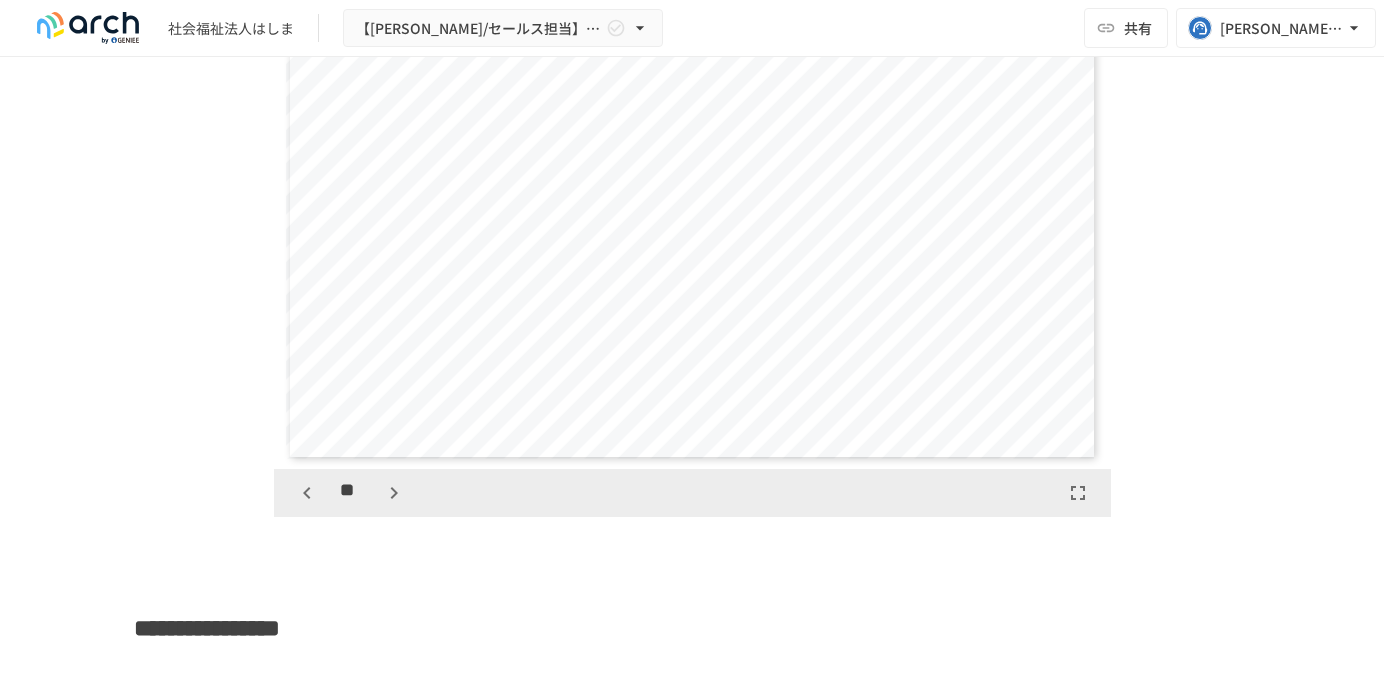 click 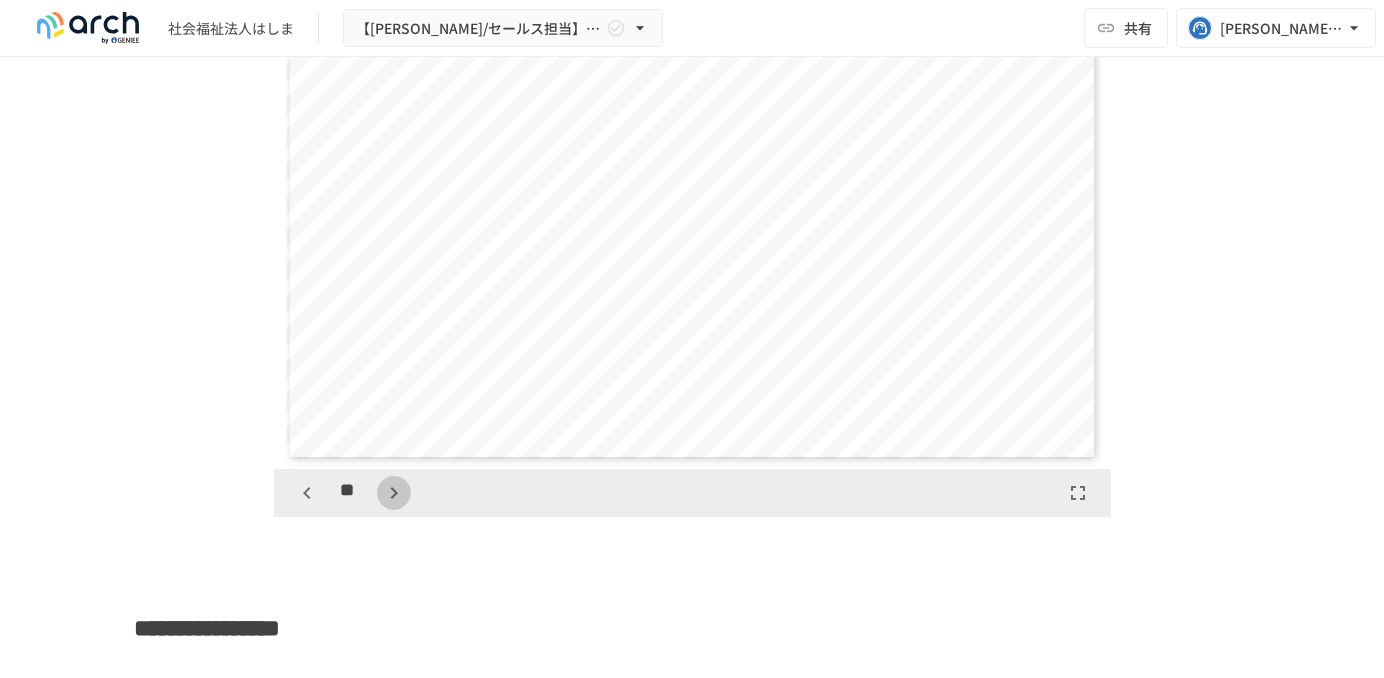 click 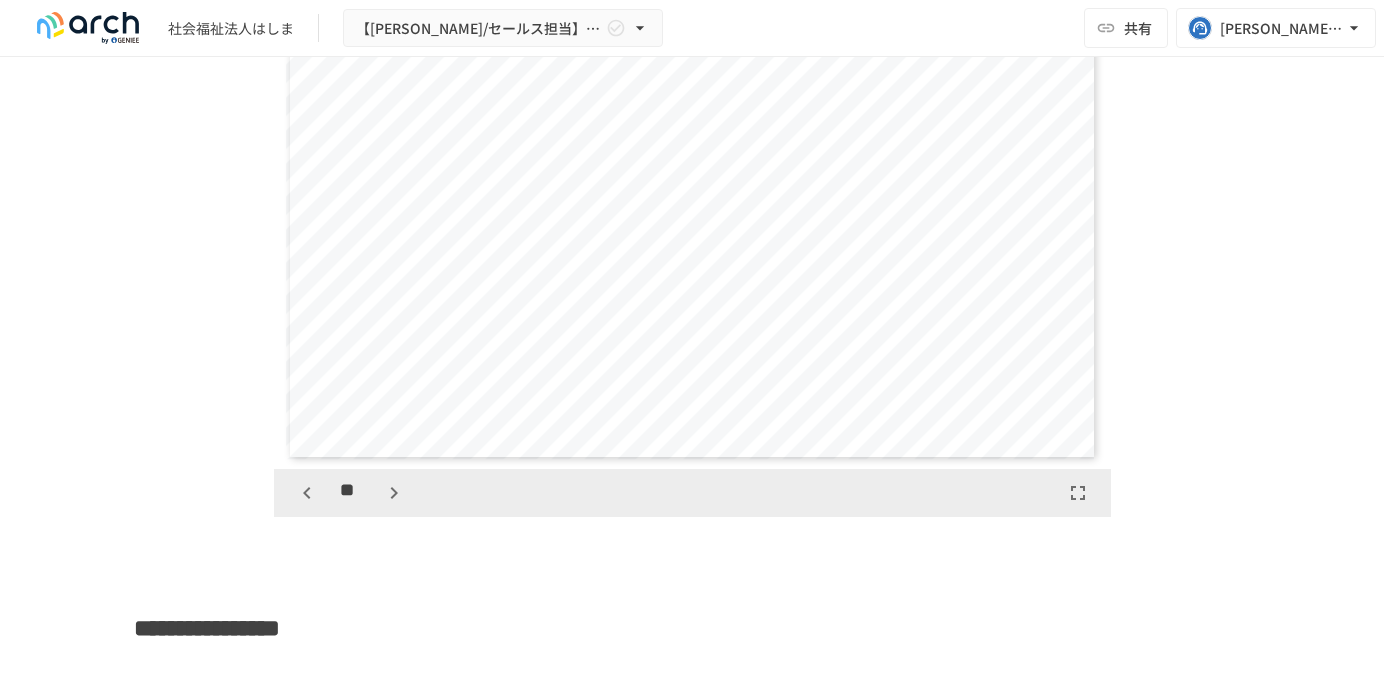 scroll, scrollTop: 8662, scrollLeft: 0, axis: vertical 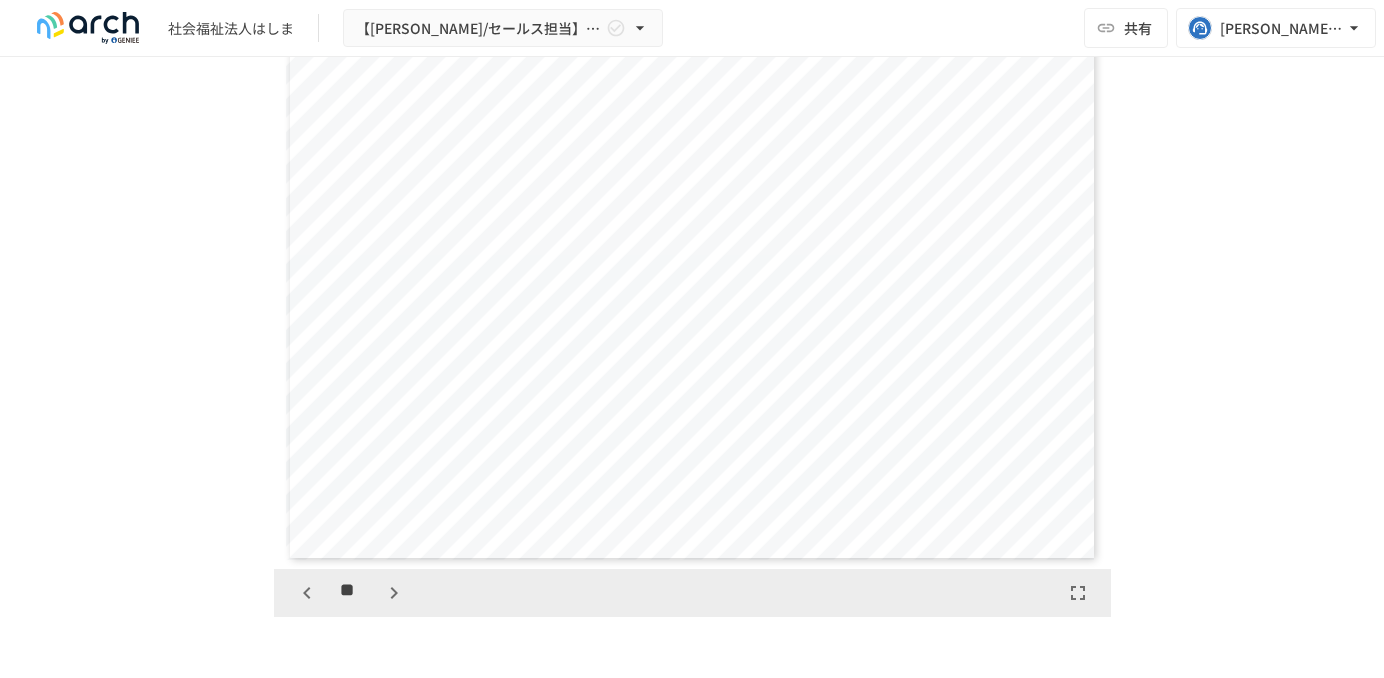 click 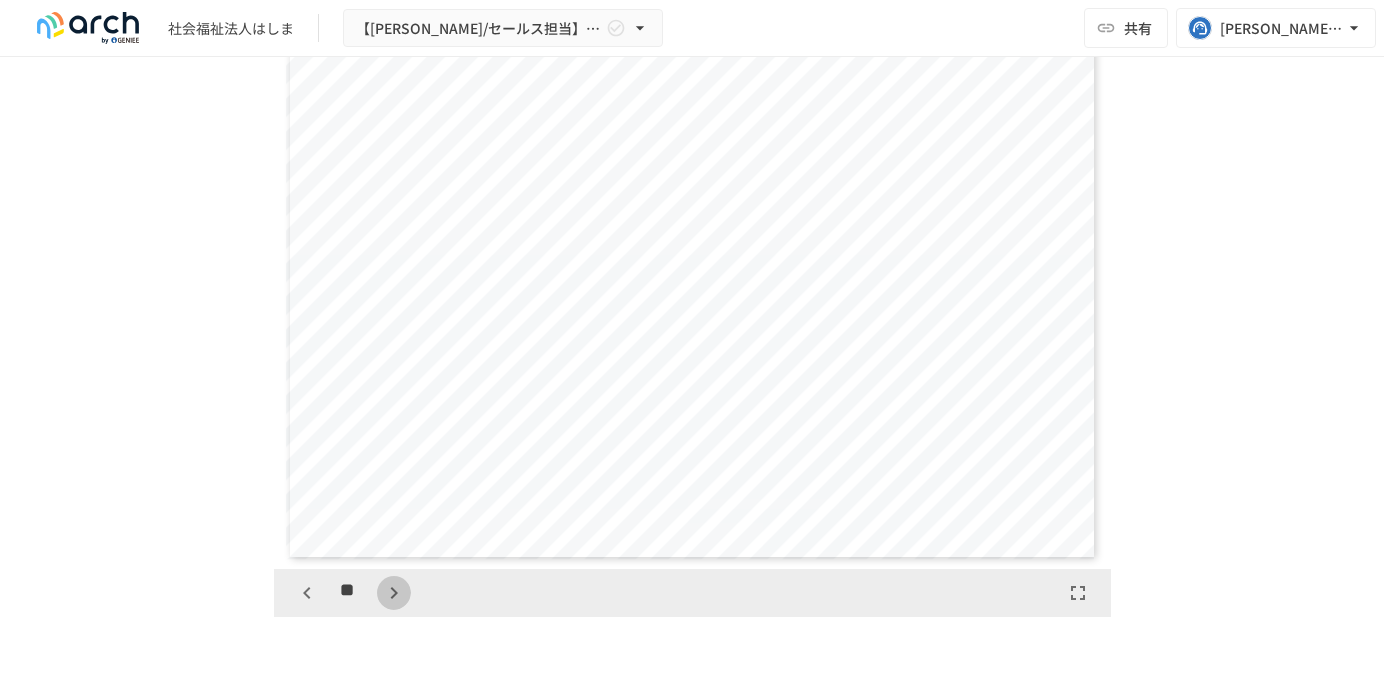 click 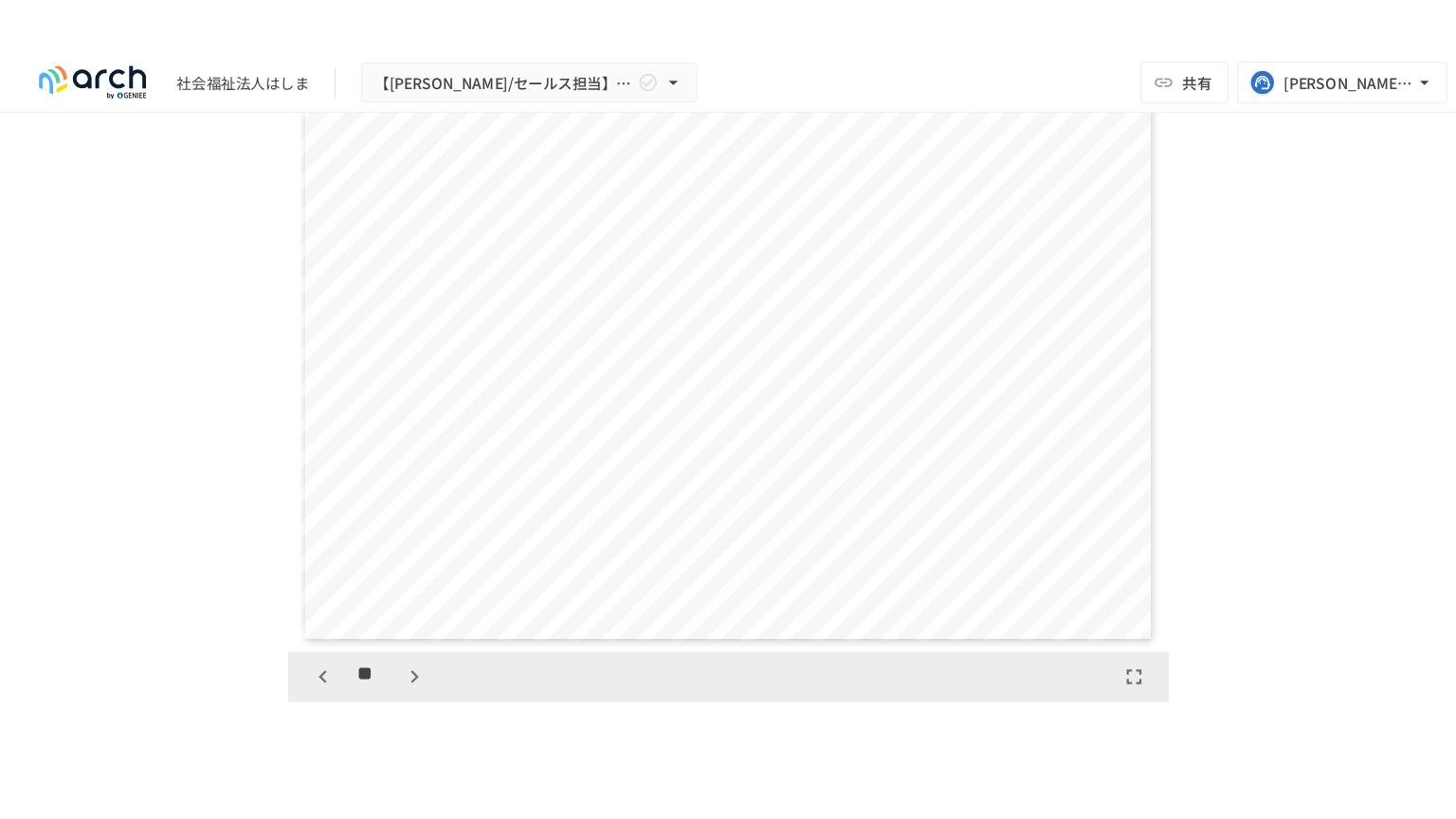 scroll, scrollTop: 9306, scrollLeft: 0, axis: vertical 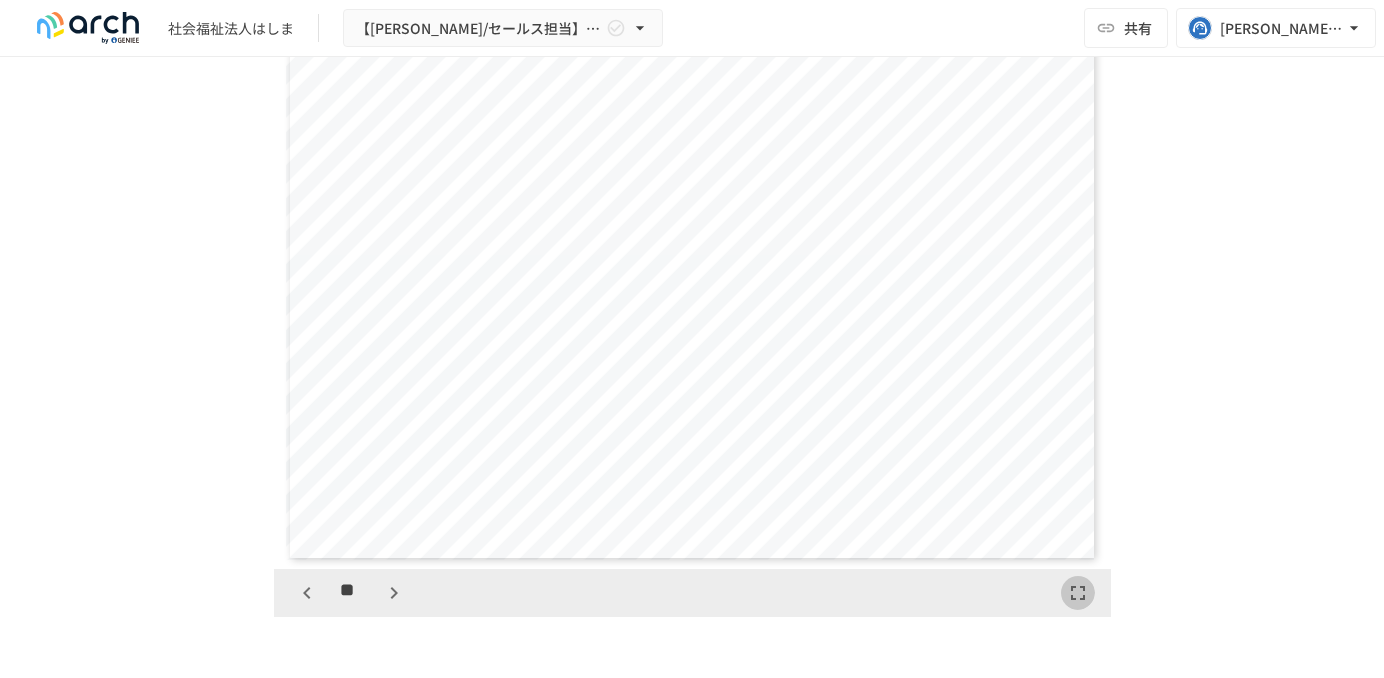 click 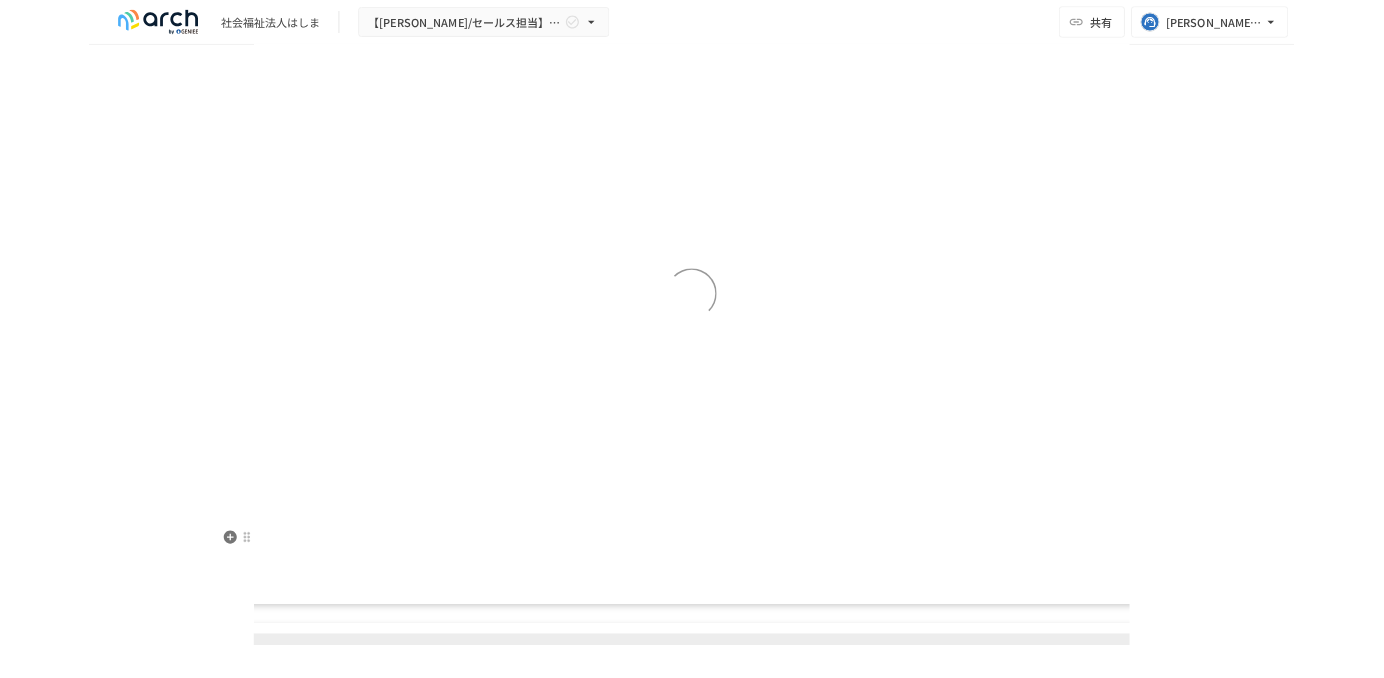 scroll, scrollTop: 9792, scrollLeft: 0, axis: vertical 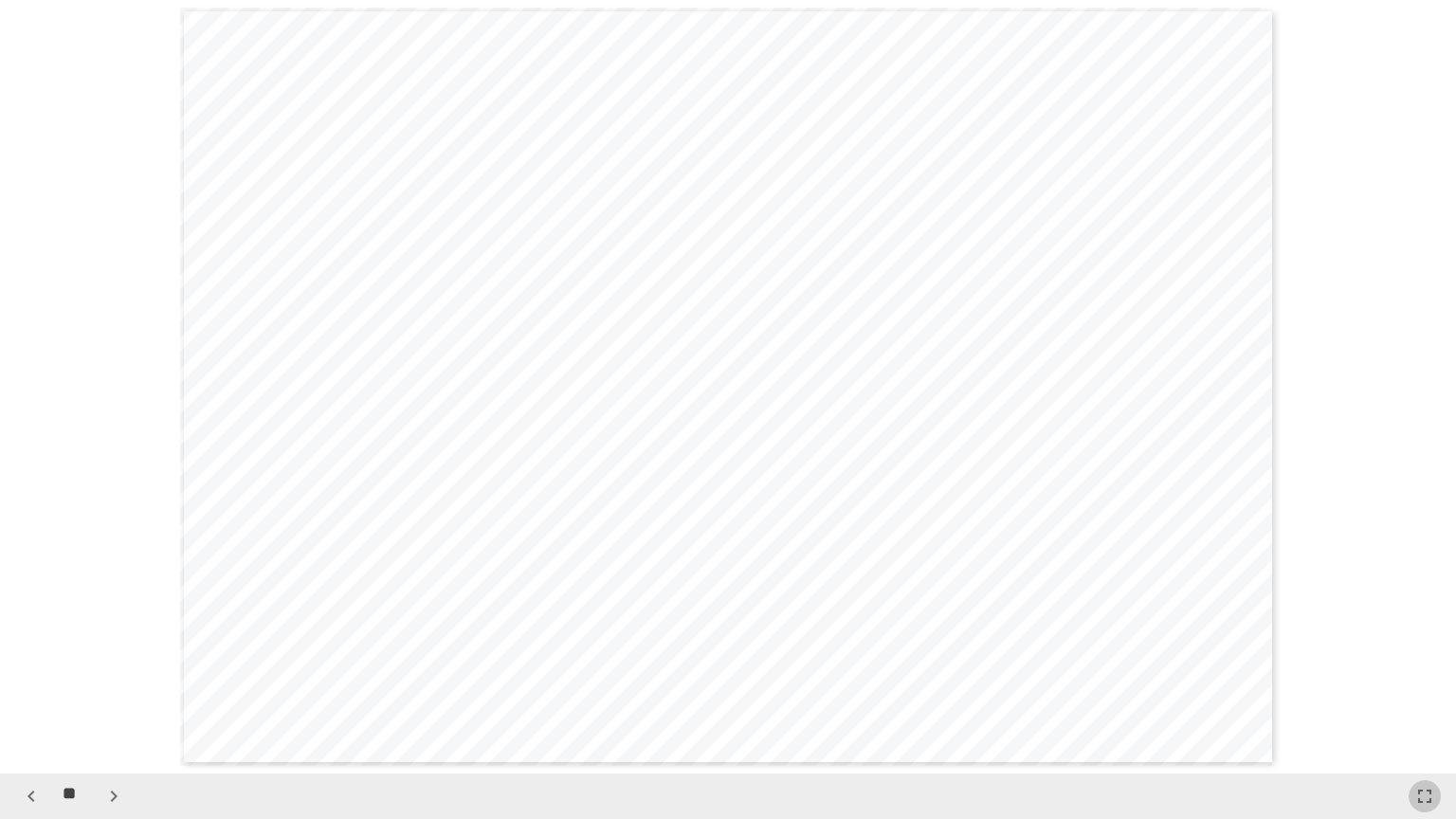 click 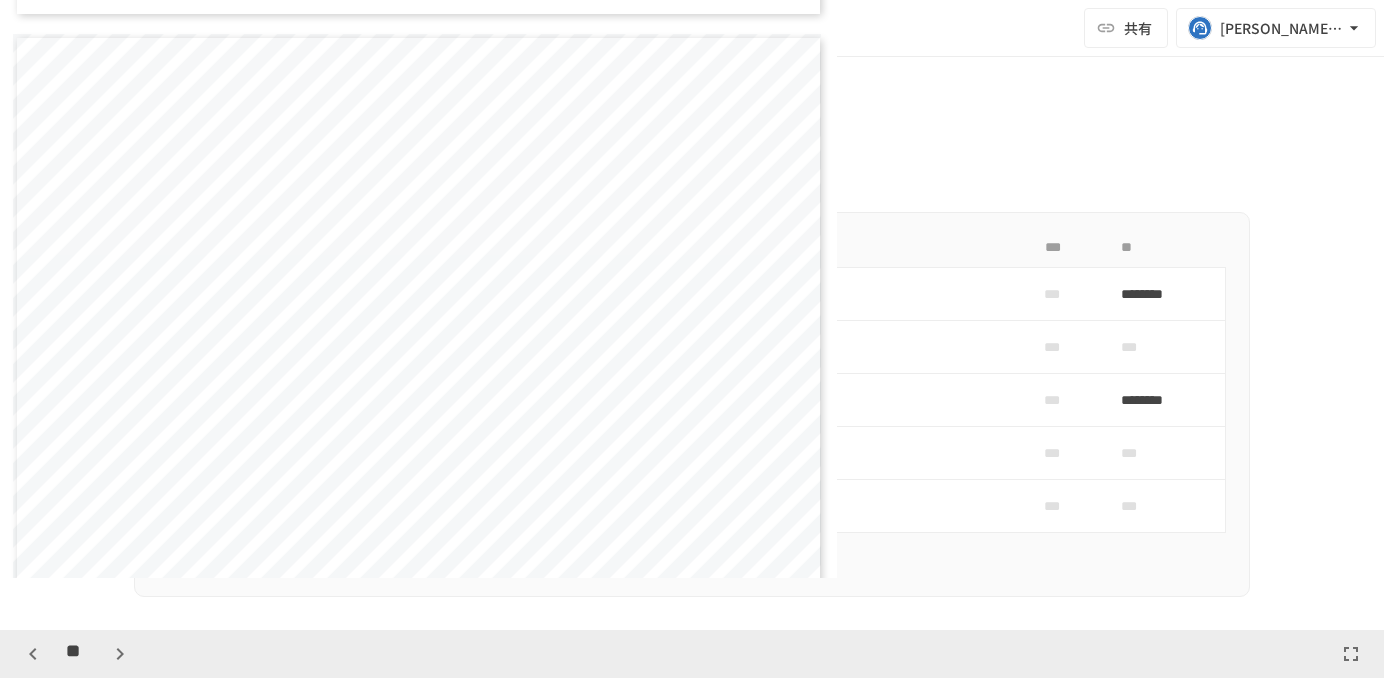 scroll, scrollTop: 6930, scrollLeft: 0, axis: vertical 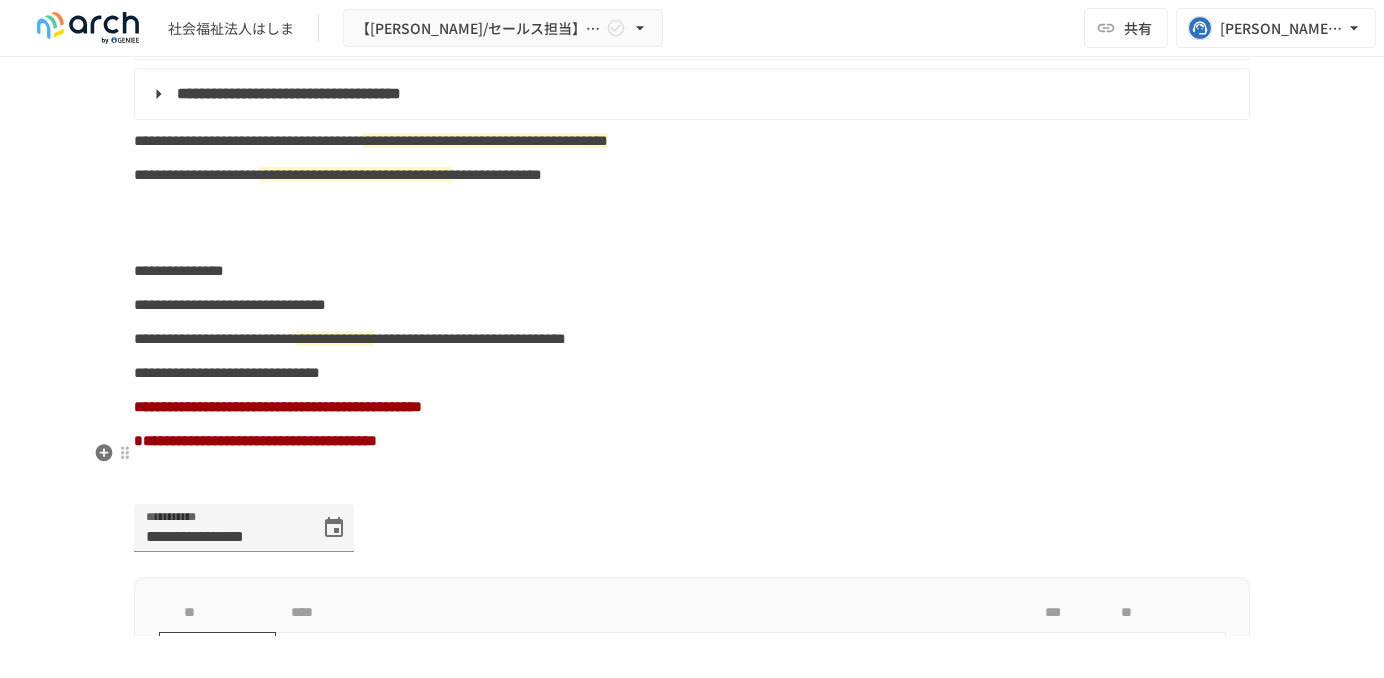 click on "**********" at bounding box center [278, 406] 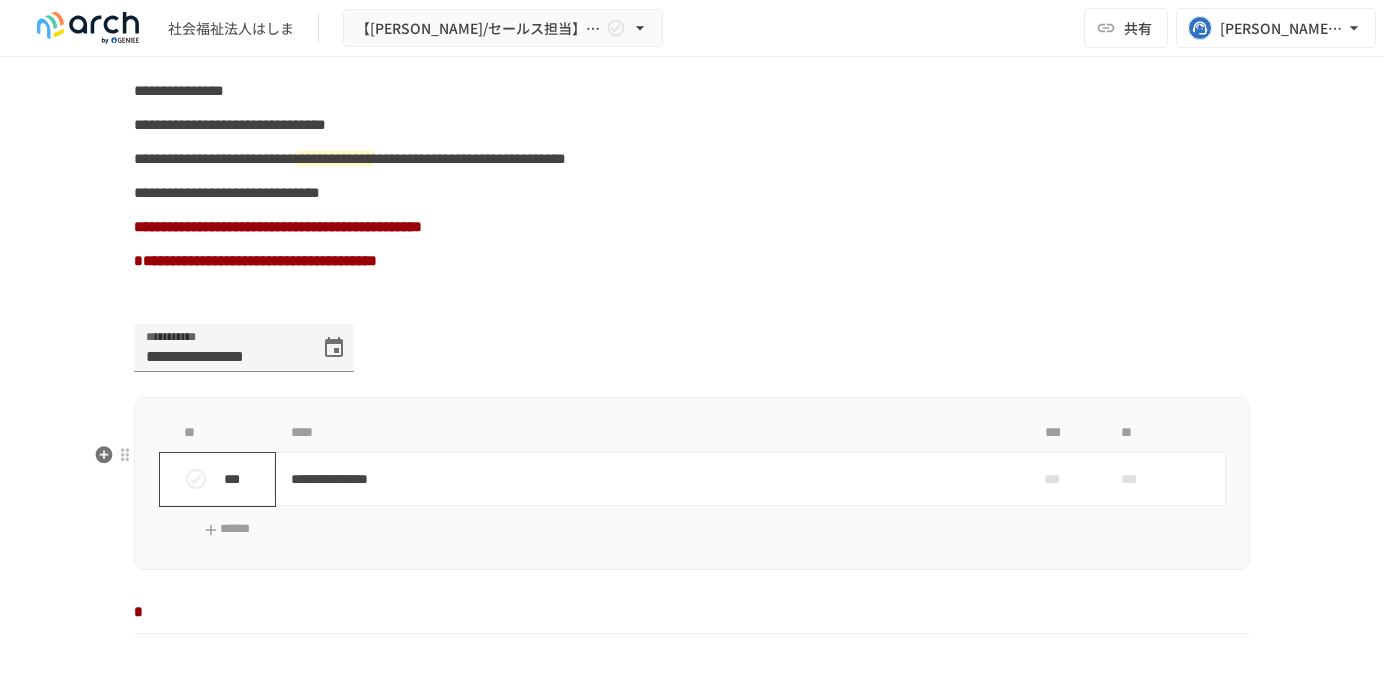scroll, scrollTop: 1288, scrollLeft: 0, axis: vertical 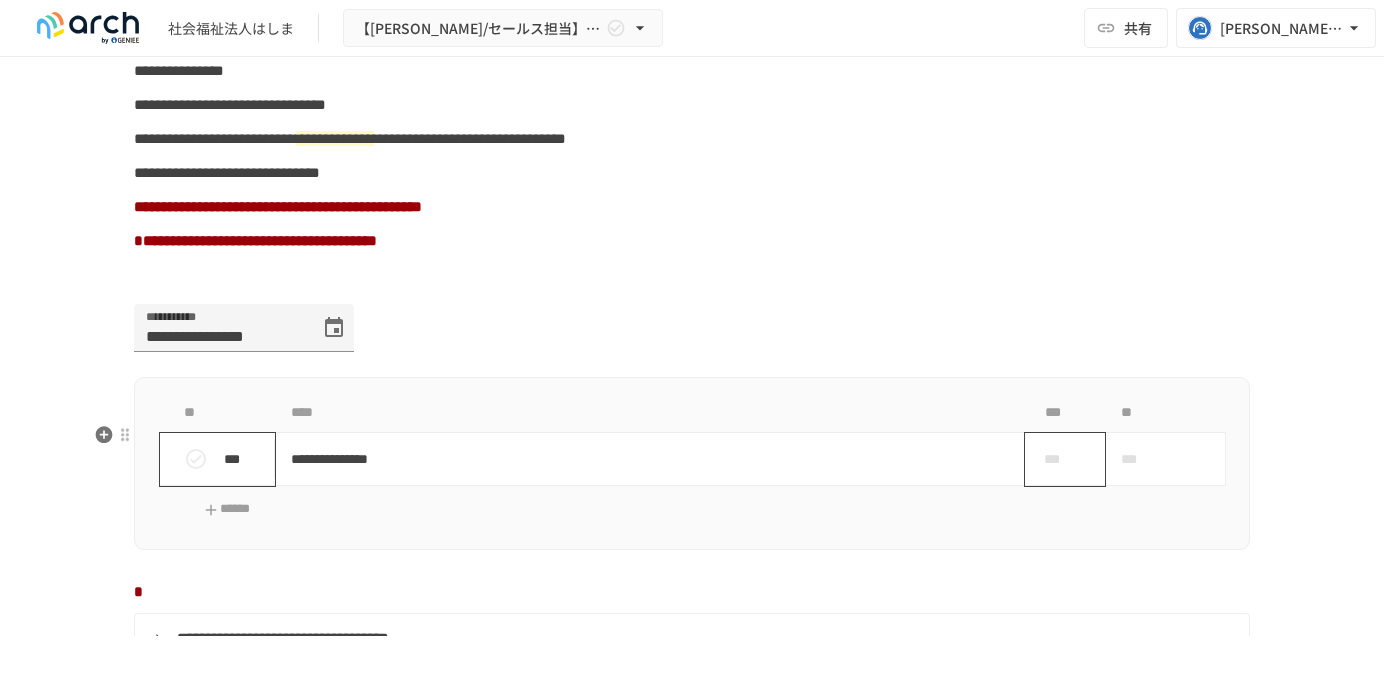 click on "***" at bounding box center (1057, 459) 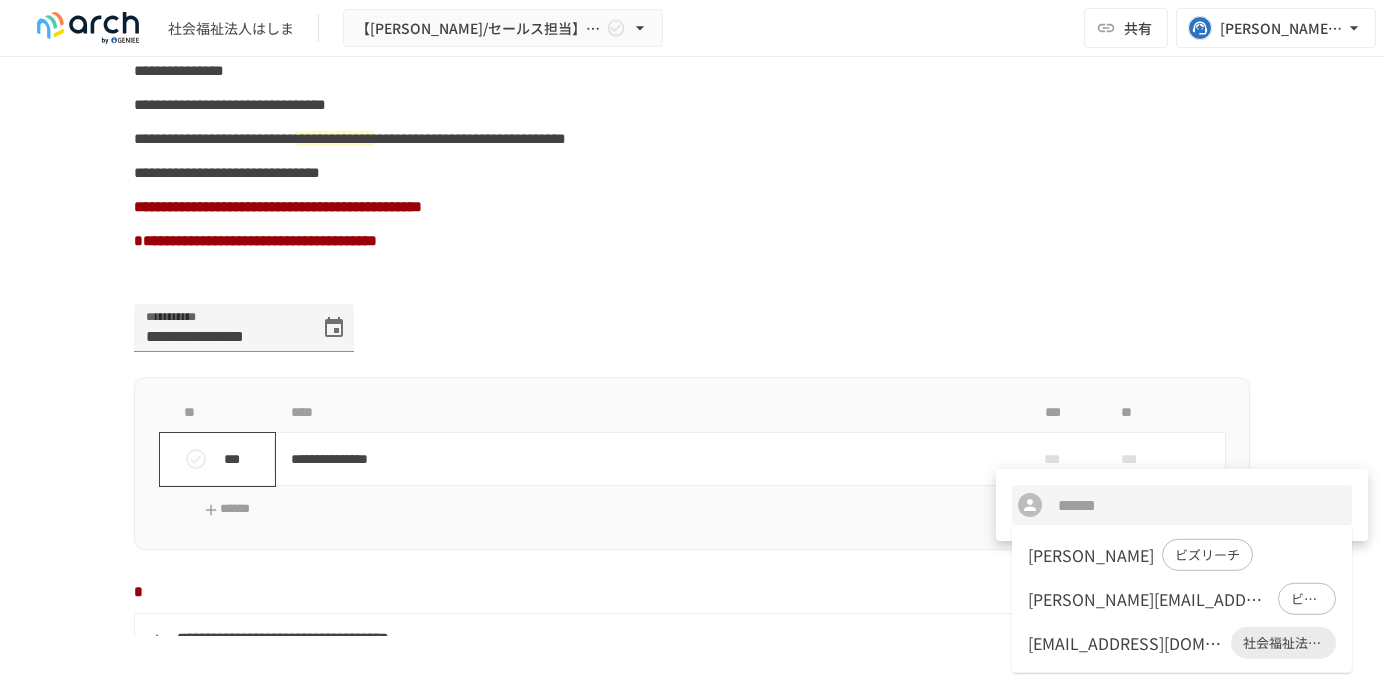 click at bounding box center (692, 339) 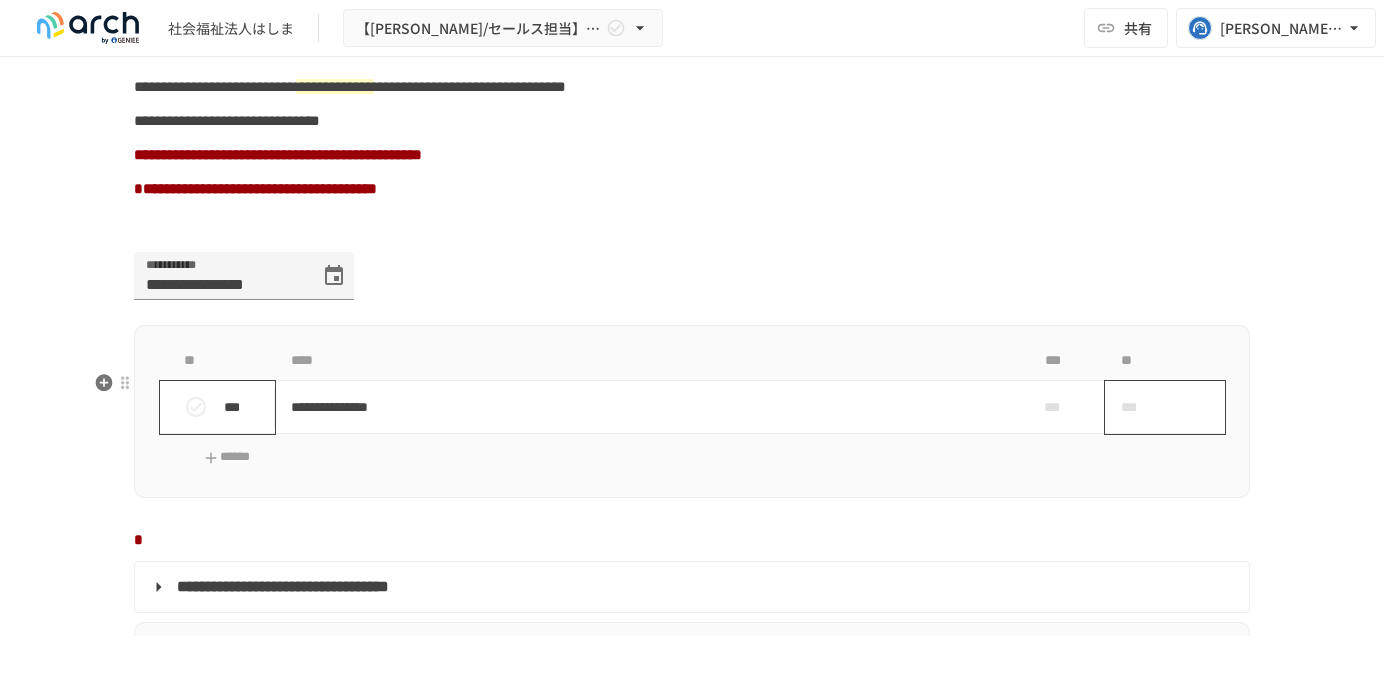 scroll, scrollTop: 1388, scrollLeft: 0, axis: vertical 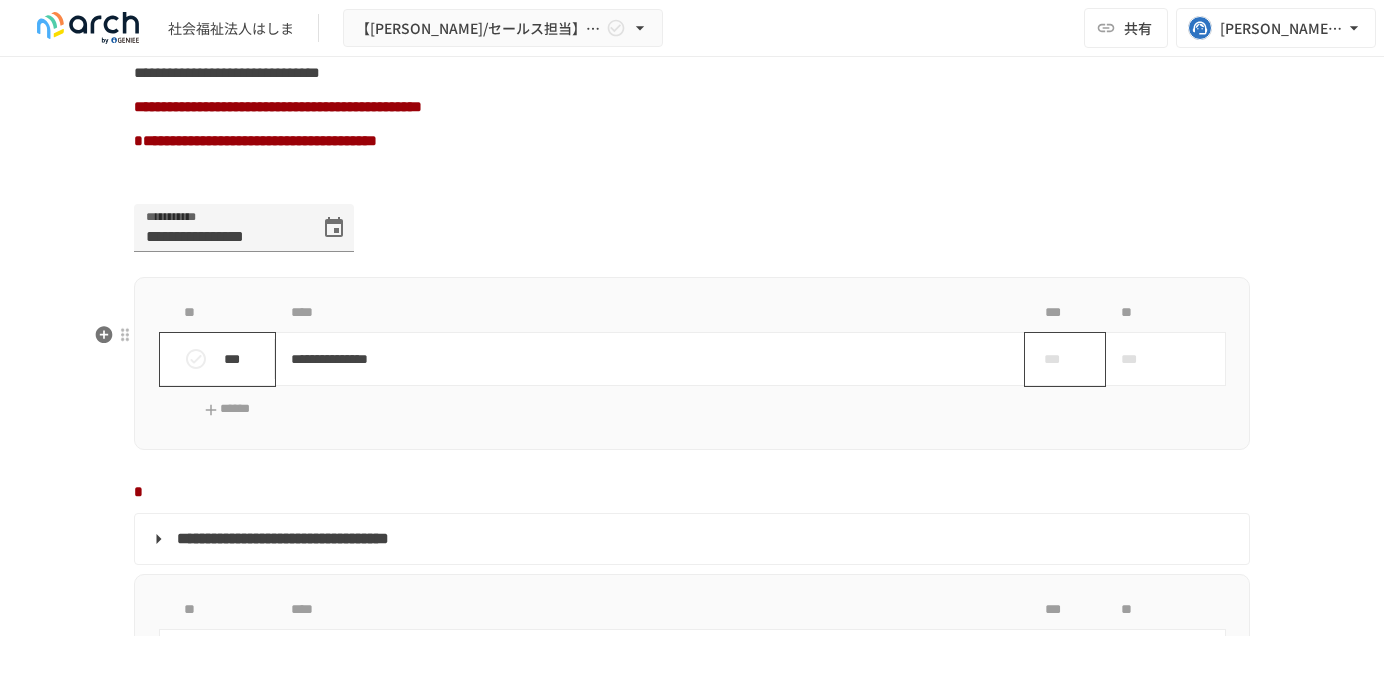 click on "***" at bounding box center [1057, 359] 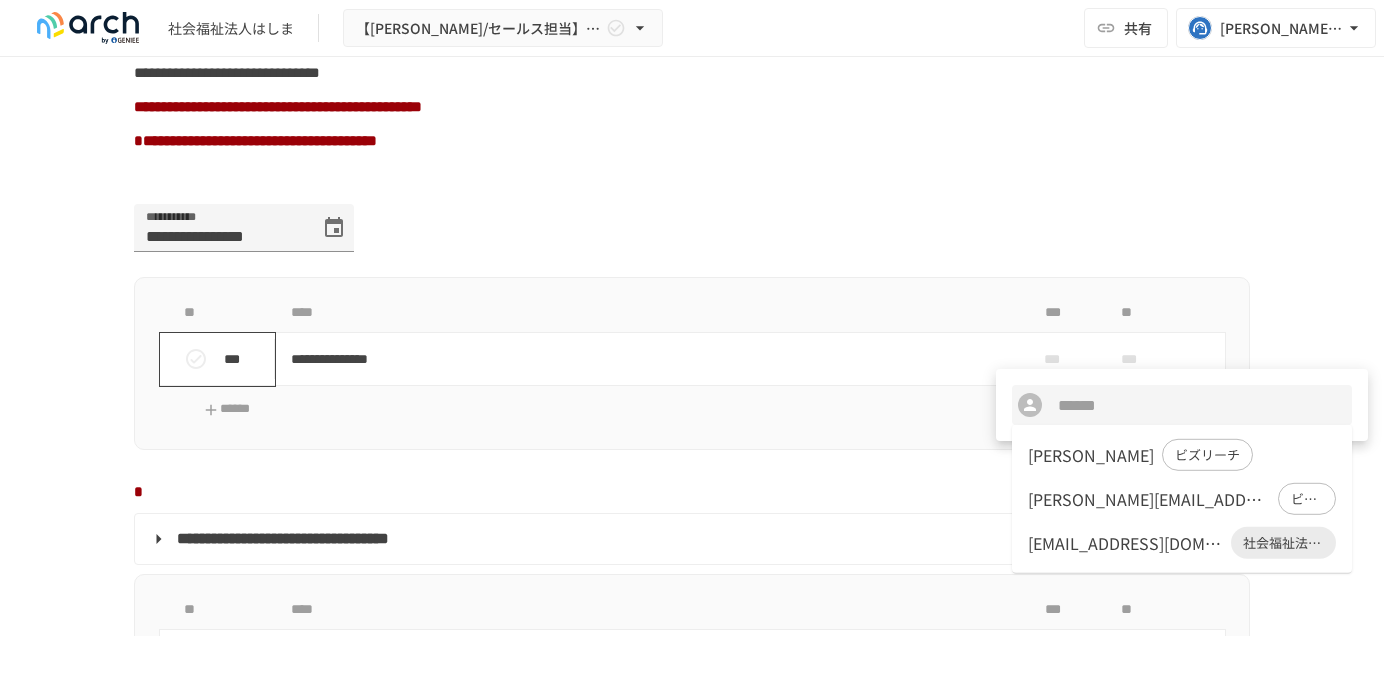 click at bounding box center (692, 339) 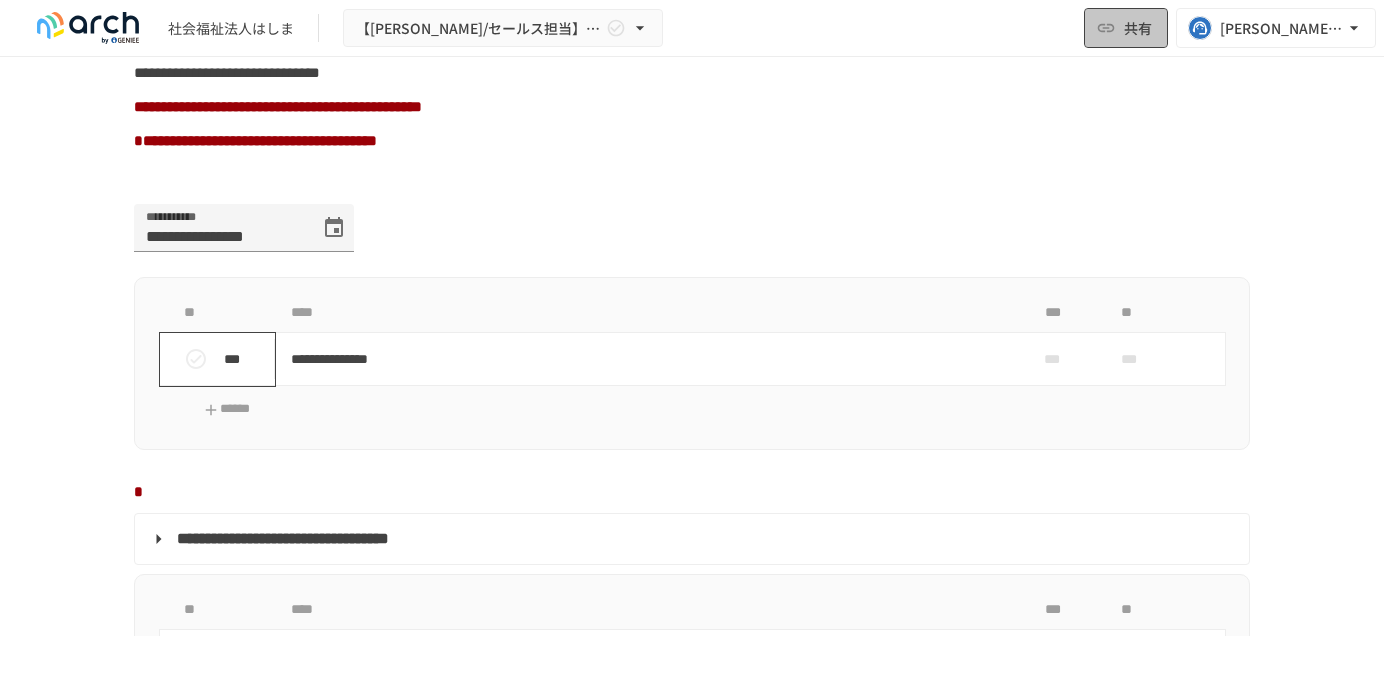 click on "共有" at bounding box center (1126, 28) 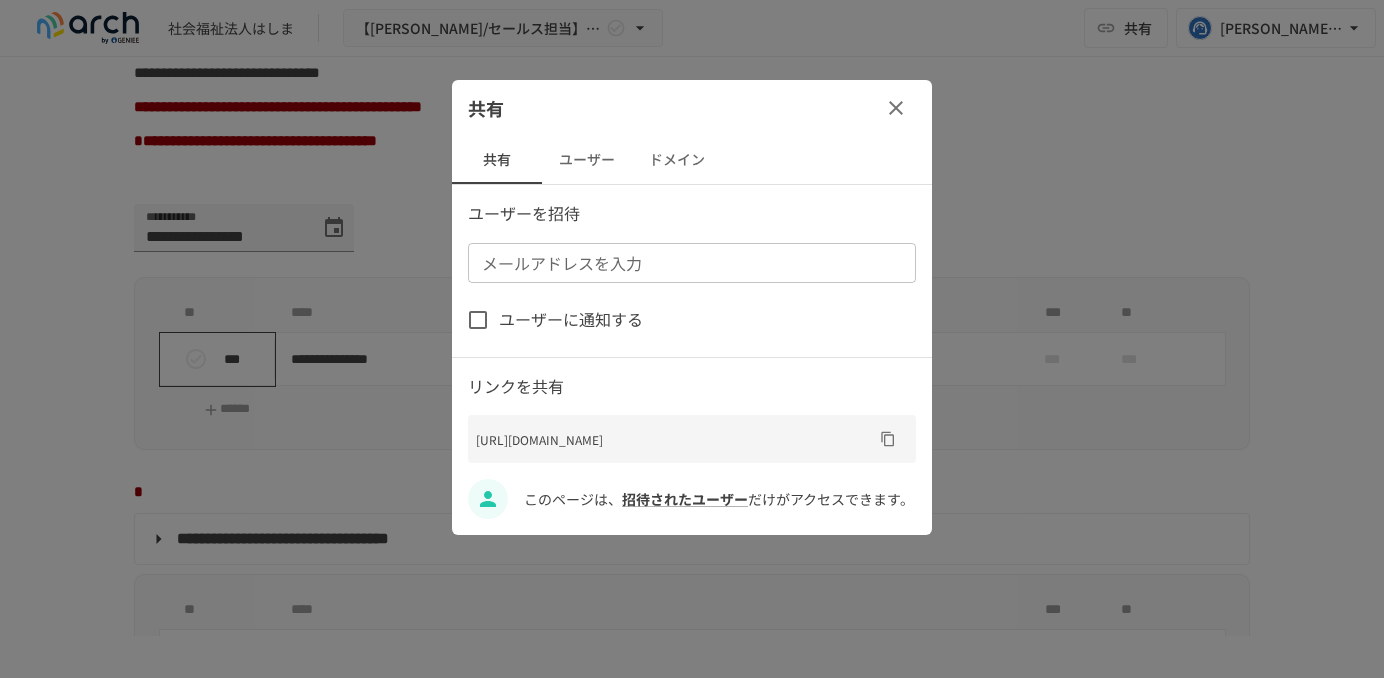 click 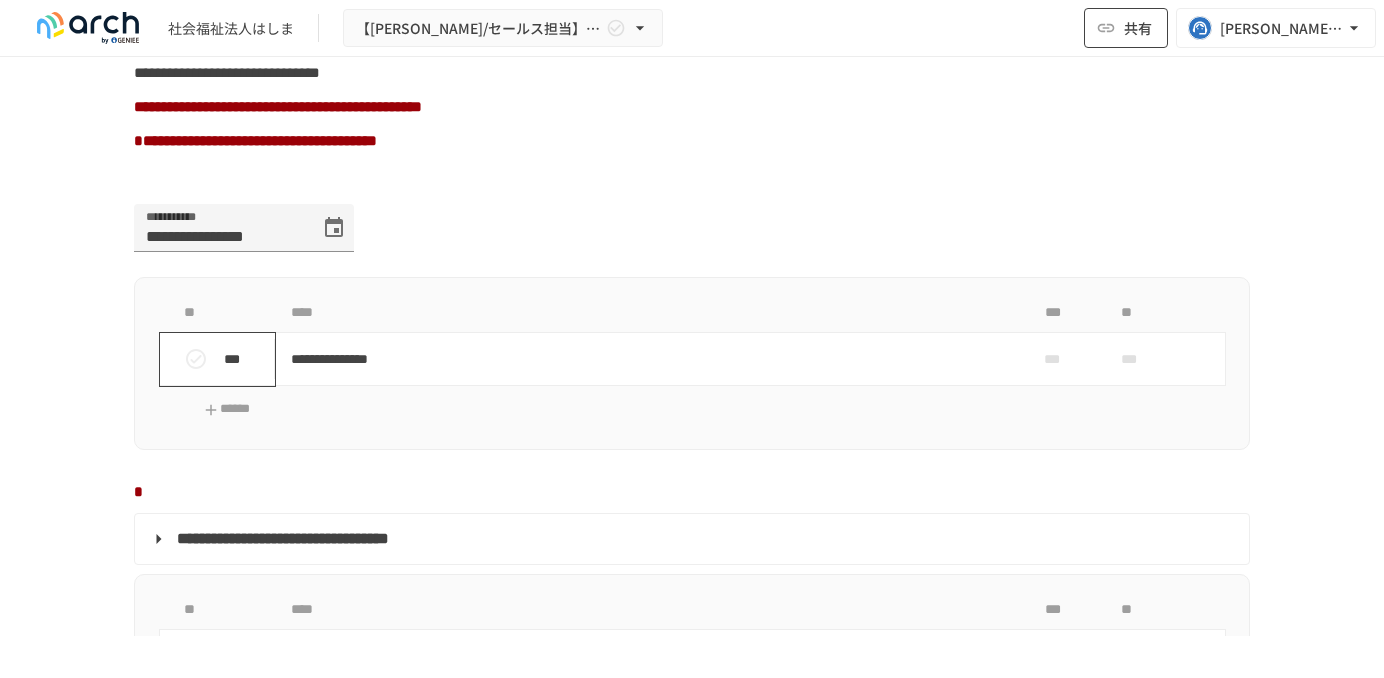 click on "共有" at bounding box center (1138, 28) 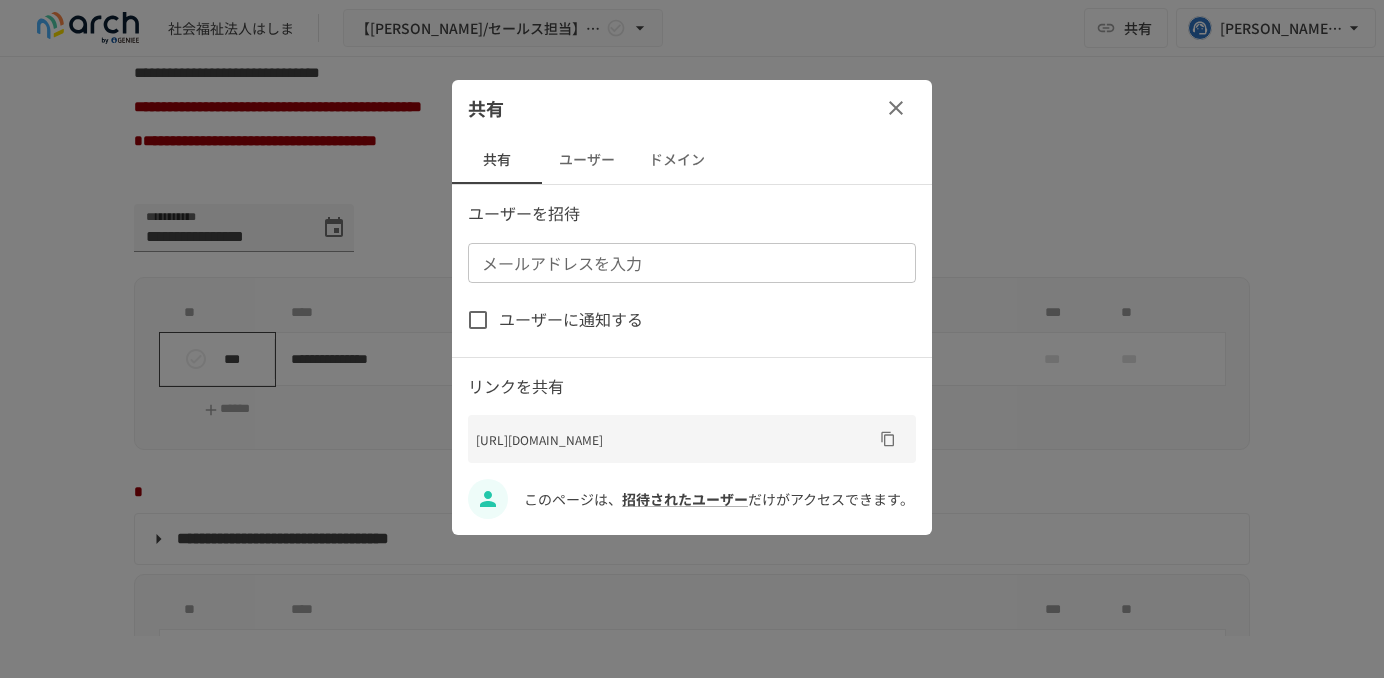 click on "メールアドレスを入力" at bounding box center [690, 263] 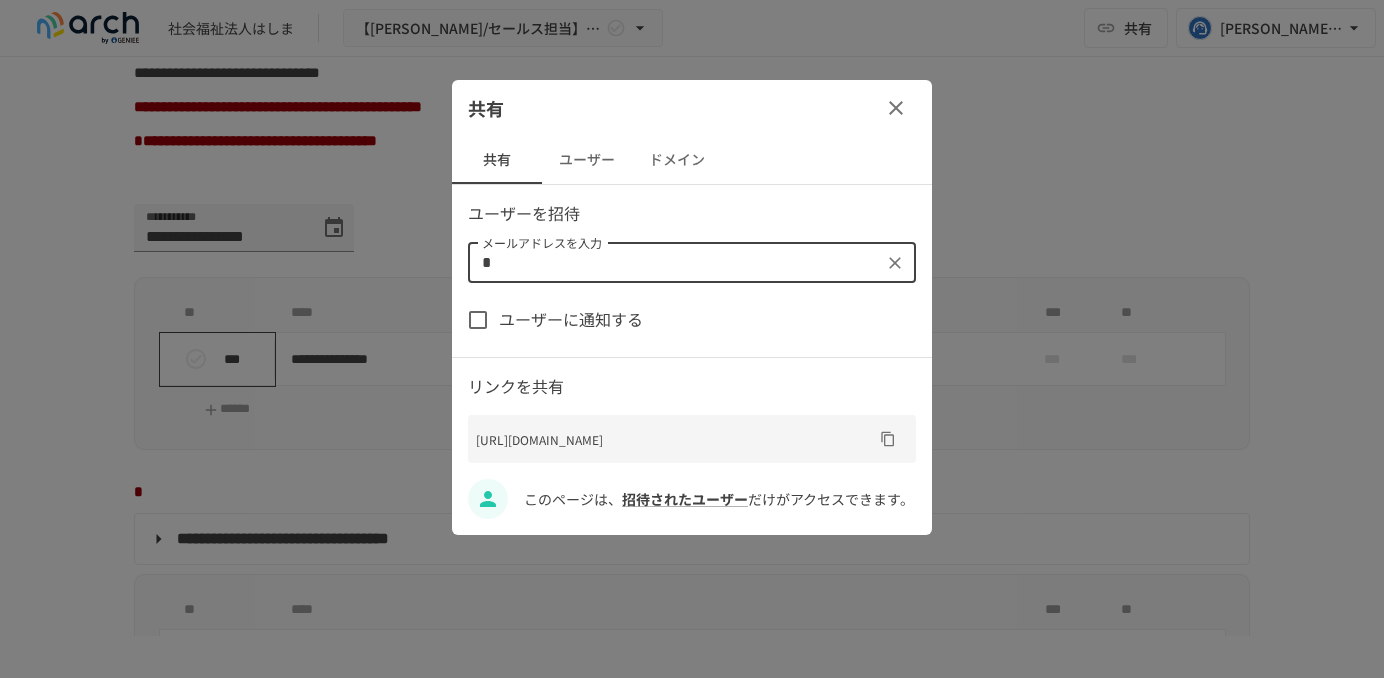 paste on "**********" 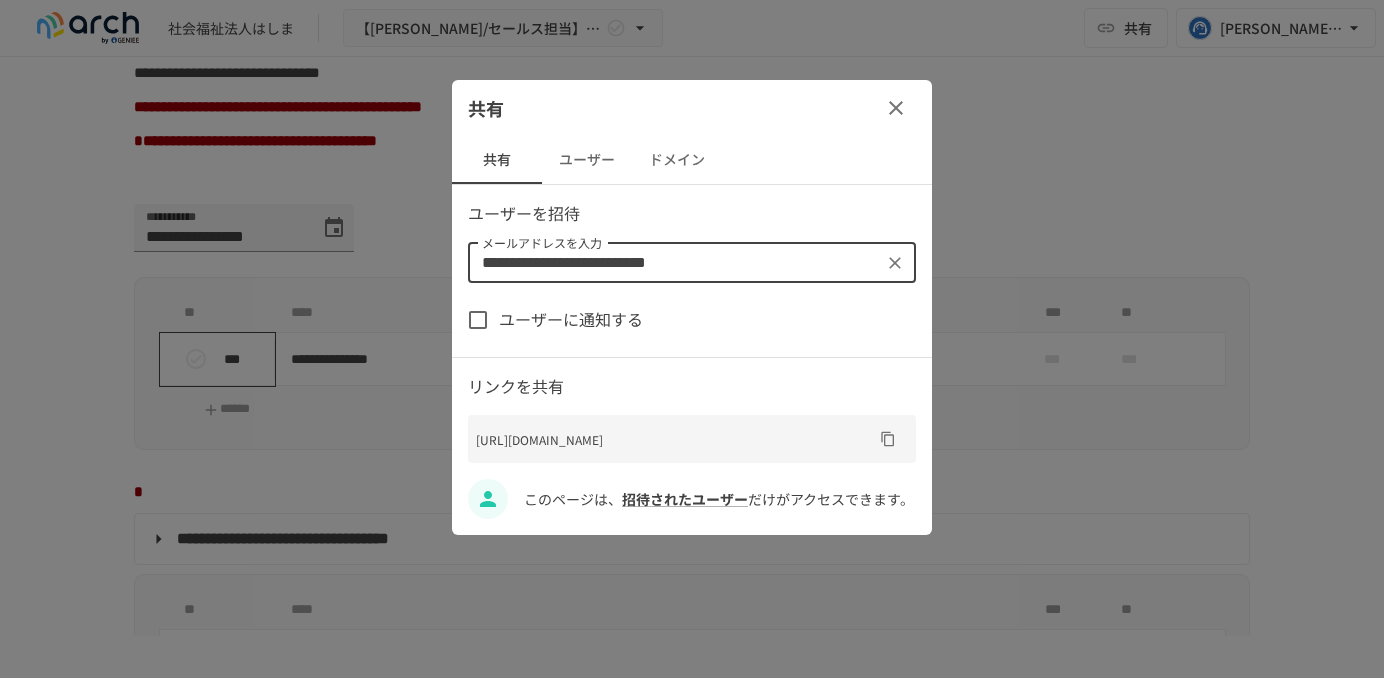 type on "**********" 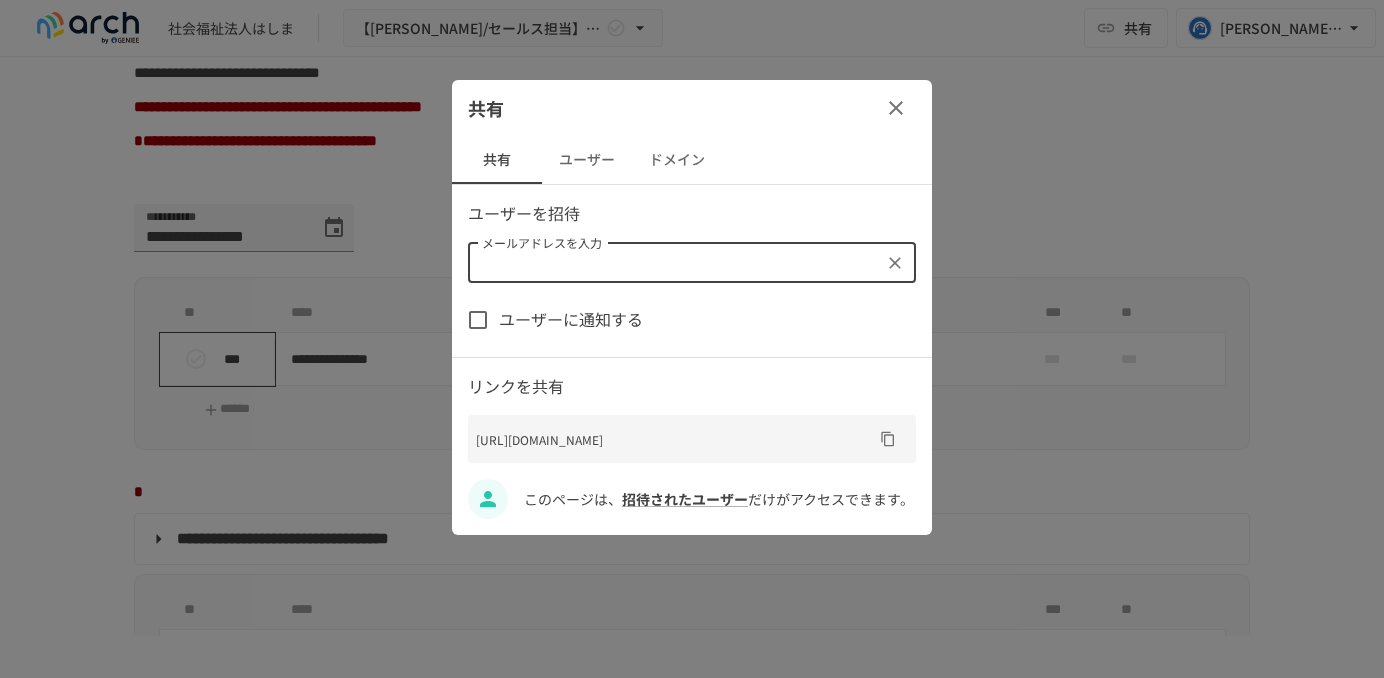 click on "ユーザーに通知する" at bounding box center [571, 320] 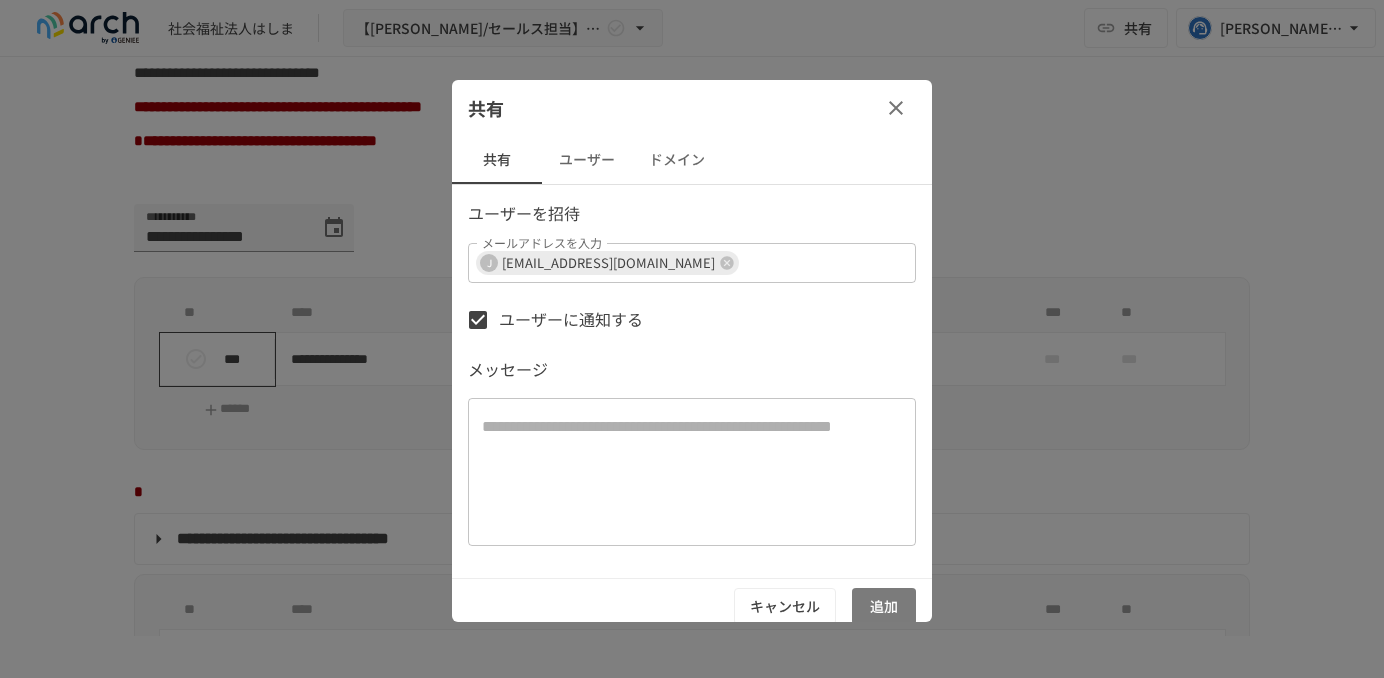 click on "追加" at bounding box center [884, 606] 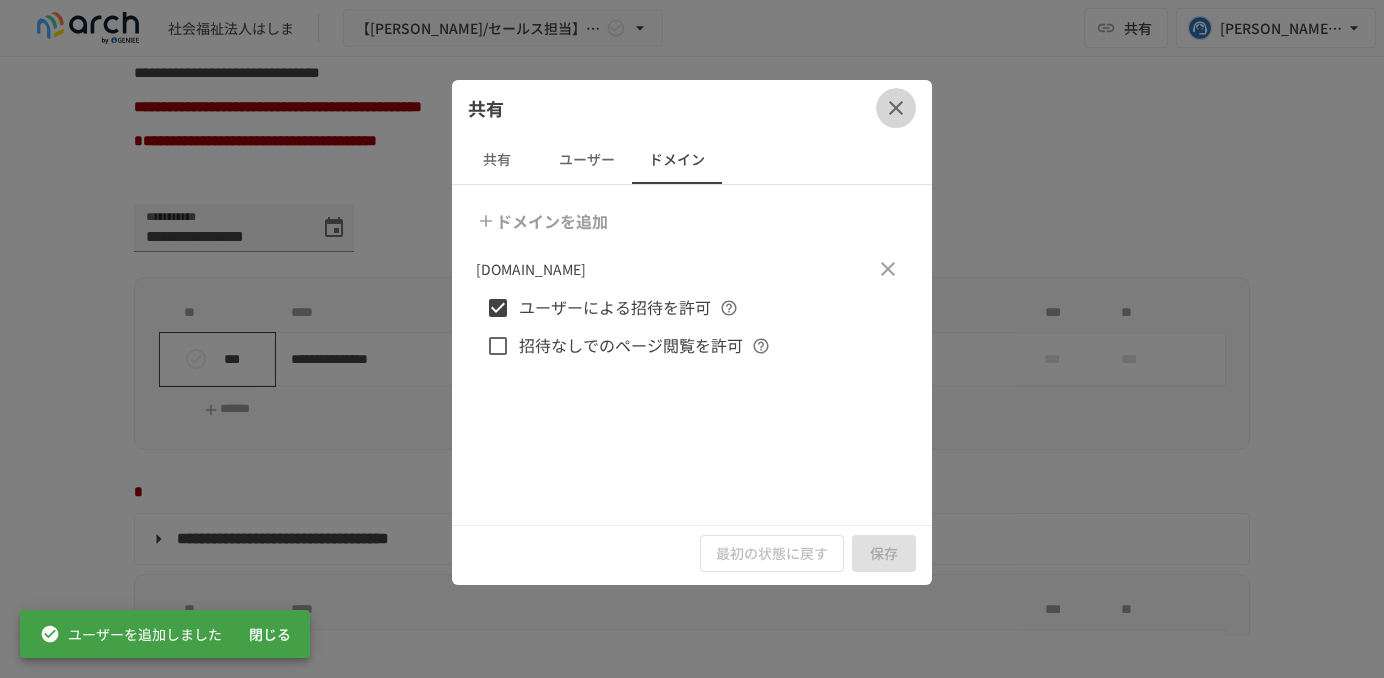 click 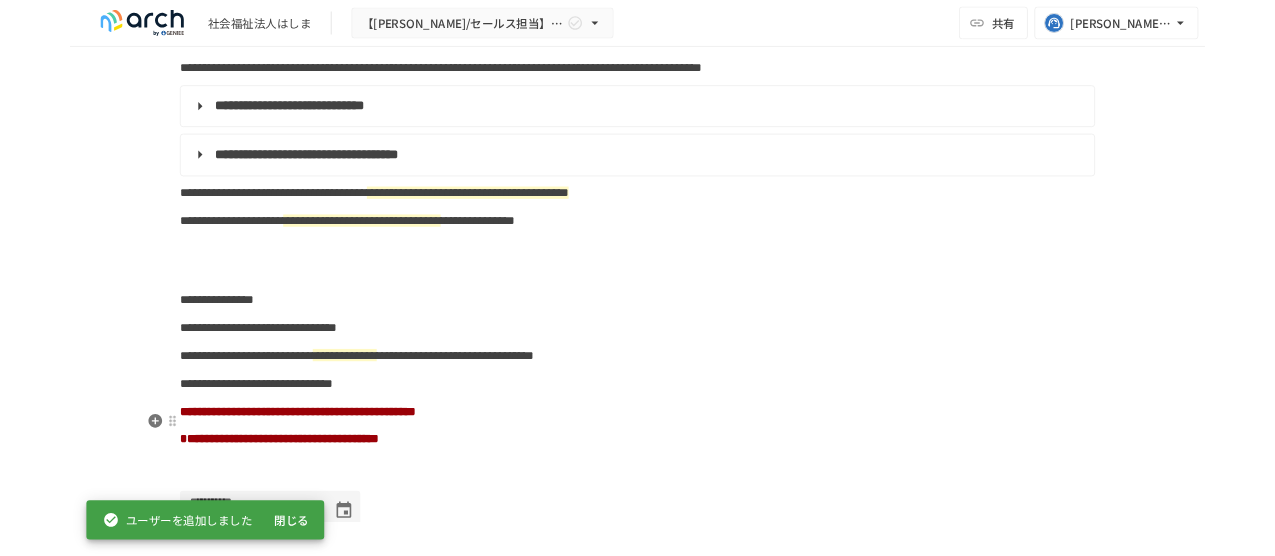 scroll, scrollTop: 888, scrollLeft: 0, axis: vertical 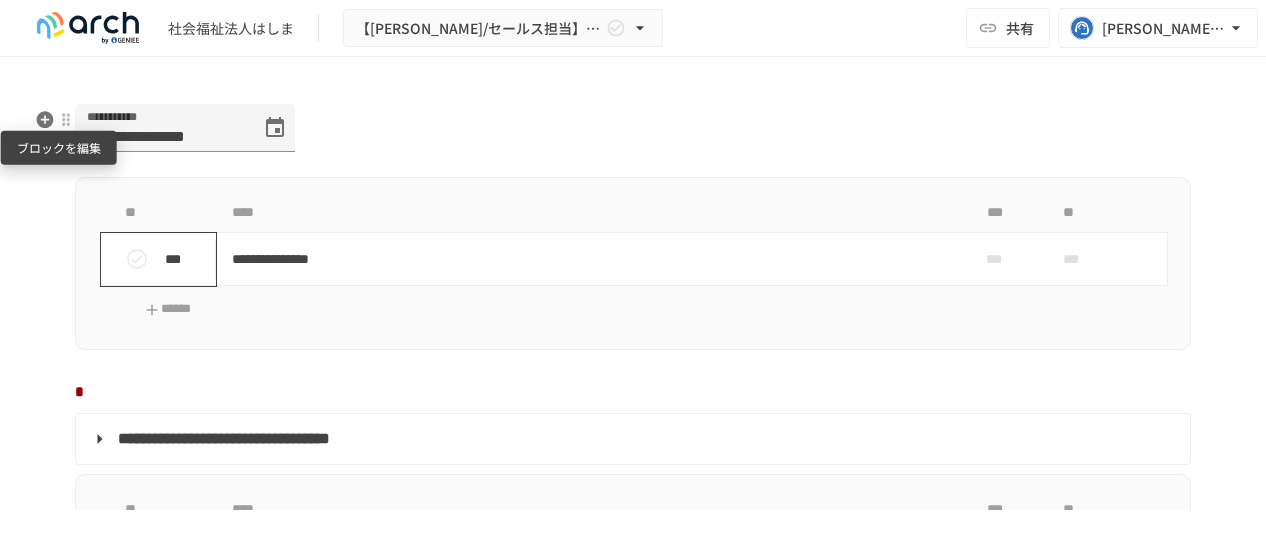 click at bounding box center [66, 120] 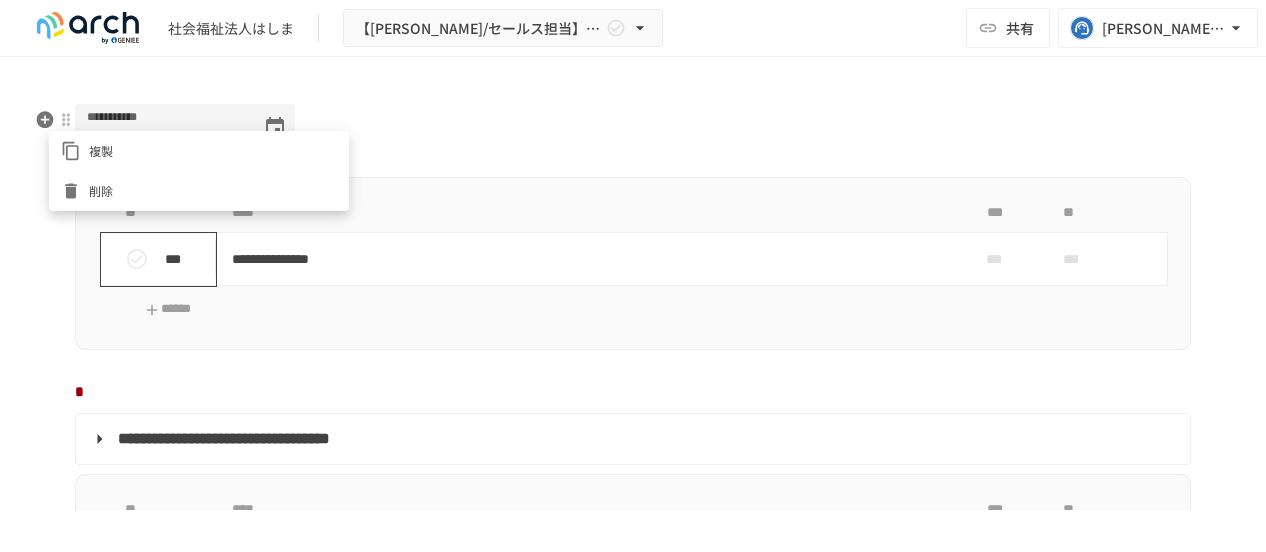 click on "削除" at bounding box center [213, 190] 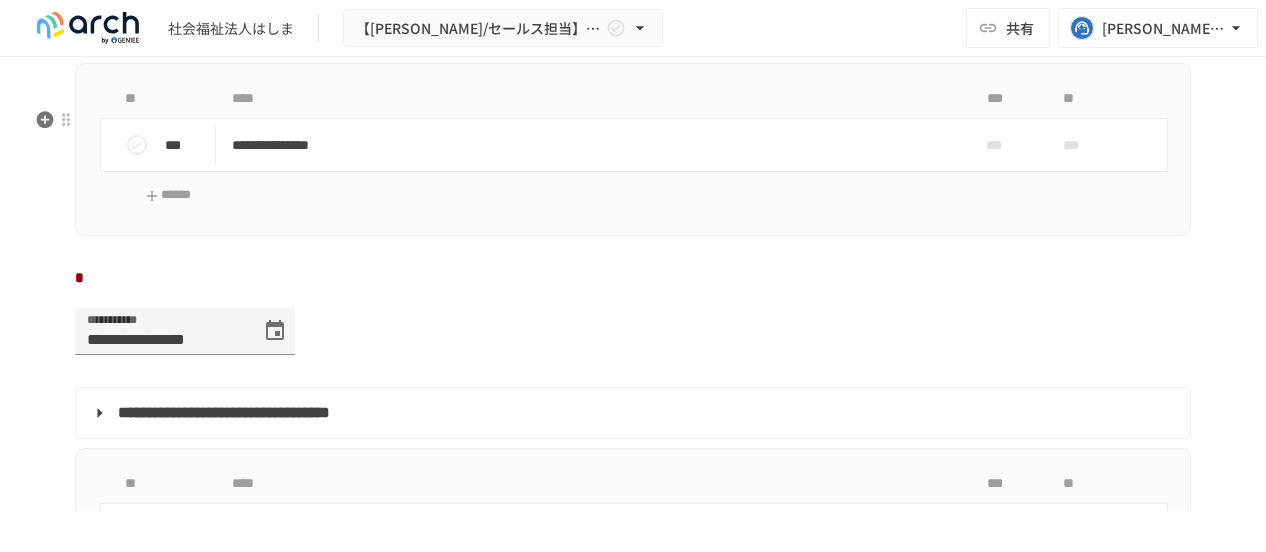 scroll, scrollTop: 1588, scrollLeft: 0, axis: vertical 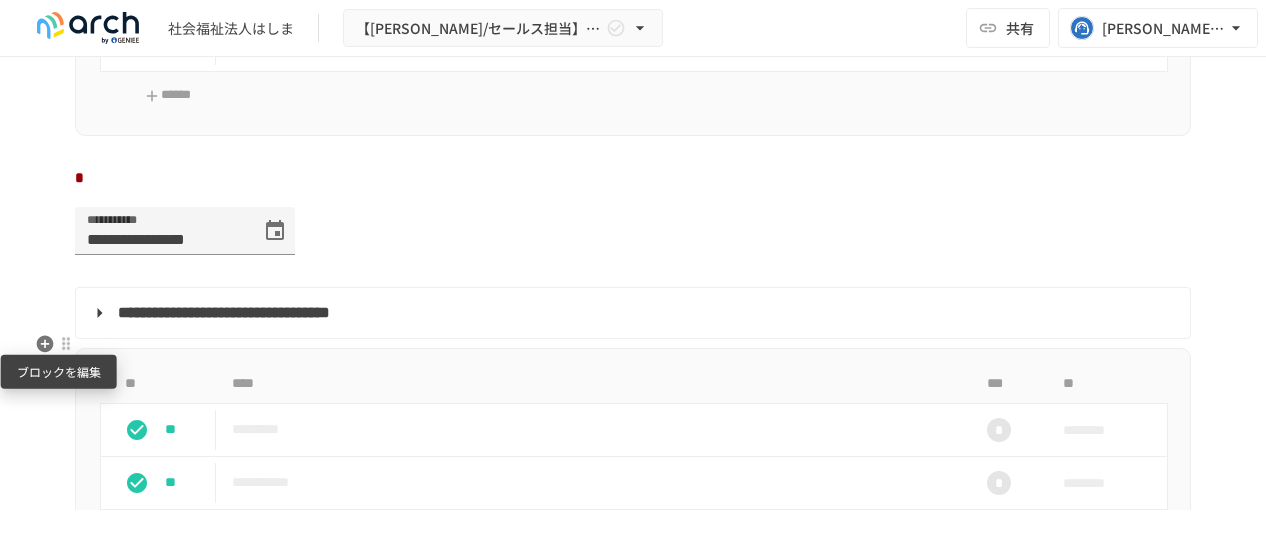 click at bounding box center [66, 344] 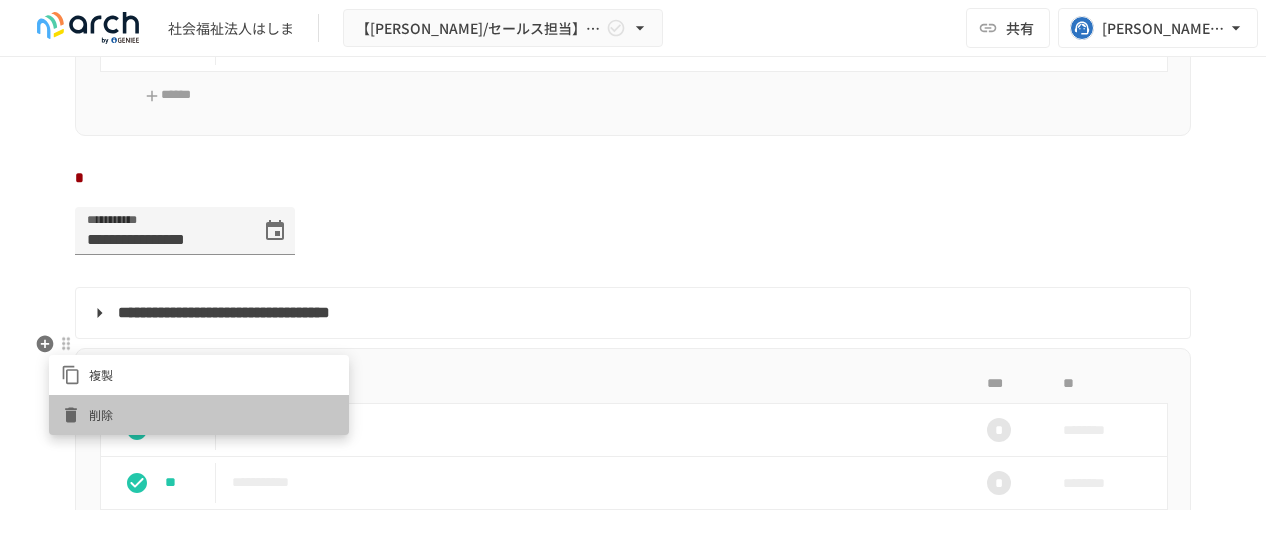 click on "削除" at bounding box center [213, 414] 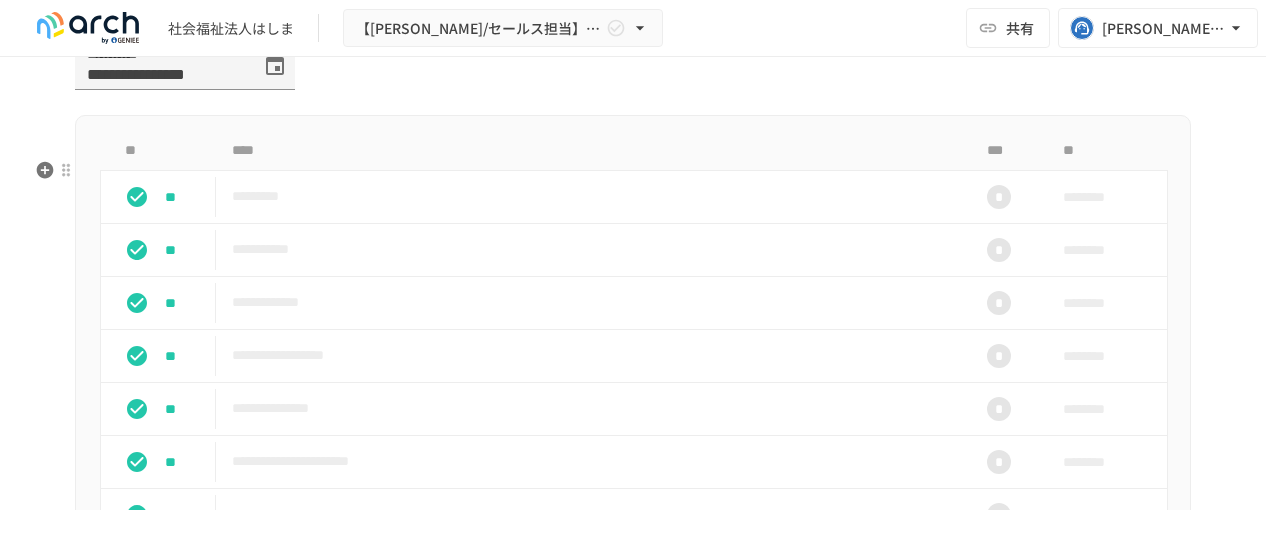 scroll, scrollTop: 1788, scrollLeft: 0, axis: vertical 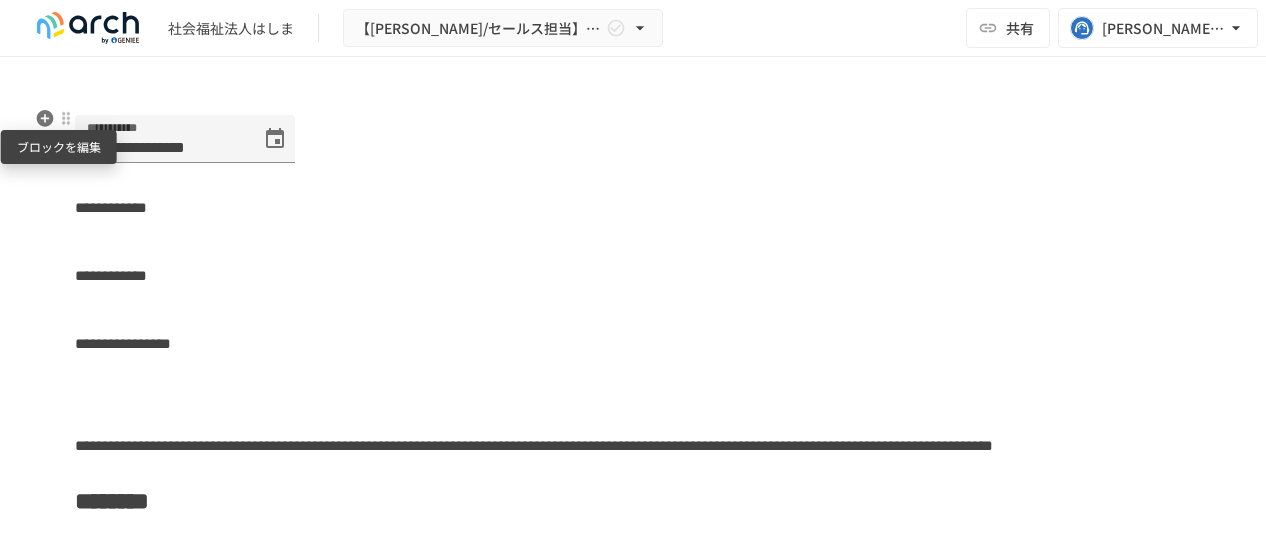 click at bounding box center (66, 118) 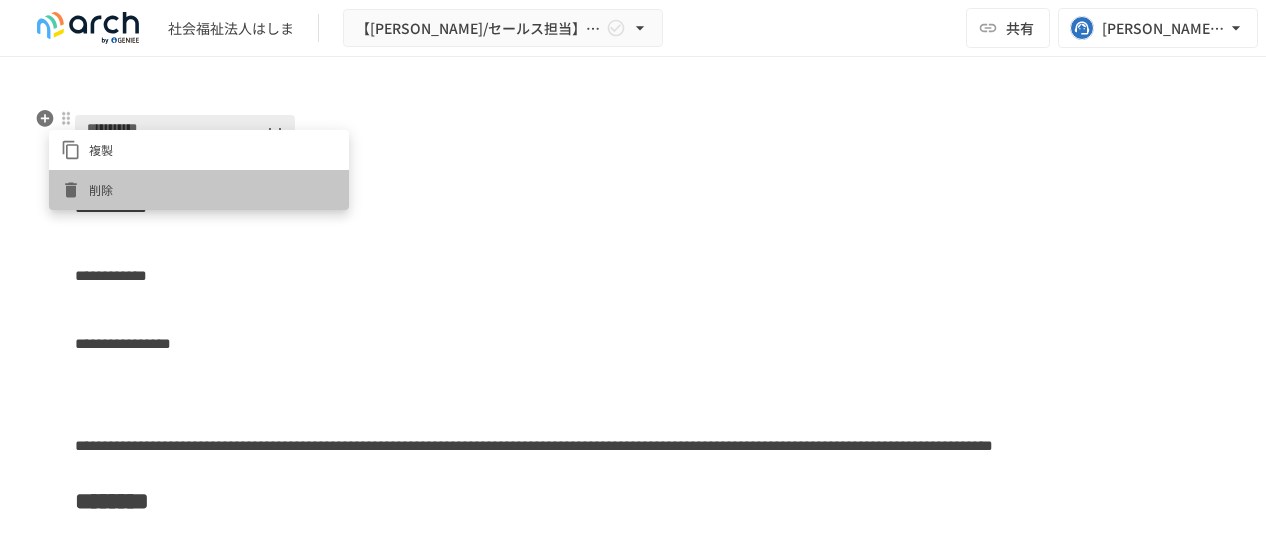 click on "削除" at bounding box center (213, 189) 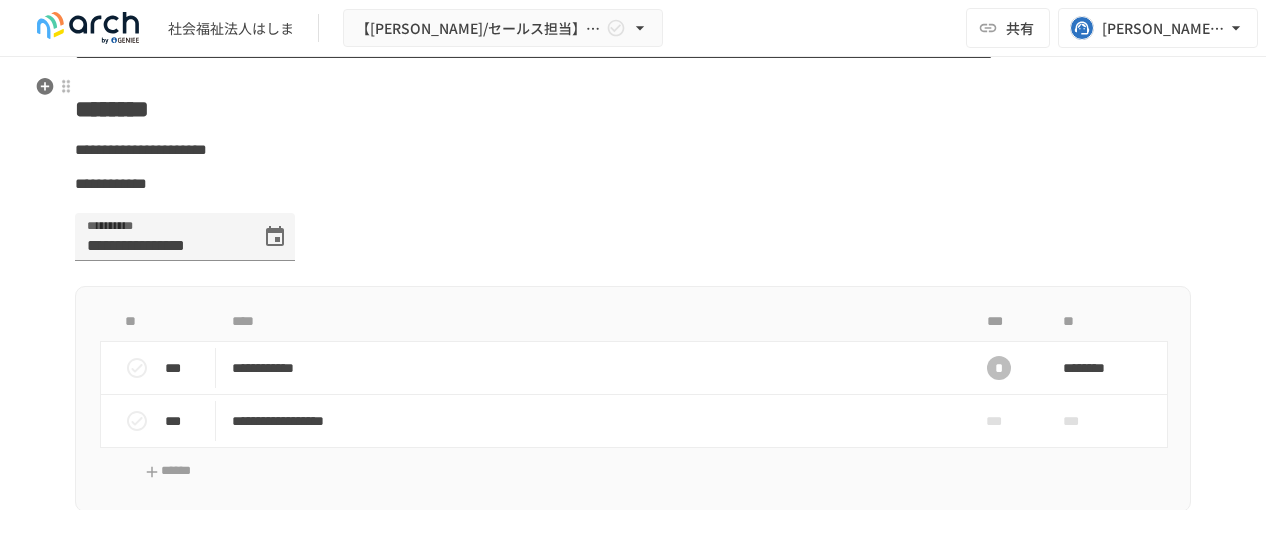 scroll, scrollTop: 5064, scrollLeft: 0, axis: vertical 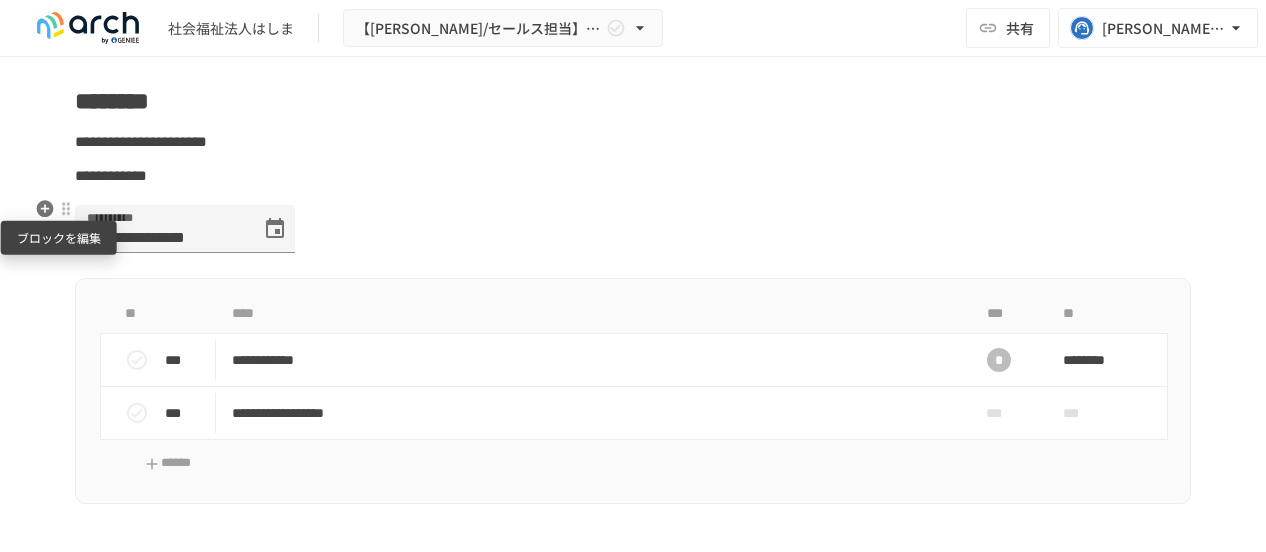 click at bounding box center [66, 209] 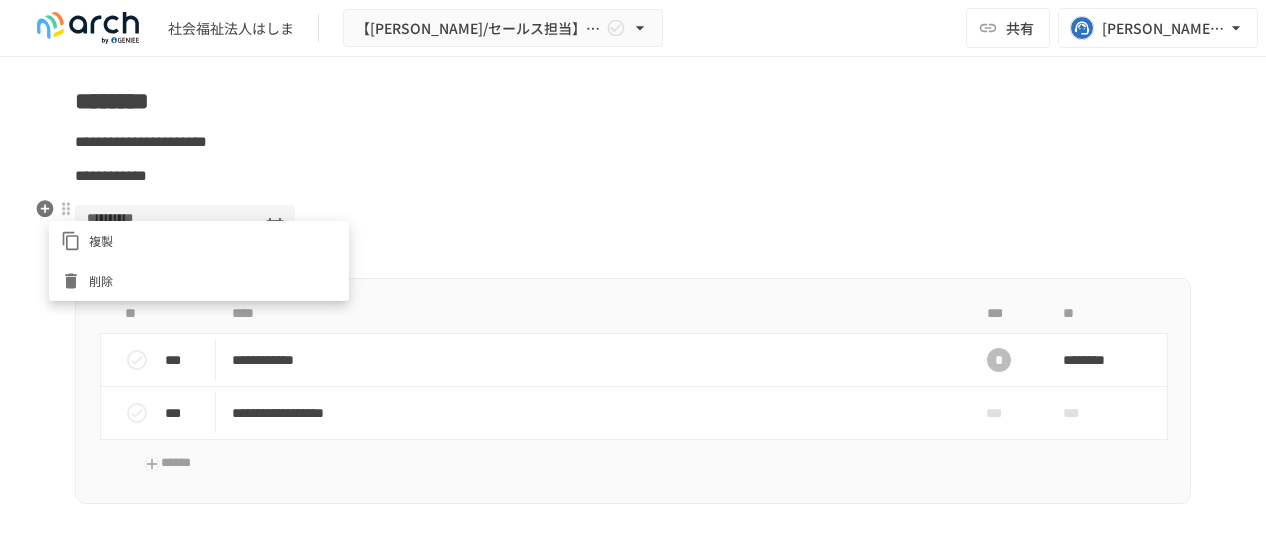 click on "削除" at bounding box center [213, 280] 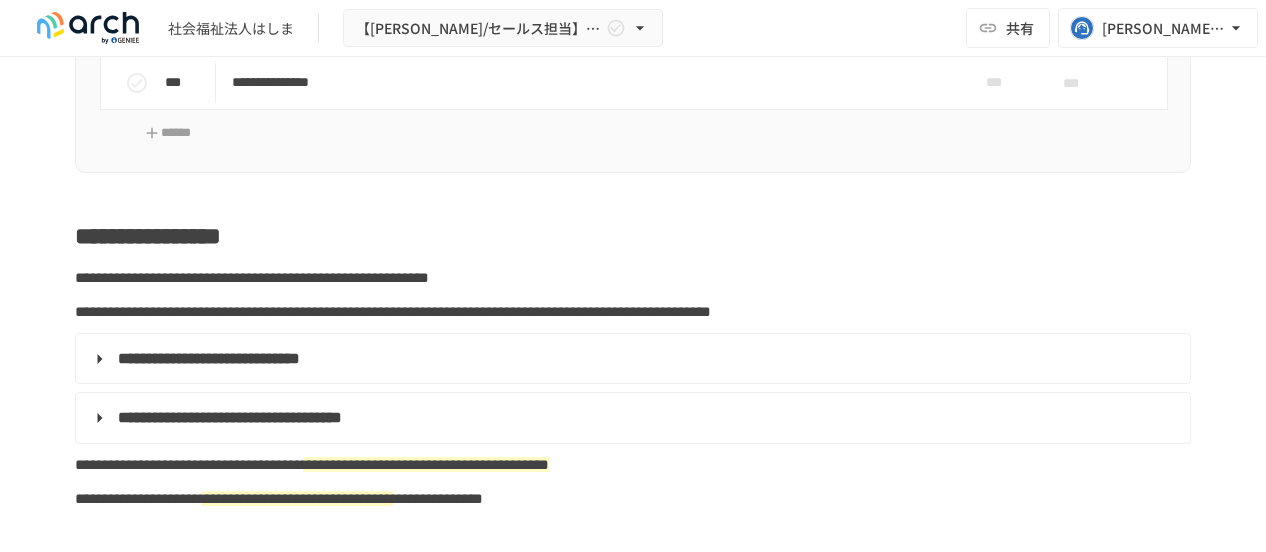 scroll, scrollTop: 713, scrollLeft: 0, axis: vertical 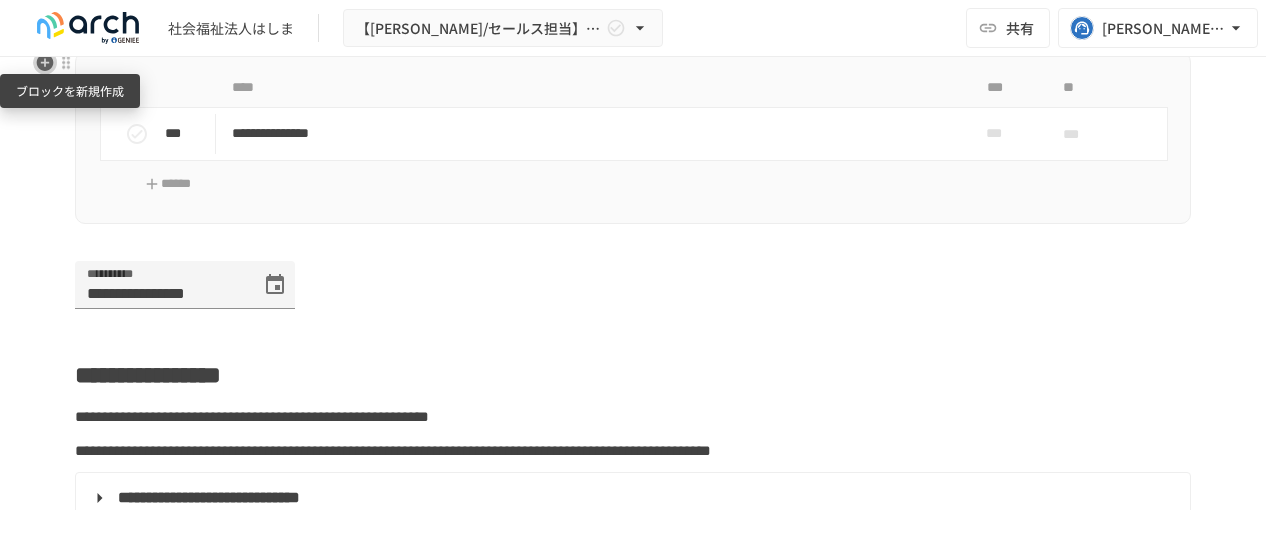 click 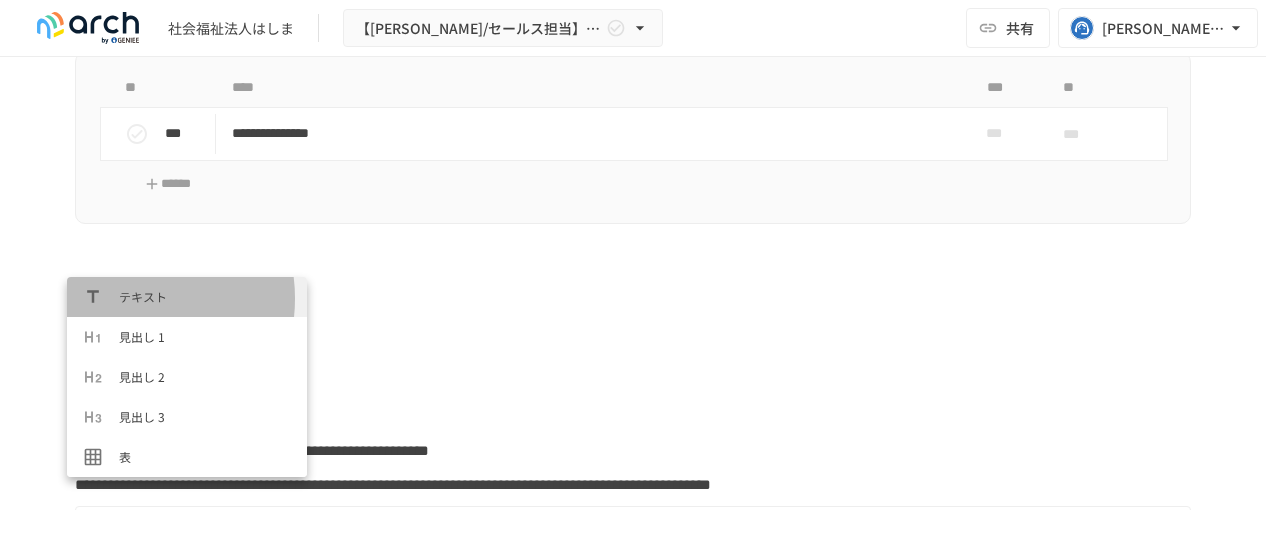 click on "テキスト" at bounding box center (187, 297) 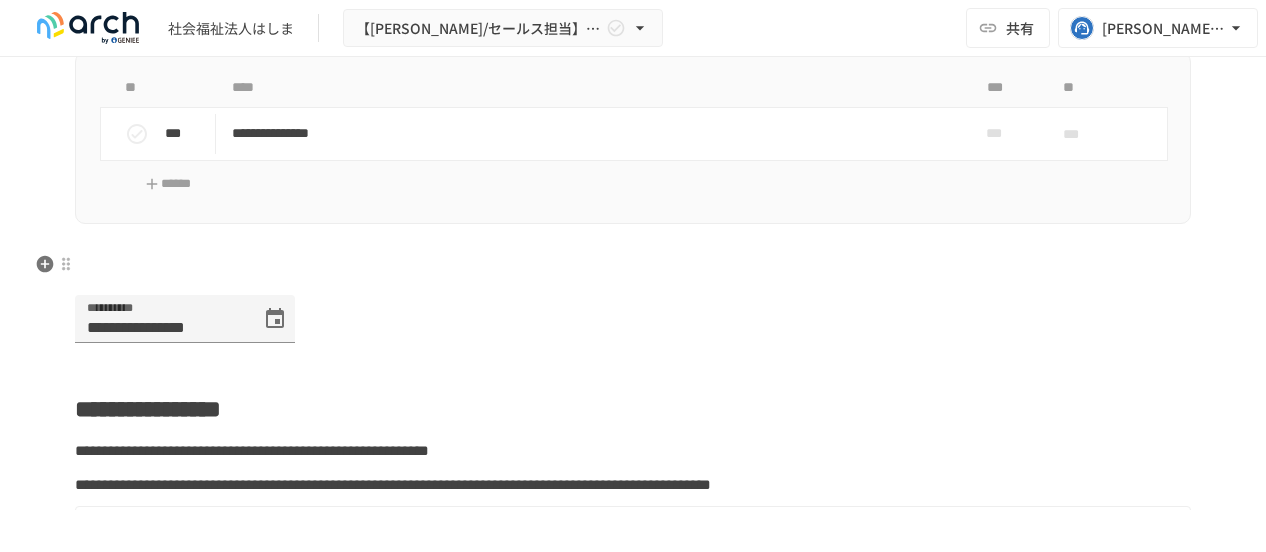 click at bounding box center (633, 266) 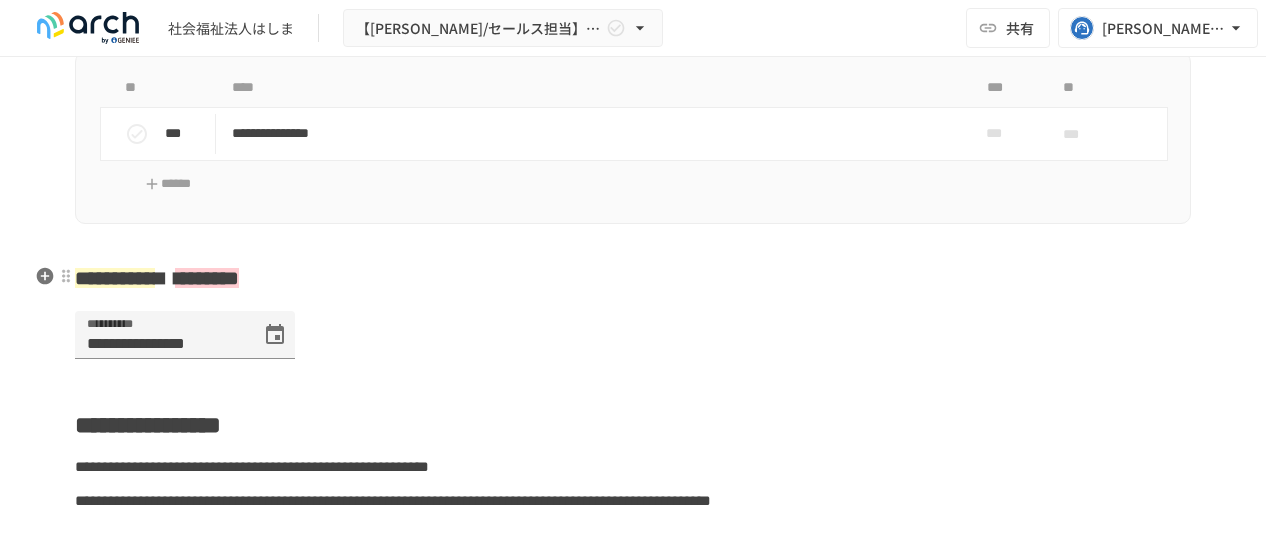 click on "*******" at bounding box center (207, 278) 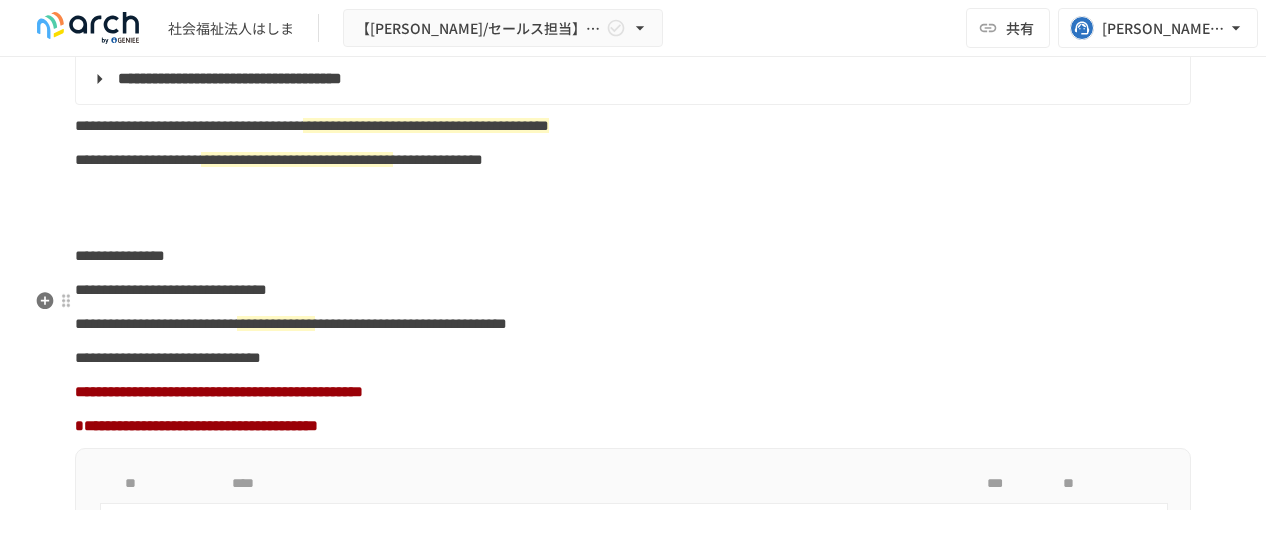 scroll, scrollTop: 1213, scrollLeft: 0, axis: vertical 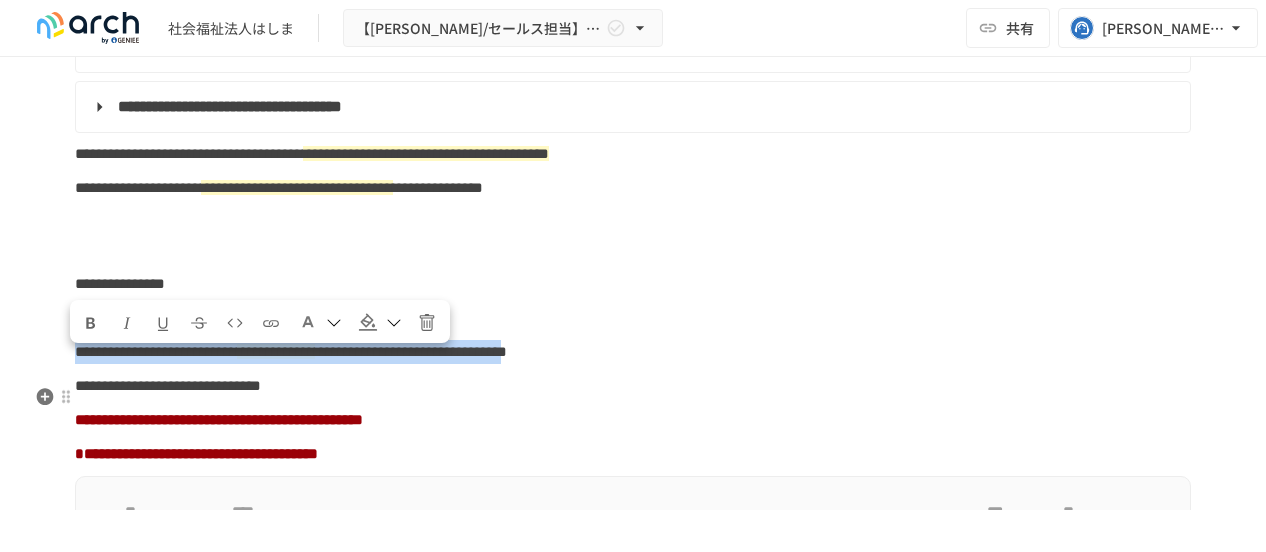 drag, startPoint x: 75, startPoint y: 359, endPoint x: 1100, endPoint y: 398, distance: 1025.7417 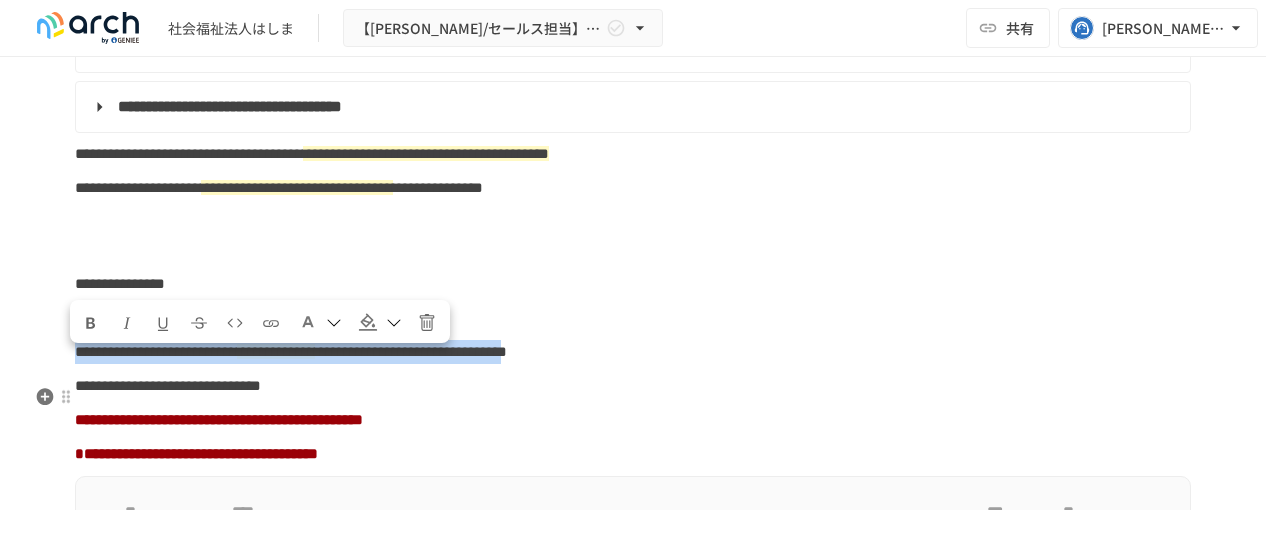 click on "**********" at bounding box center [633, 2444] 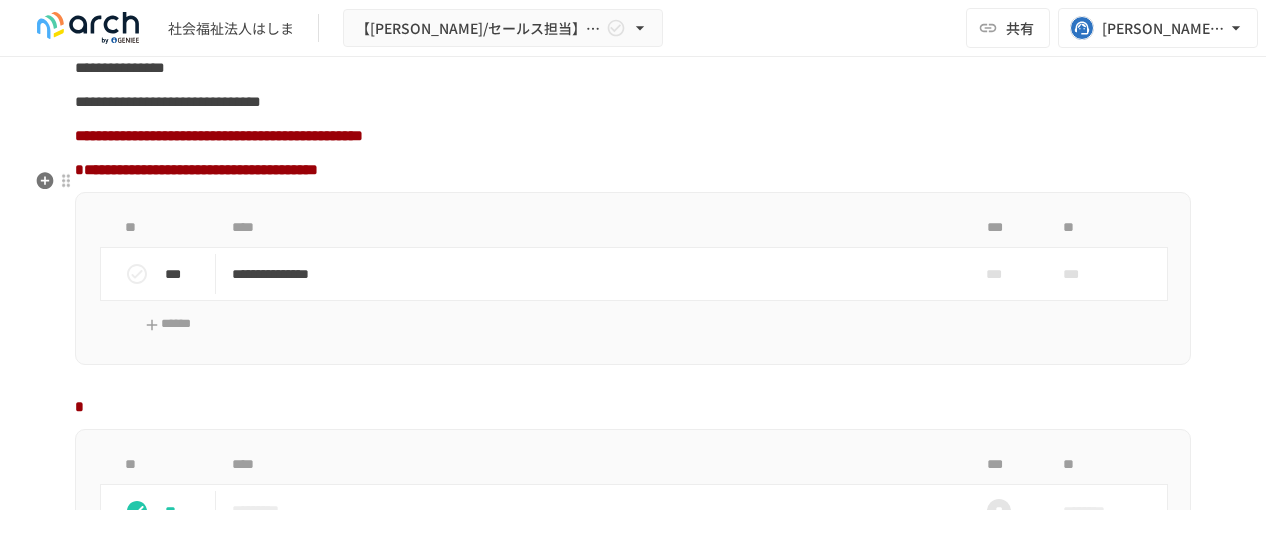 scroll, scrollTop: 1513, scrollLeft: 0, axis: vertical 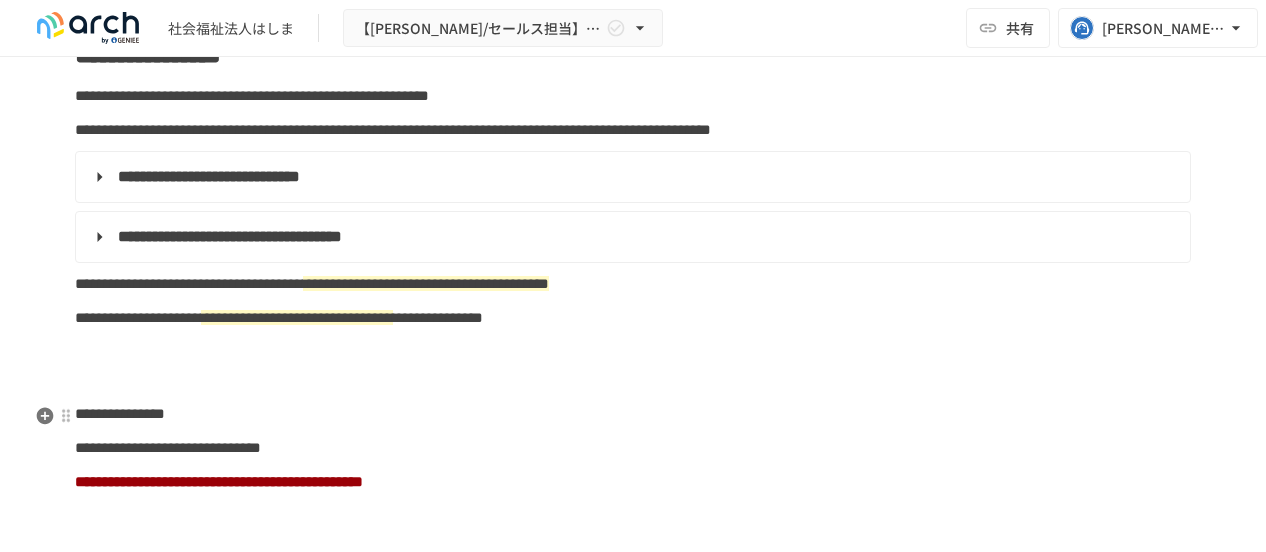 click on "**********" at bounding box center [633, 2341] 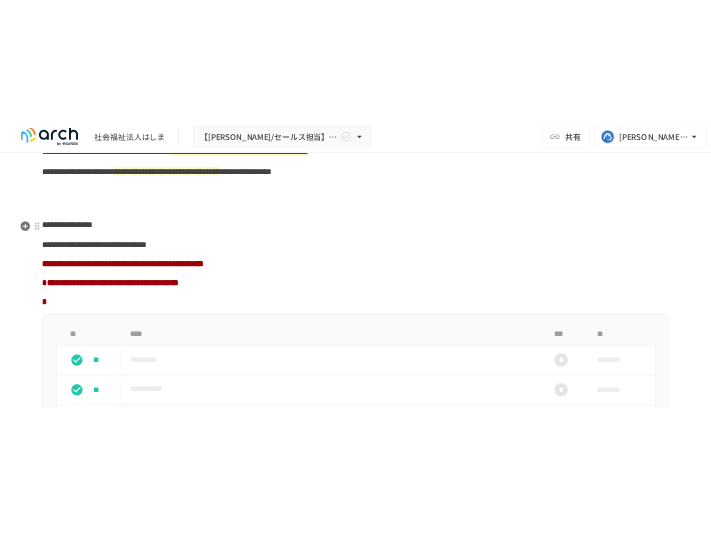 scroll, scrollTop: 1478, scrollLeft: 0, axis: vertical 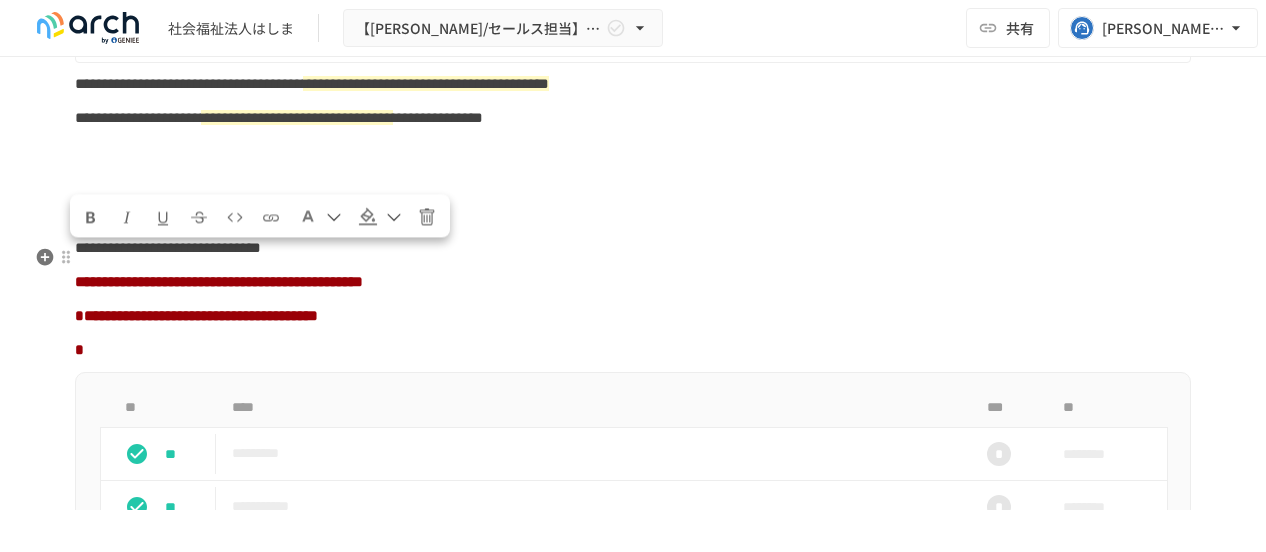 drag, startPoint x: 289, startPoint y: 259, endPoint x: 71, endPoint y: 260, distance: 218.00229 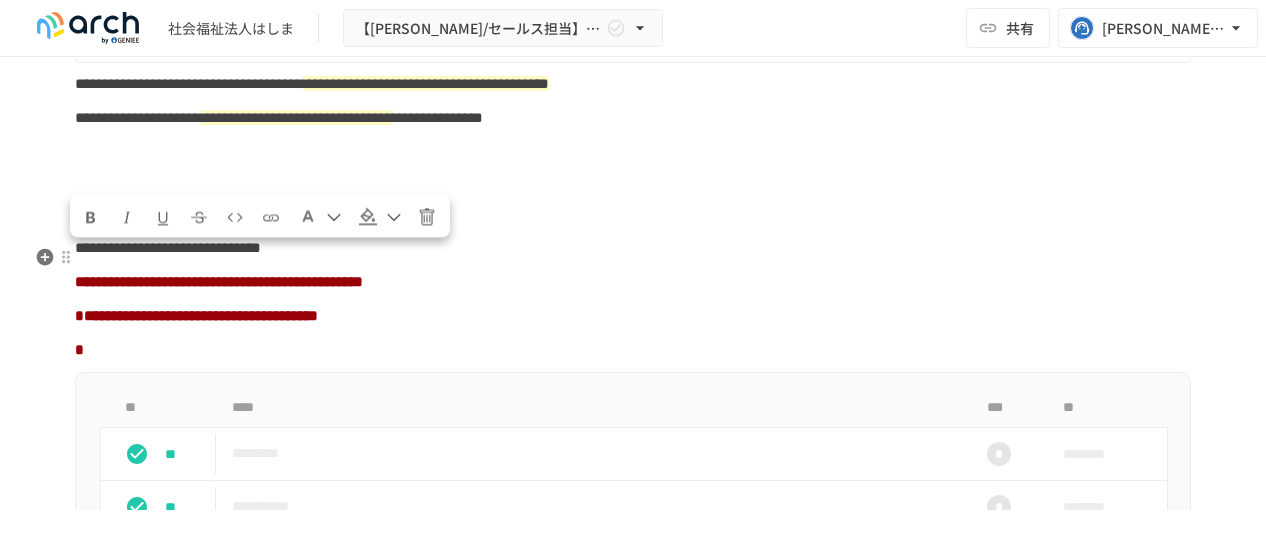 click on "**********" at bounding box center (120, 213) 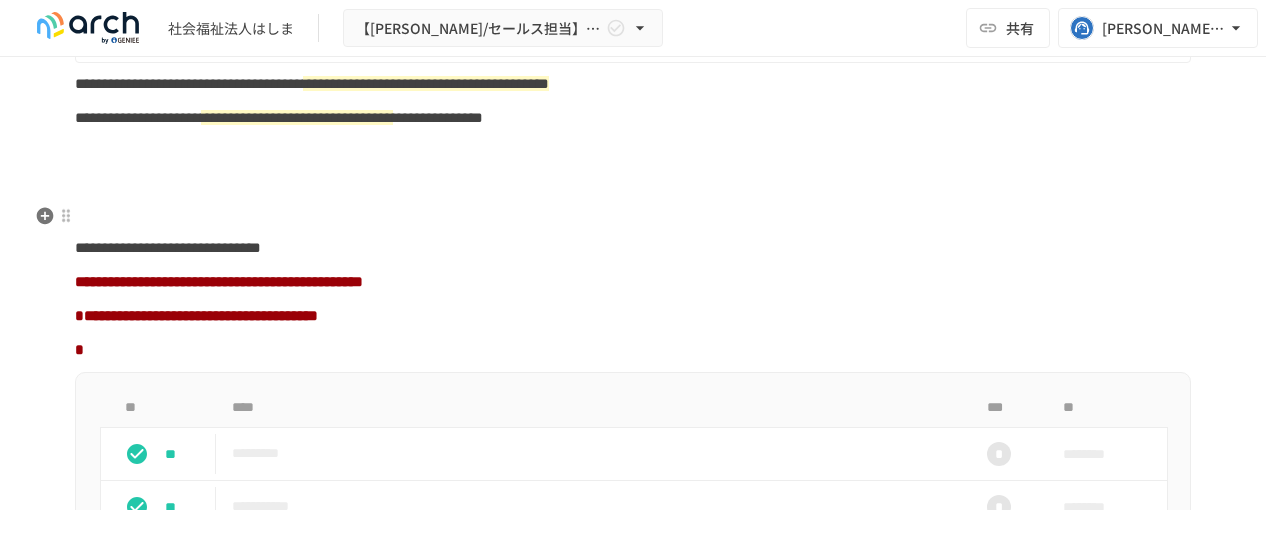 click at bounding box center (633, 173) 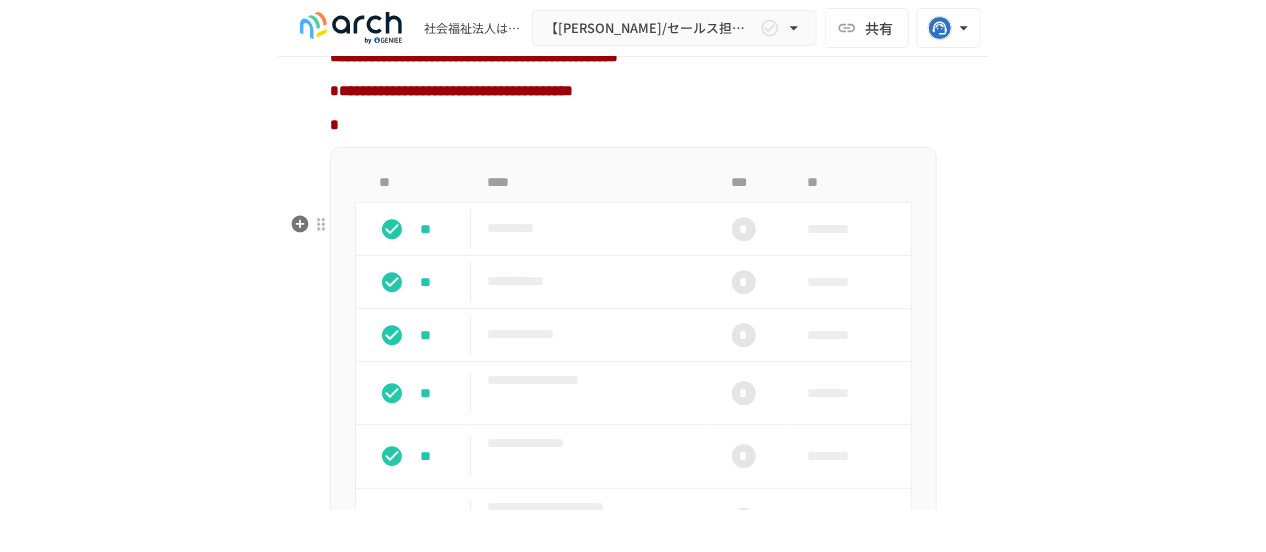 scroll, scrollTop: 6930, scrollLeft: 0, axis: vertical 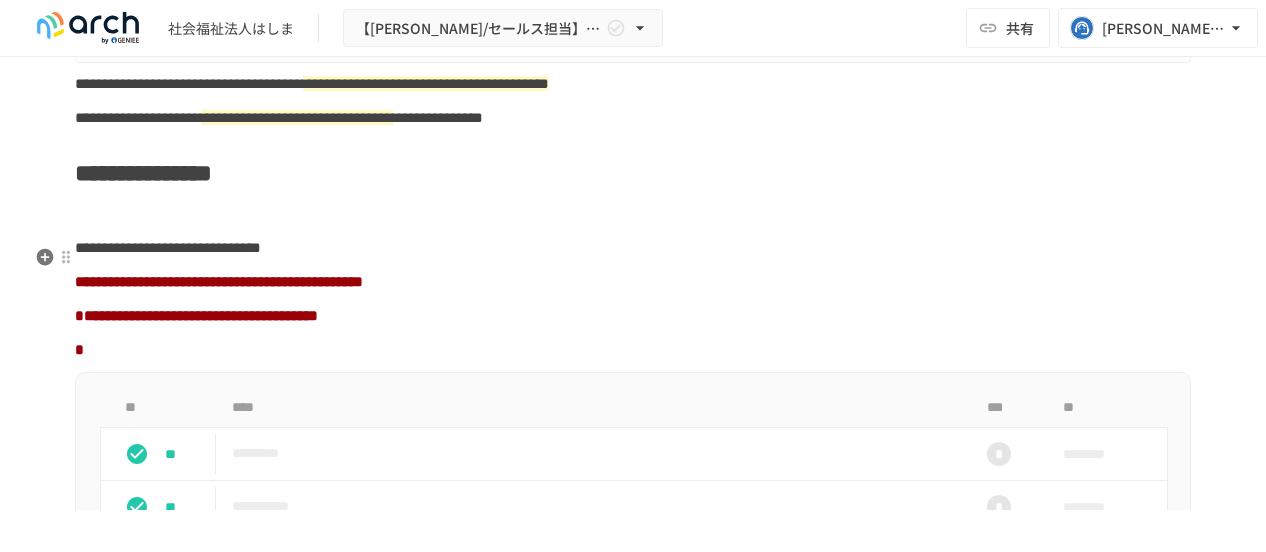 click at bounding box center [633, 214] 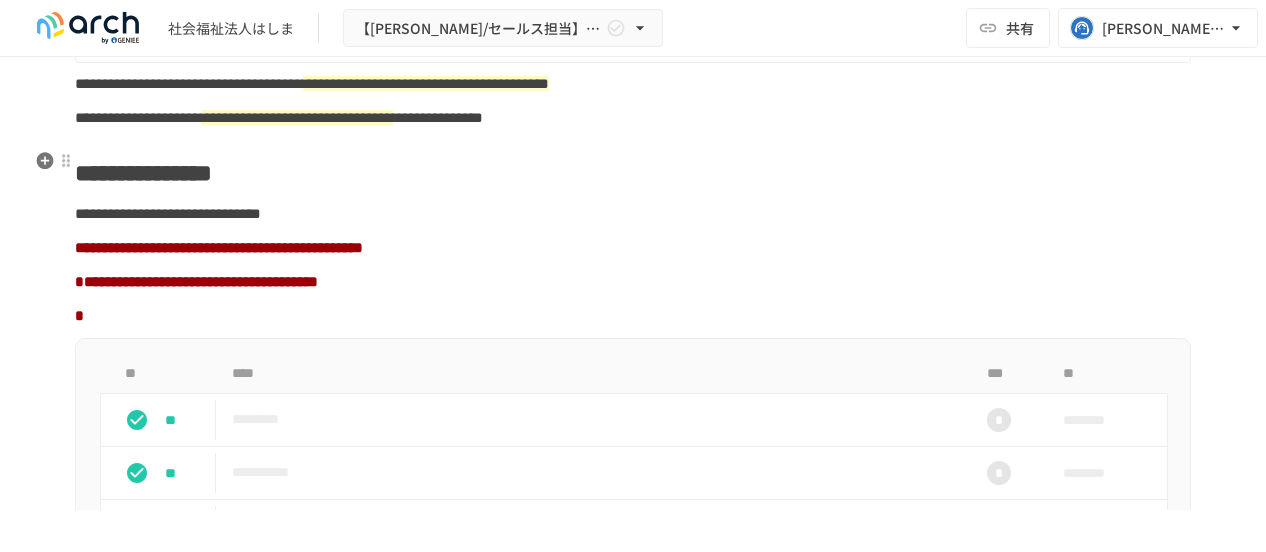 click on "**********" at bounding box center (633, 118) 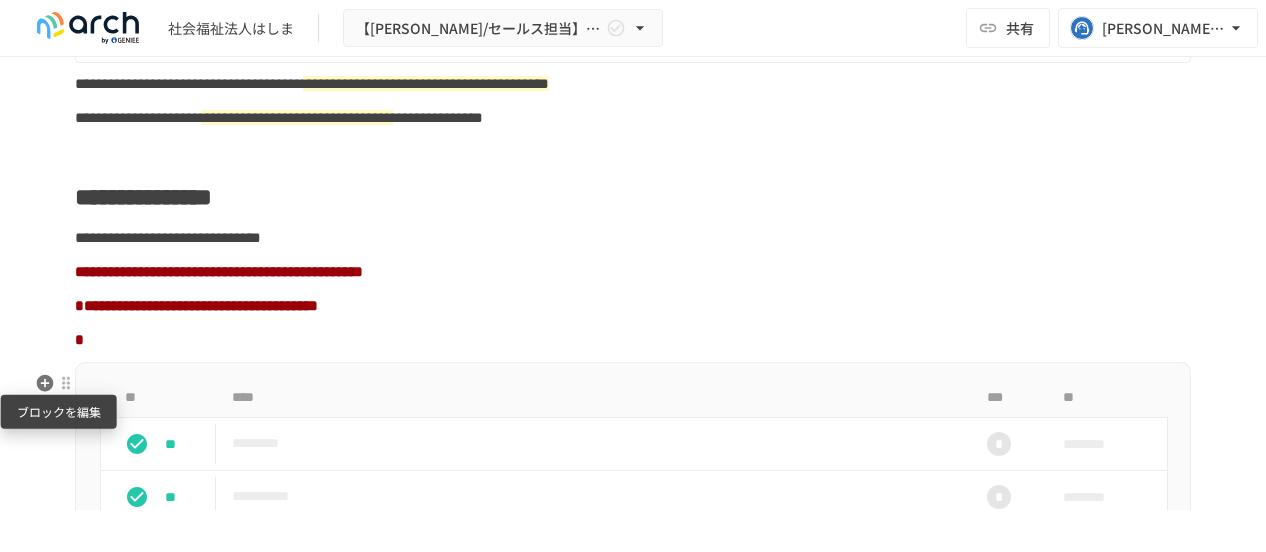 click at bounding box center (66, 383) 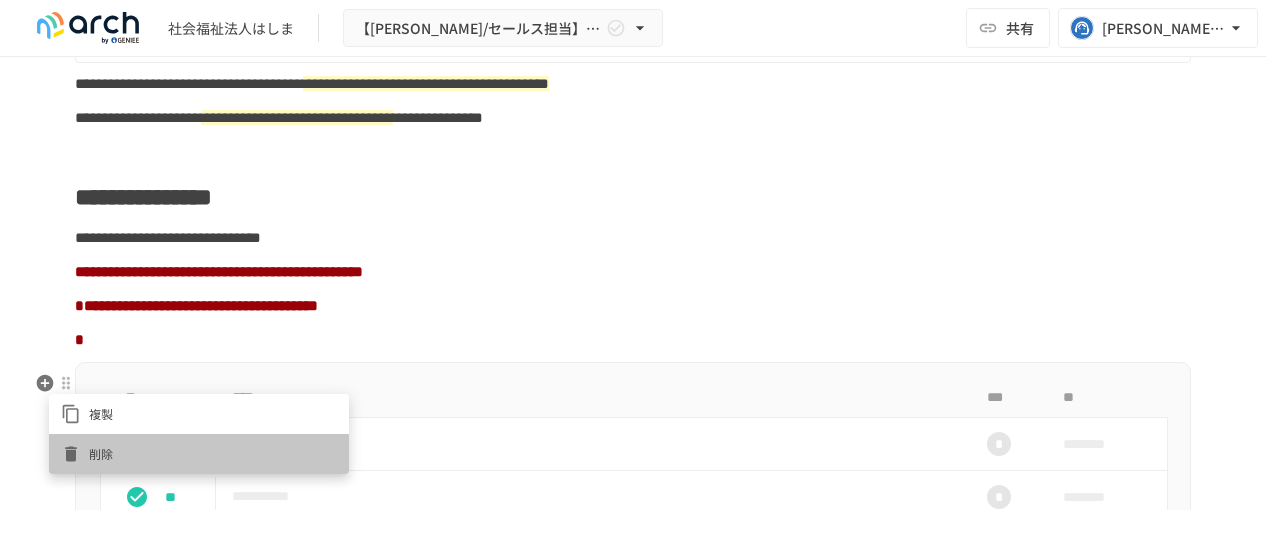 click on "削除" at bounding box center (213, 453) 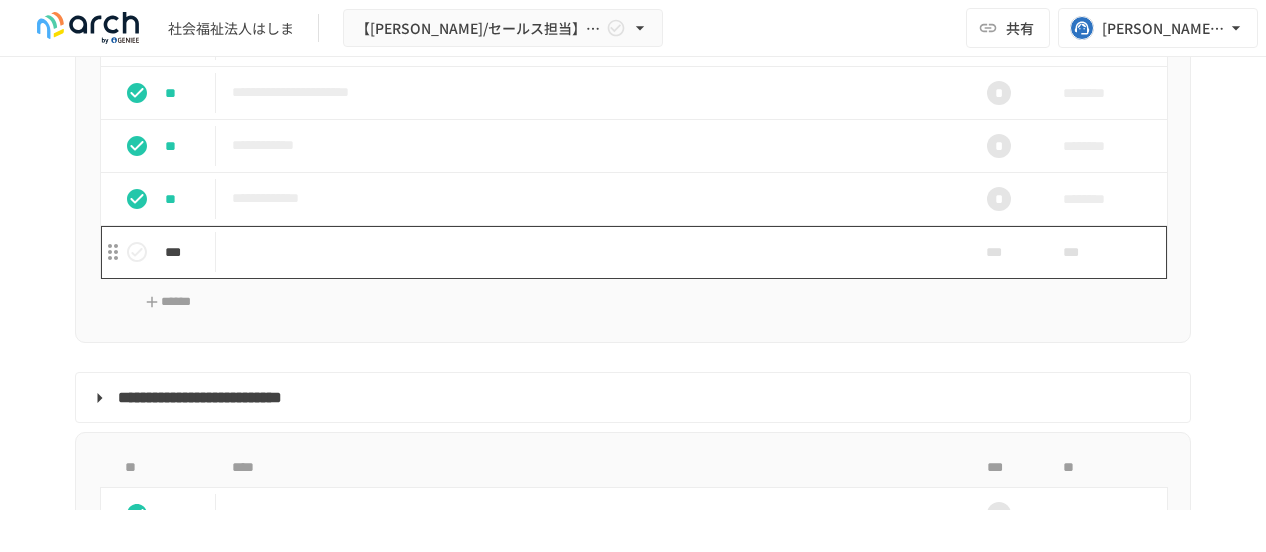 scroll, scrollTop: 2078, scrollLeft: 0, axis: vertical 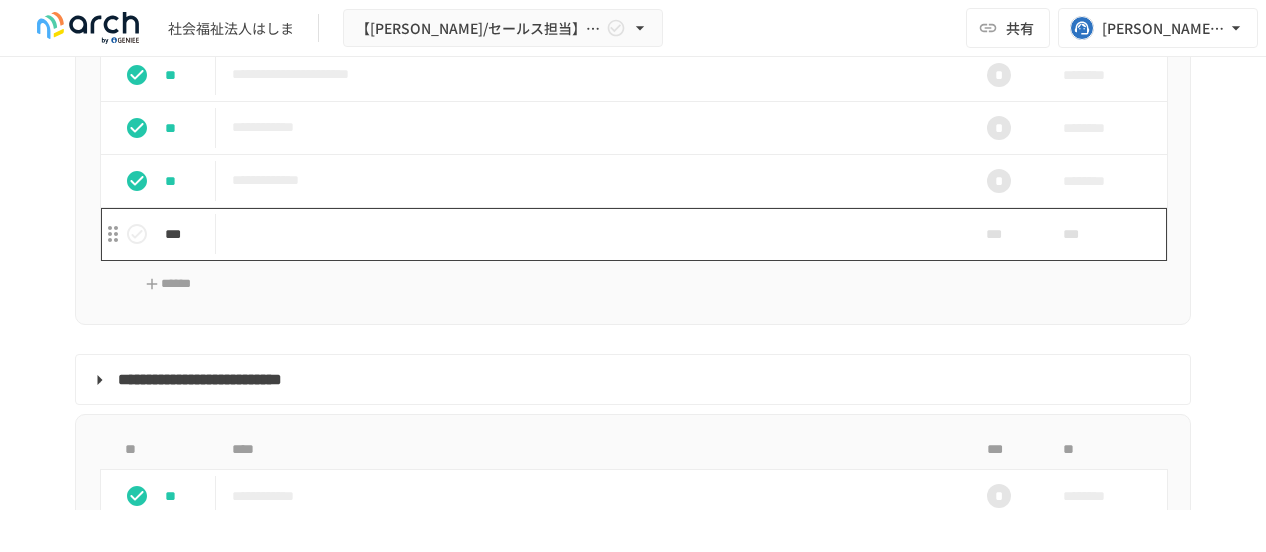 click at bounding box center (591, 234) 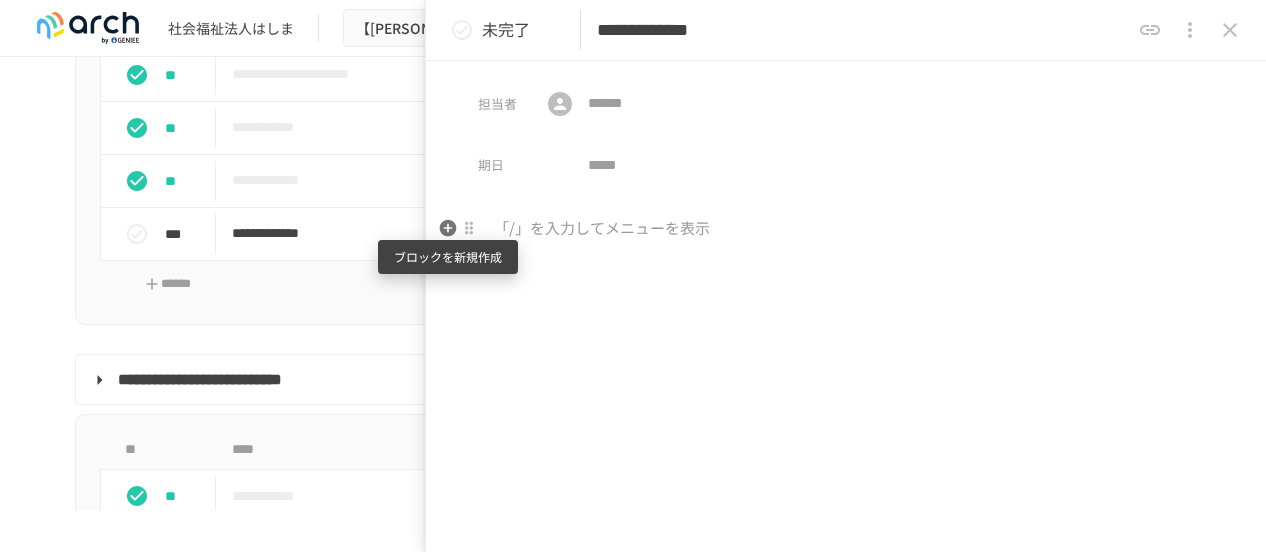 type on "**********" 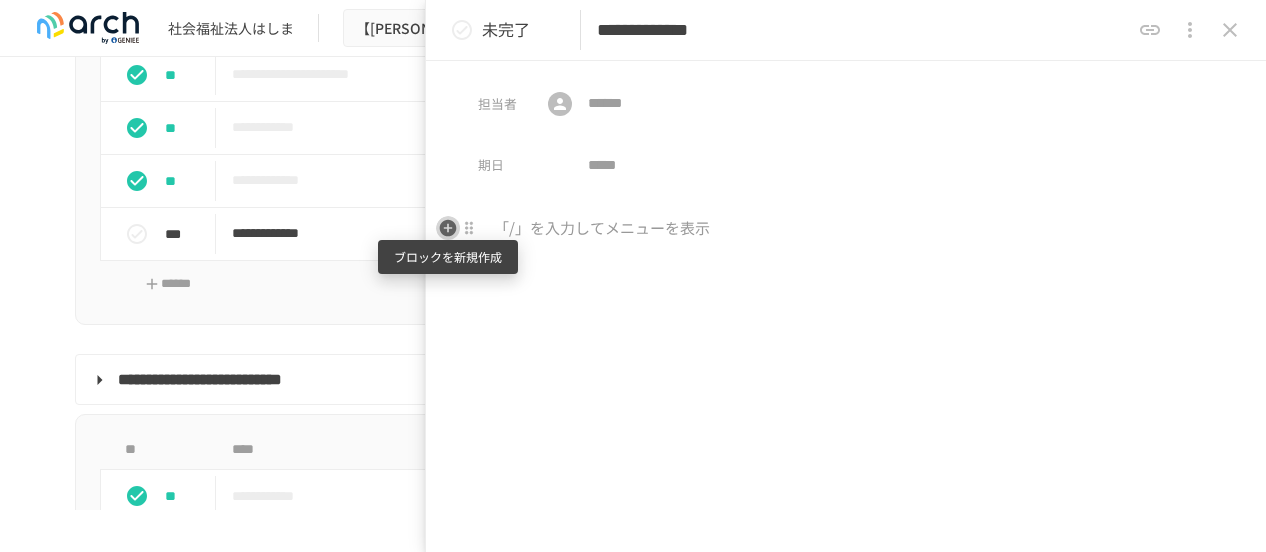 click 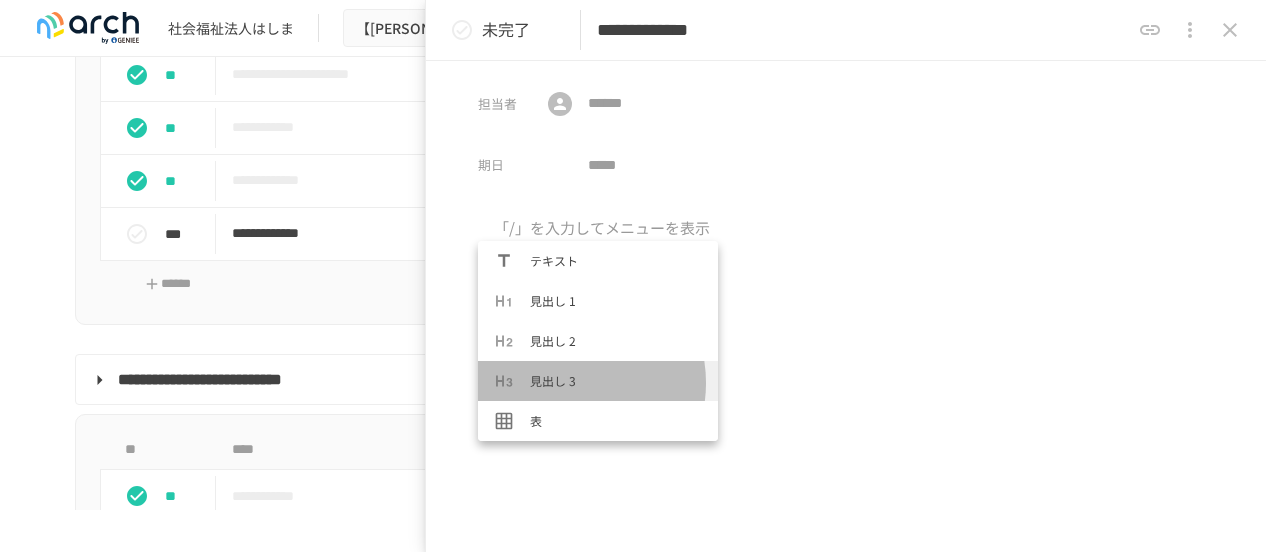 click on "見出し 3" at bounding box center (616, 380) 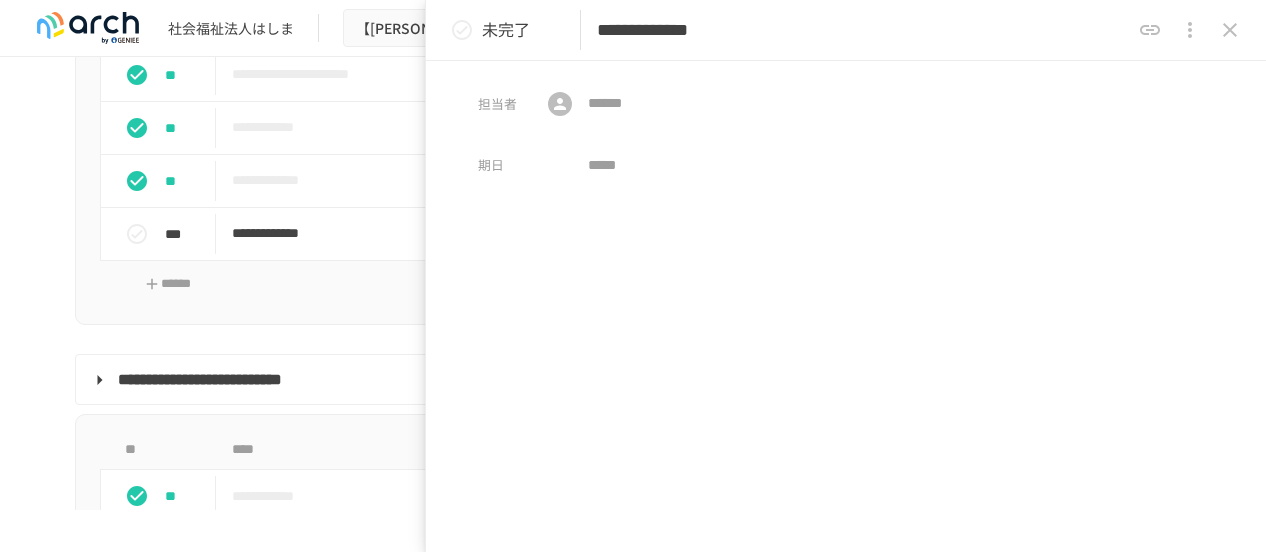 type 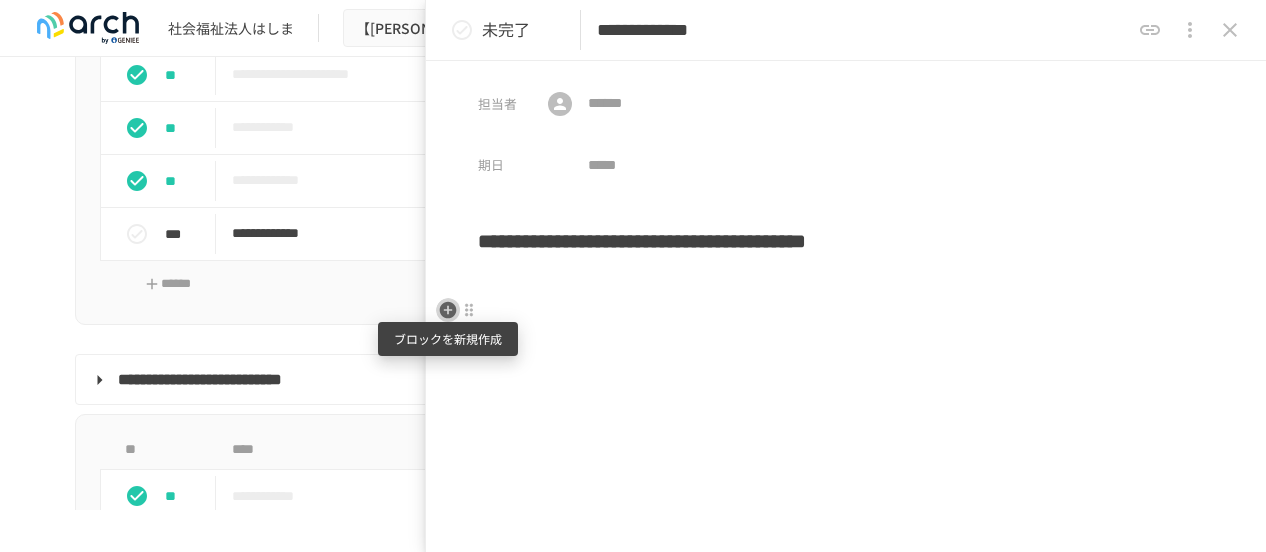 click at bounding box center (448, 310) 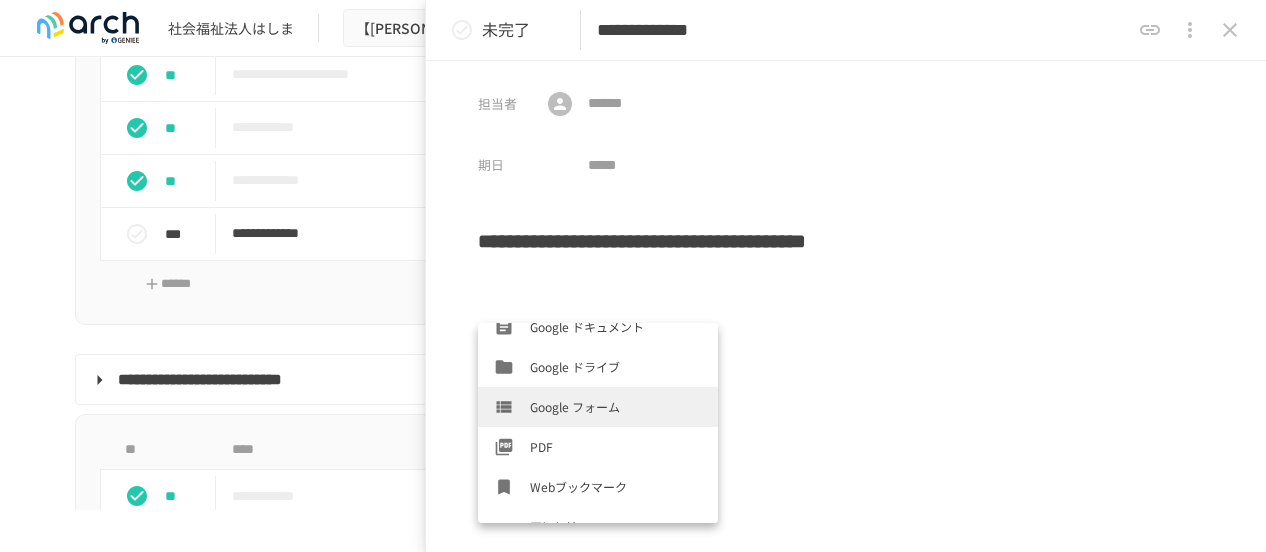 scroll, scrollTop: 680, scrollLeft: 0, axis: vertical 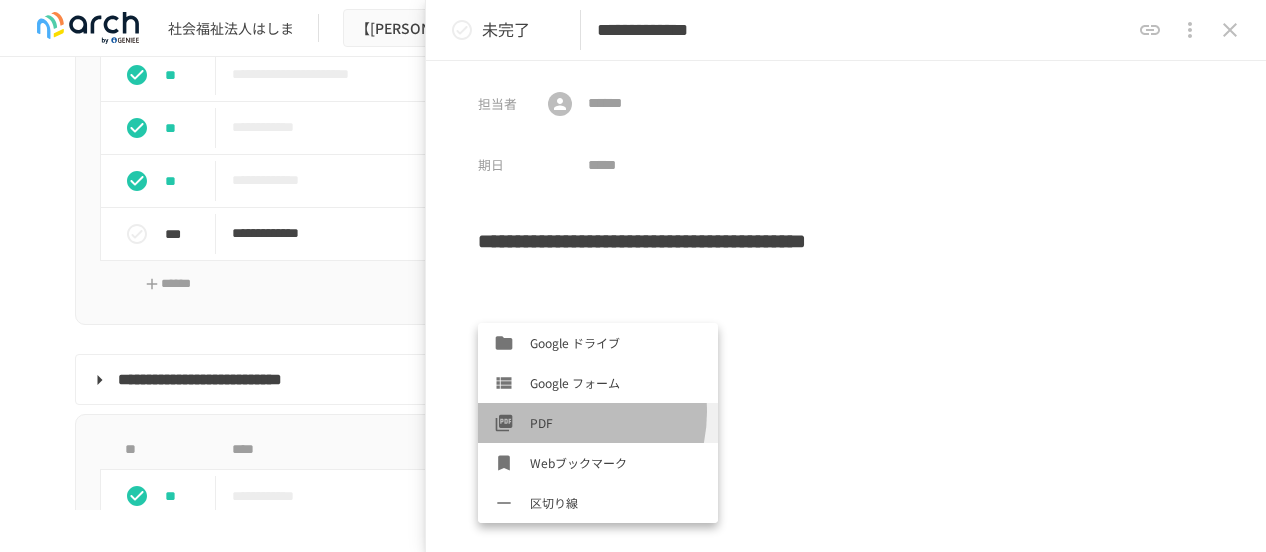 click on "PDF" at bounding box center (598, 423) 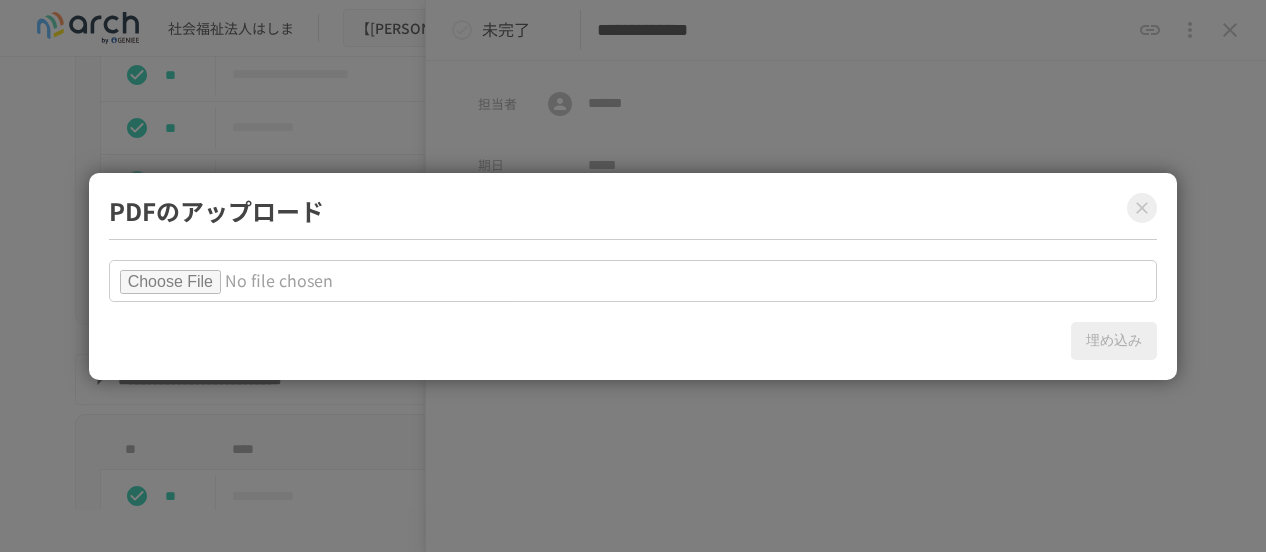 click at bounding box center [633, 281] 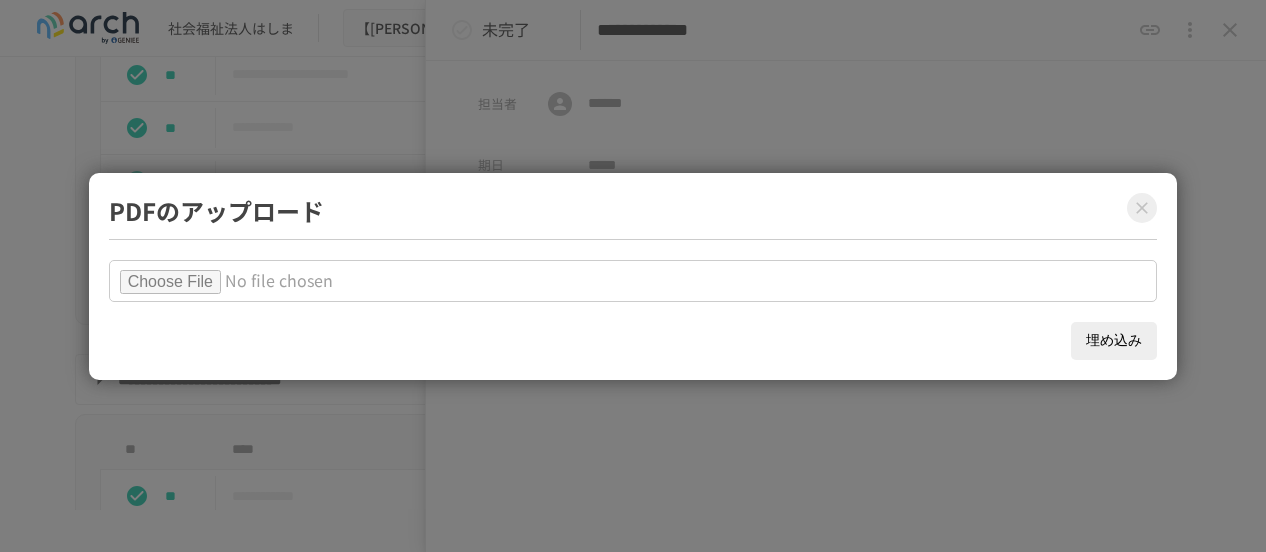 click on "埋め込み" at bounding box center [1114, 341] 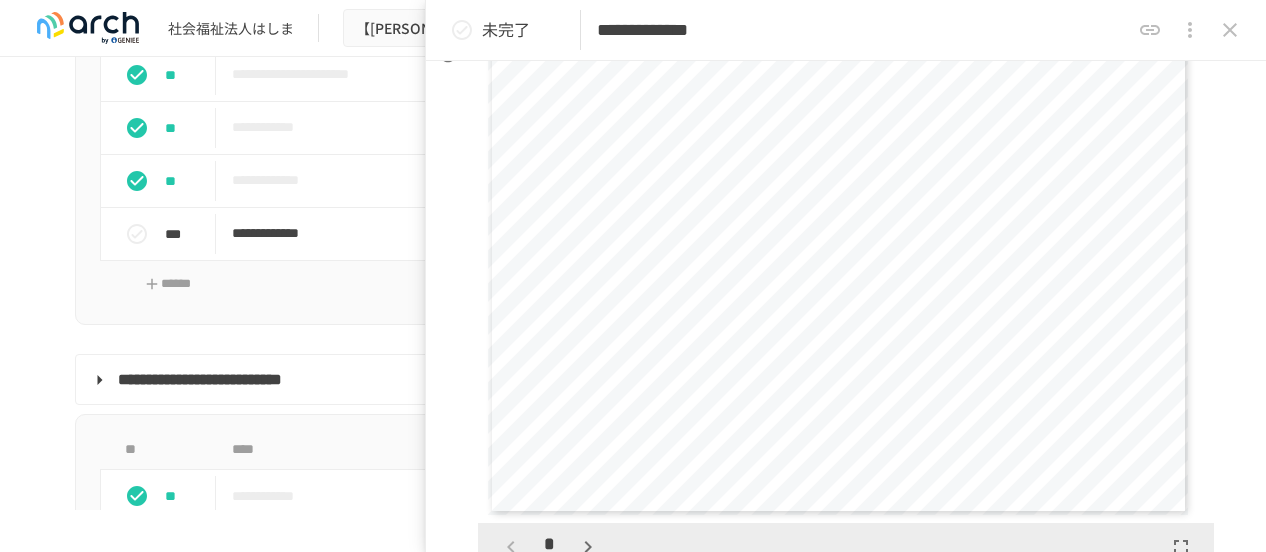 scroll, scrollTop: 300, scrollLeft: 0, axis: vertical 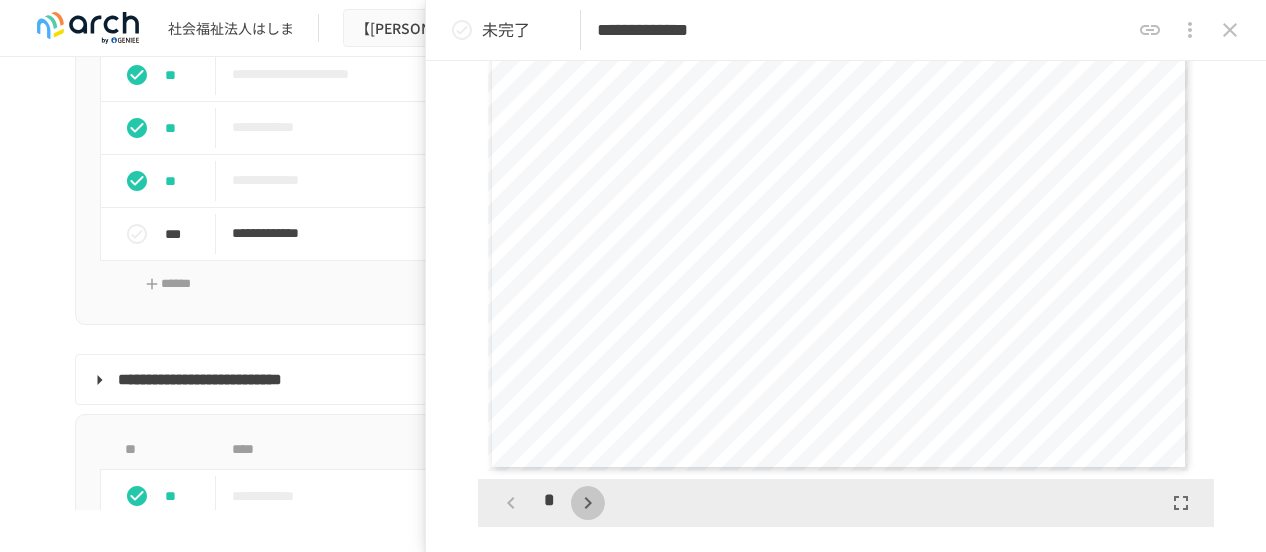 drag, startPoint x: 582, startPoint y: 535, endPoint x: 582, endPoint y: 523, distance: 12 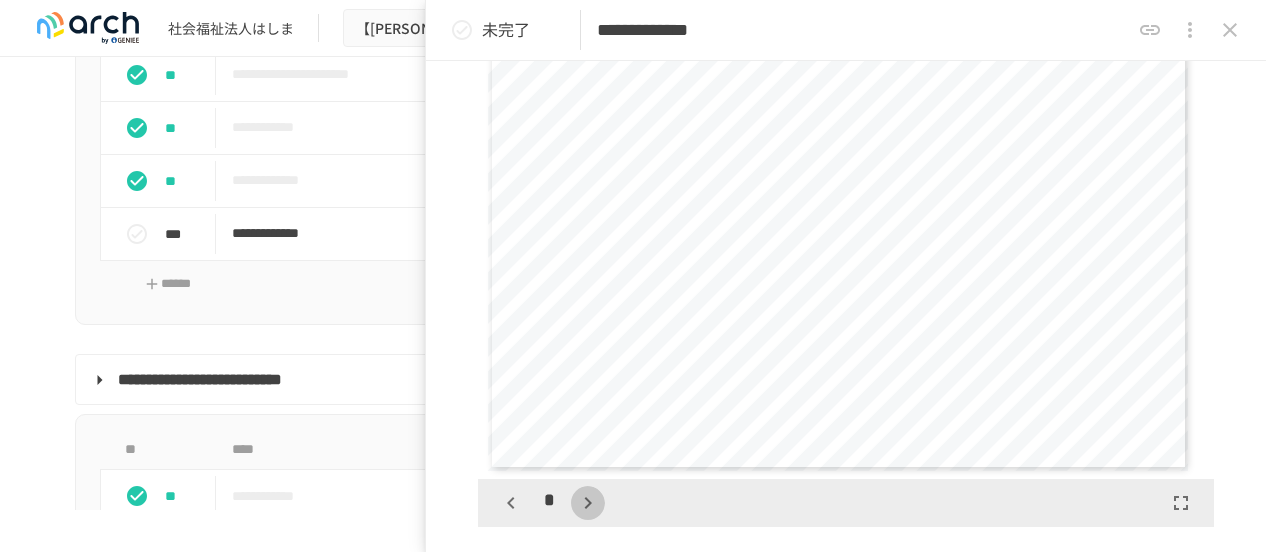 click at bounding box center (588, 503) 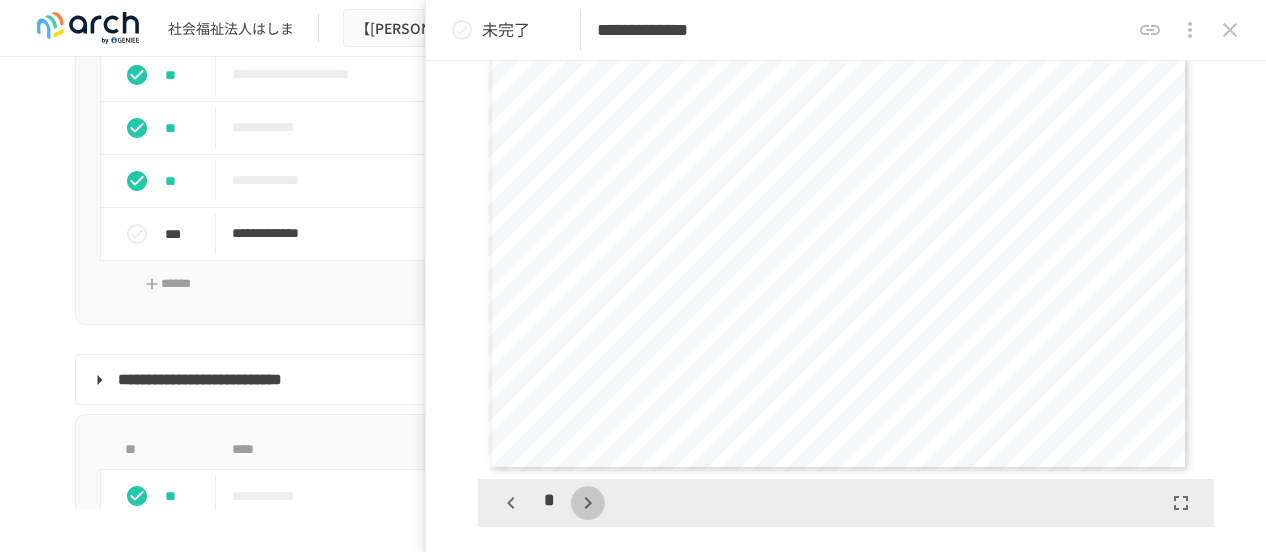 click at bounding box center (588, 503) 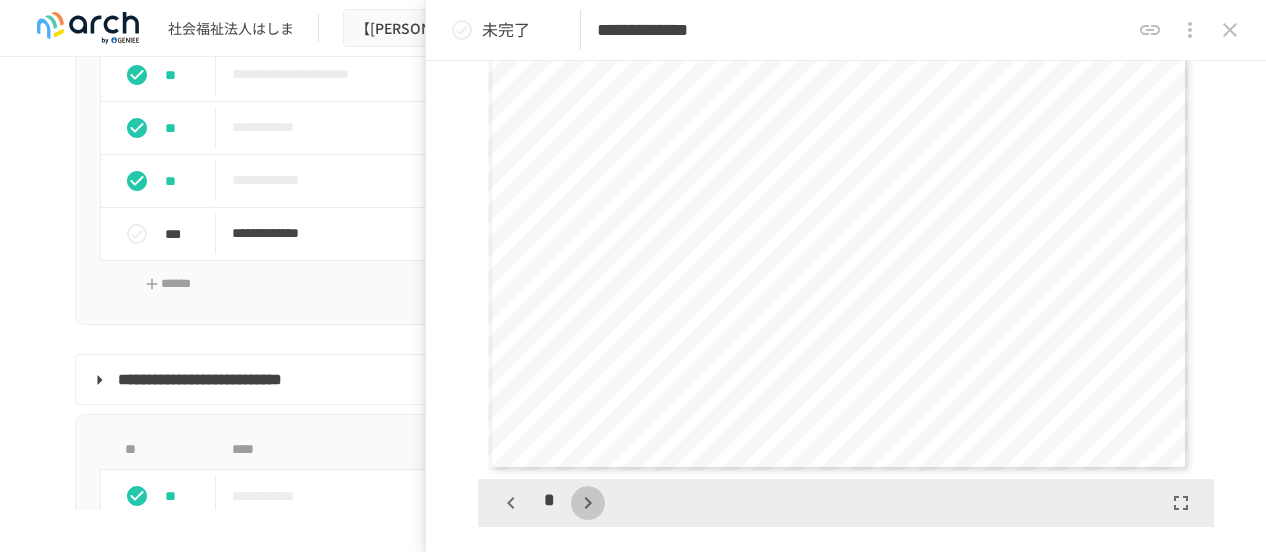 click at bounding box center (588, 503) 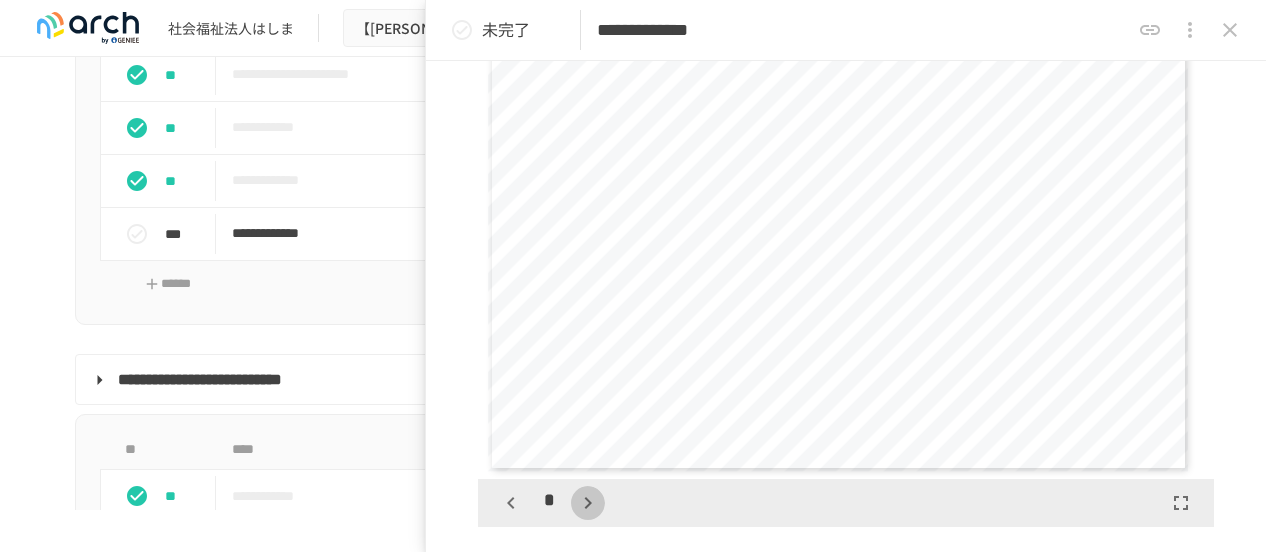 click at bounding box center [588, 503] 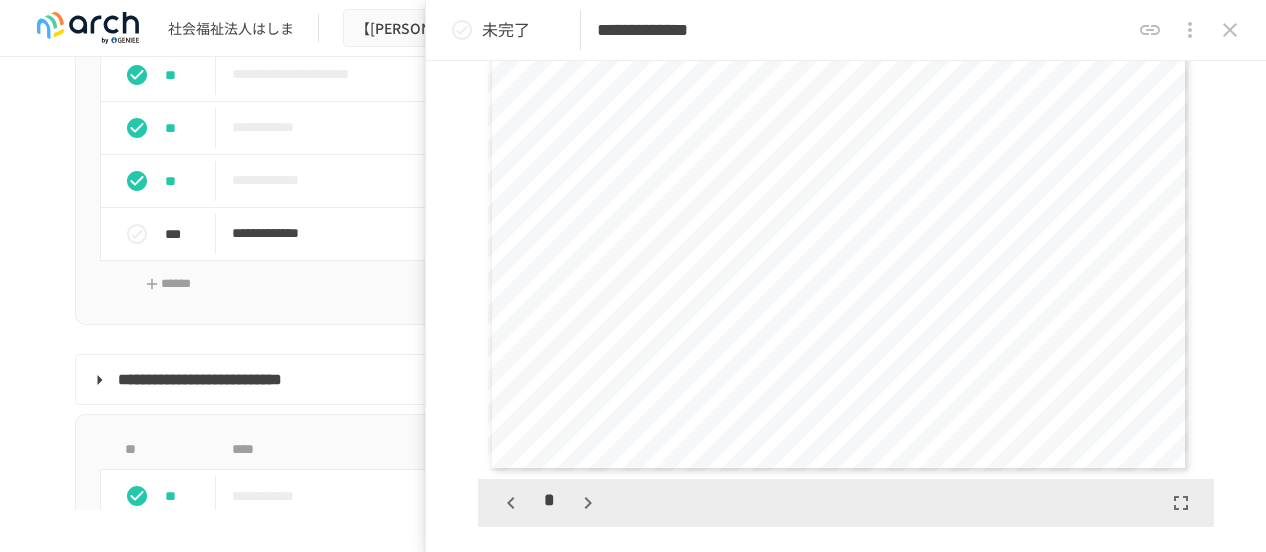 click at bounding box center (588, 503) 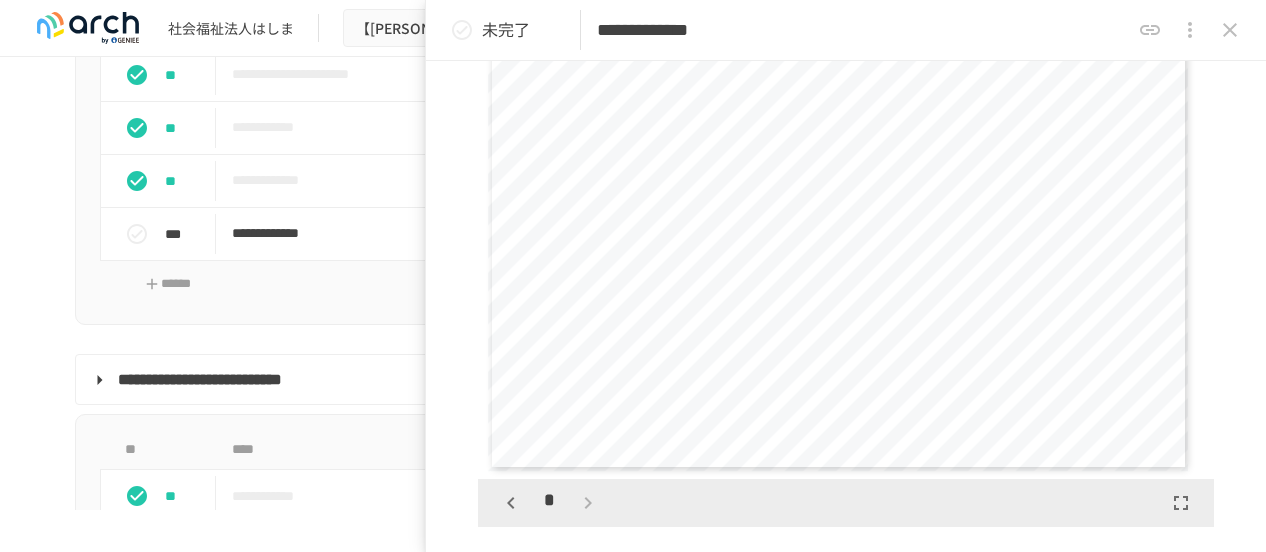 click on "*" at bounding box center [549, 503] 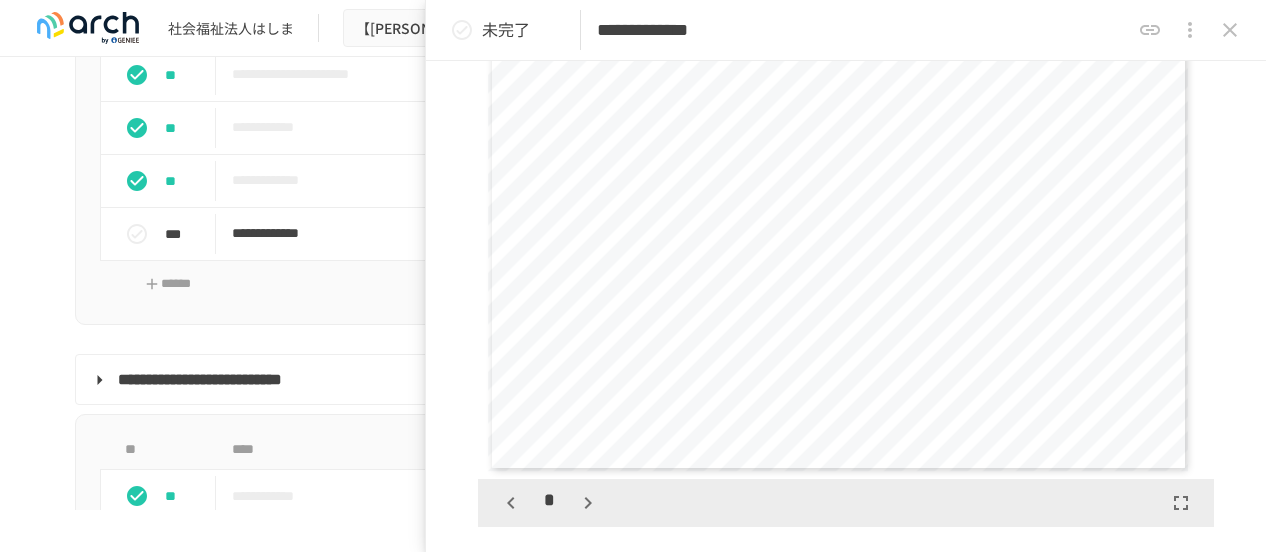 click 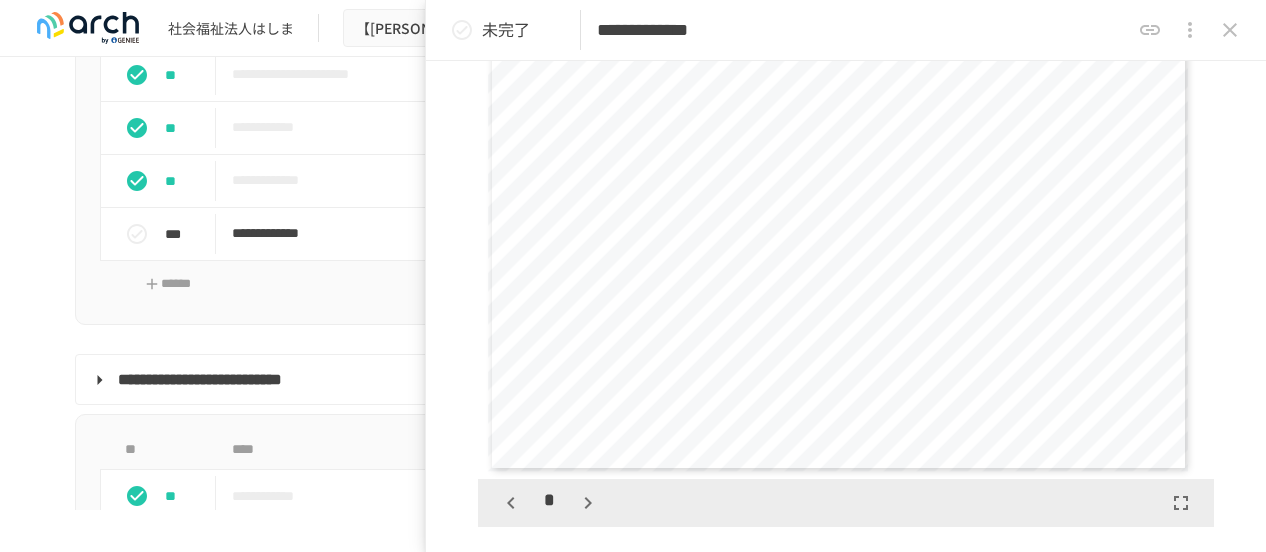 click 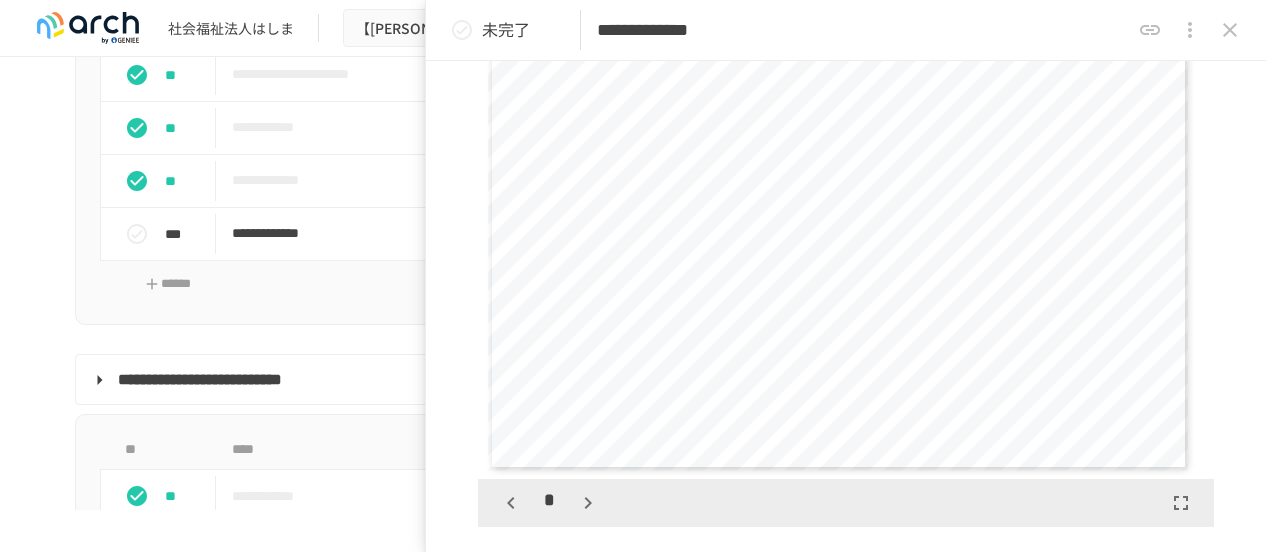 click 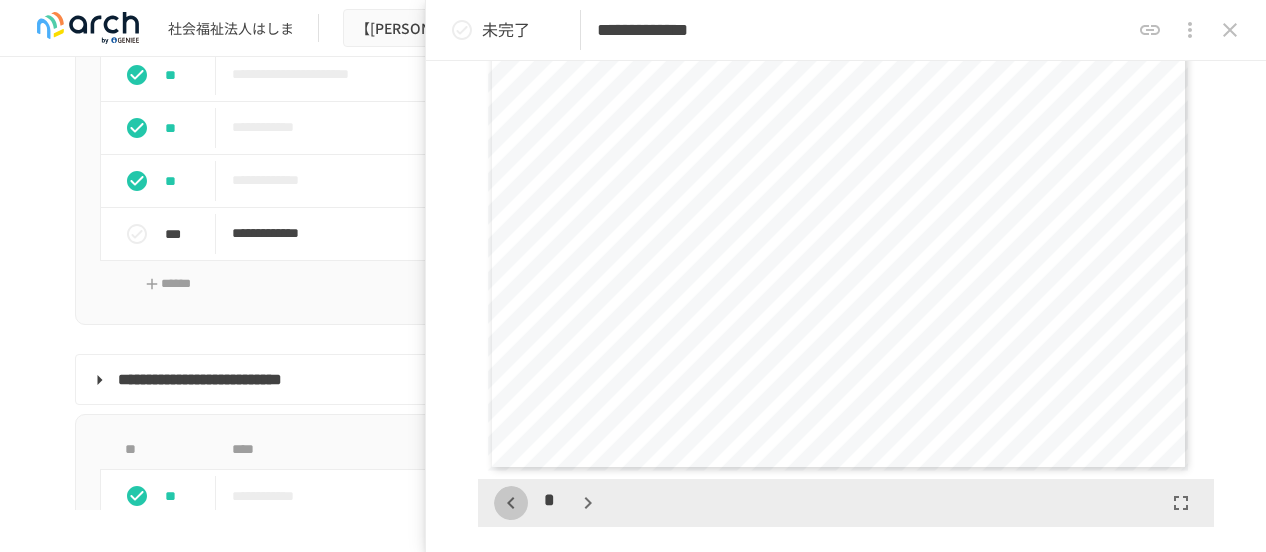 click 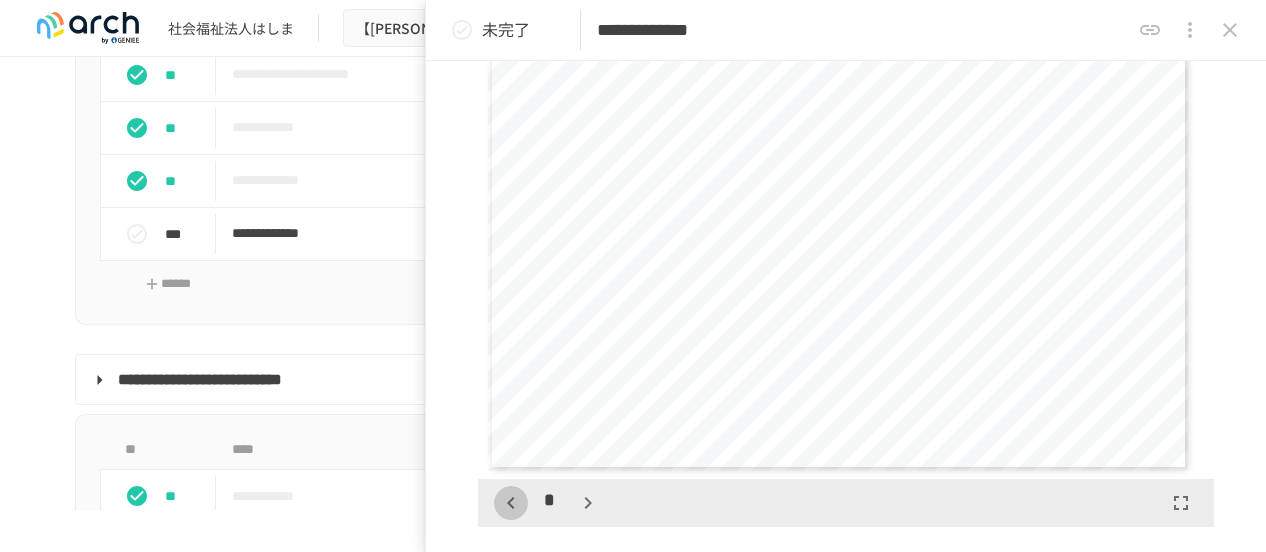 scroll, scrollTop: 512, scrollLeft: 0, axis: vertical 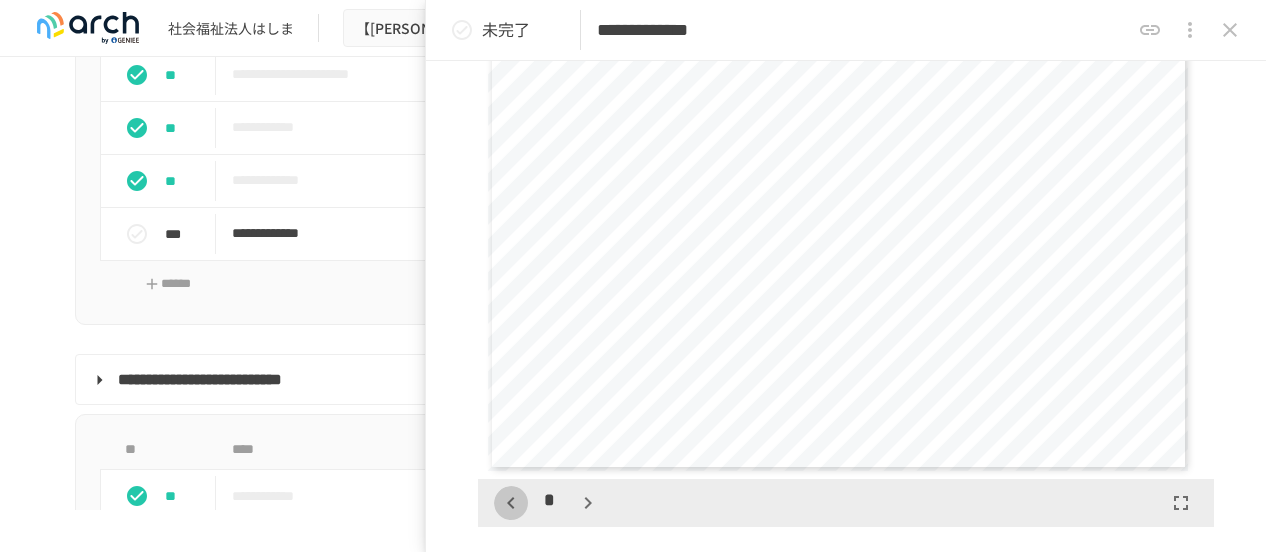 click 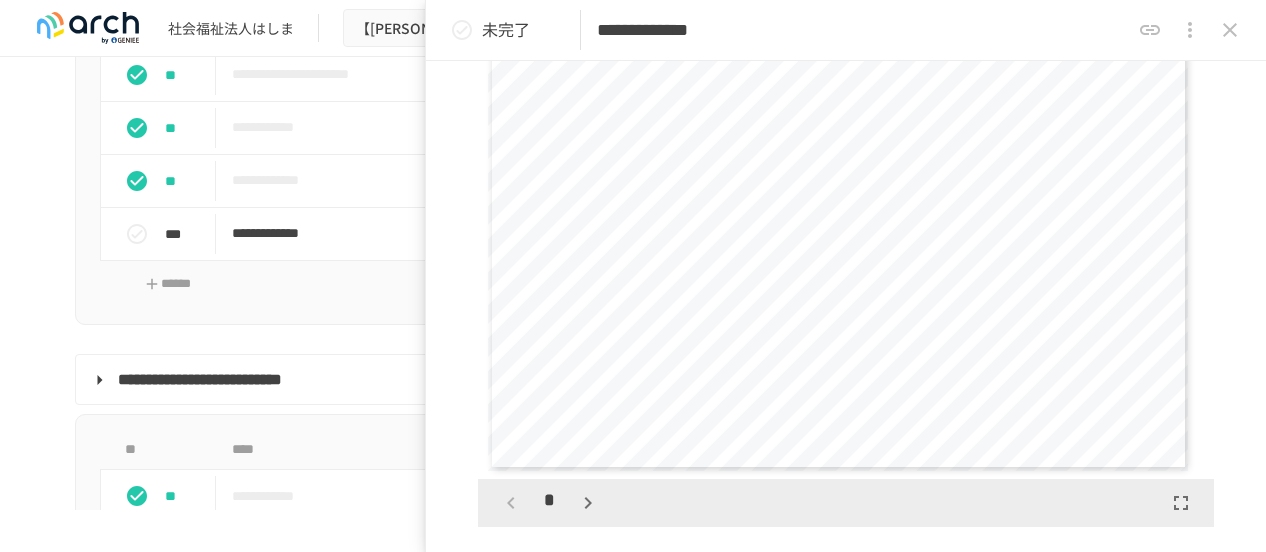 scroll, scrollTop: 0, scrollLeft: 0, axis: both 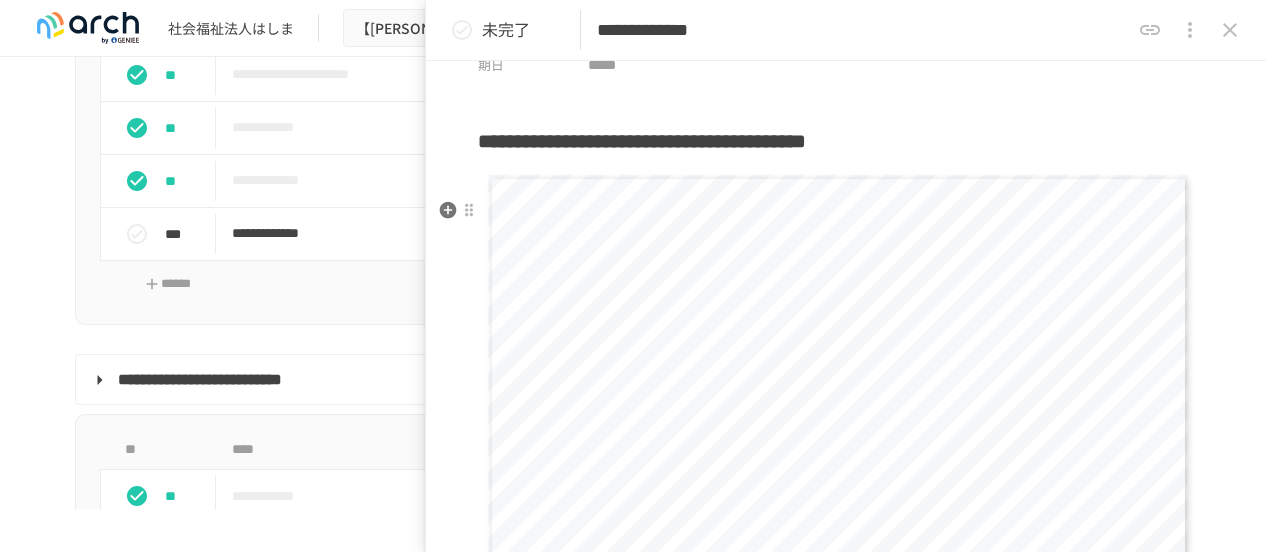 click at bounding box center (469, 210) 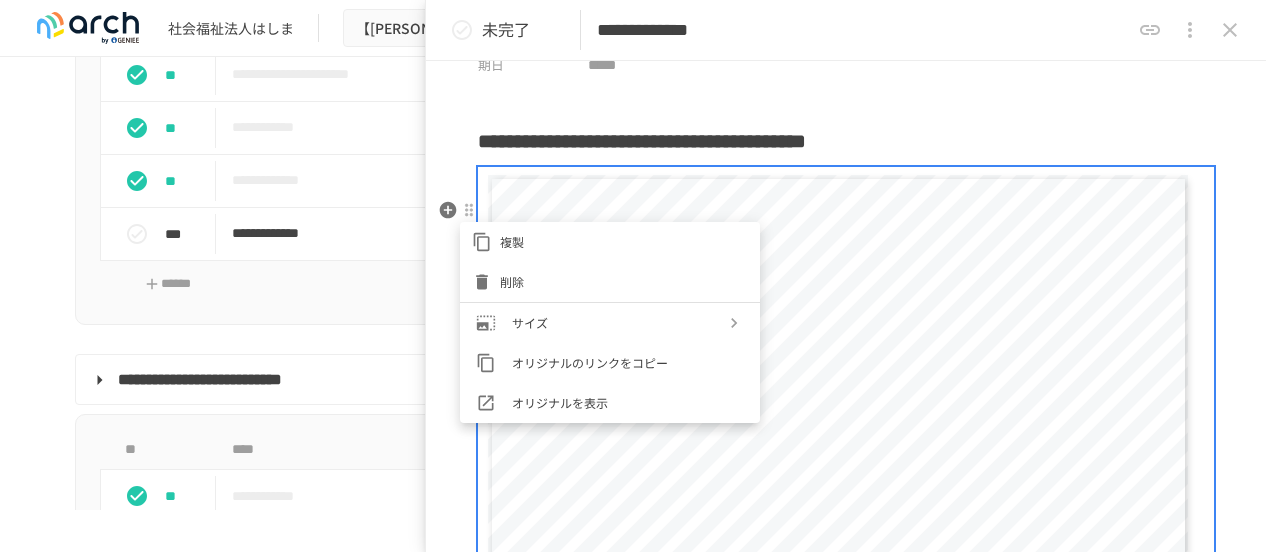 click on "削除" at bounding box center (624, 281) 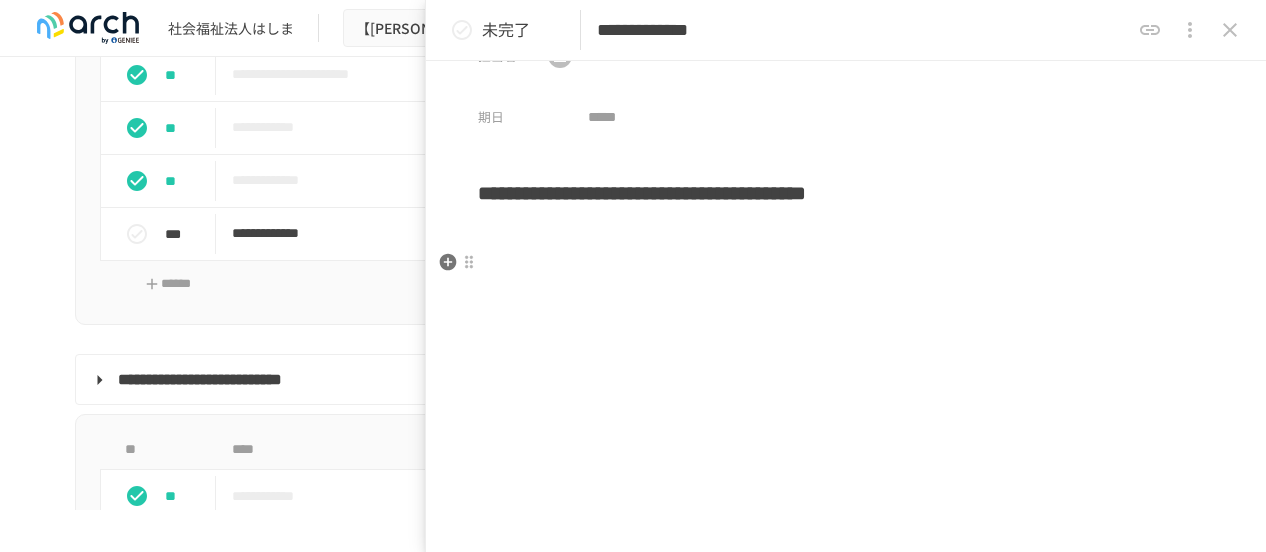 scroll, scrollTop: 80, scrollLeft: 0, axis: vertical 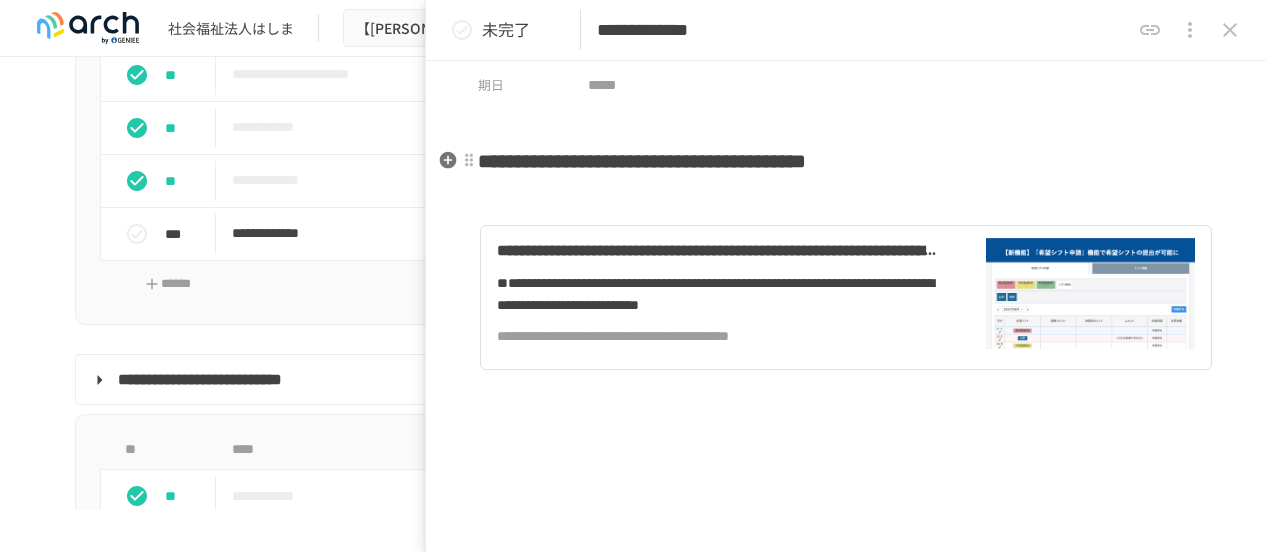 click on "**********" at bounding box center (846, 276) 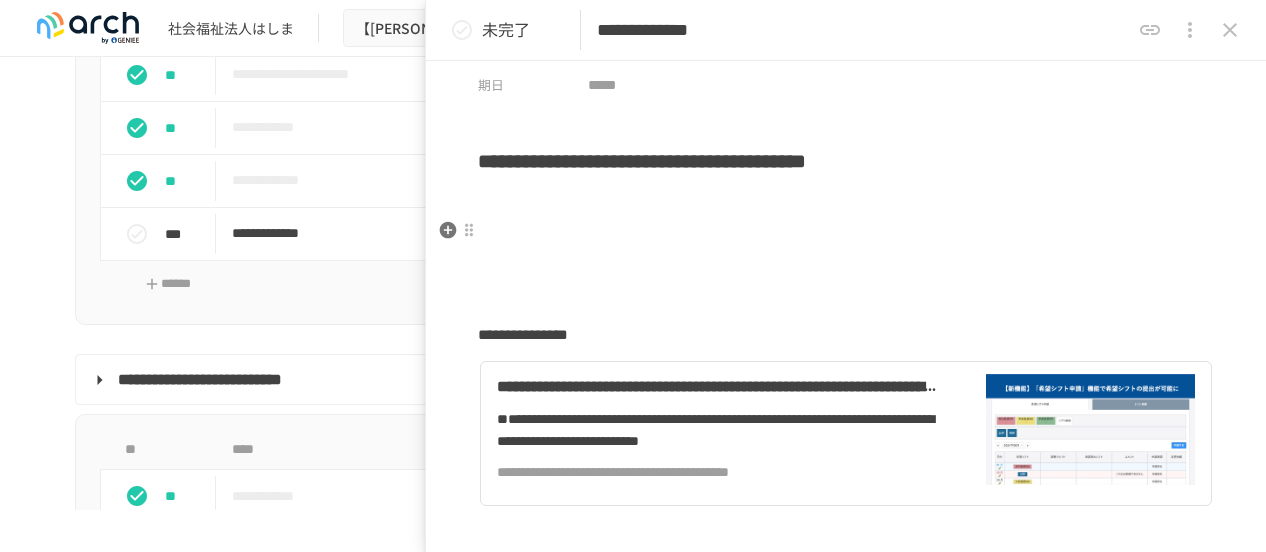 click on "**********" at bounding box center (846, 344) 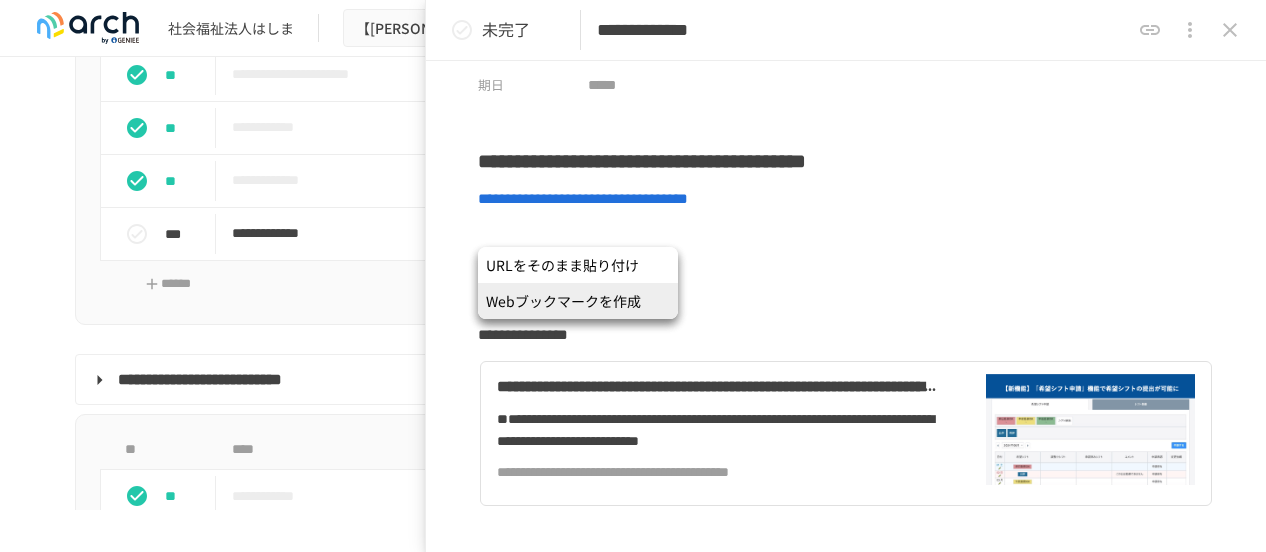 click on "Webブックマークを作成" at bounding box center (578, 301) 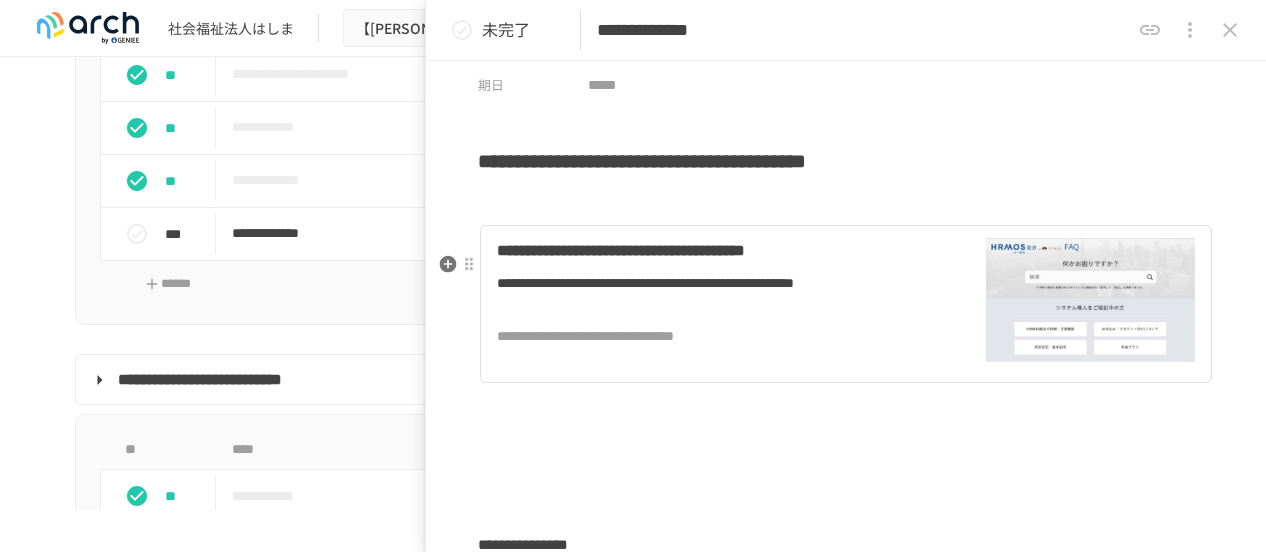 click on "**********" at bounding box center (846, 449) 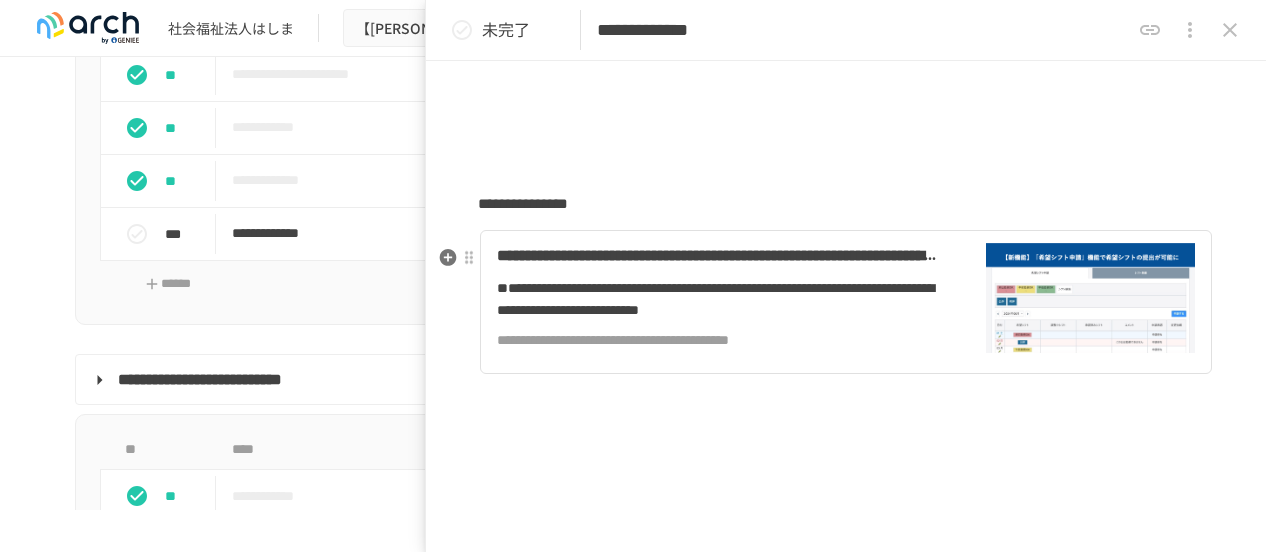 scroll, scrollTop: 680, scrollLeft: 0, axis: vertical 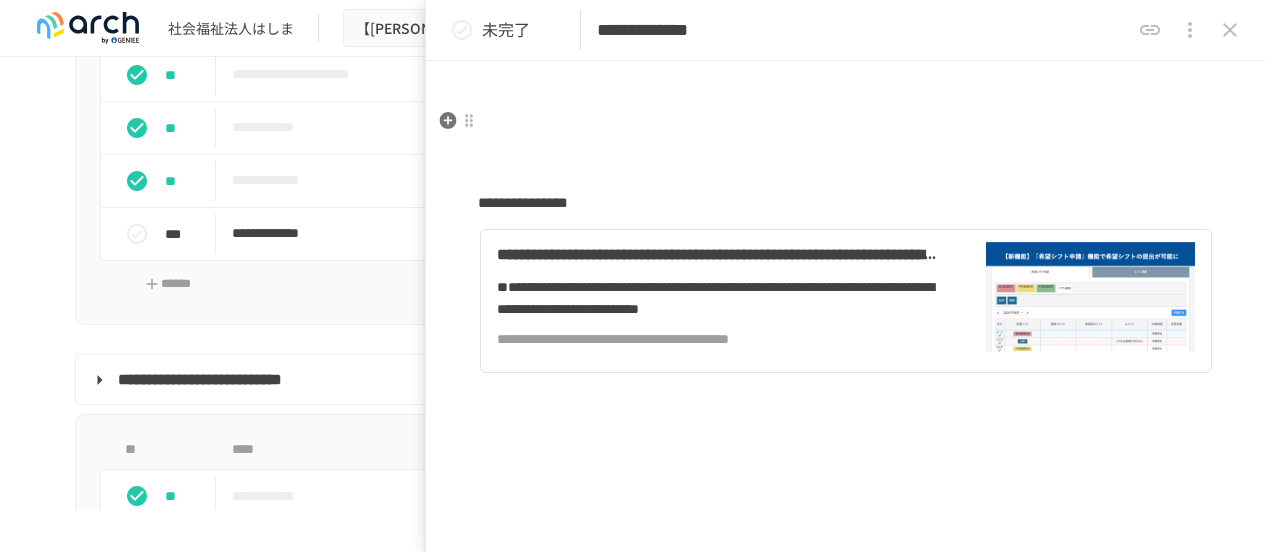 click at bounding box center [846, 101] 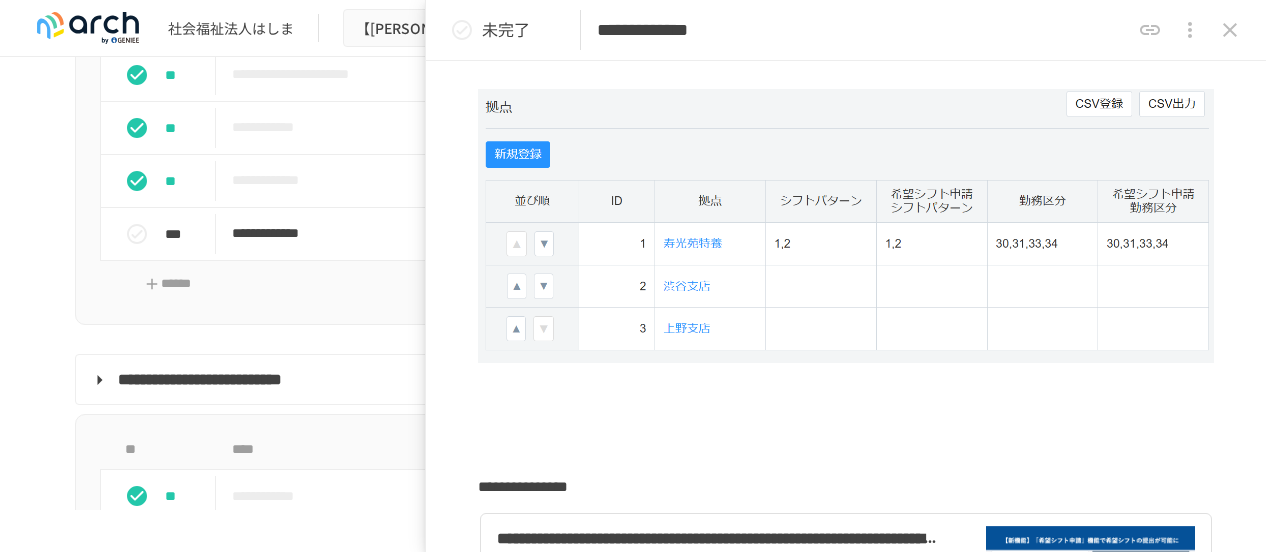 click 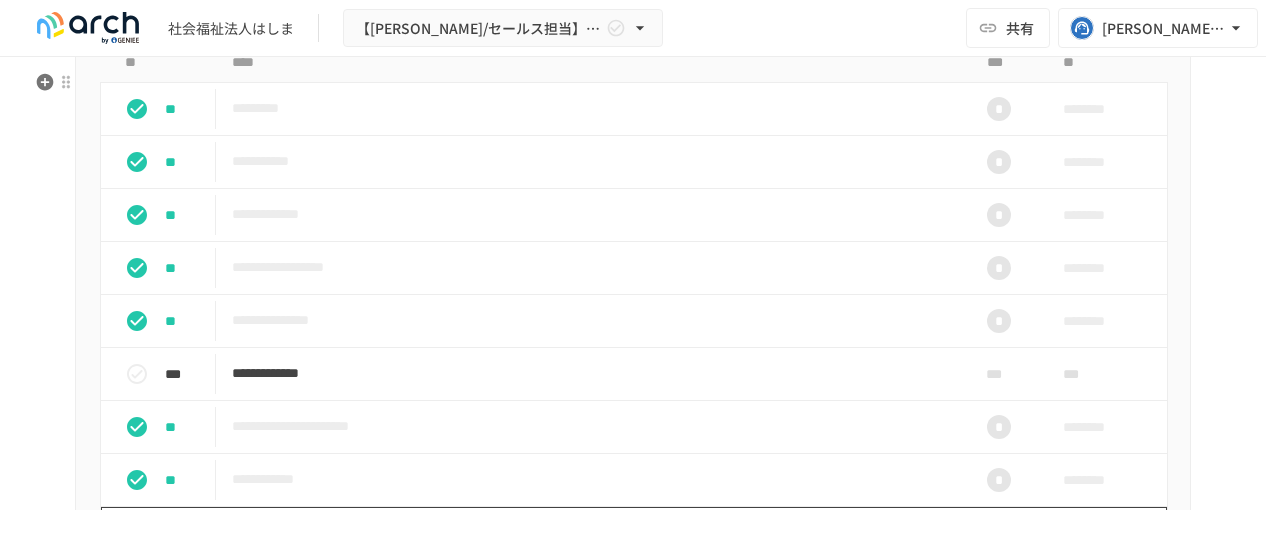 scroll, scrollTop: 1778, scrollLeft: 0, axis: vertical 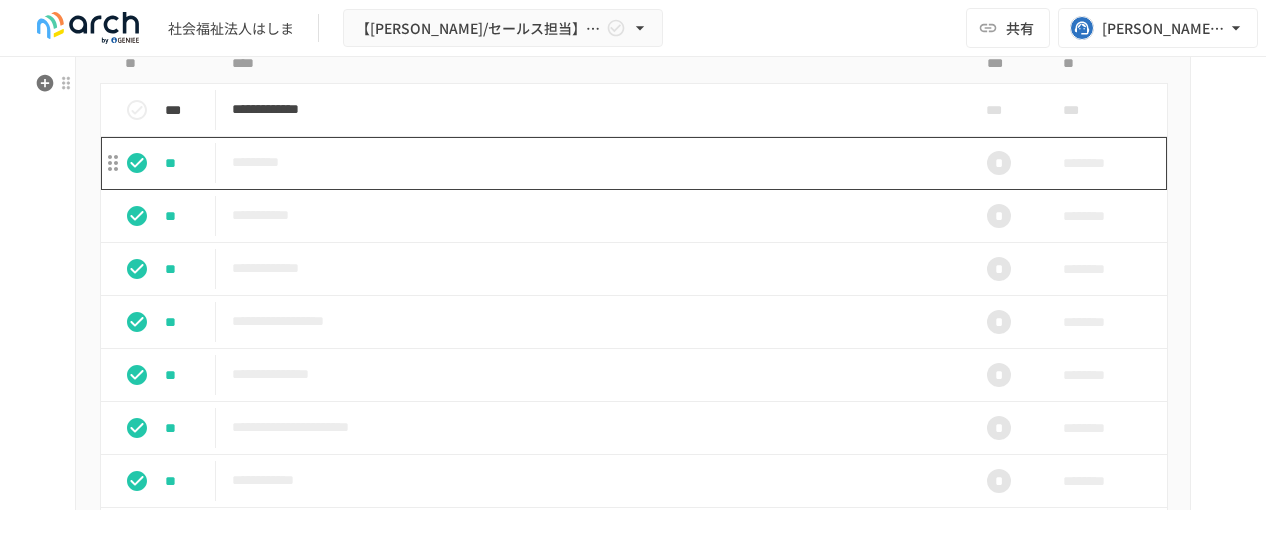 click on "*********" at bounding box center [591, 162] 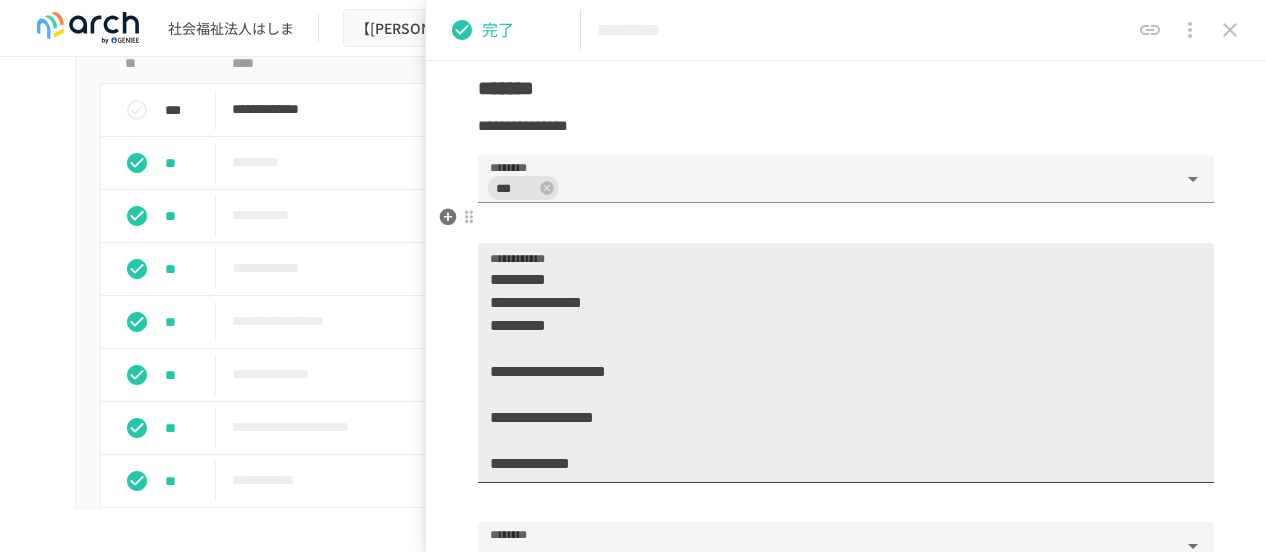 scroll, scrollTop: 1700, scrollLeft: 0, axis: vertical 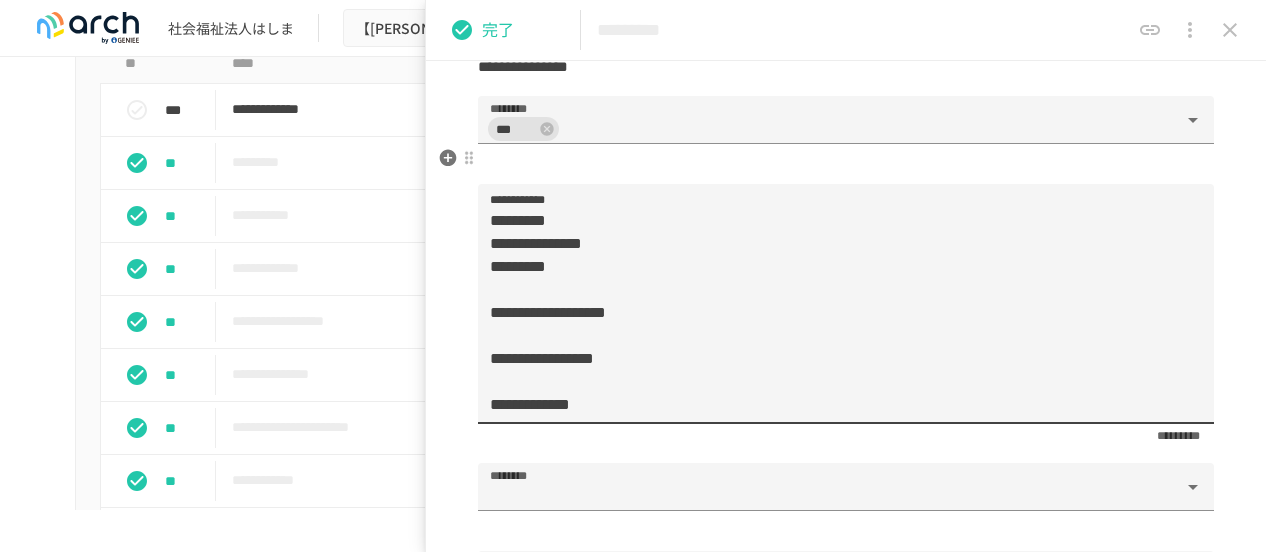 click on "**********" at bounding box center [838, 312] 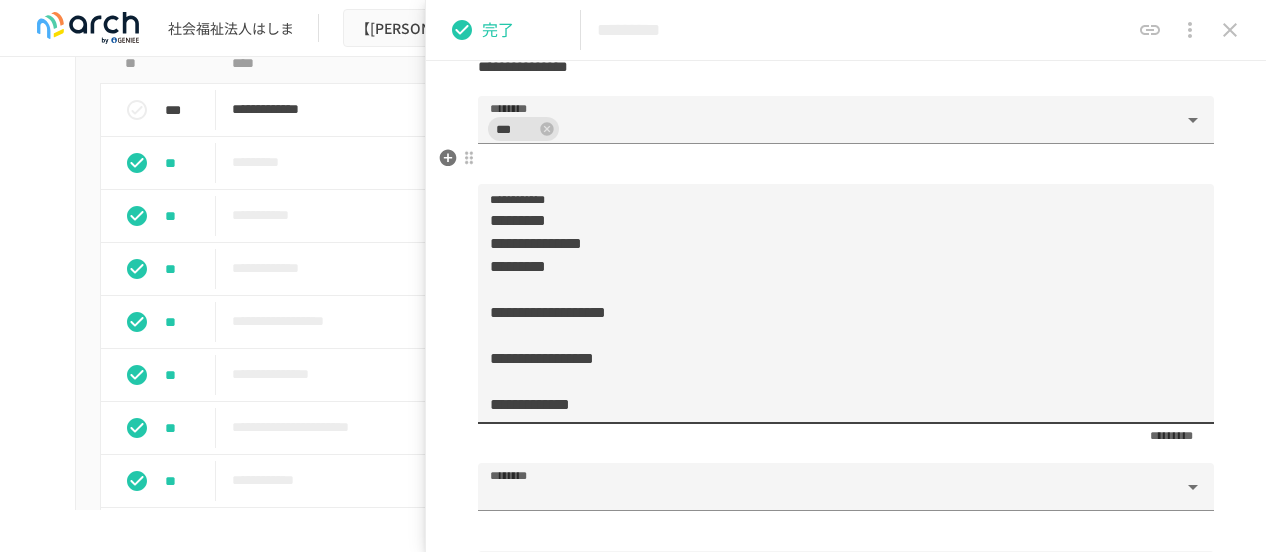drag, startPoint x: 776, startPoint y: 275, endPoint x: 676, endPoint y: 271, distance: 100.07997 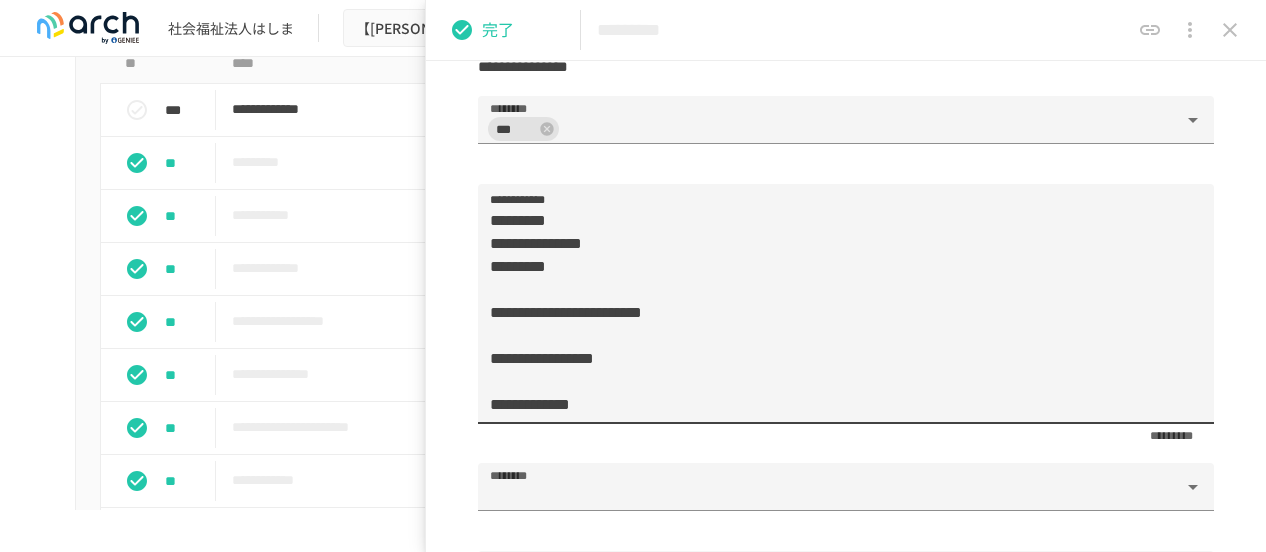 type on "**********" 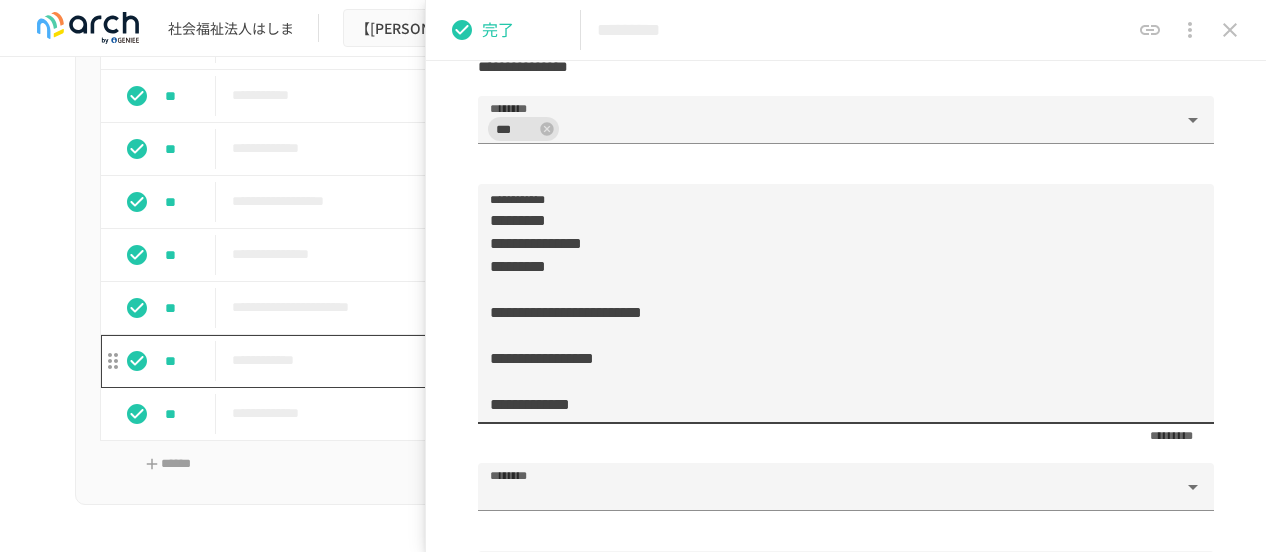 scroll, scrollTop: 2078, scrollLeft: 0, axis: vertical 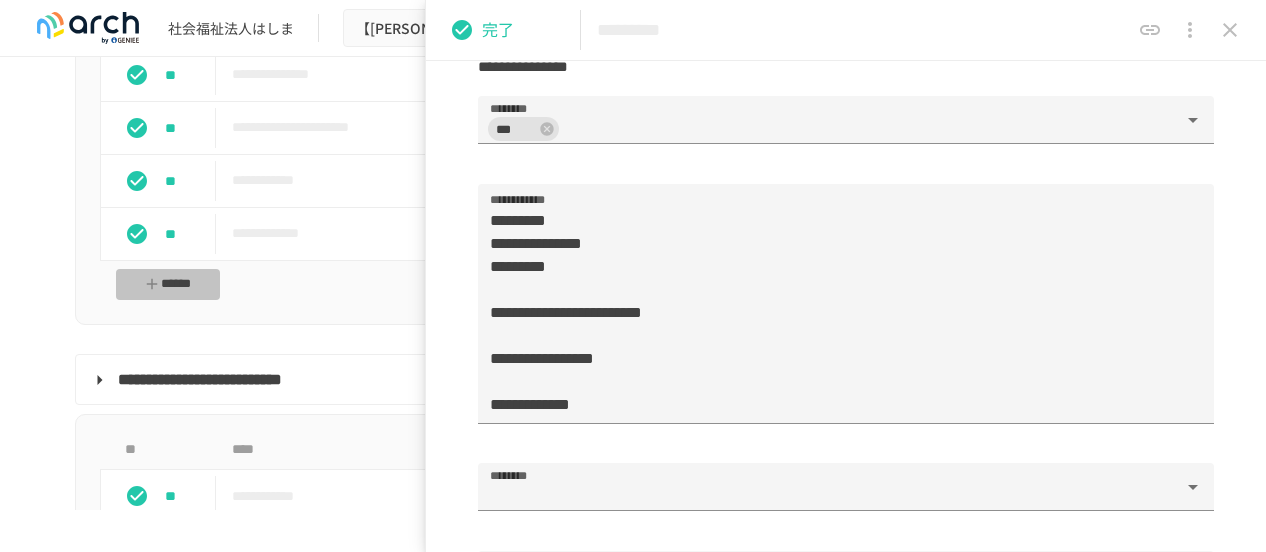 click on "******" at bounding box center (168, 284) 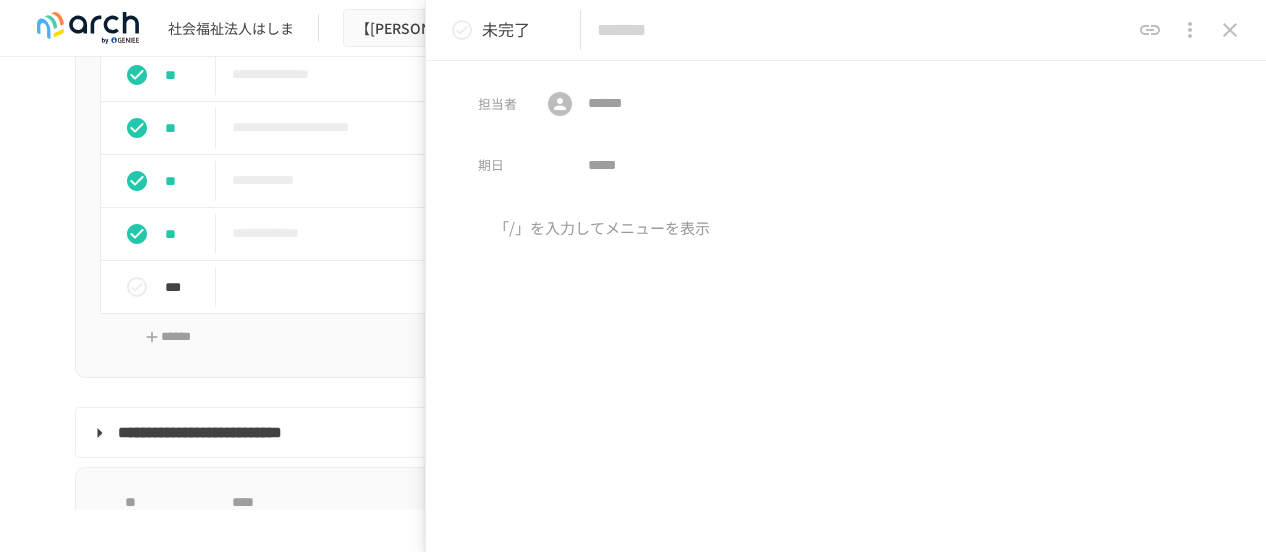 click at bounding box center [863, 30] 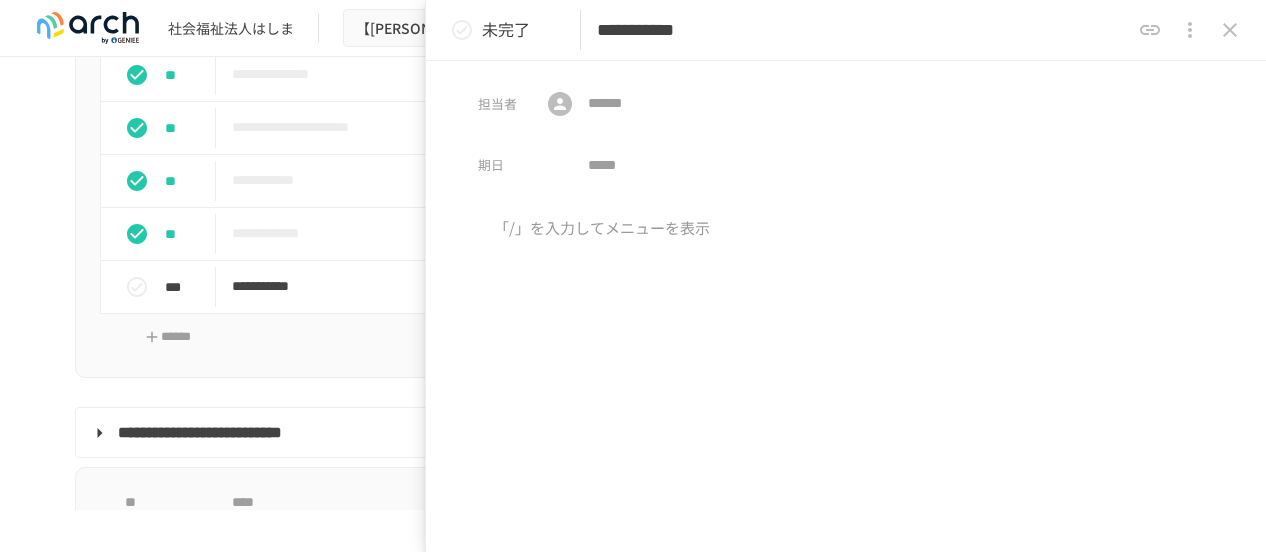 type on "**********" 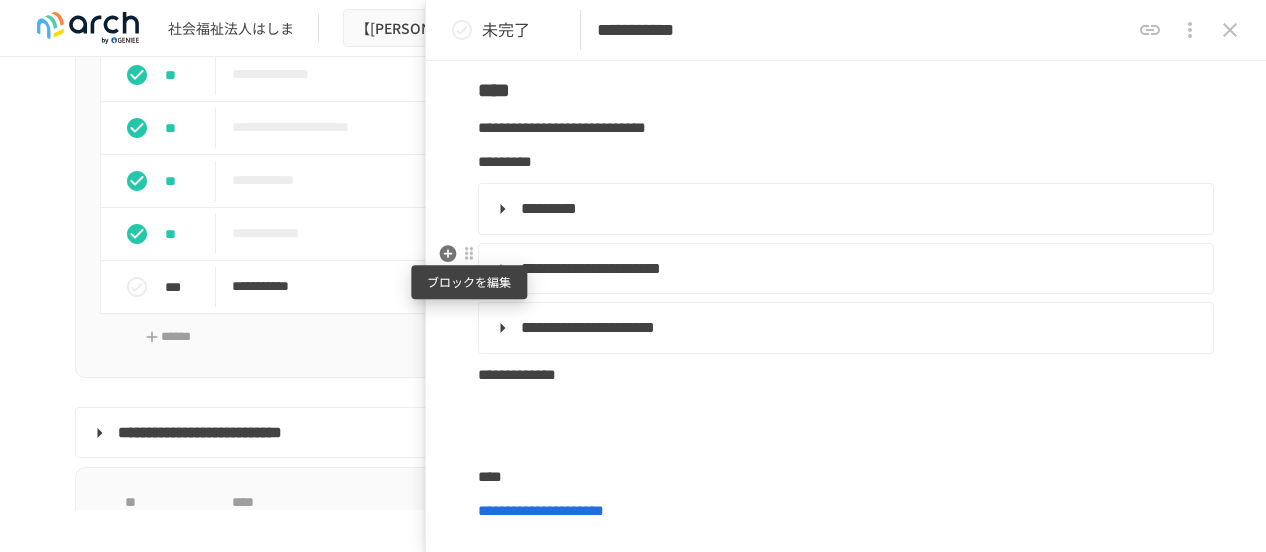 click at bounding box center (469, 254) 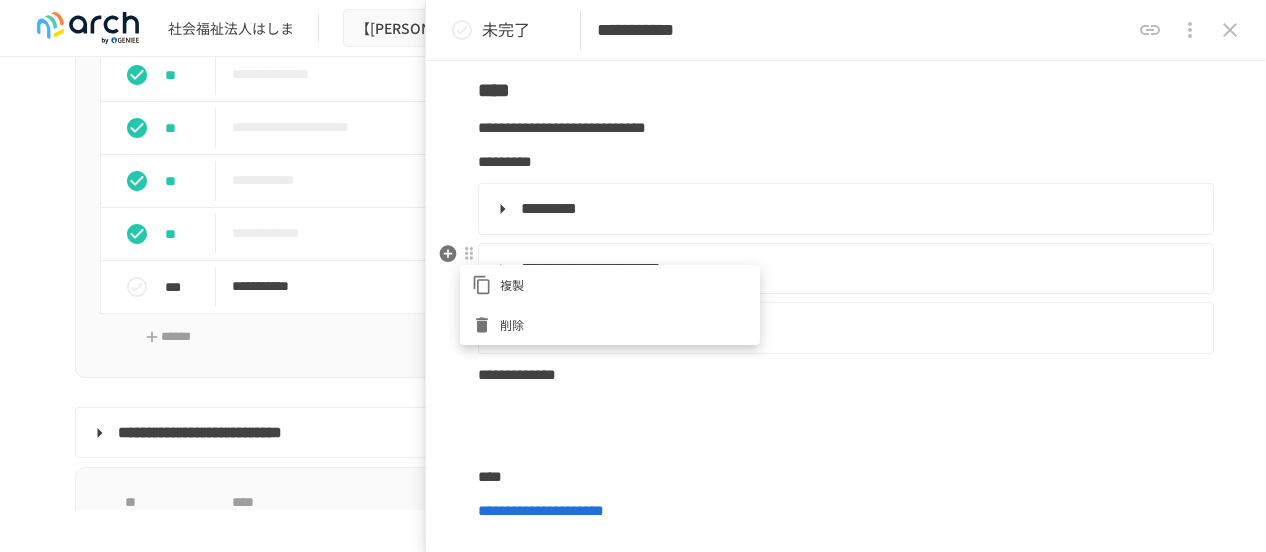 click on "削除" at bounding box center [624, 324] 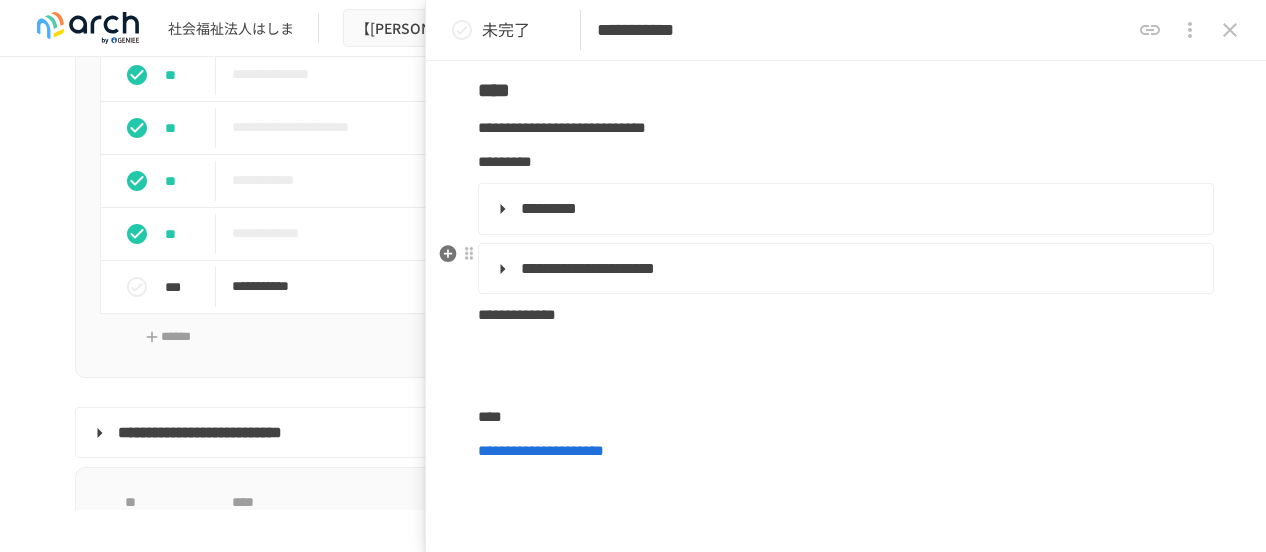click on "**********" at bounding box center (588, 268) 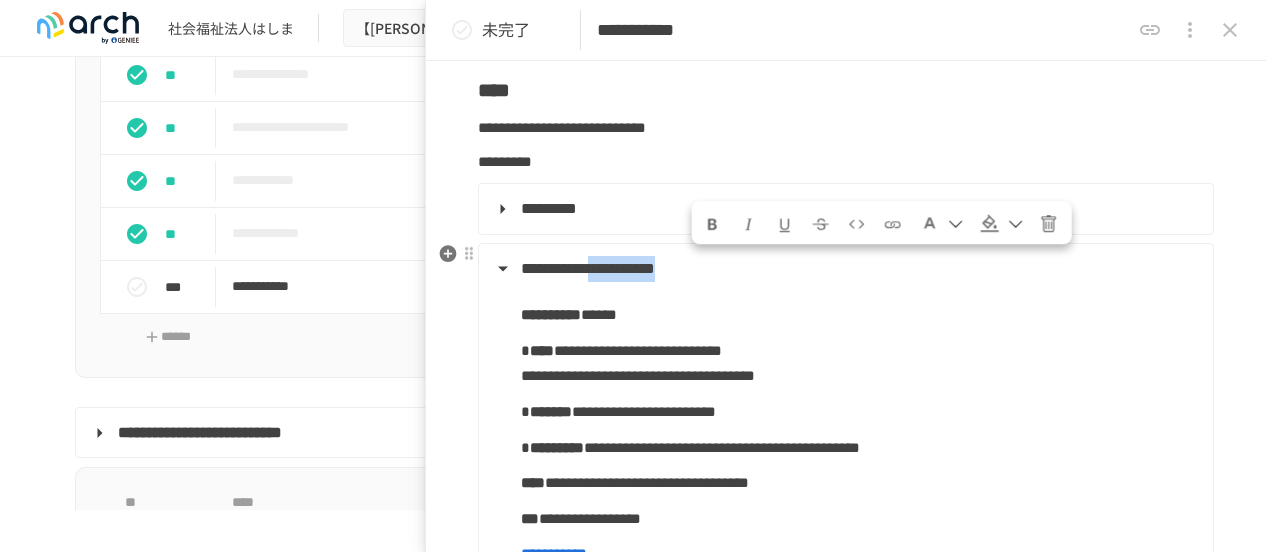 drag, startPoint x: 690, startPoint y: 269, endPoint x: 869, endPoint y: 267, distance: 179.01117 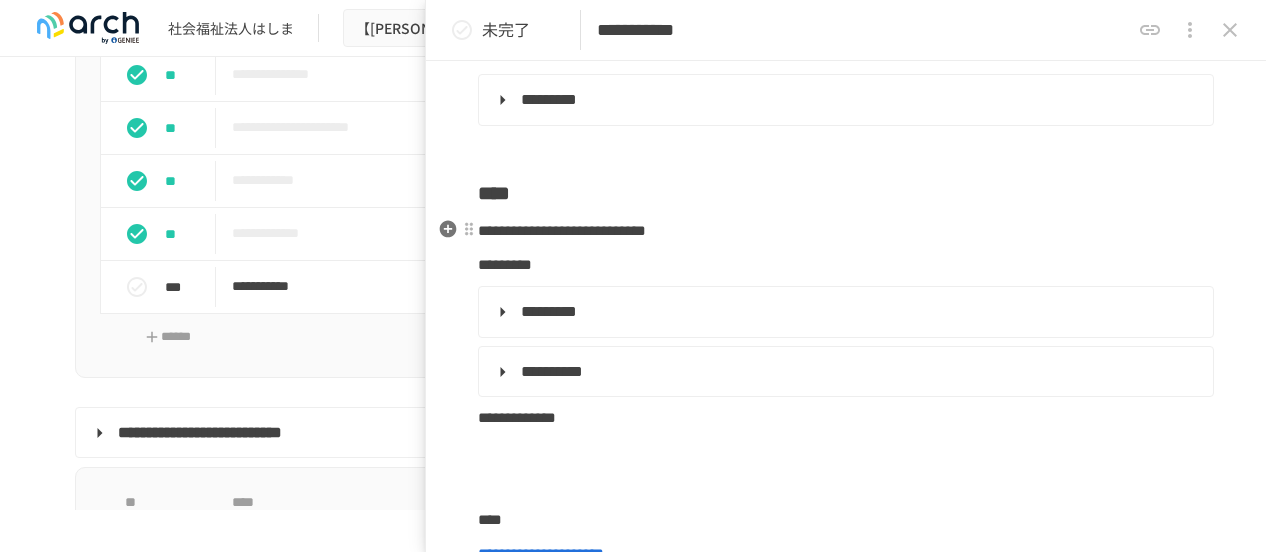 scroll, scrollTop: 29, scrollLeft: 0, axis: vertical 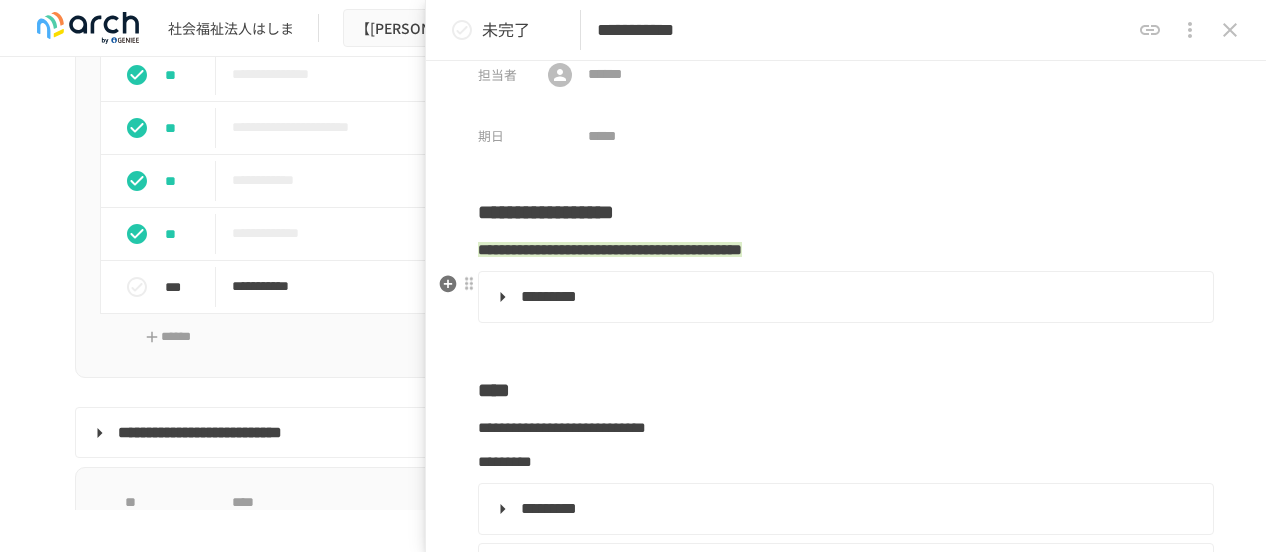 click on "*********" at bounding box center (844, 297) 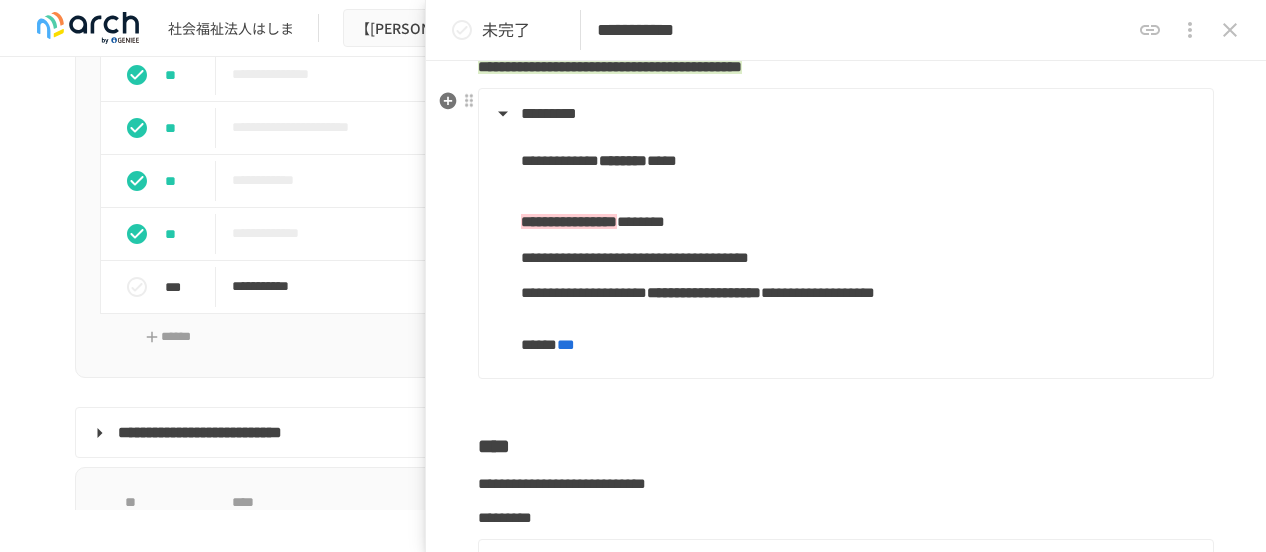 scroll, scrollTop: 229, scrollLeft: 0, axis: vertical 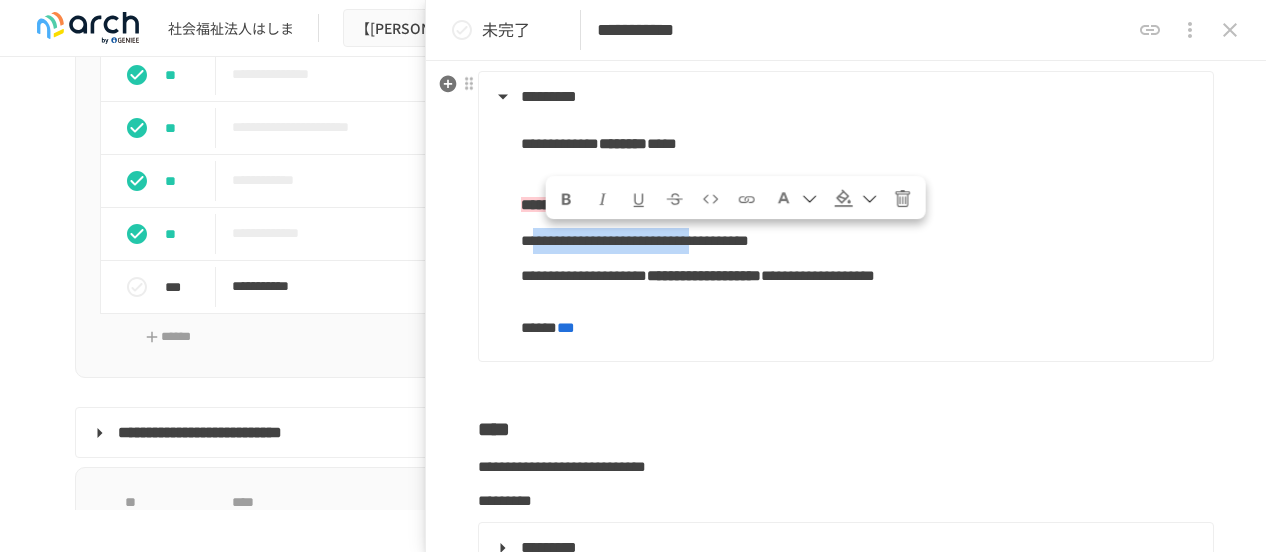 drag, startPoint x: 556, startPoint y: 243, endPoint x: 938, endPoint y: 246, distance: 382.01178 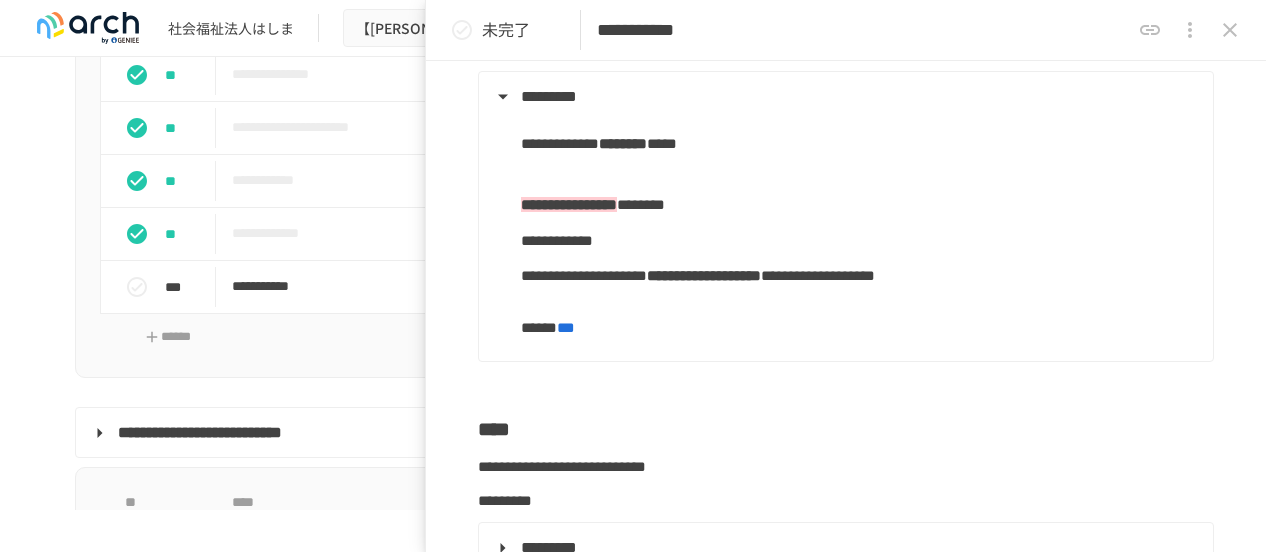 type 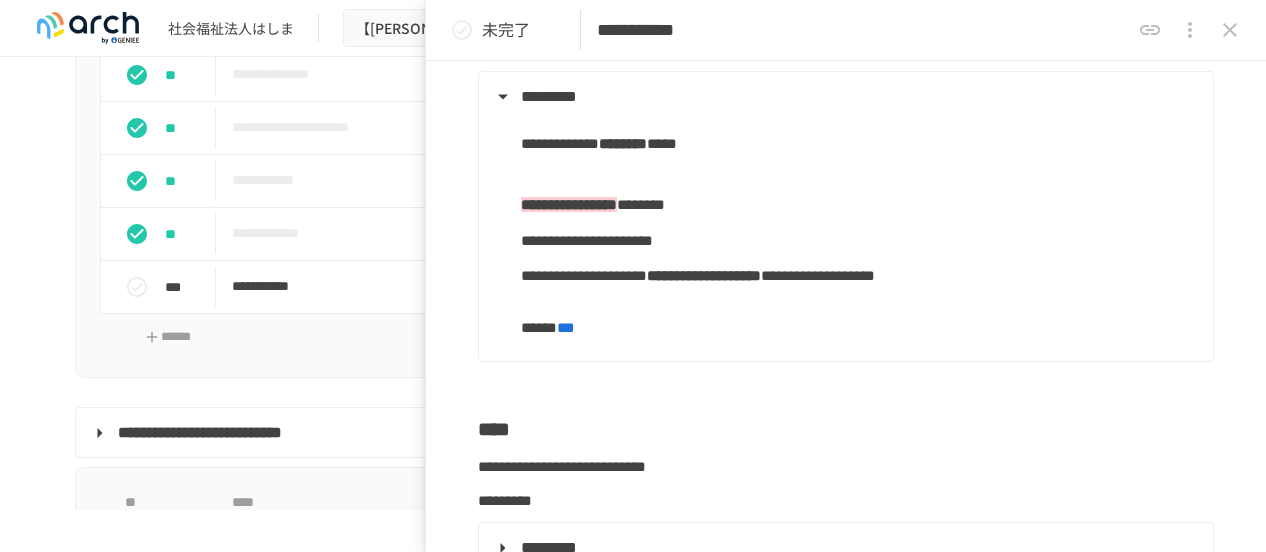 click at bounding box center (1230, 30) 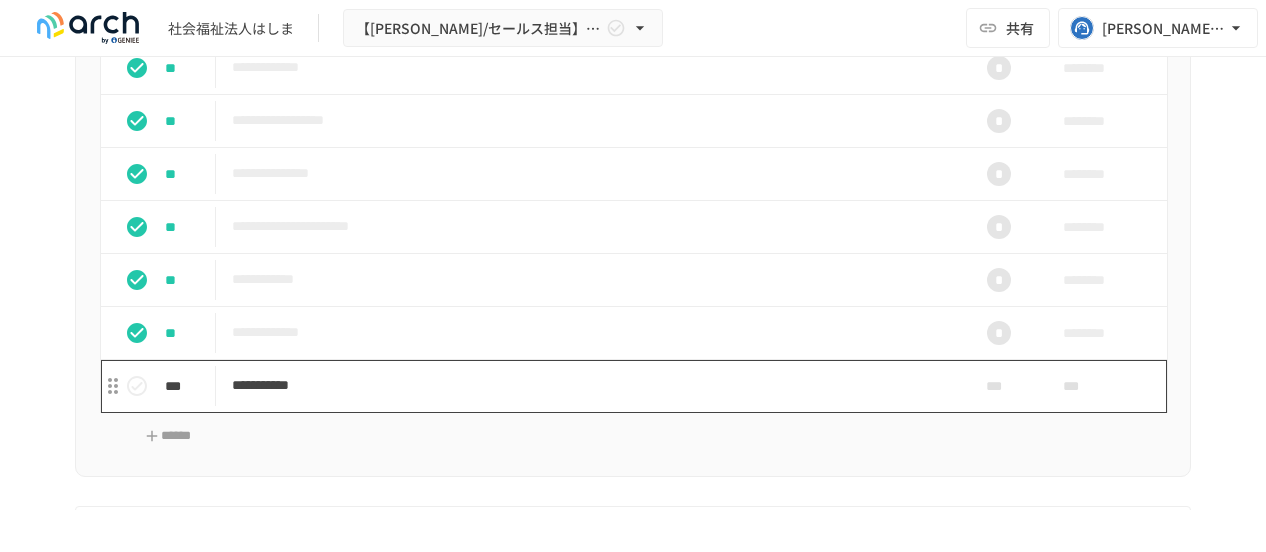scroll, scrollTop: 1978, scrollLeft: 0, axis: vertical 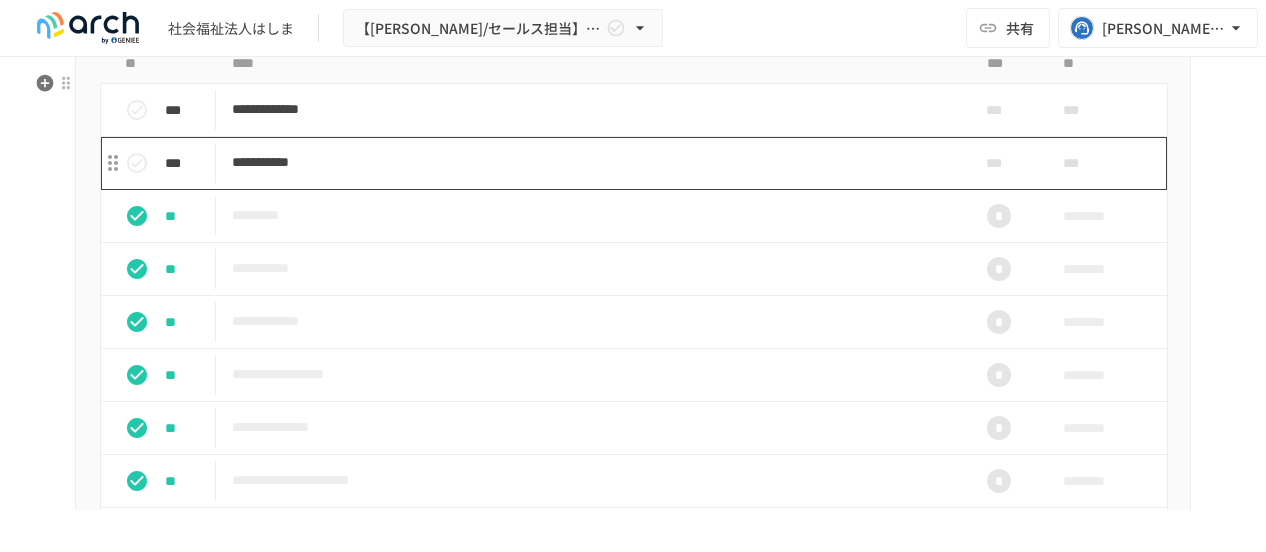 click on "**********" at bounding box center (591, 162) 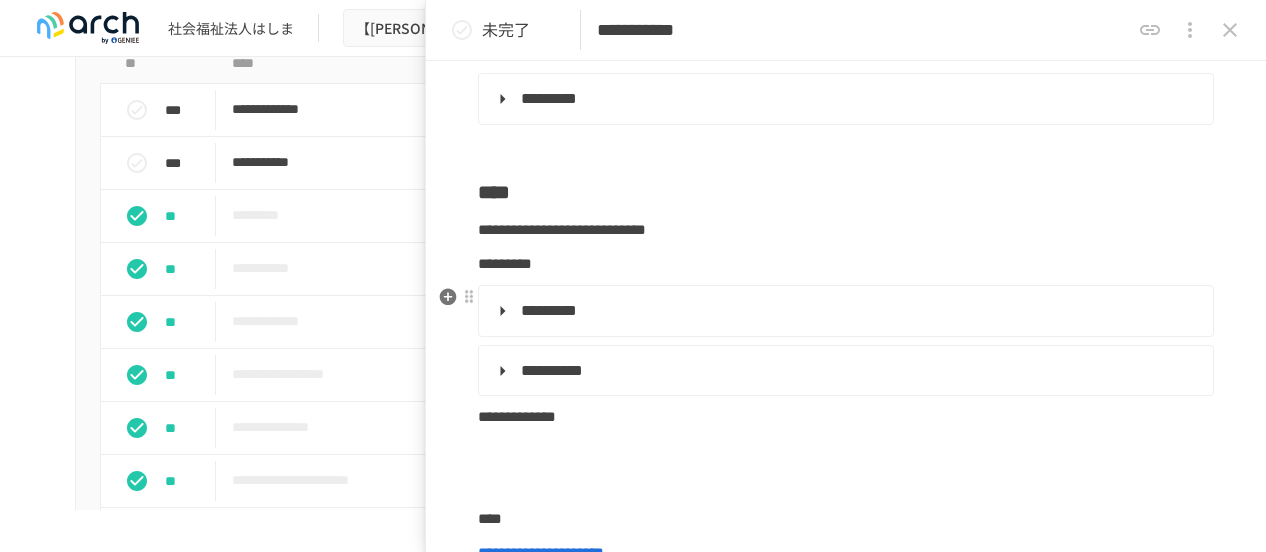 scroll, scrollTop: 100, scrollLeft: 0, axis: vertical 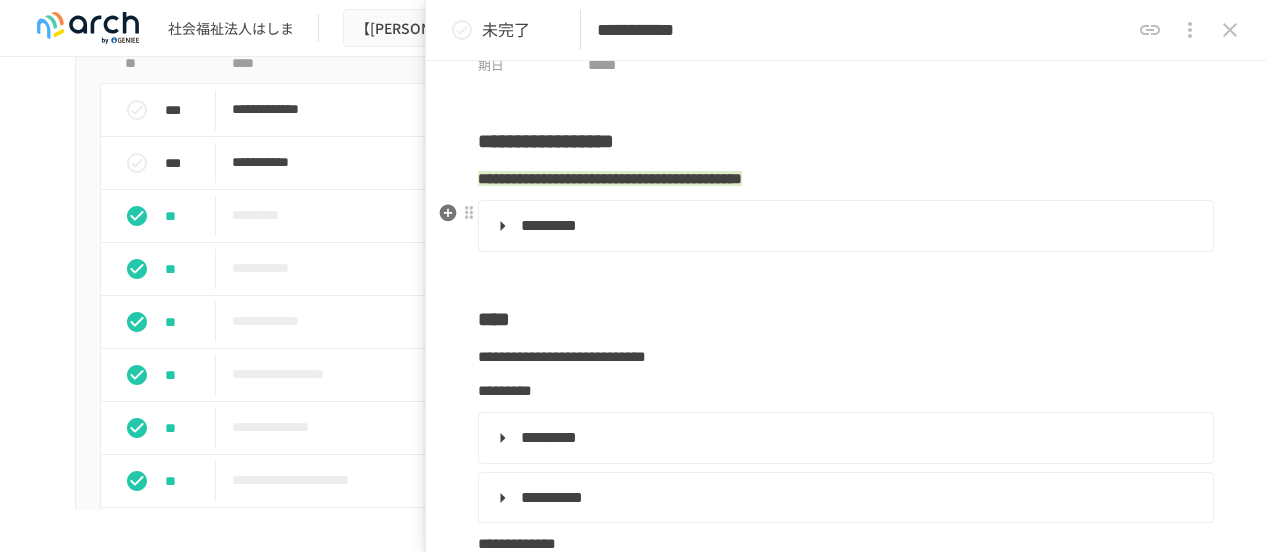 click on "*********" at bounding box center (844, 226) 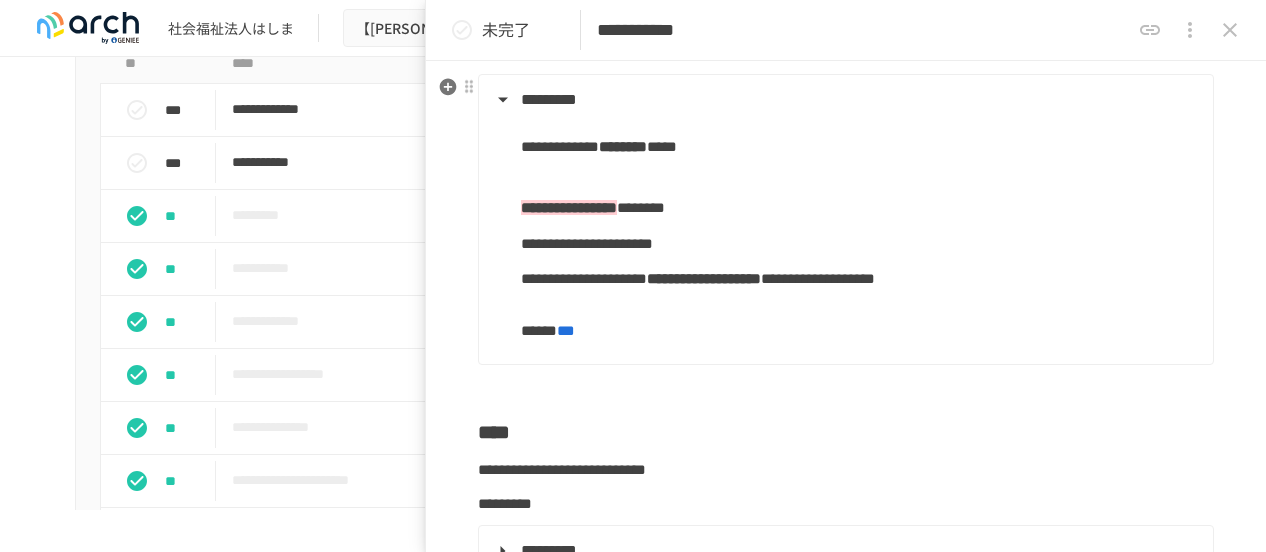 scroll, scrollTop: 300, scrollLeft: 0, axis: vertical 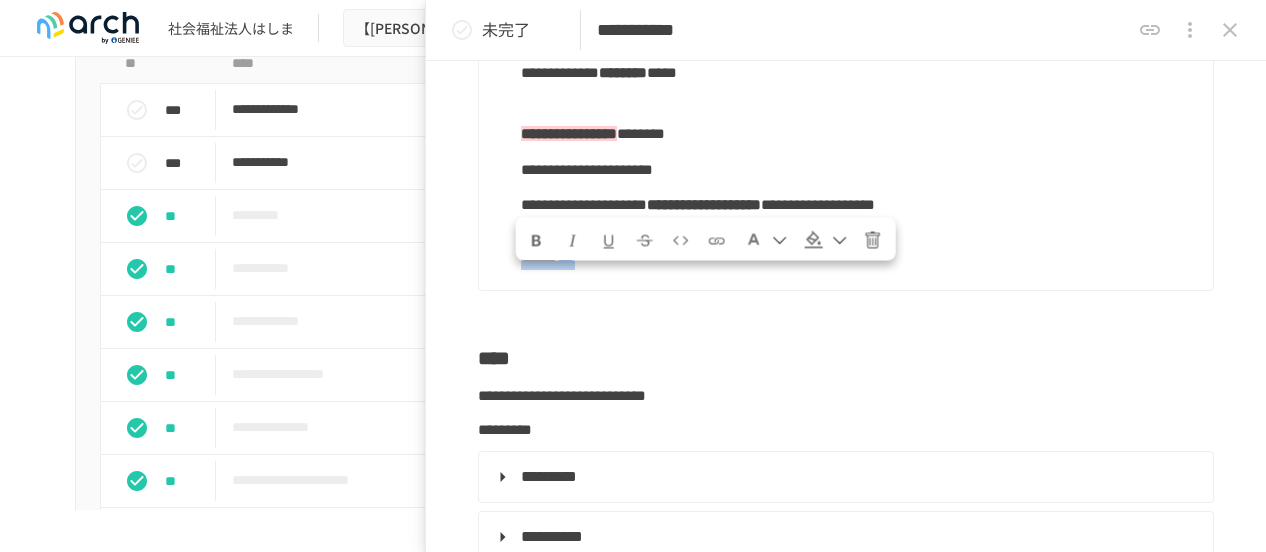 drag, startPoint x: 688, startPoint y: 289, endPoint x: 516, endPoint y: 292, distance: 172.02615 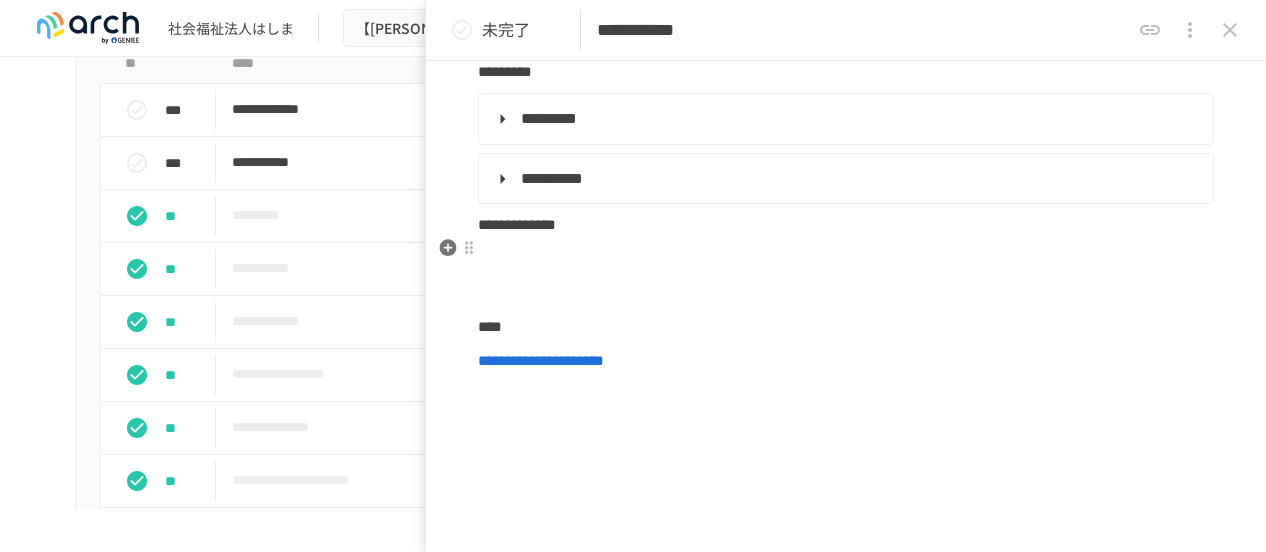 scroll, scrollTop: 700, scrollLeft: 0, axis: vertical 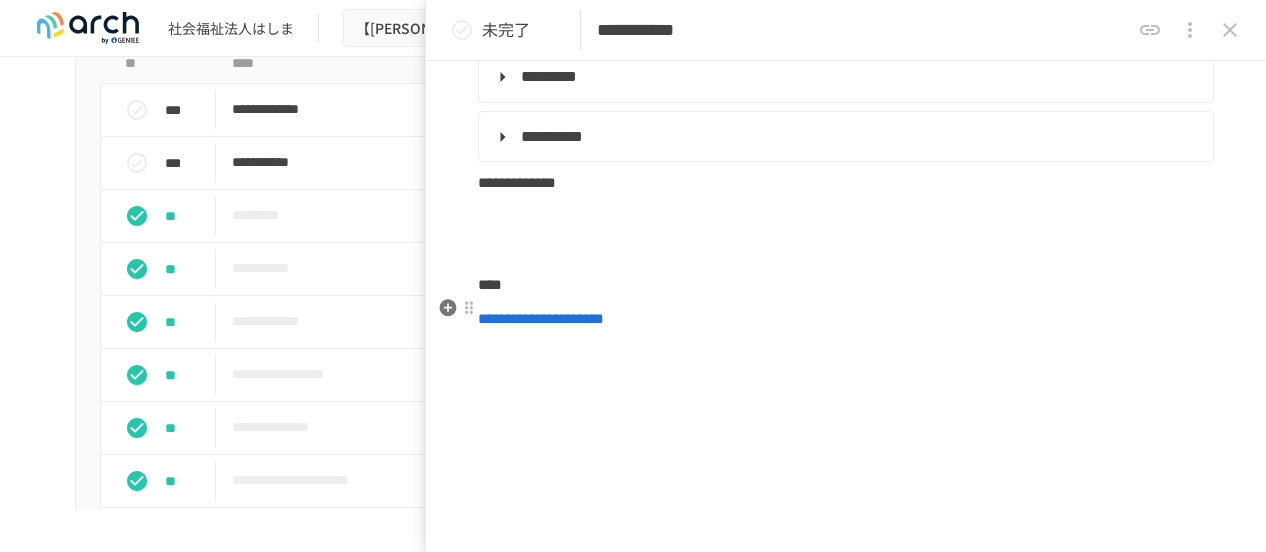 click on "****" at bounding box center (846, 285) 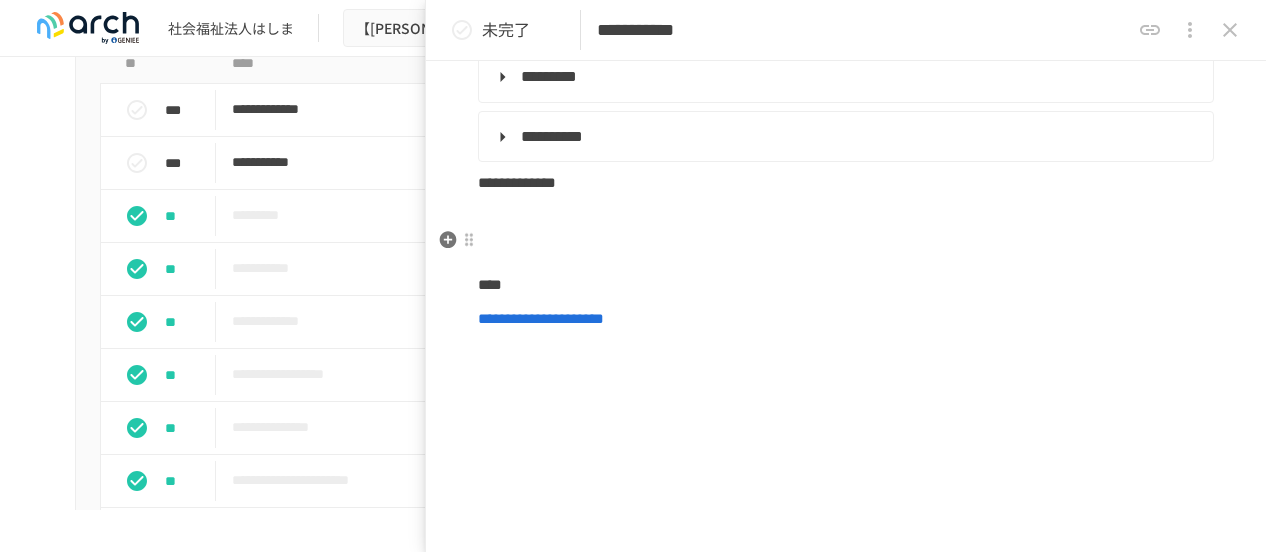 click at bounding box center (846, 217) 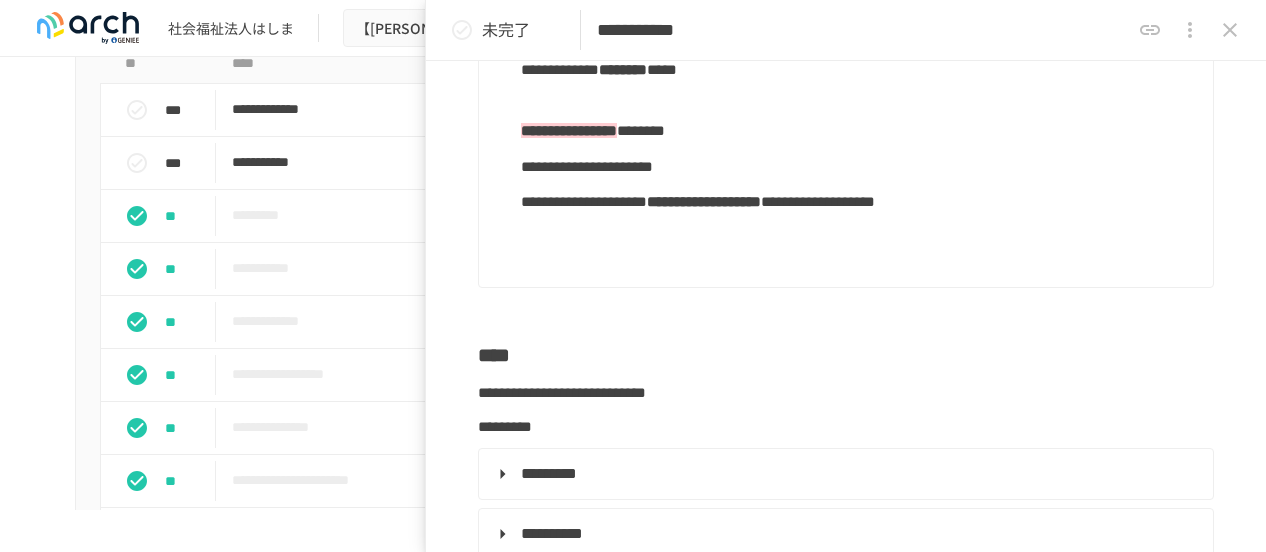 scroll, scrollTop: 300, scrollLeft: 0, axis: vertical 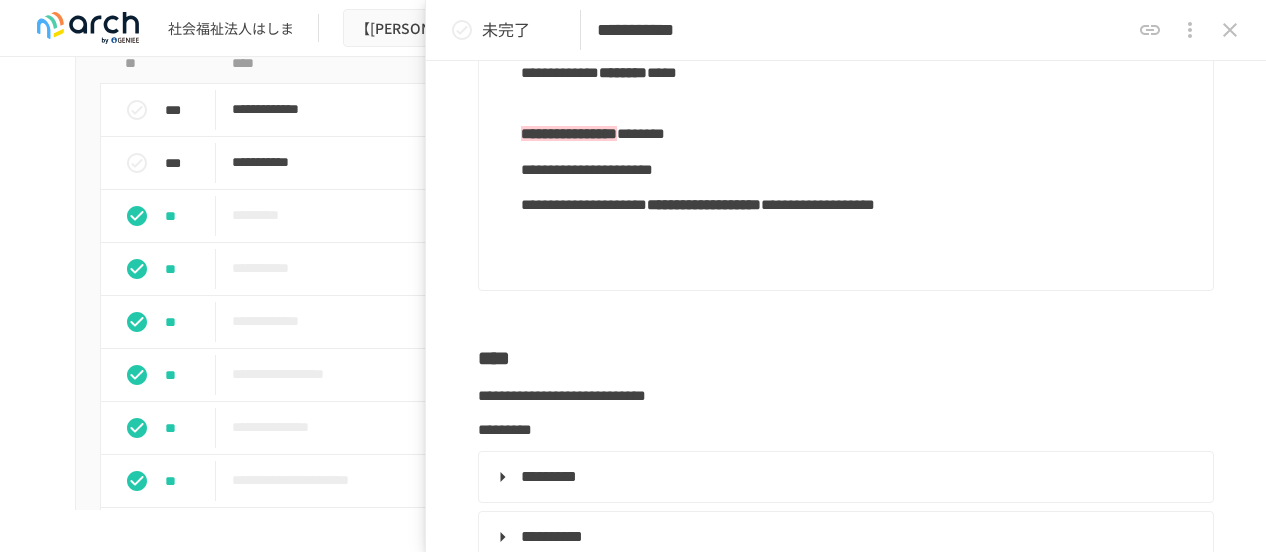 click on "**********" at bounding box center (859, 230) 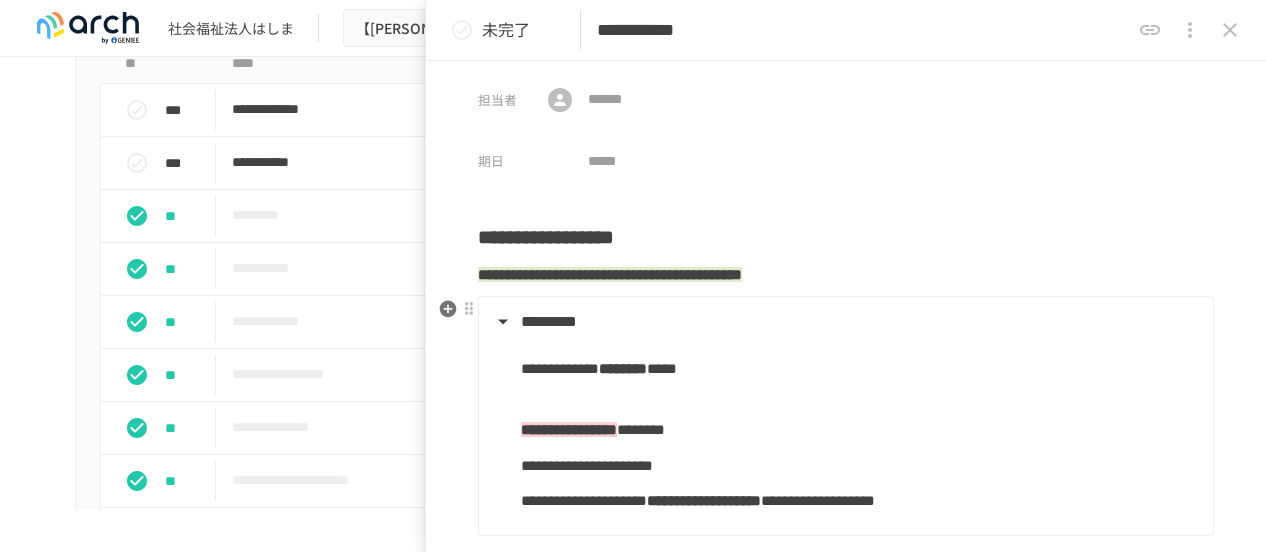 scroll, scrollTop: 0, scrollLeft: 0, axis: both 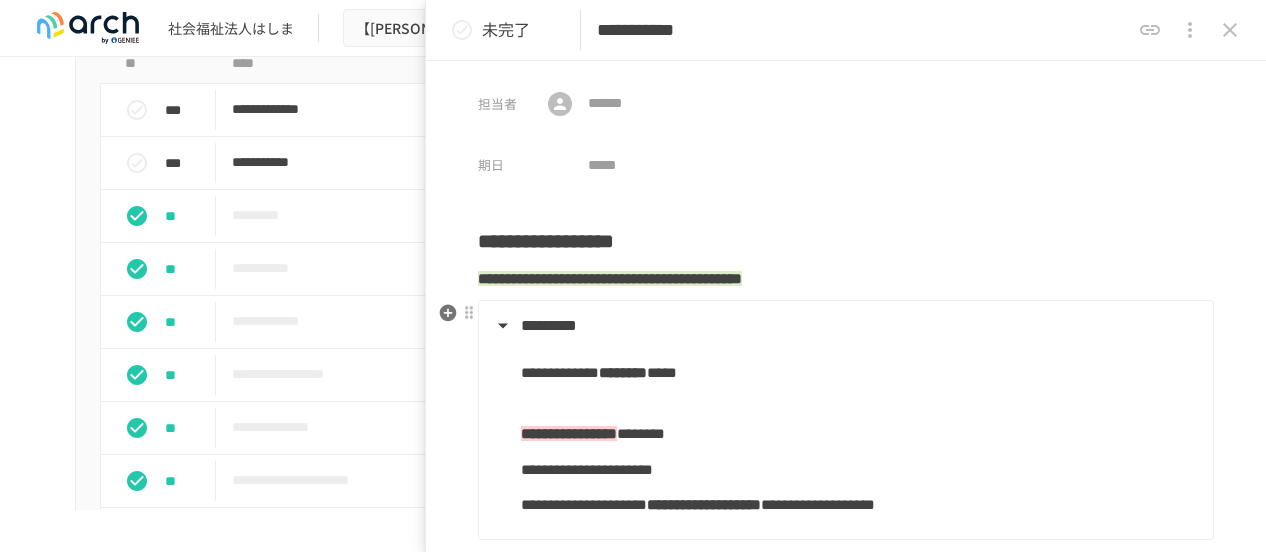 click on "**********" at bounding box center (846, 420) 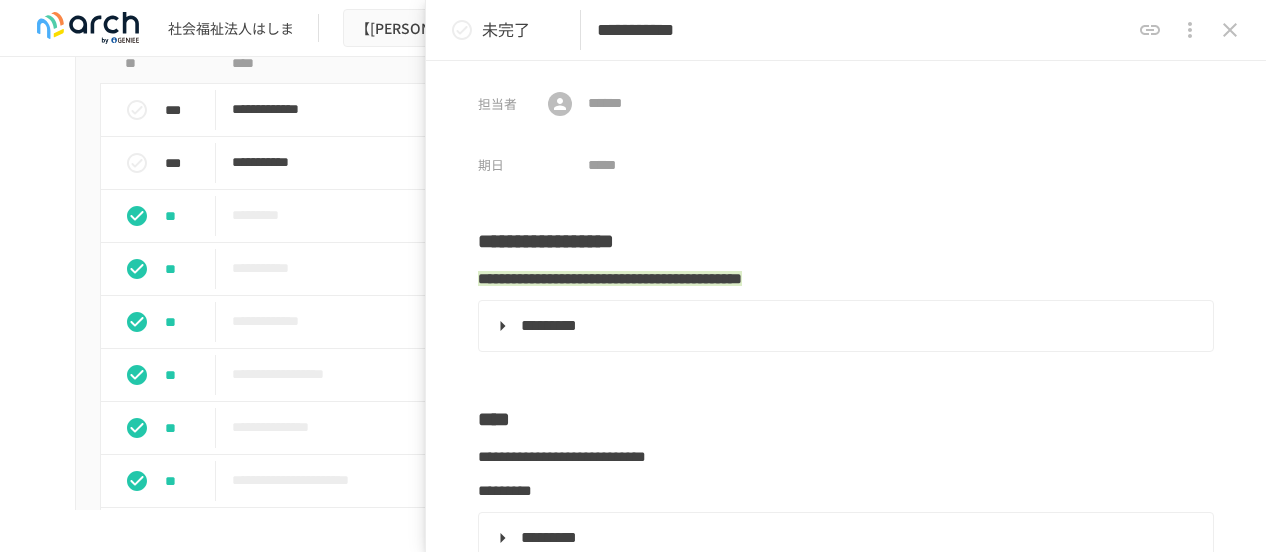 drag, startPoint x: 1222, startPoint y: 33, endPoint x: 1240, endPoint y: 23, distance: 20.59126 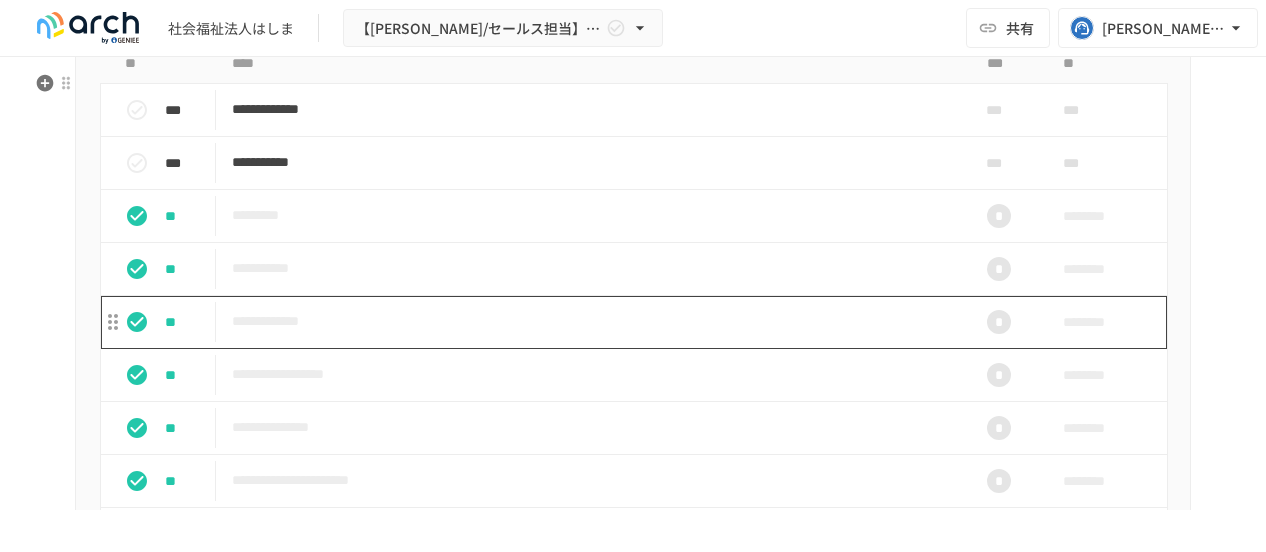 click on "**********" at bounding box center (591, 321) 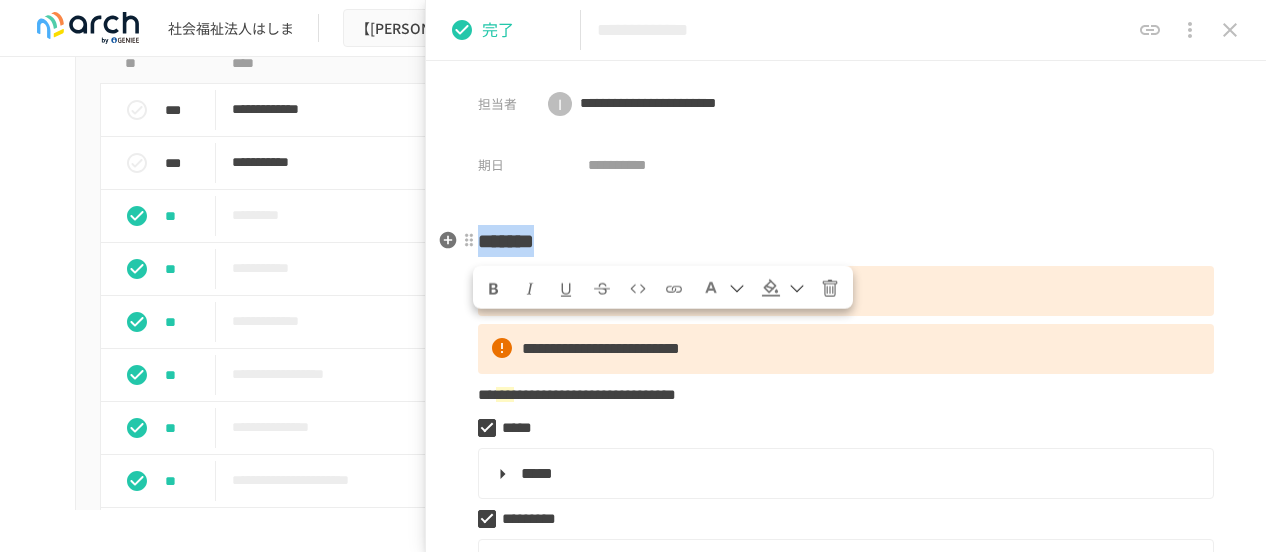 drag, startPoint x: 620, startPoint y: 242, endPoint x: 487, endPoint y: 235, distance: 133.18408 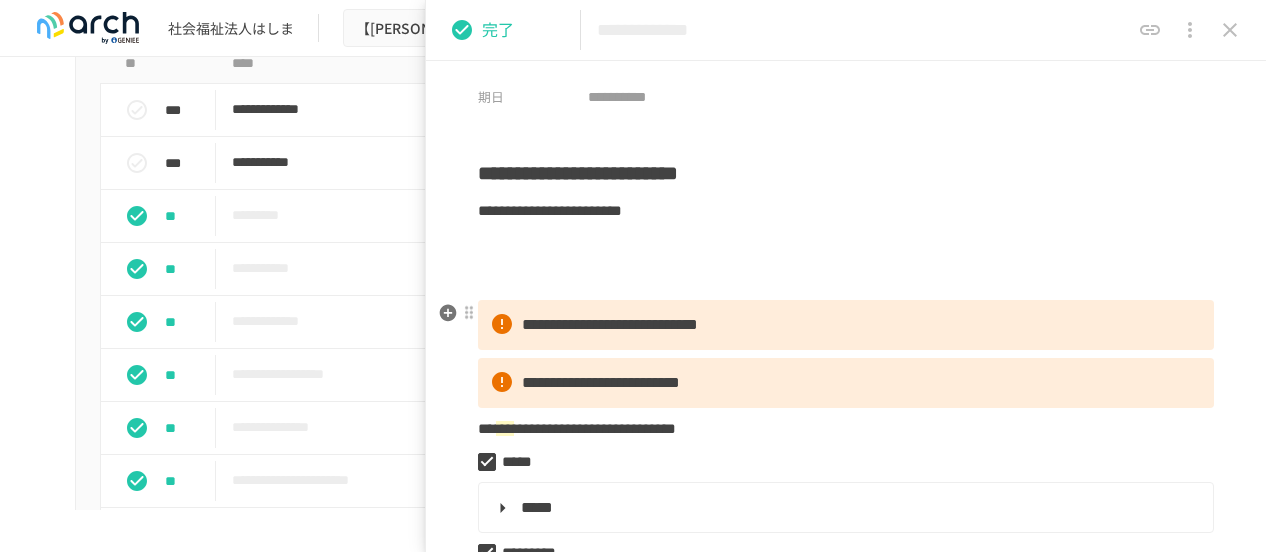 scroll, scrollTop: 100, scrollLeft: 0, axis: vertical 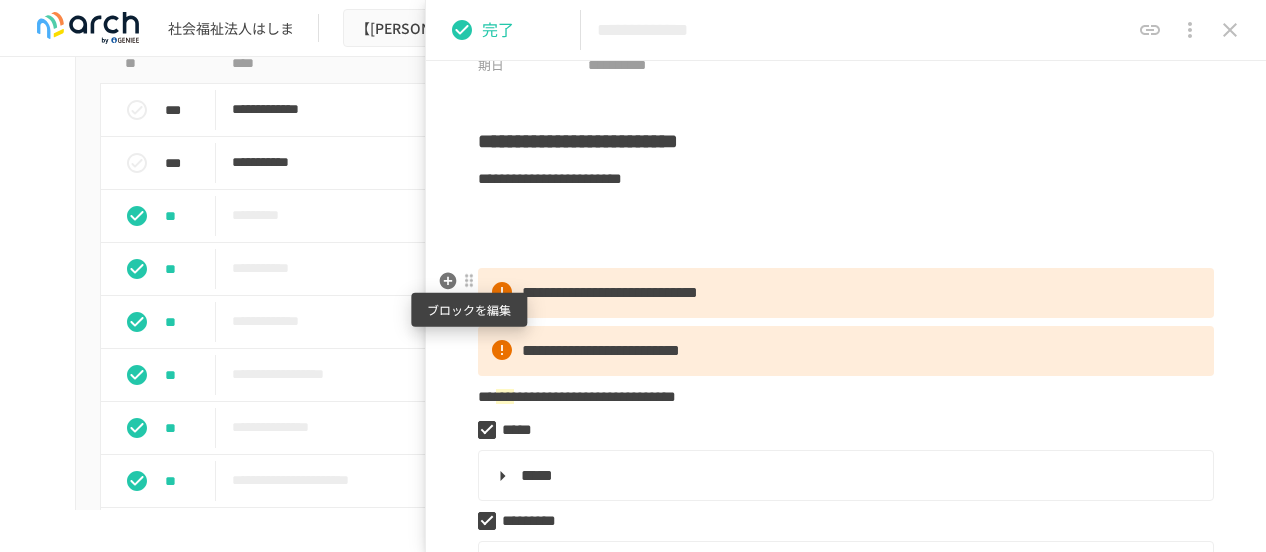 click at bounding box center (469, 281) 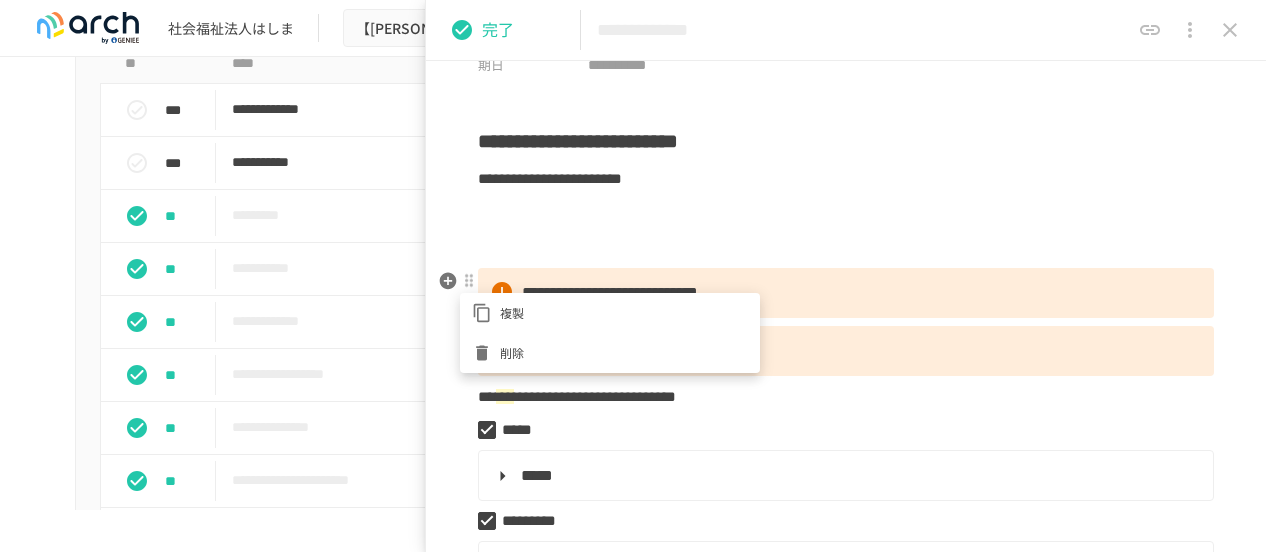 click on "削除" at bounding box center (610, 353) 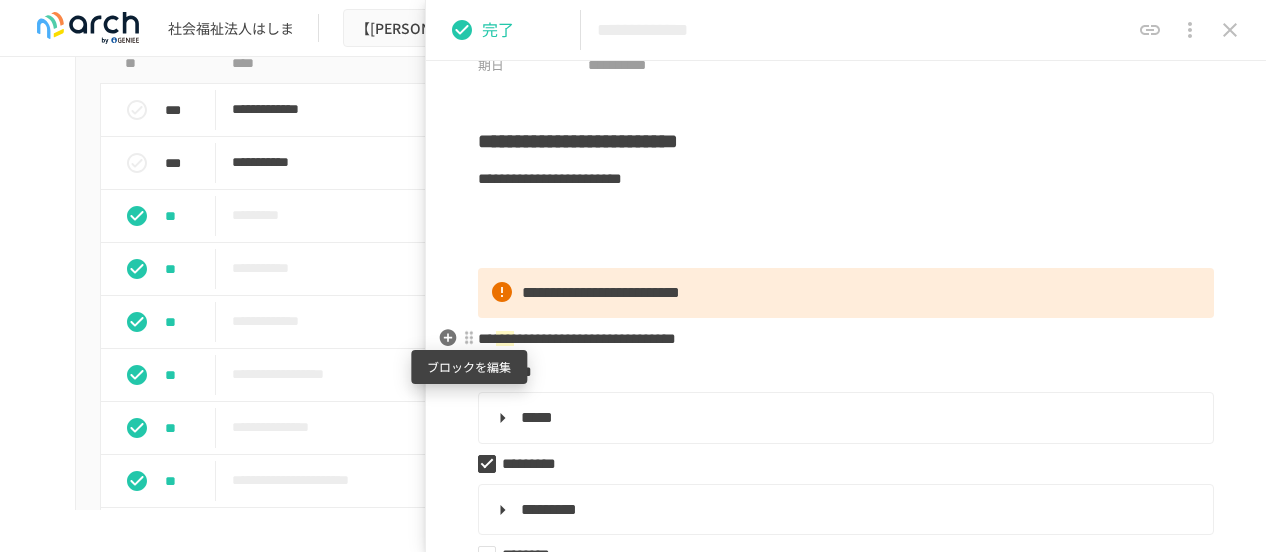click at bounding box center (469, 338) 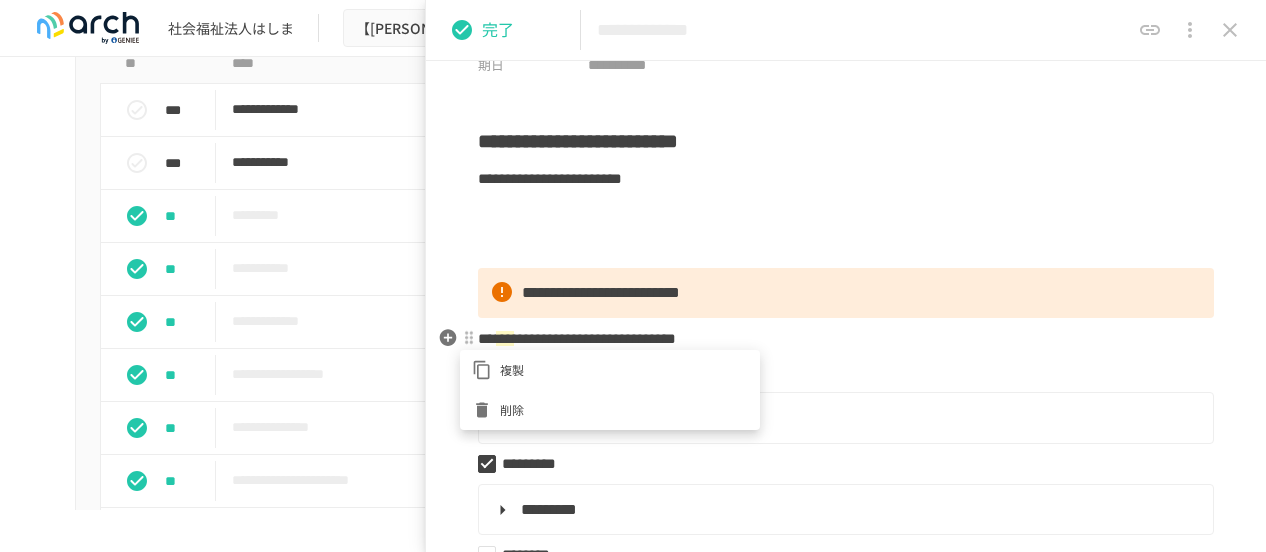 click on "削除" at bounding box center [624, 409] 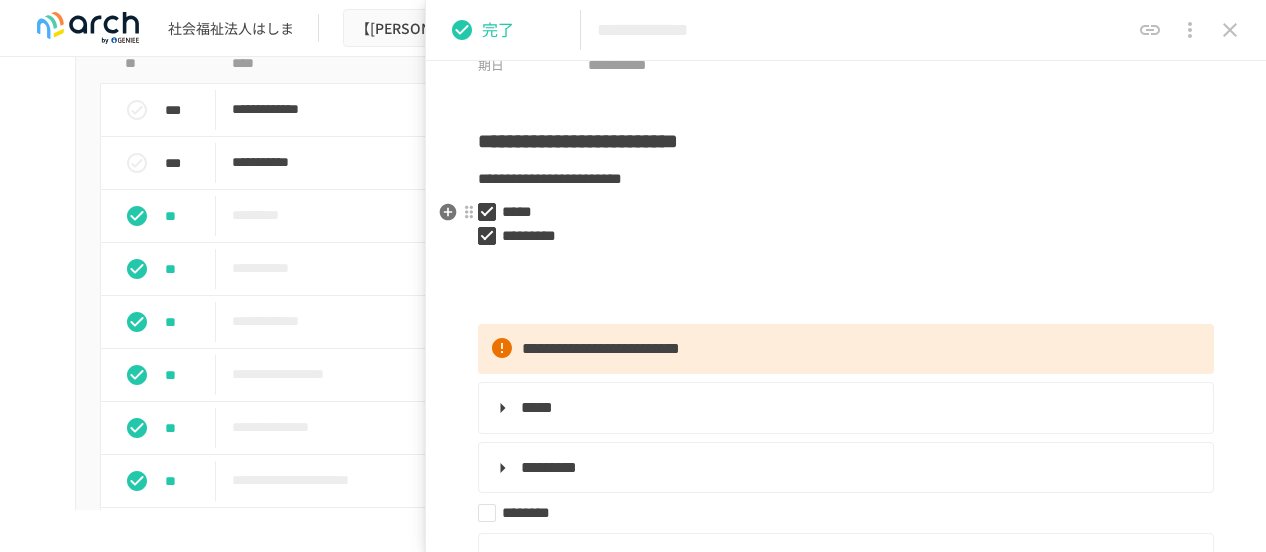 click on "*****" at bounding box center [838, 212] 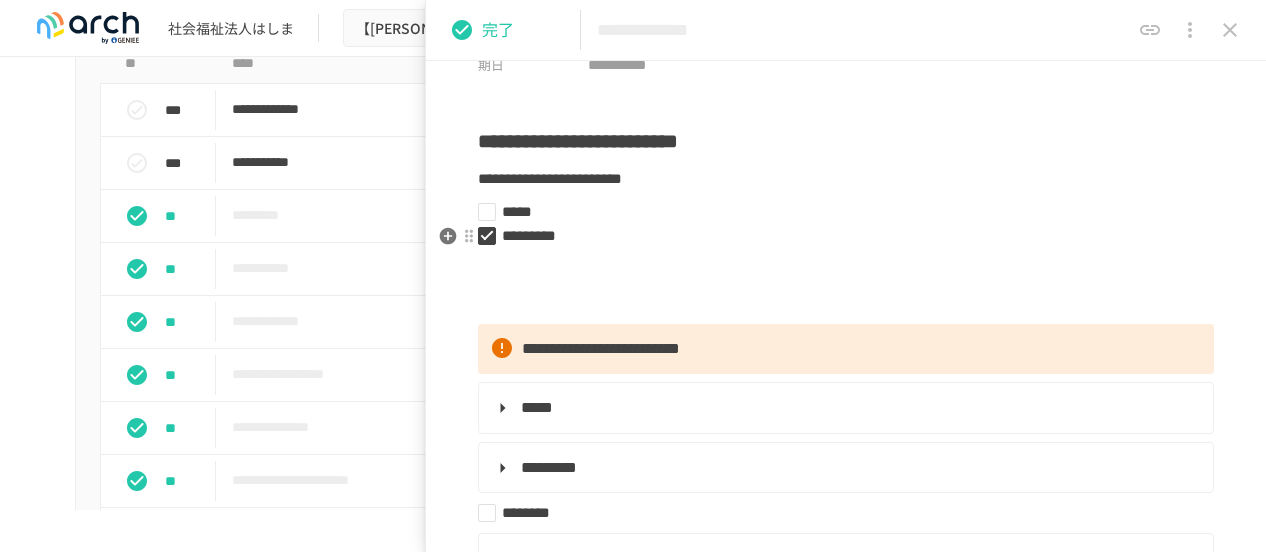 click on "*********" at bounding box center [838, 236] 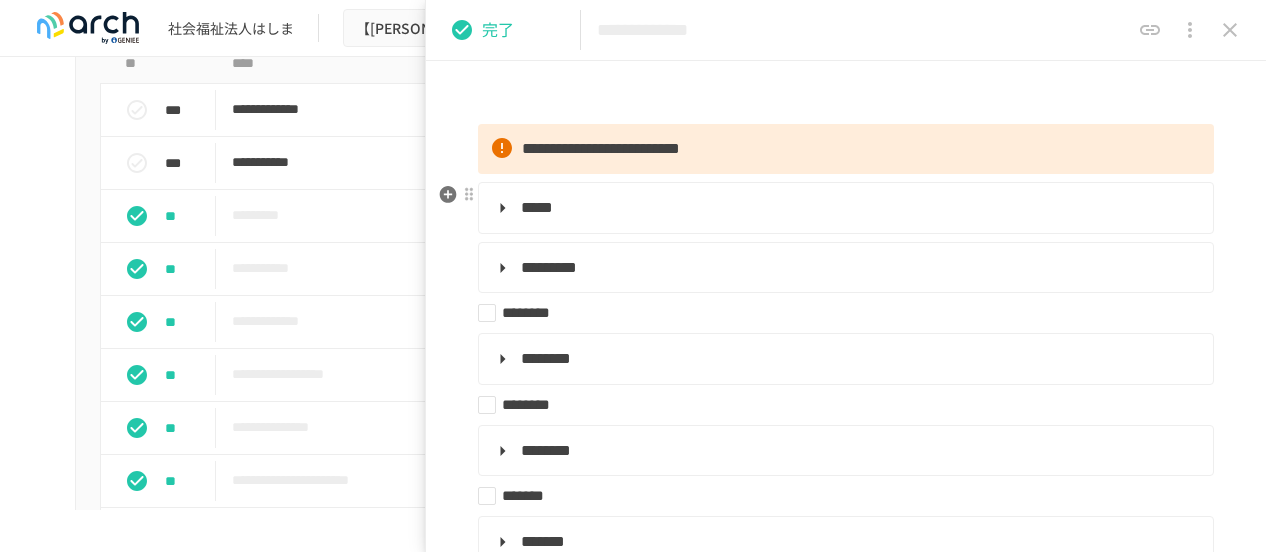 scroll, scrollTop: 400, scrollLeft: 0, axis: vertical 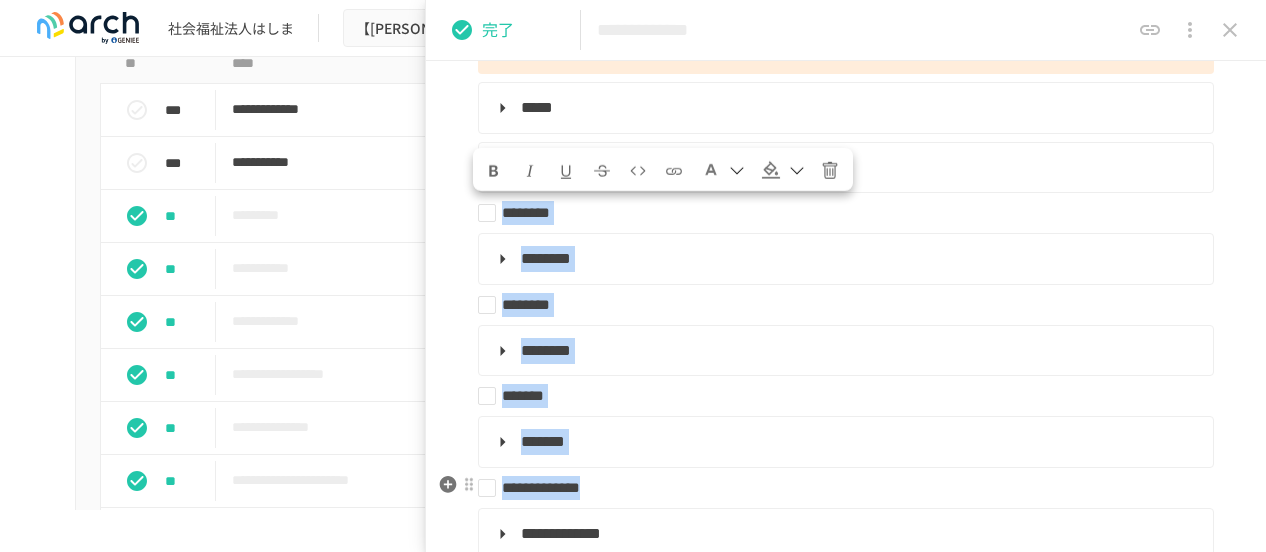 drag, startPoint x: 509, startPoint y: 221, endPoint x: 698, endPoint y: 495, distance: 332.86185 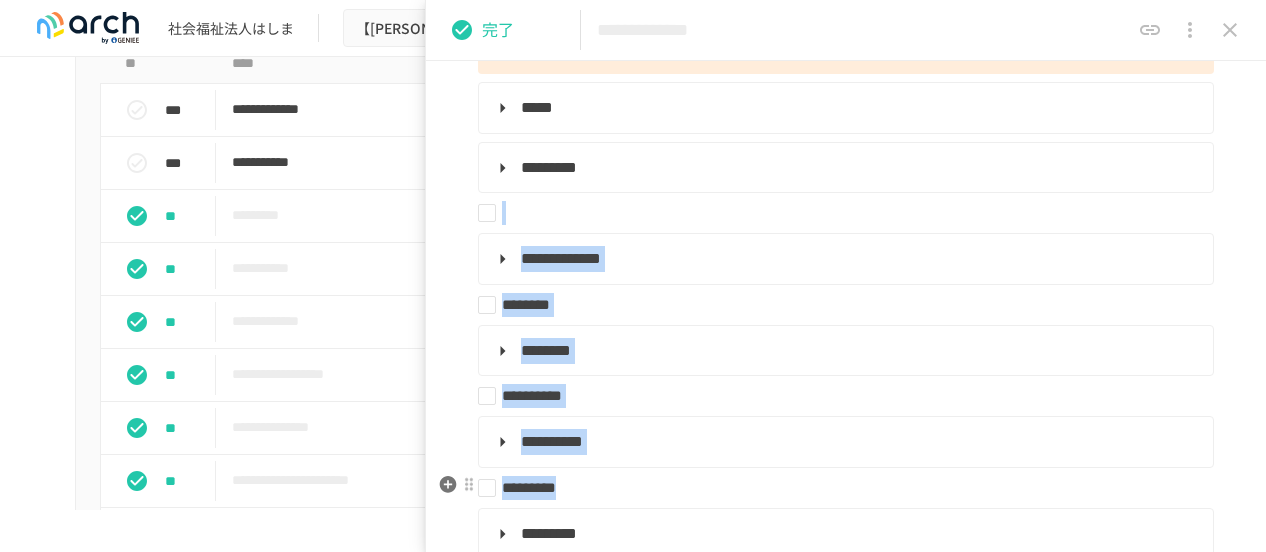 drag, startPoint x: 572, startPoint y: 217, endPoint x: 635, endPoint y: 495, distance: 285.04913 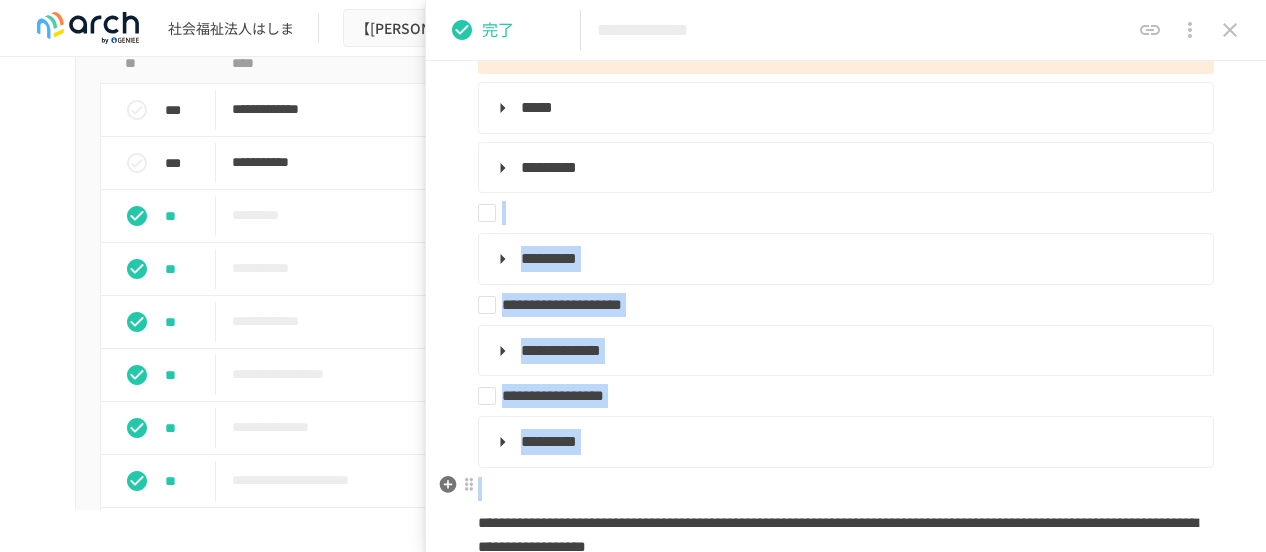 drag, startPoint x: 534, startPoint y: 215, endPoint x: 534, endPoint y: 474, distance: 259 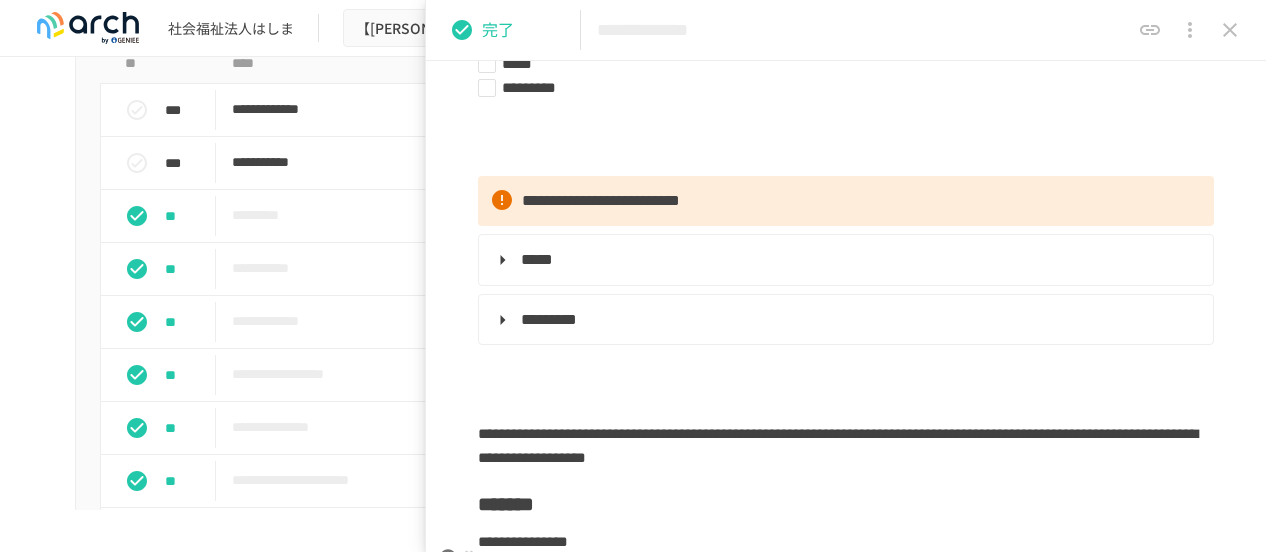 scroll, scrollTop: 100, scrollLeft: 0, axis: vertical 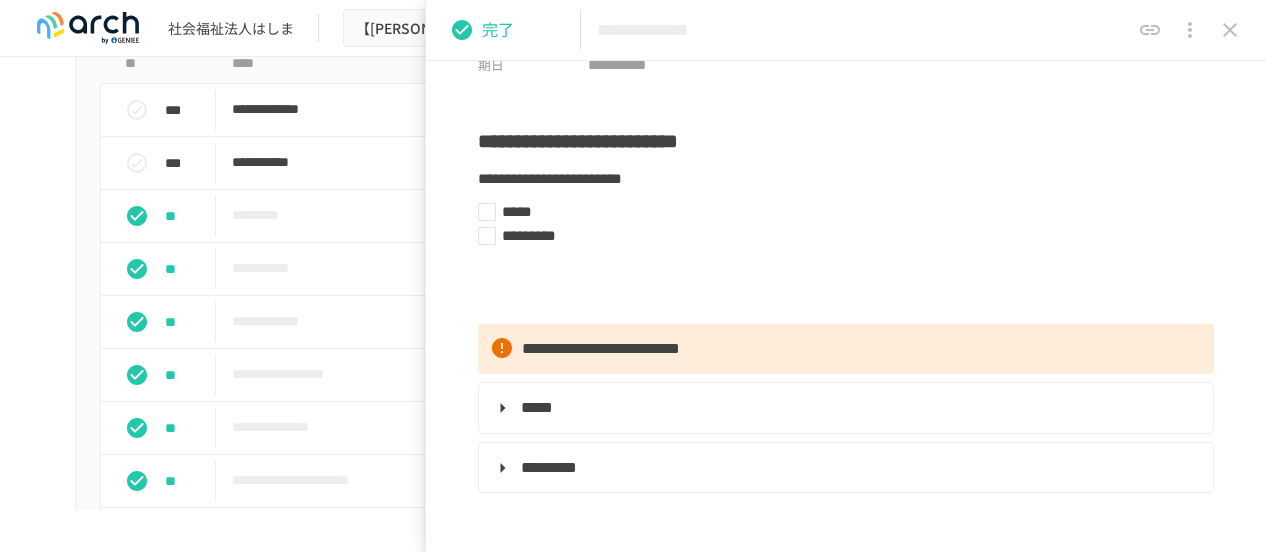 click 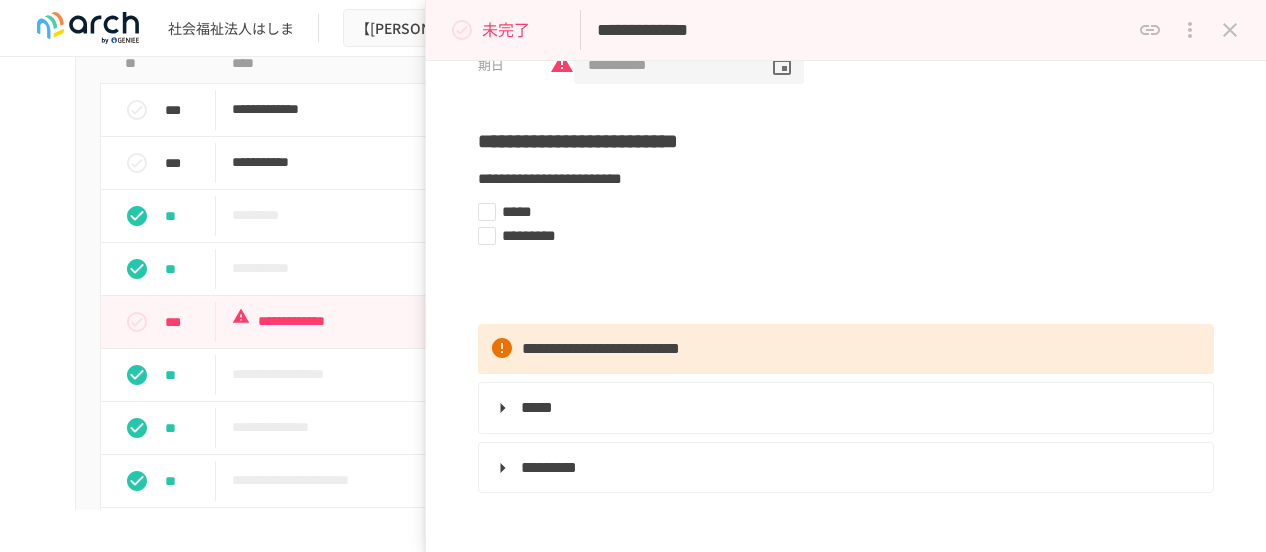 click on "**********" at bounding box center [664, 66] 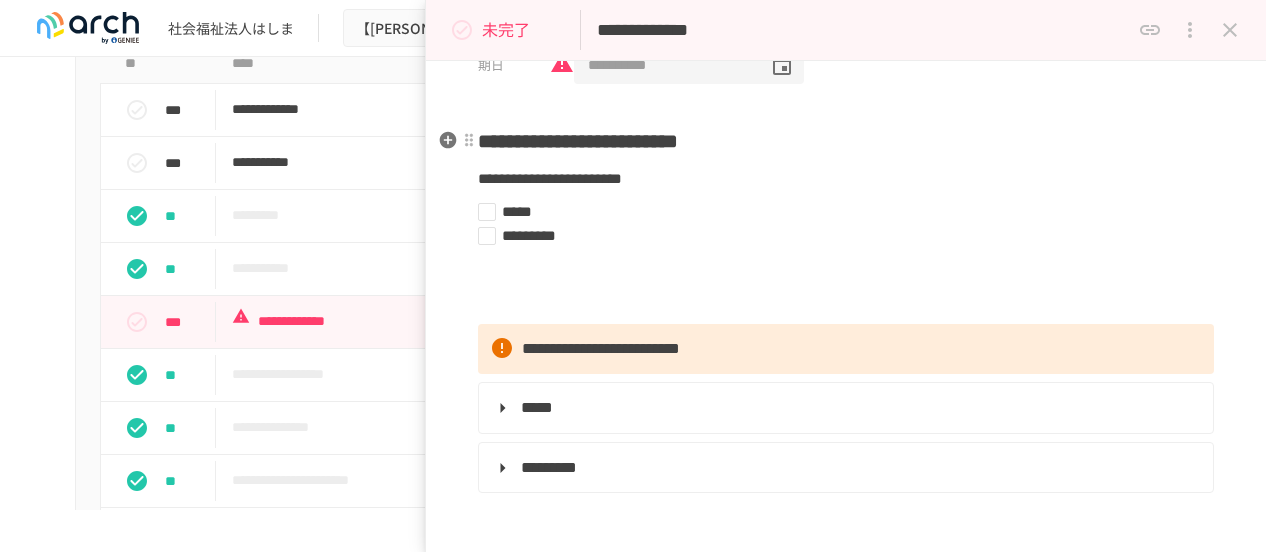 scroll, scrollTop: 0, scrollLeft: 0, axis: both 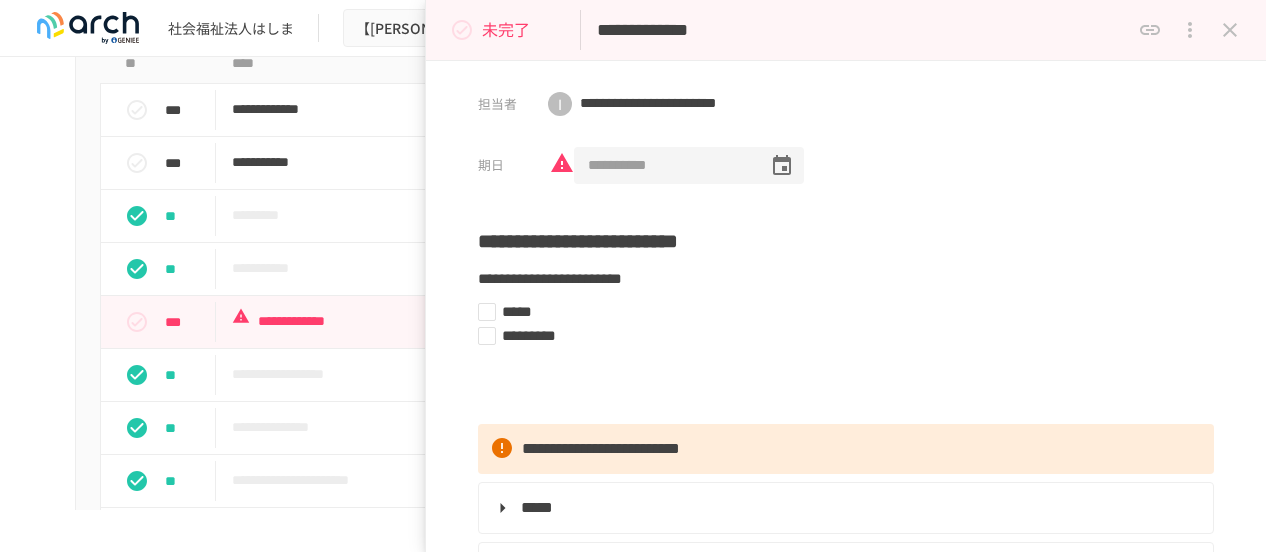 click 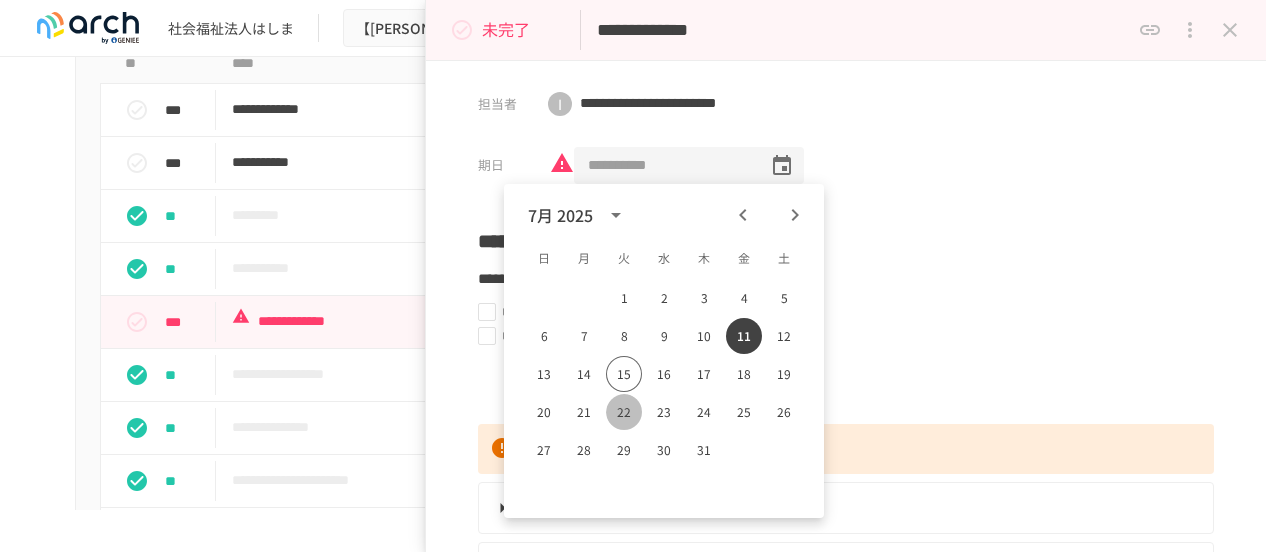 click on "22" at bounding box center (624, 412) 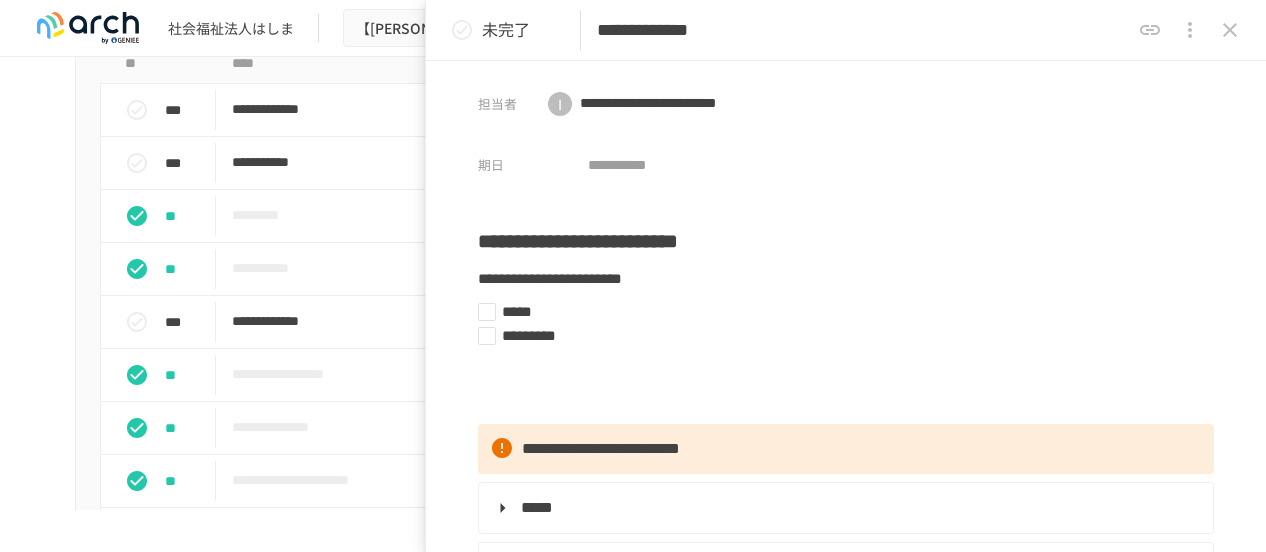 type on "**********" 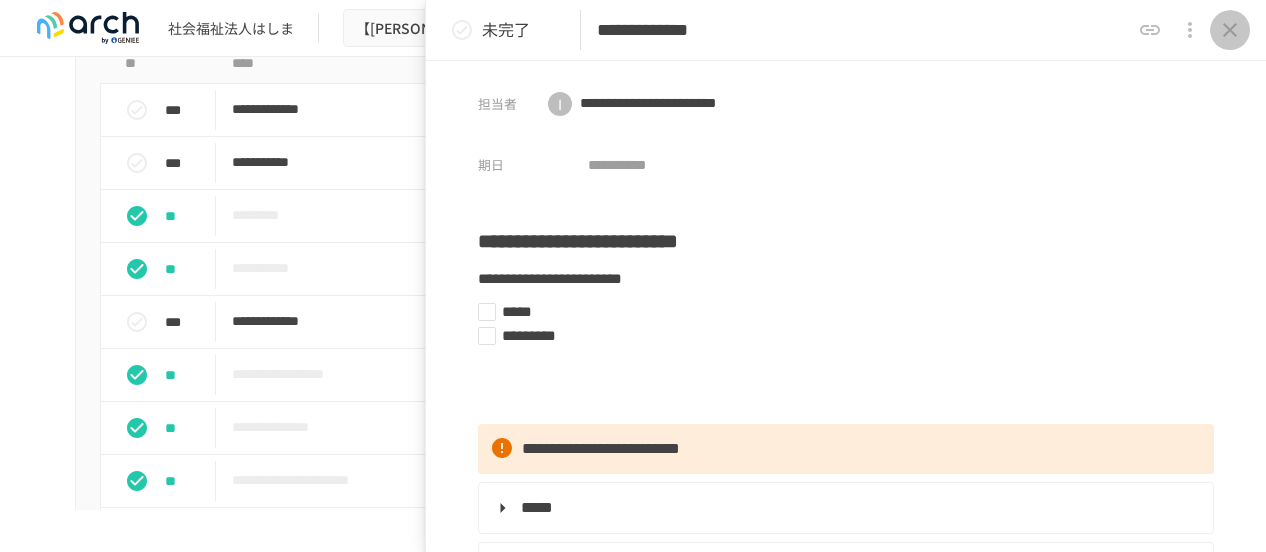 click 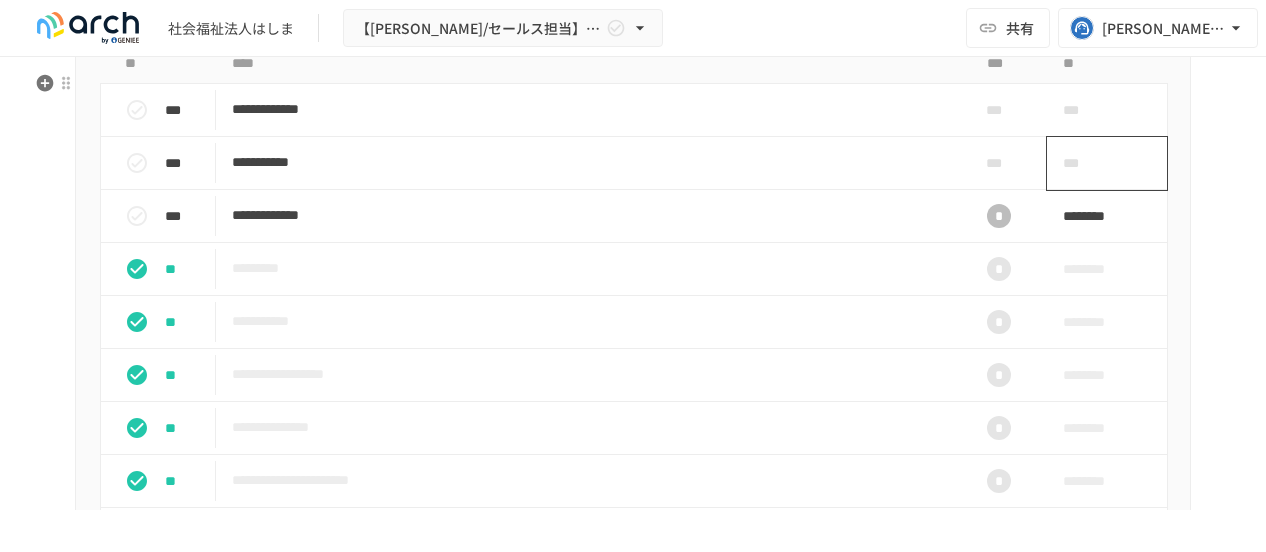 click on "***" at bounding box center [1084, 163] 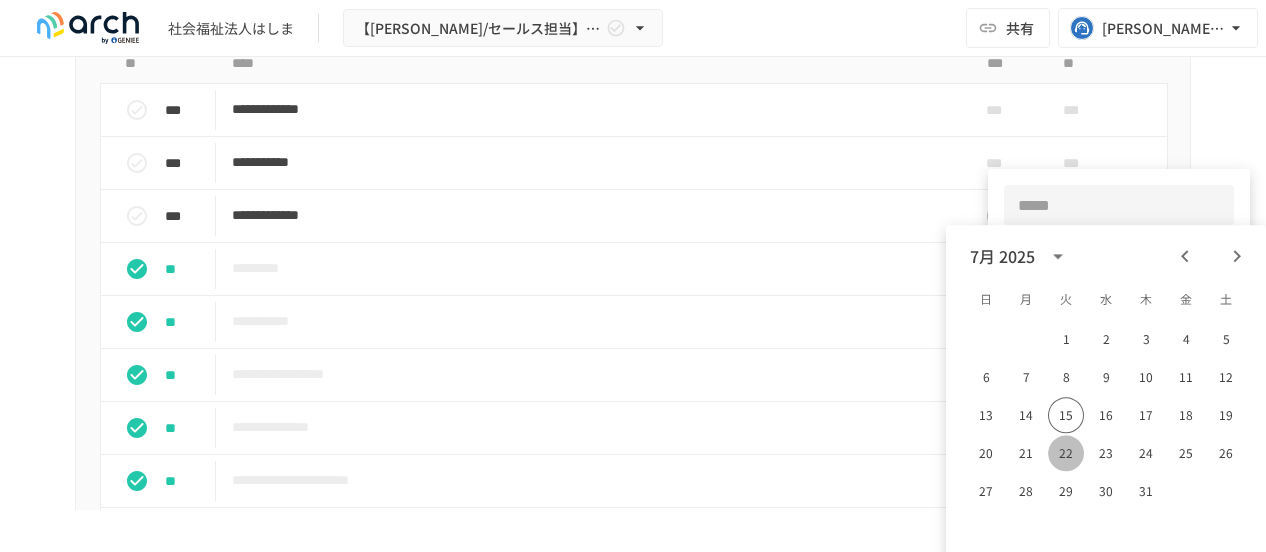 click on "22" at bounding box center (1066, 453) 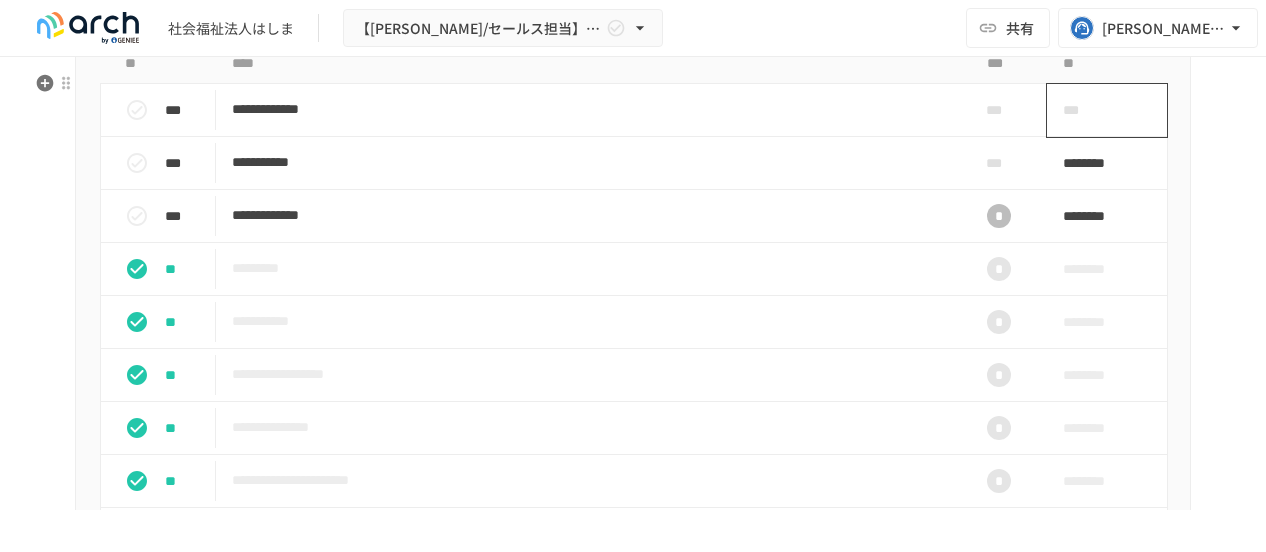 click on "***" at bounding box center (1084, 110) 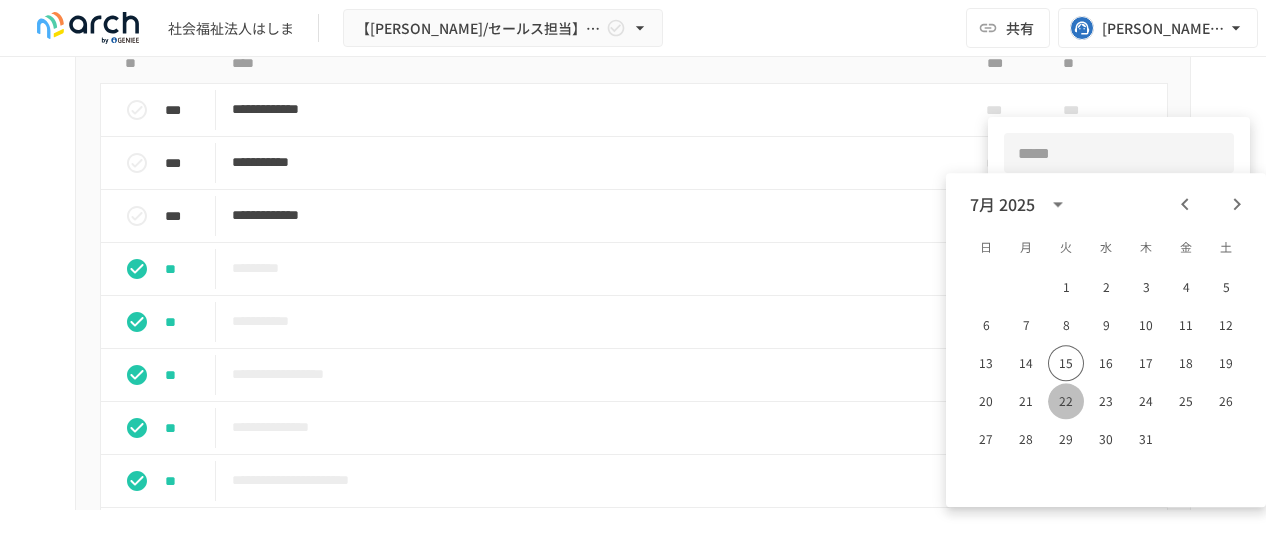click on "22" at bounding box center [1066, 401] 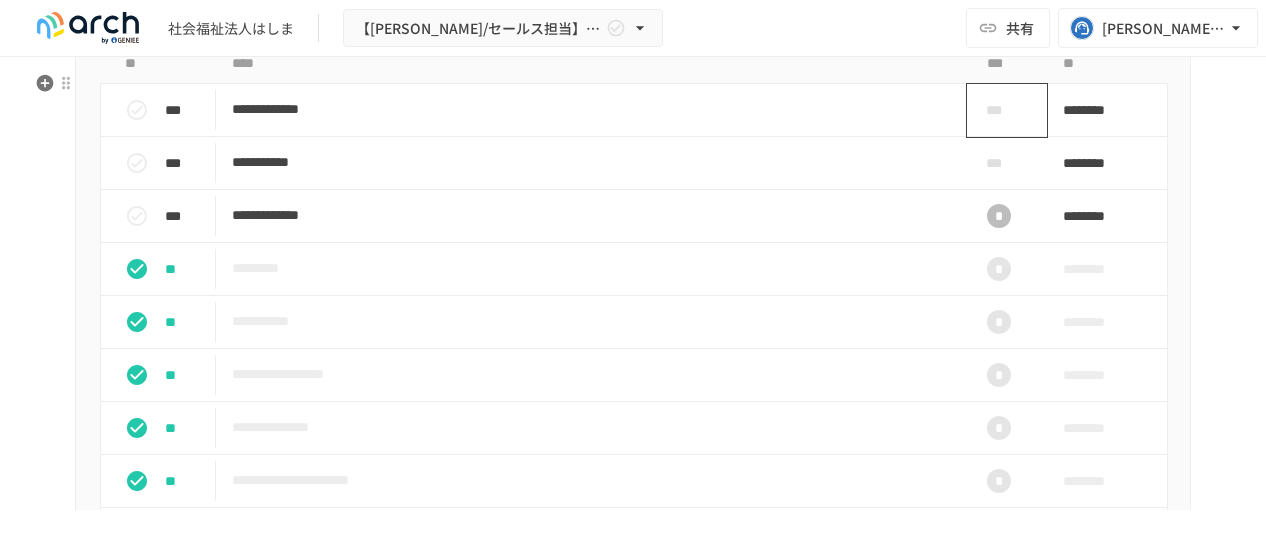 click on "***" at bounding box center (999, 110) 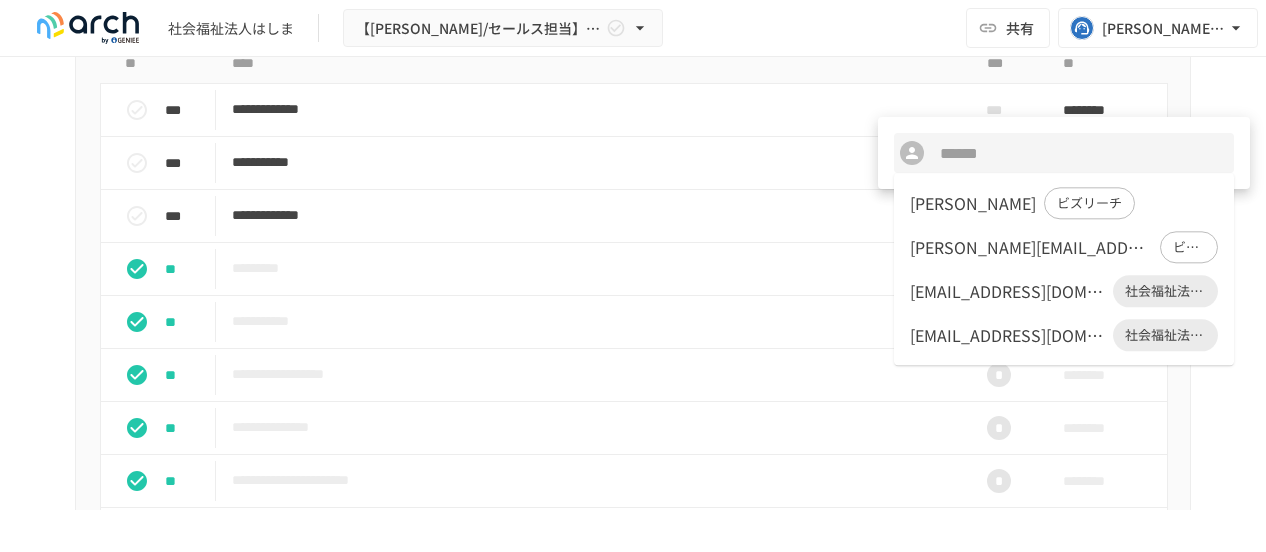 click on "[EMAIL_ADDRESS][DOMAIN_NAME]" at bounding box center (1007, 291) 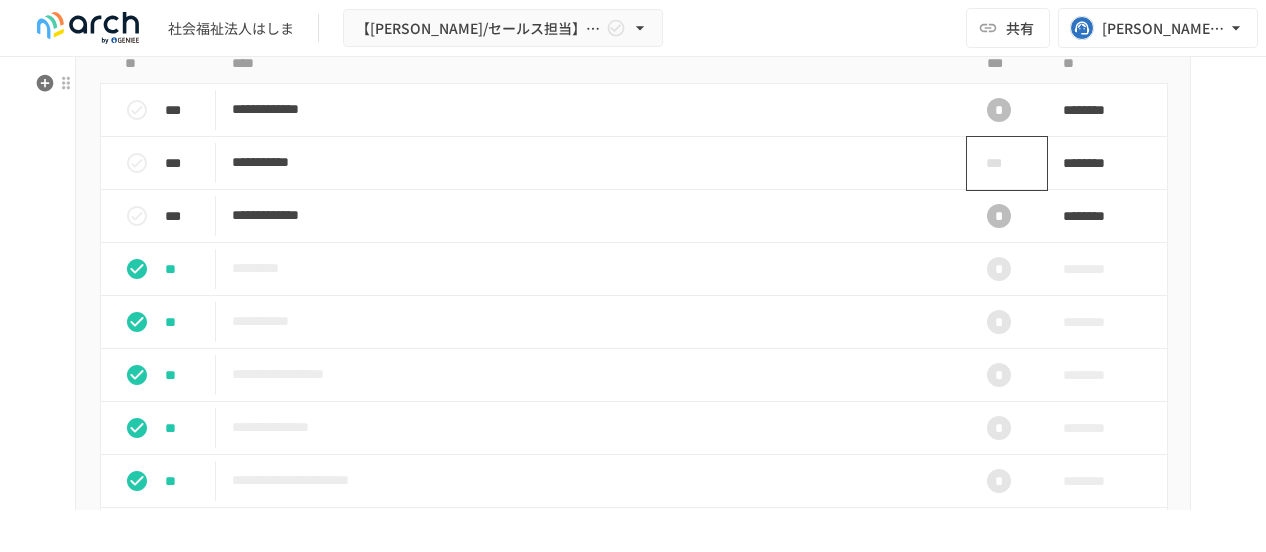 click on "***" at bounding box center [999, 163] 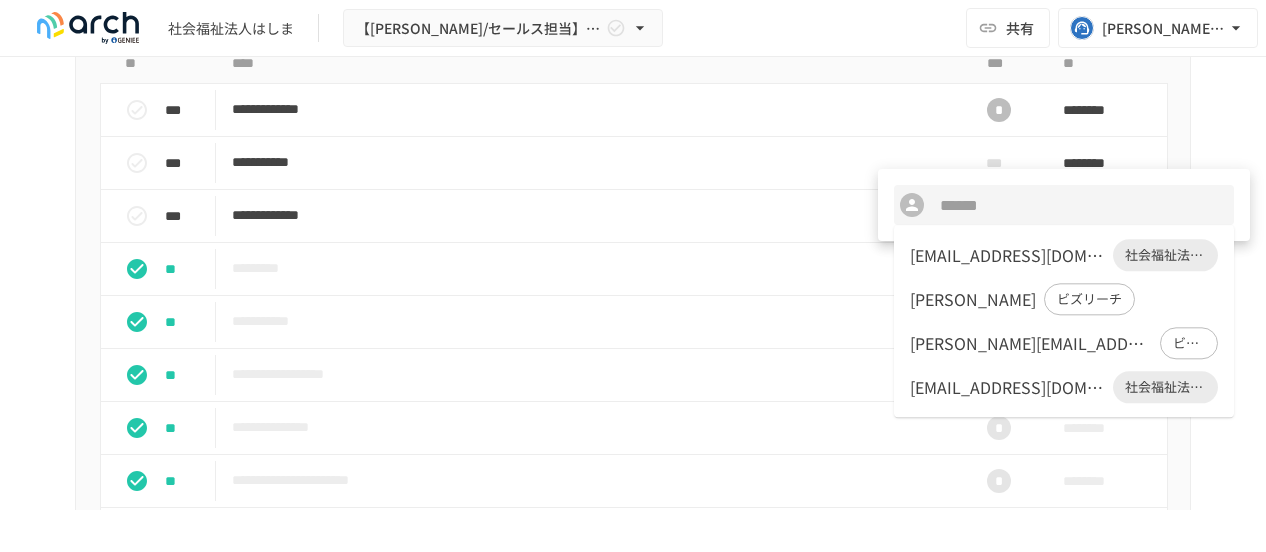 click on "[EMAIL_ADDRESS][DOMAIN_NAME]" at bounding box center [1007, 255] 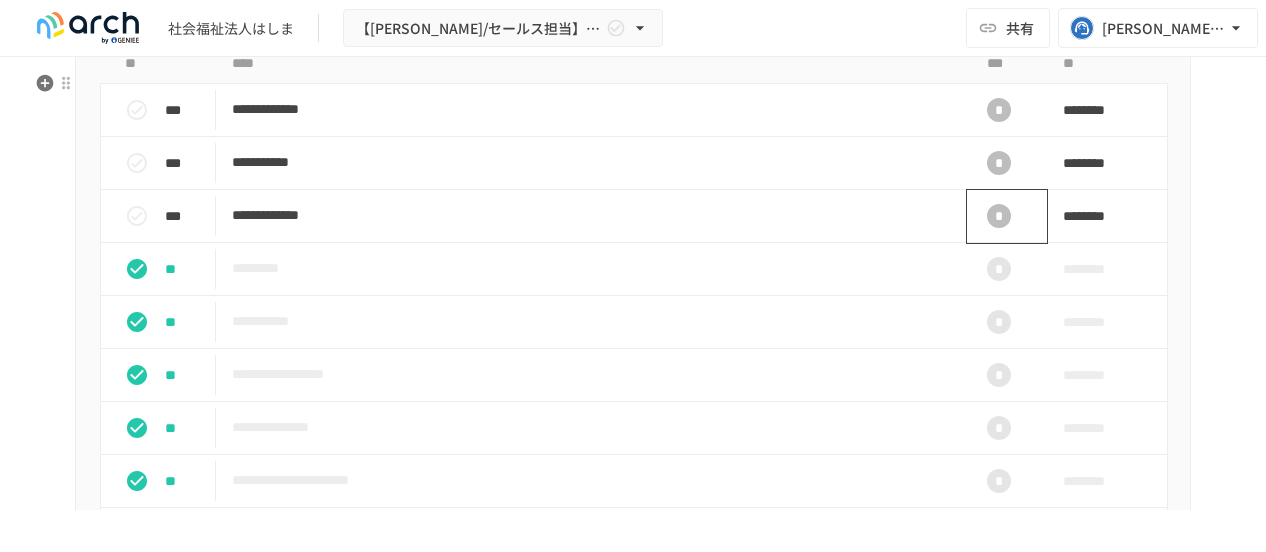 click on "*" at bounding box center (999, 216) 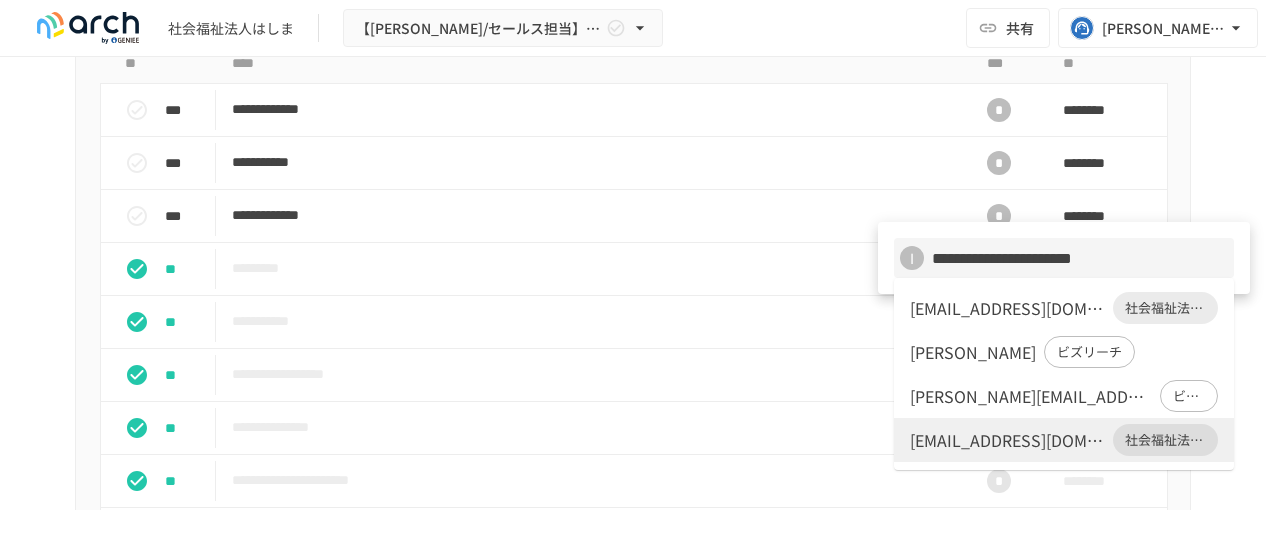 click on "[EMAIL_ADDRESS][DOMAIN_NAME]" at bounding box center (1007, 308) 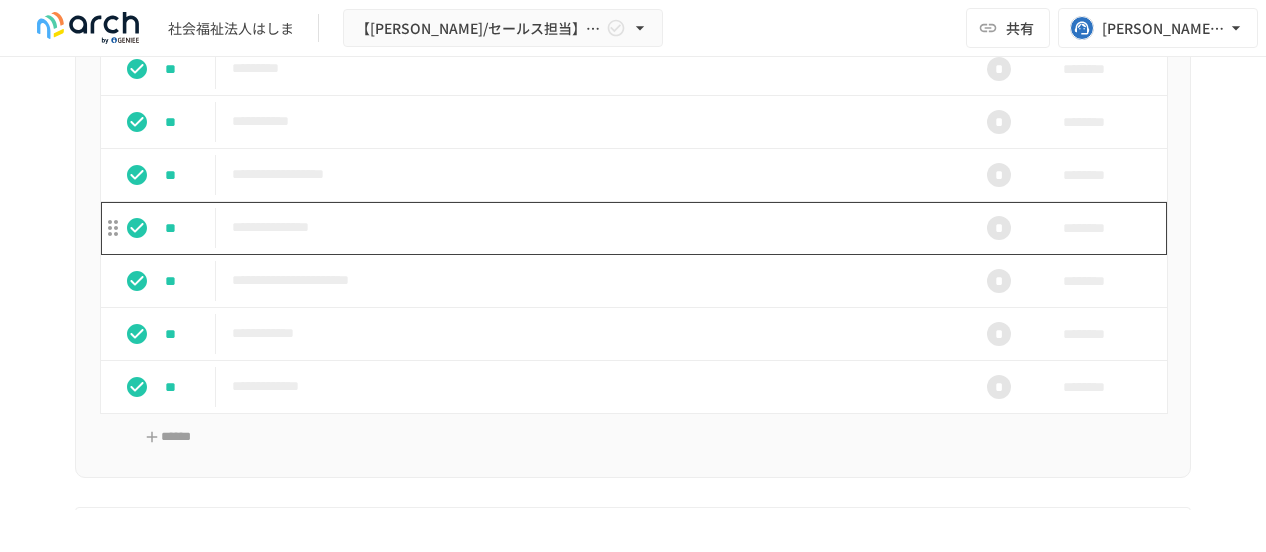 scroll, scrollTop: 2178, scrollLeft: 0, axis: vertical 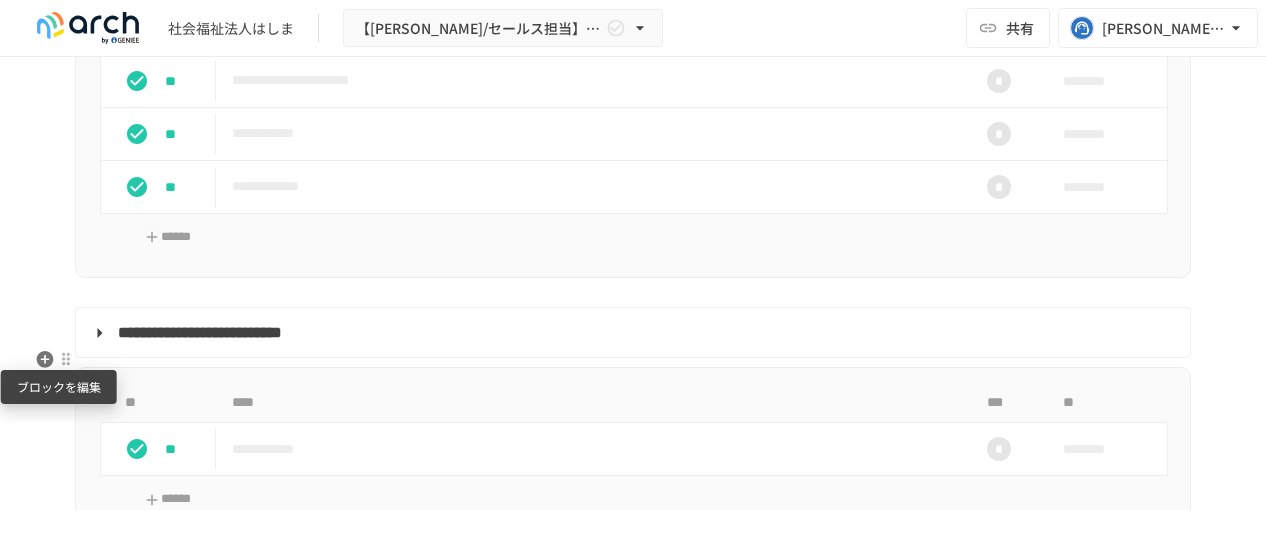 click at bounding box center (66, 359) 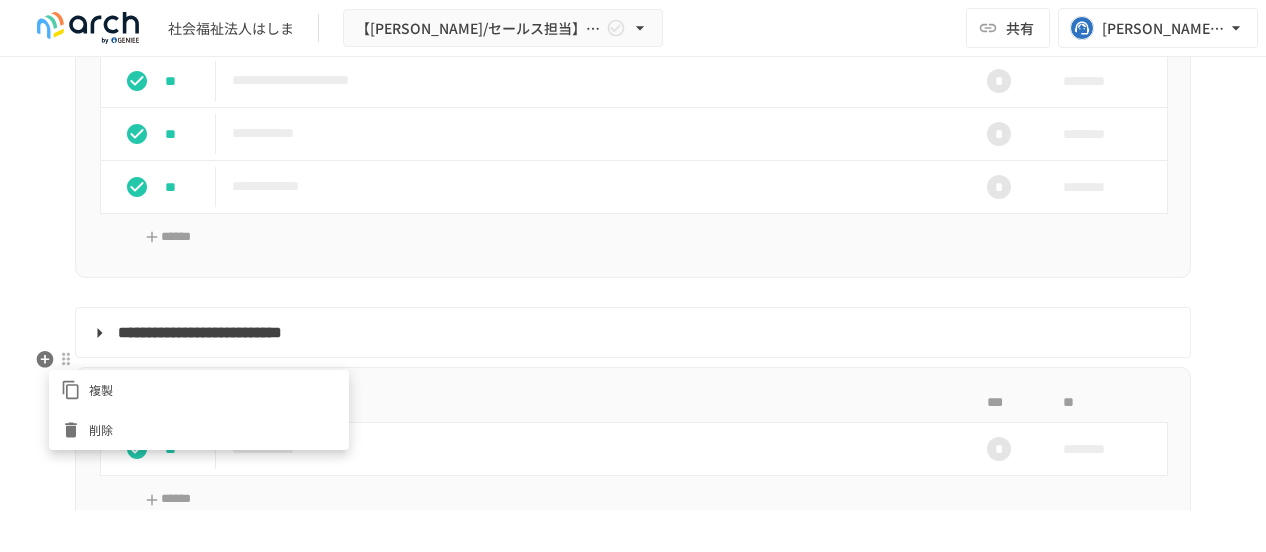 click on "削除" at bounding box center (213, 429) 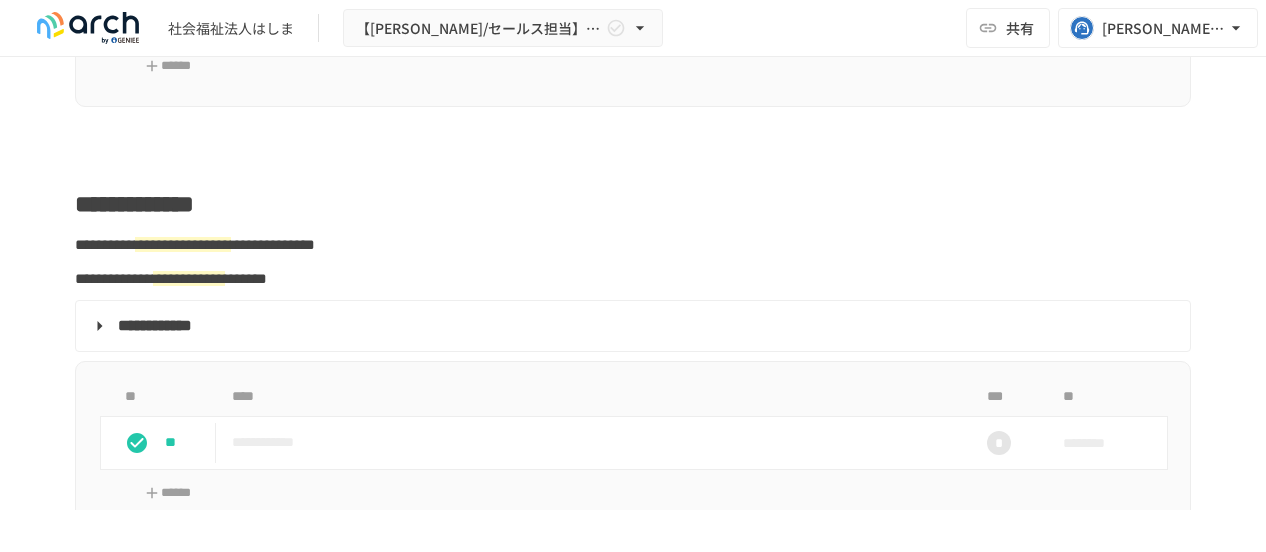 scroll, scrollTop: 2678, scrollLeft: 0, axis: vertical 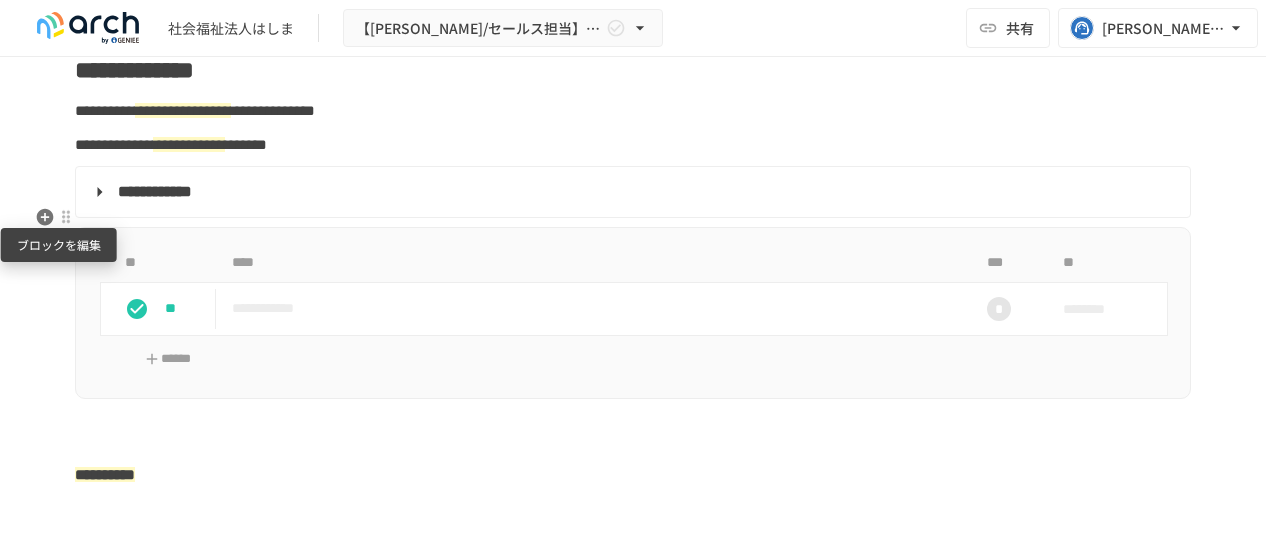 click at bounding box center (66, 217) 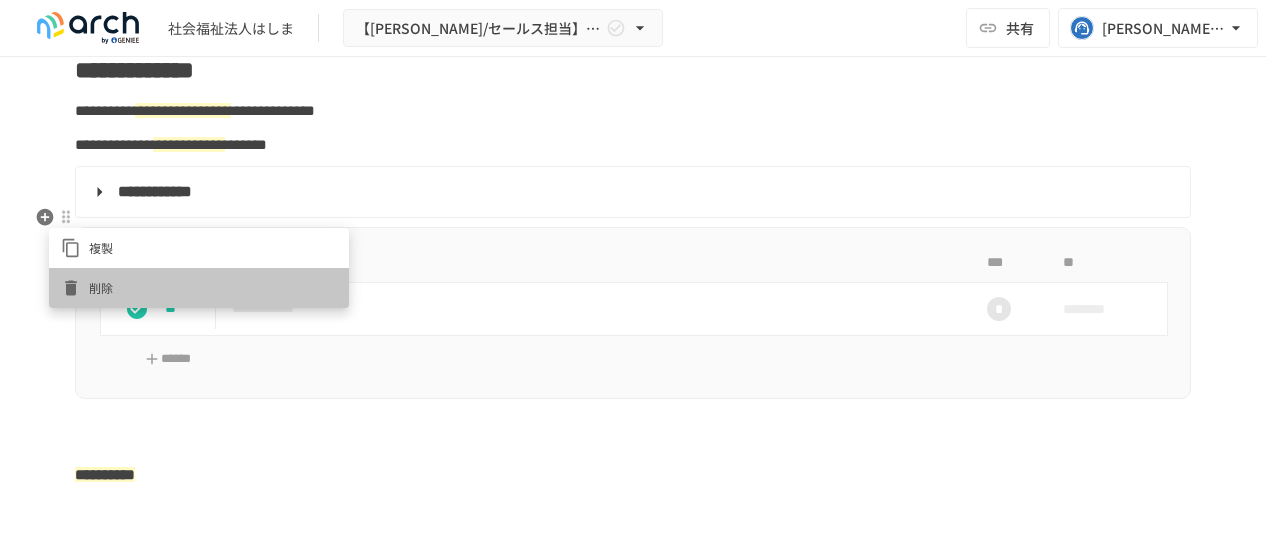 click on "削除" at bounding box center [199, 288] 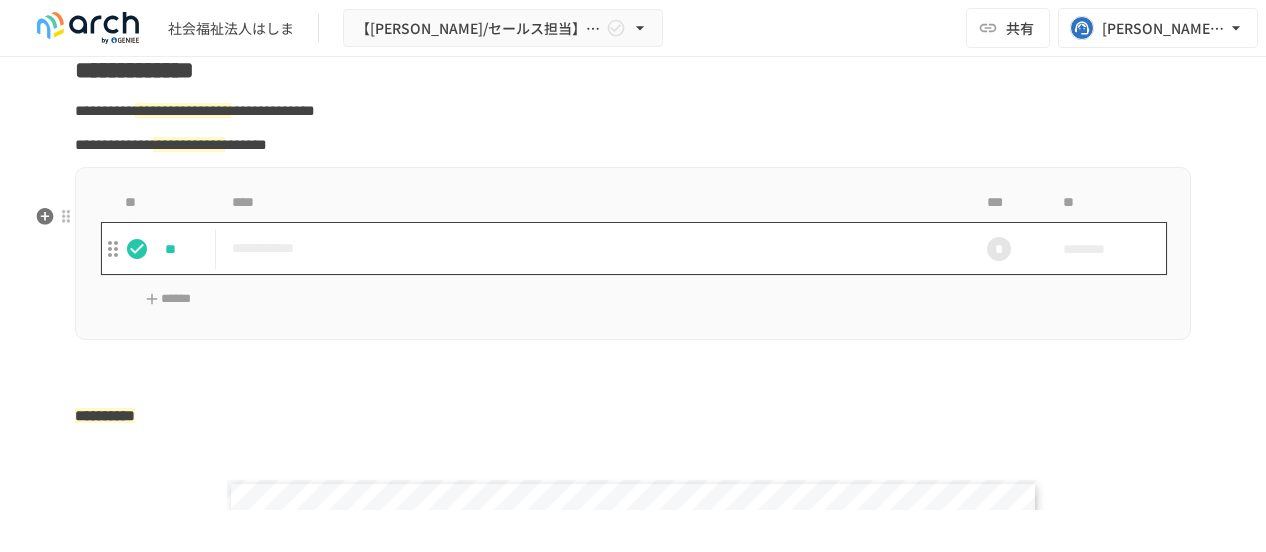 click on "**********" at bounding box center [591, 248] 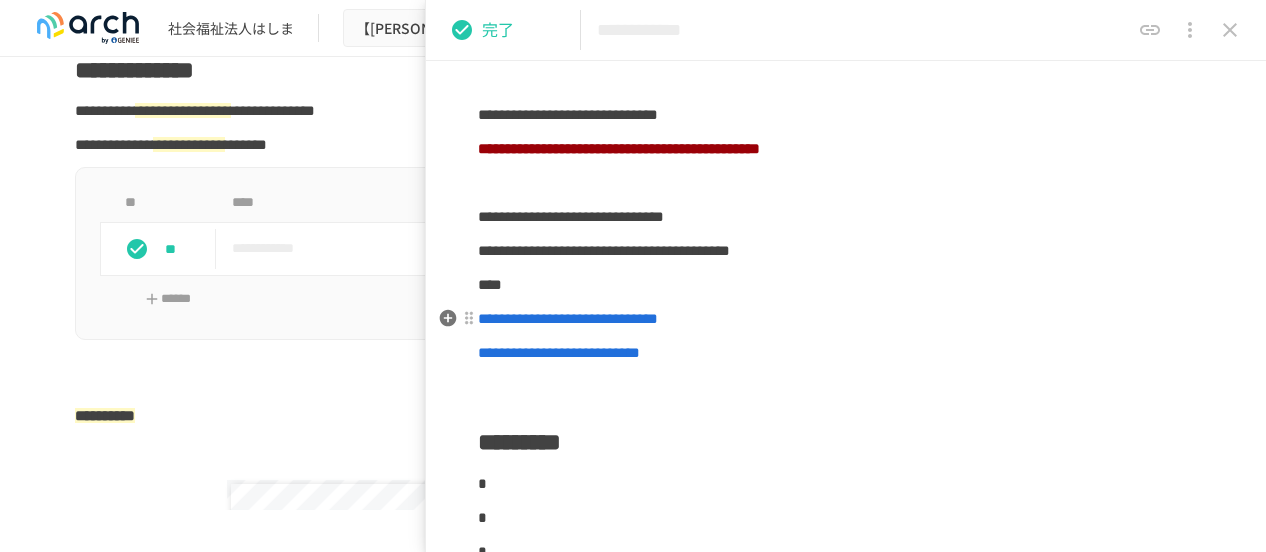 scroll, scrollTop: 0, scrollLeft: 0, axis: both 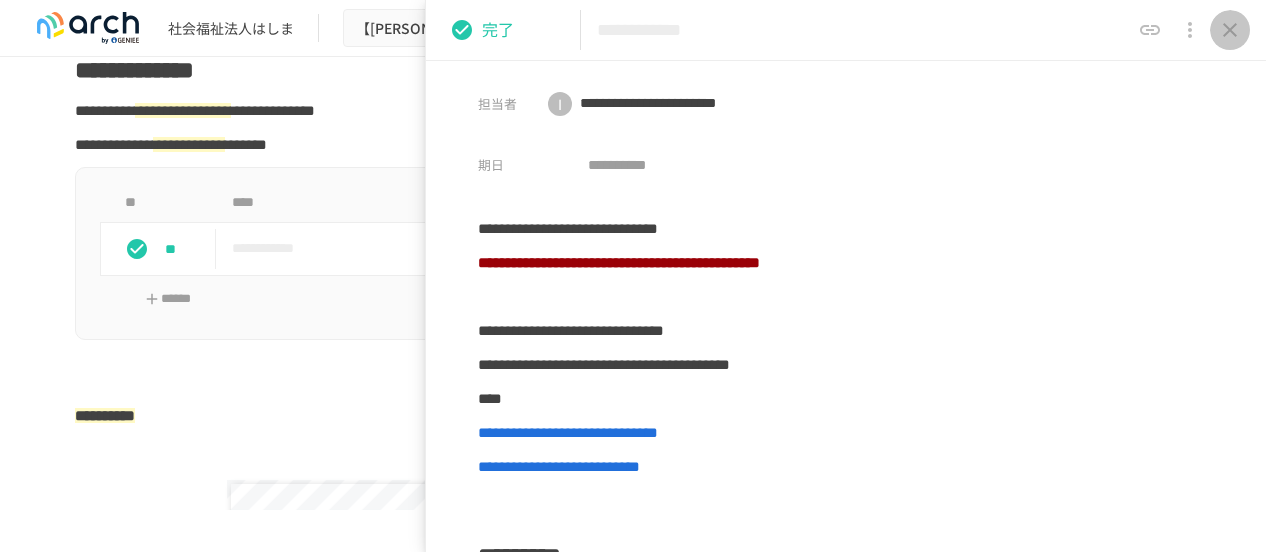 click 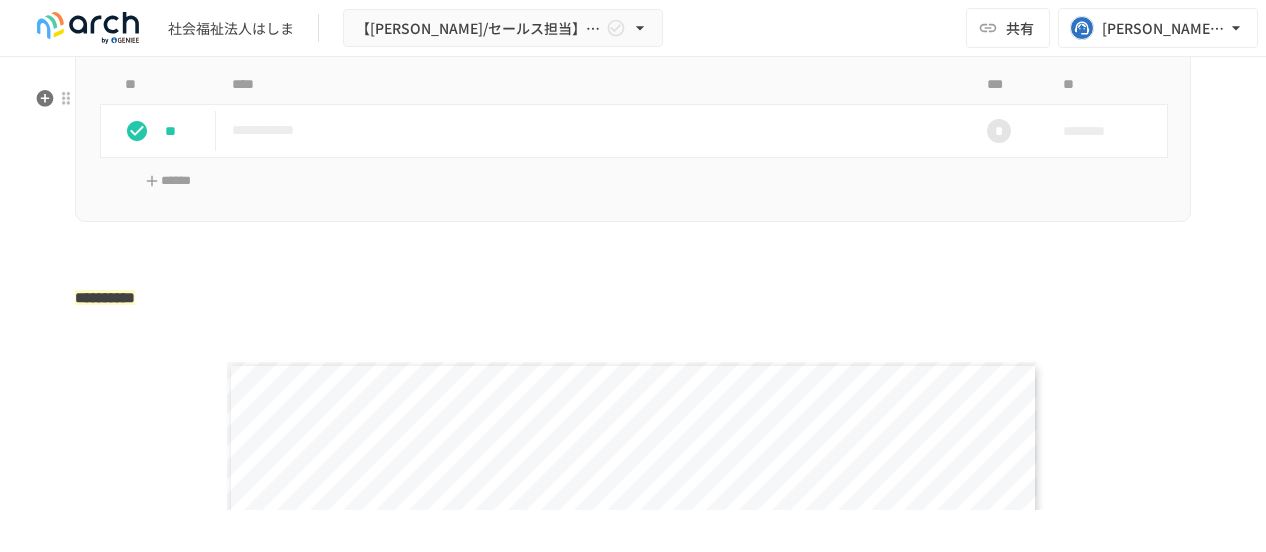 scroll, scrollTop: 2878, scrollLeft: 0, axis: vertical 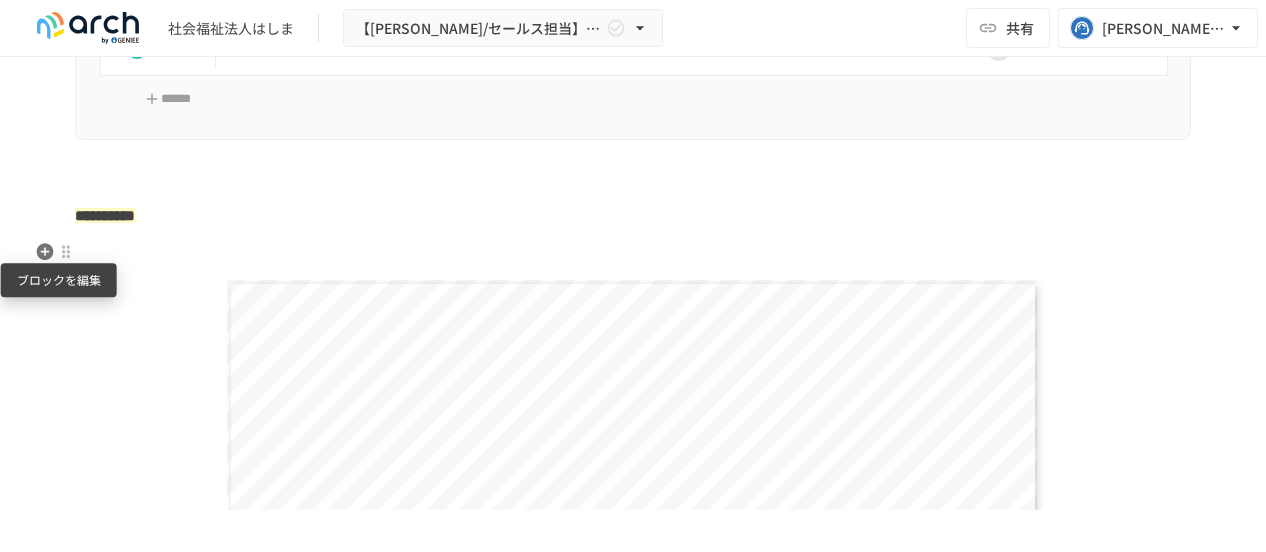 click at bounding box center (66, 252) 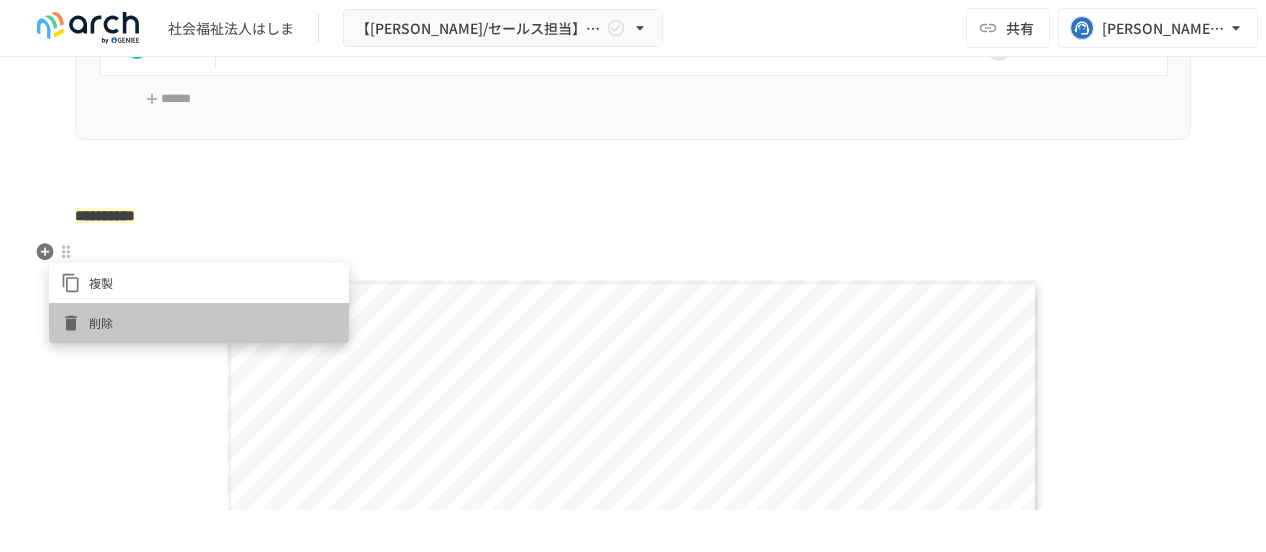 click on "削除" at bounding box center (213, 322) 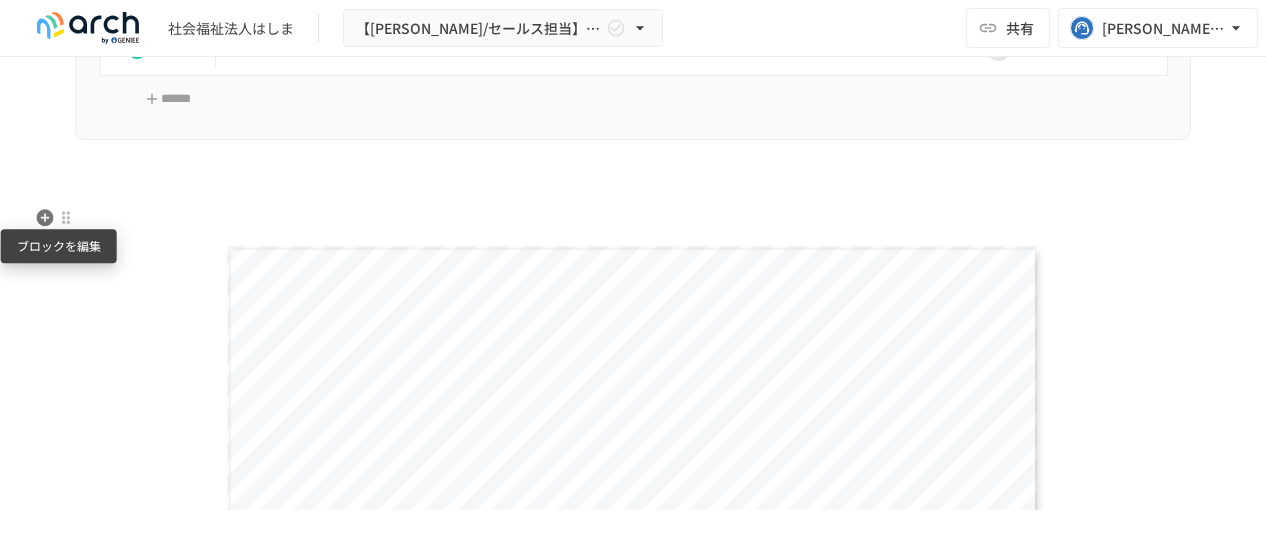 click at bounding box center [66, 218] 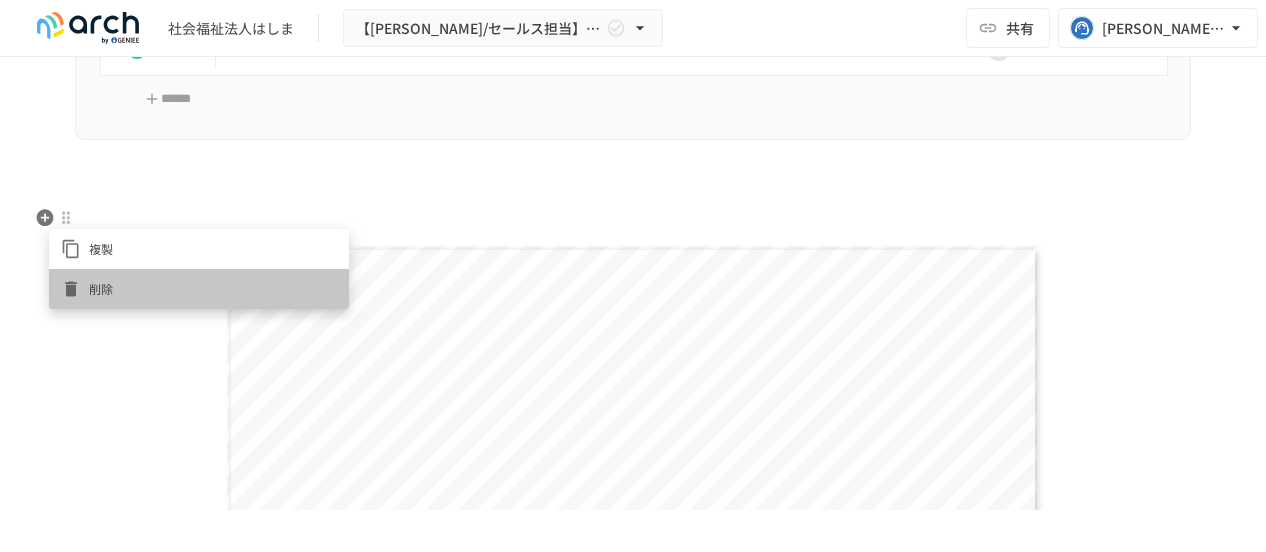 click 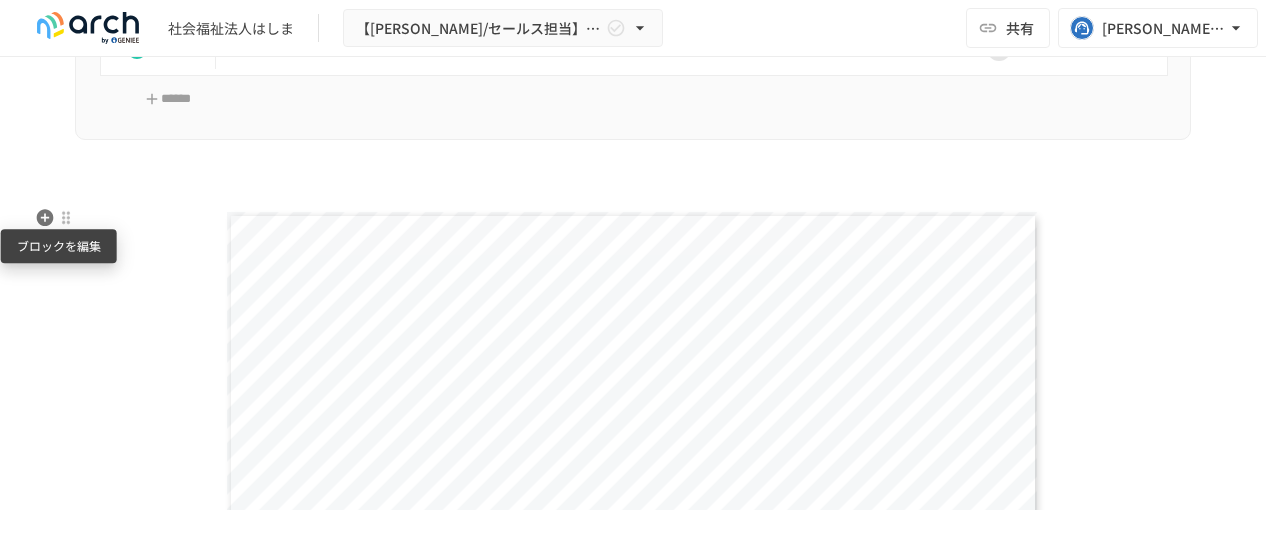 click at bounding box center [66, 218] 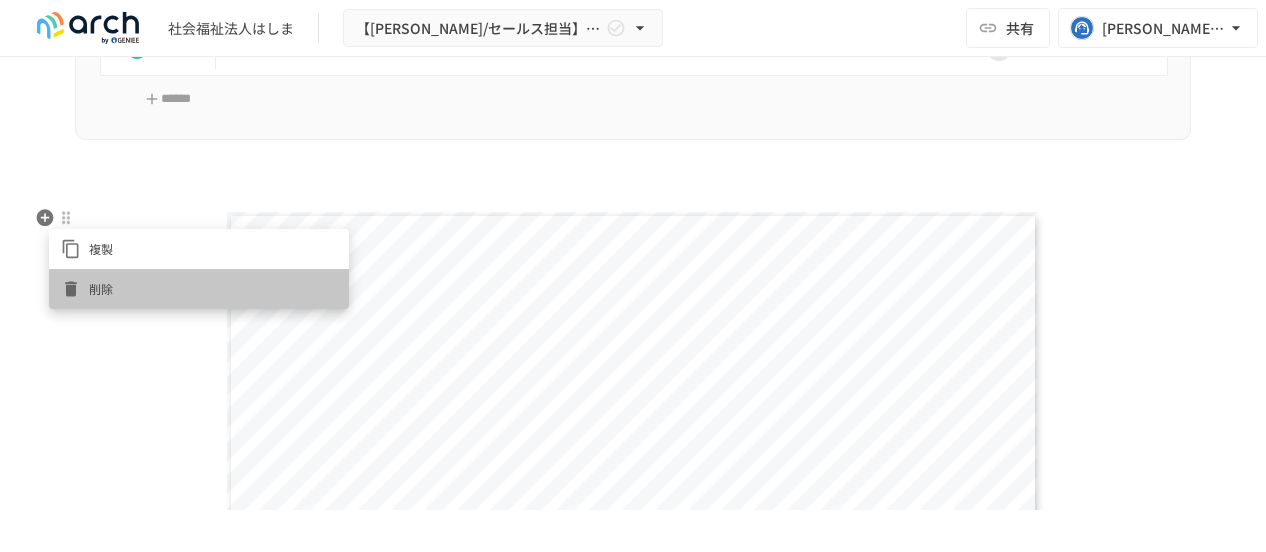 click on "削除" at bounding box center [213, 288] 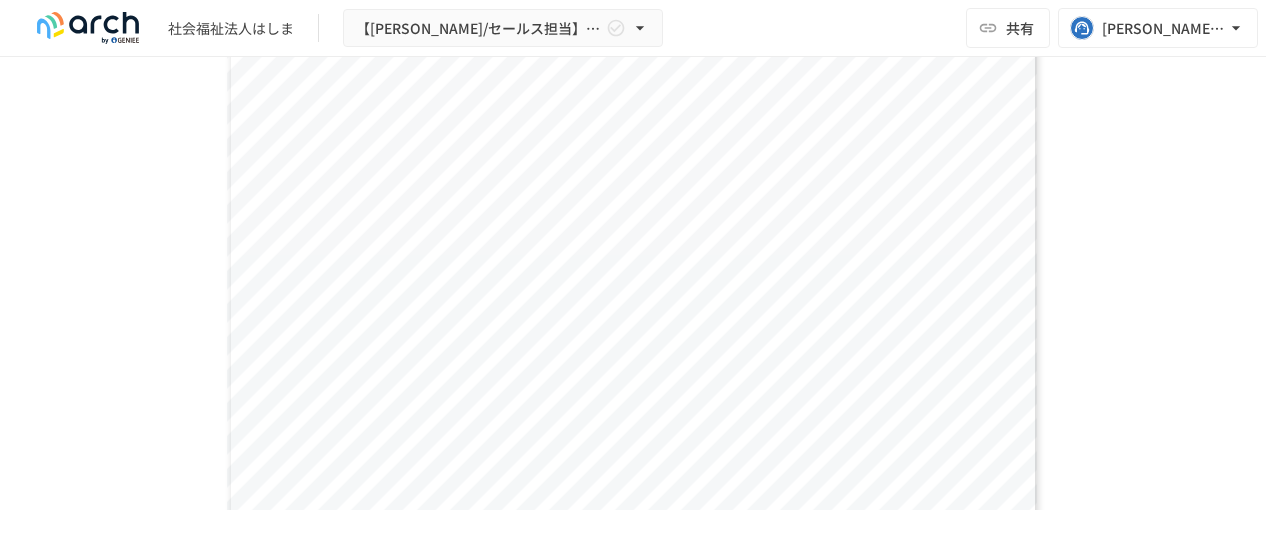 scroll, scrollTop: 2849, scrollLeft: 0, axis: vertical 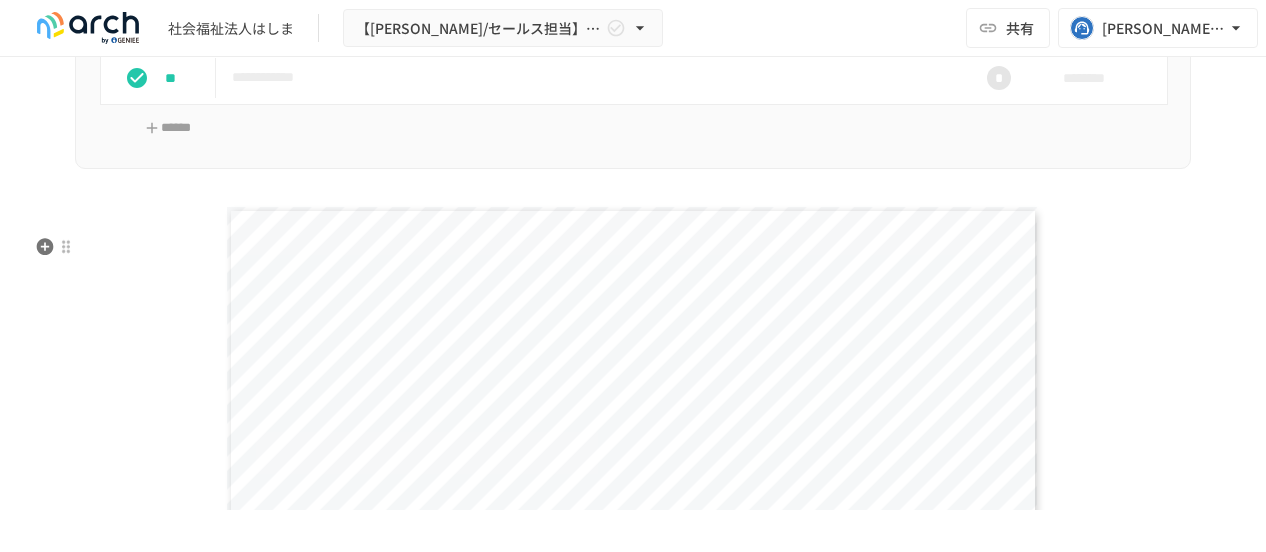 click on "**********" at bounding box center [633, 512] 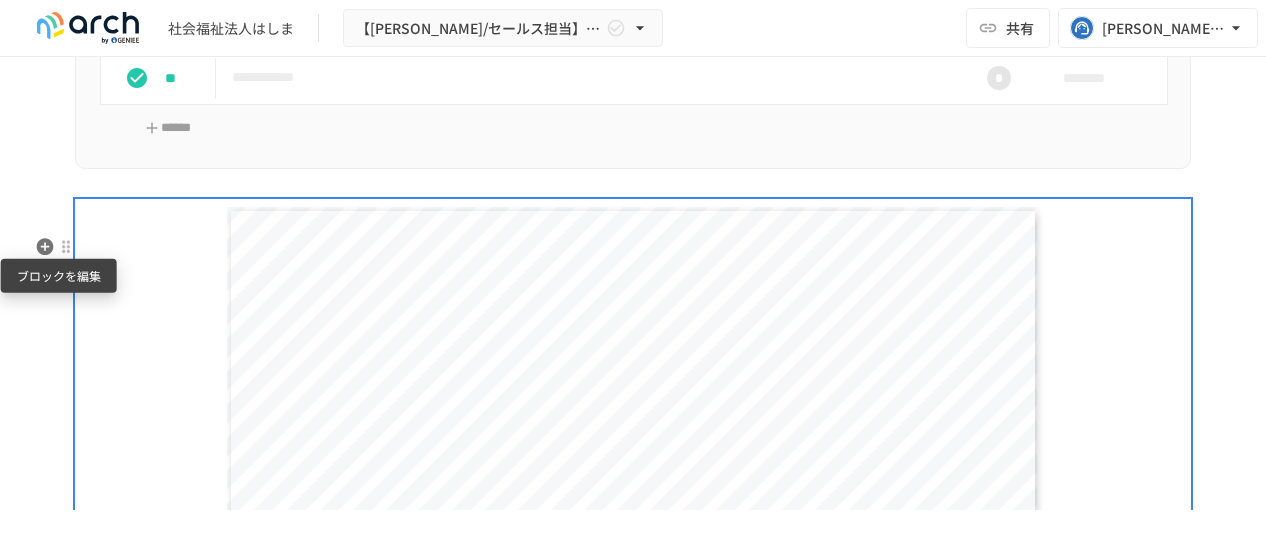 click at bounding box center [66, 247] 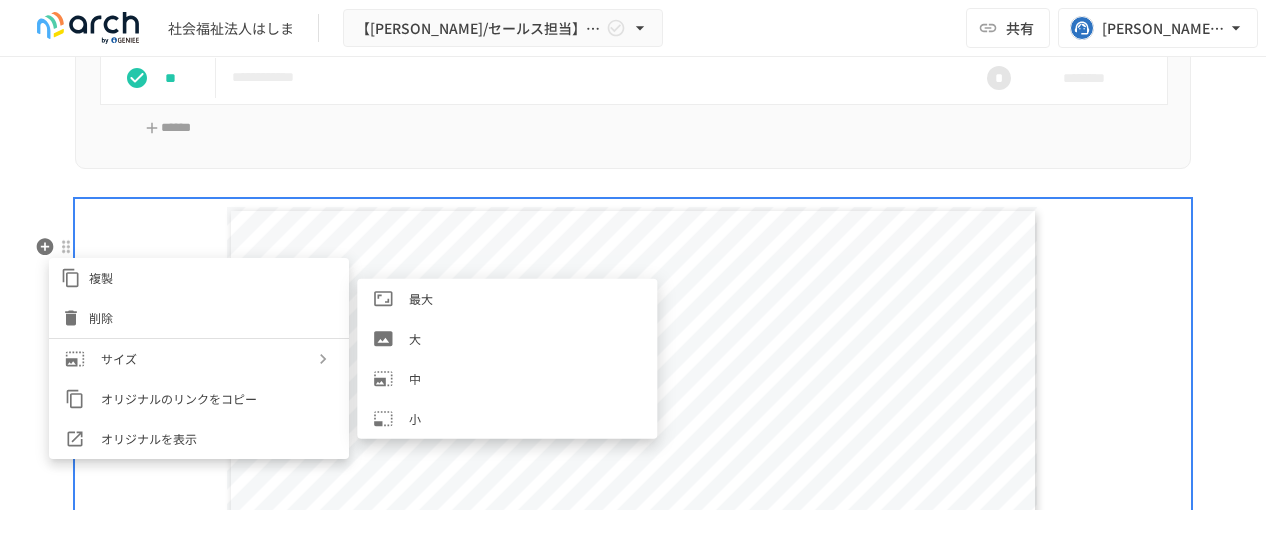 click on "中" at bounding box center [525, 378] 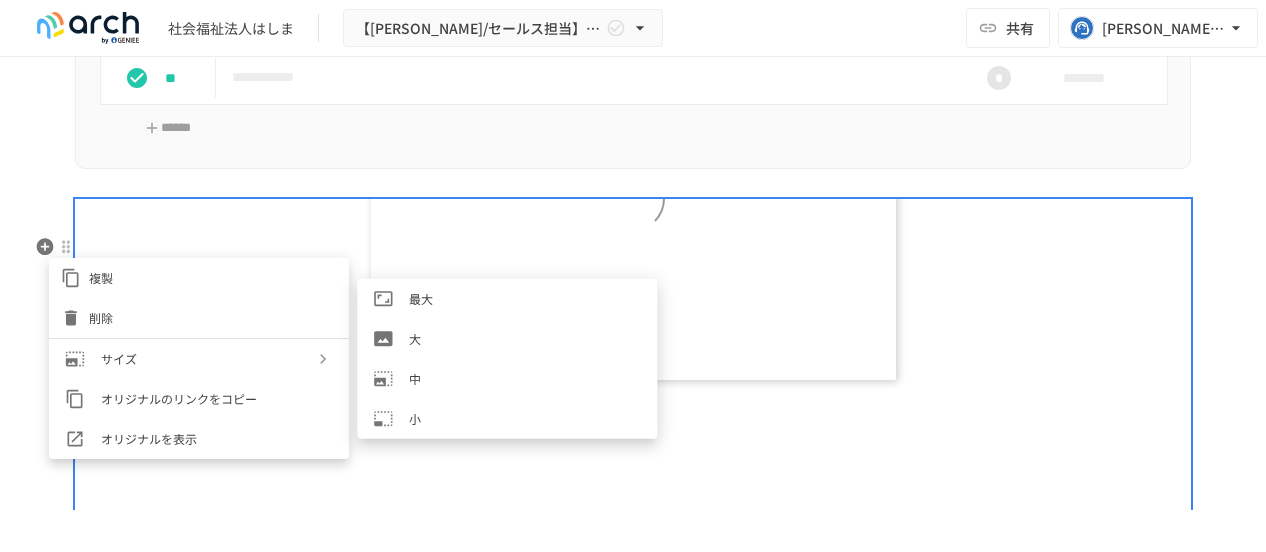 scroll, scrollTop: 4235, scrollLeft: 0, axis: vertical 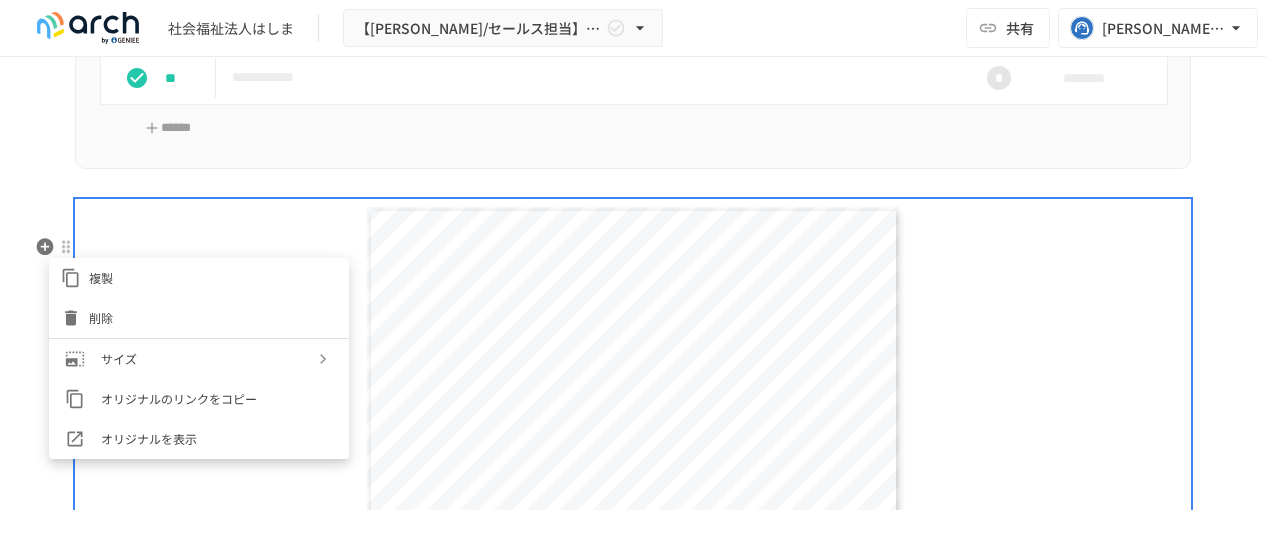 click at bounding box center [633, 276] 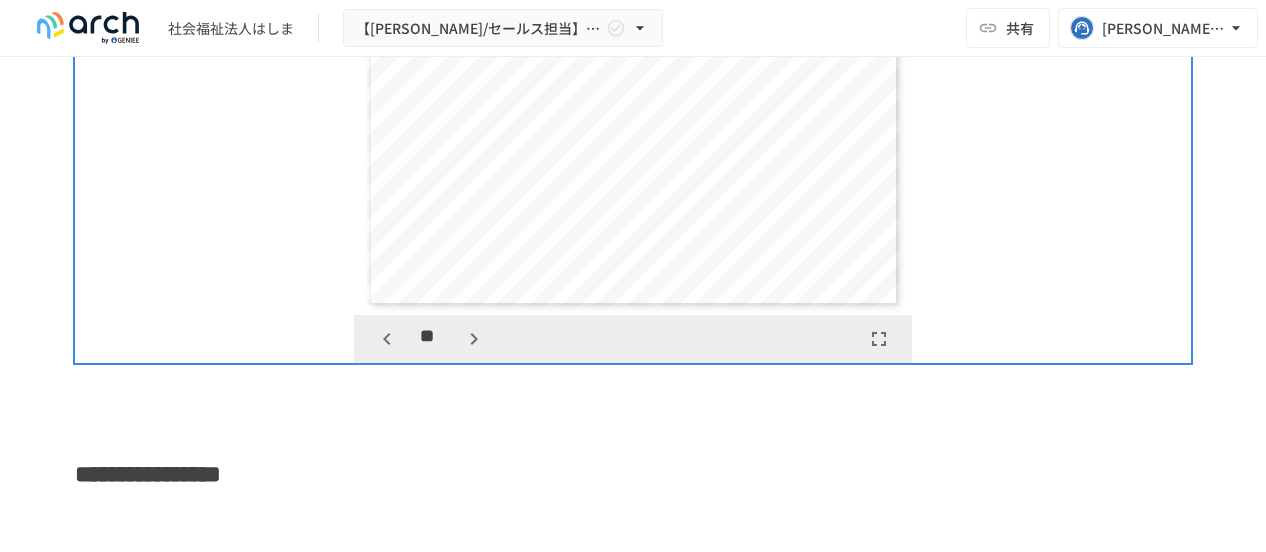 scroll, scrollTop: 3149, scrollLeft: 0, axis: vertical 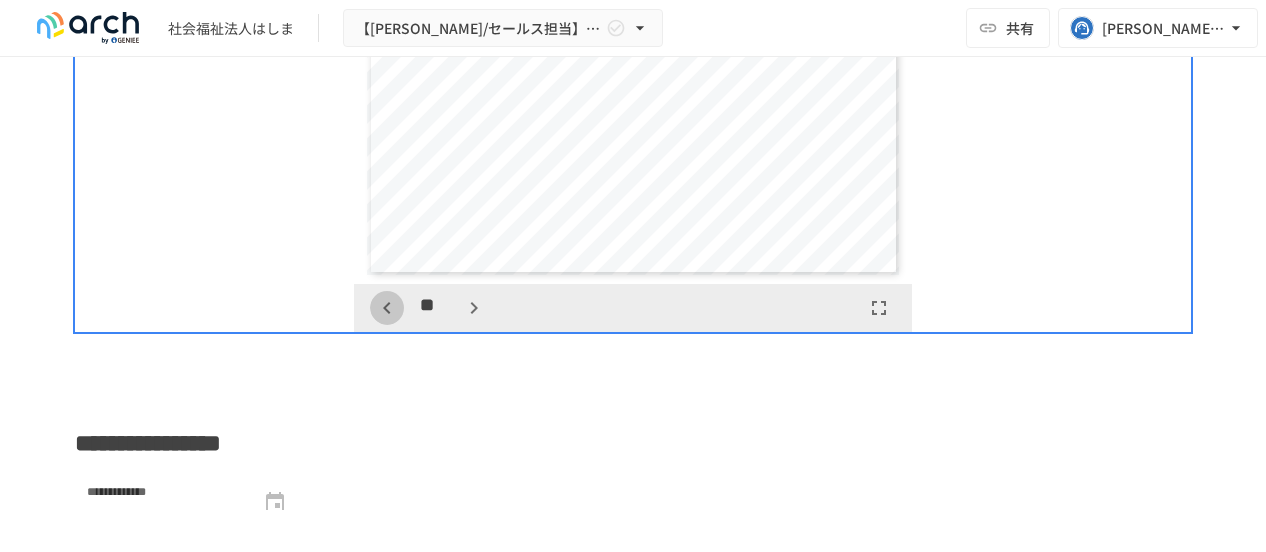 click 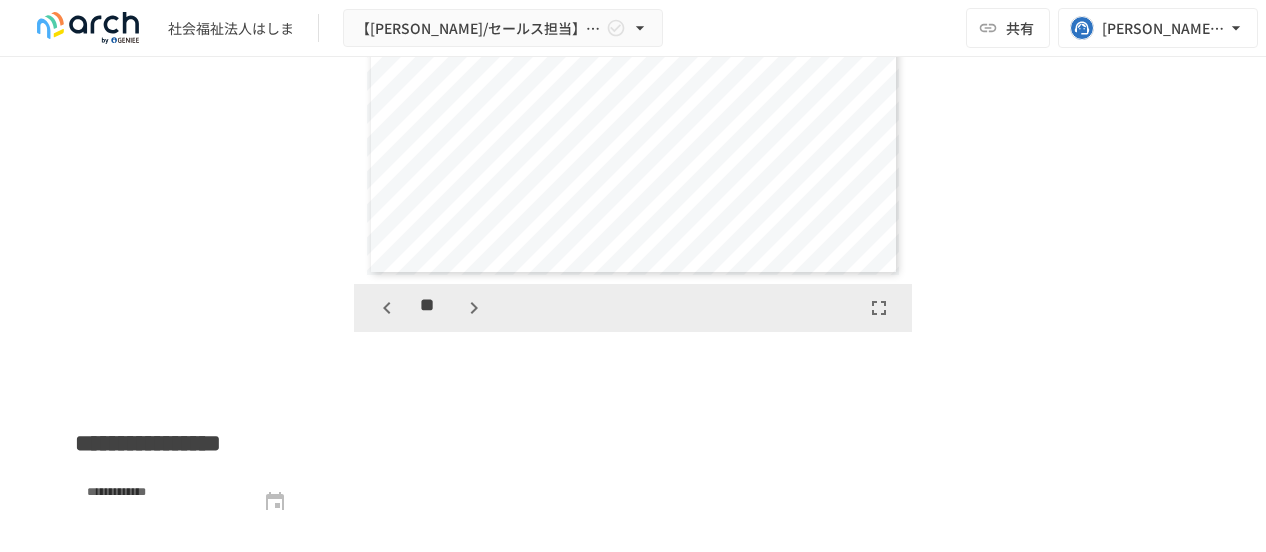 click 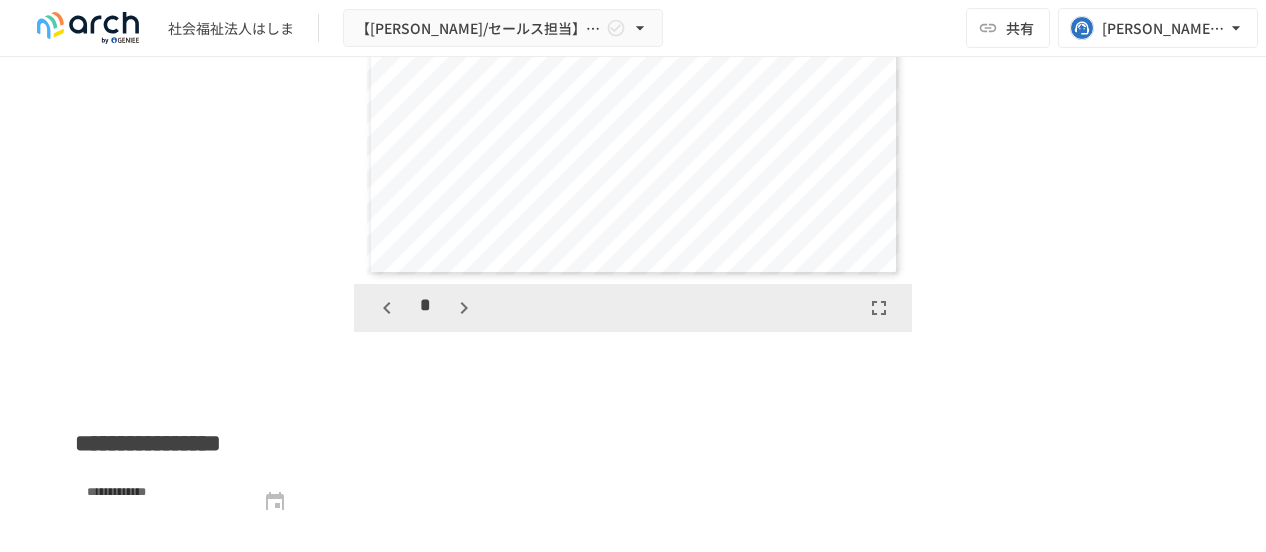 click 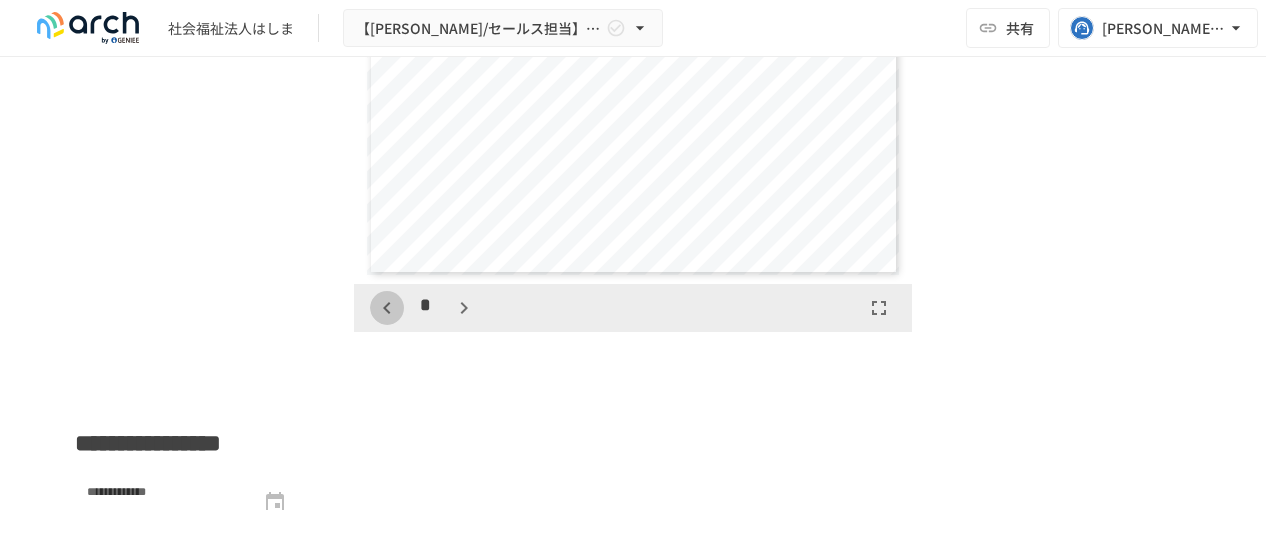 click 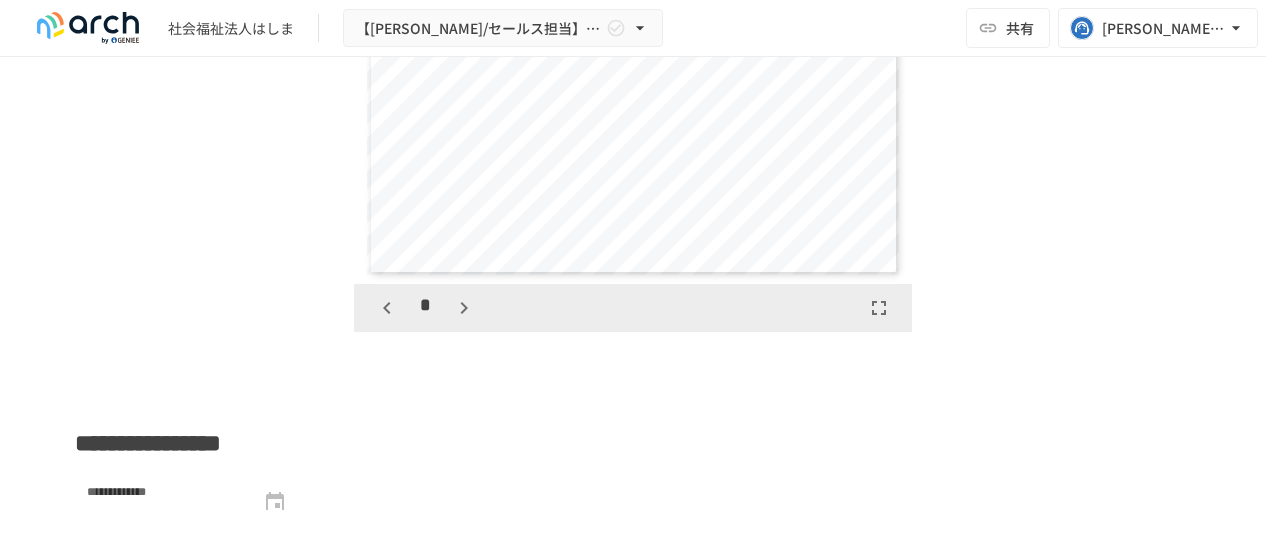 click 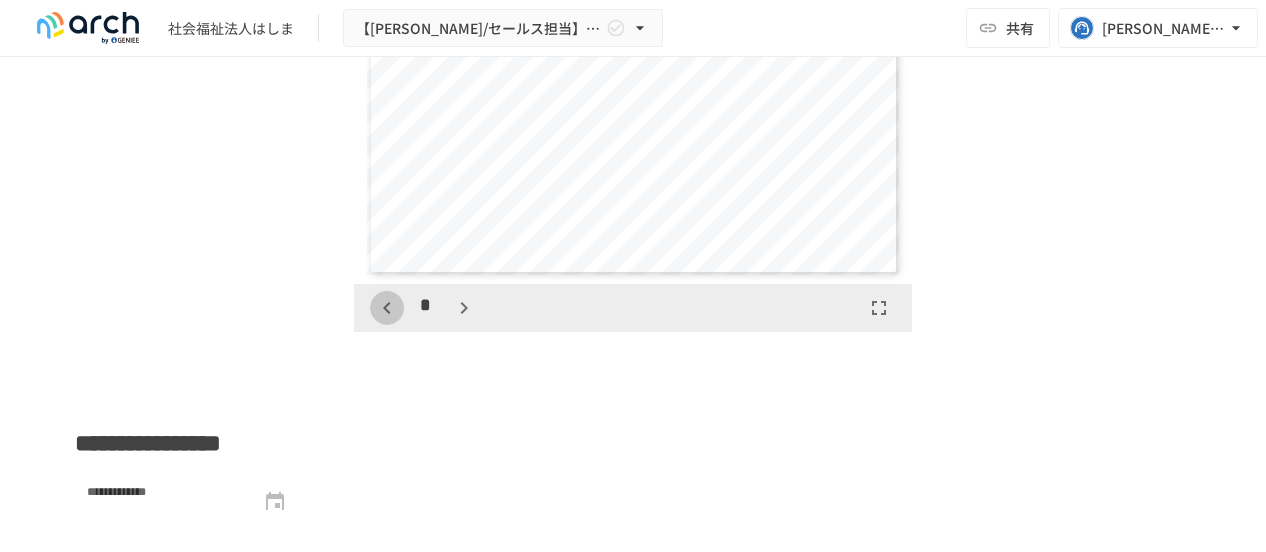 click 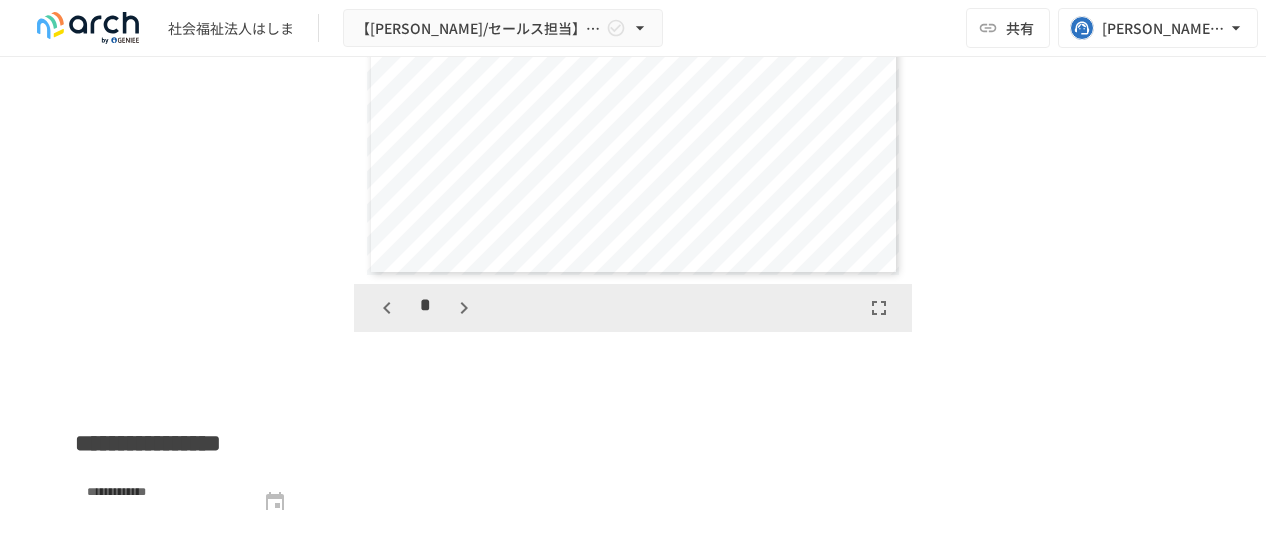 scroll, scrollTop: 0, scrollLeft: 0, axis: both 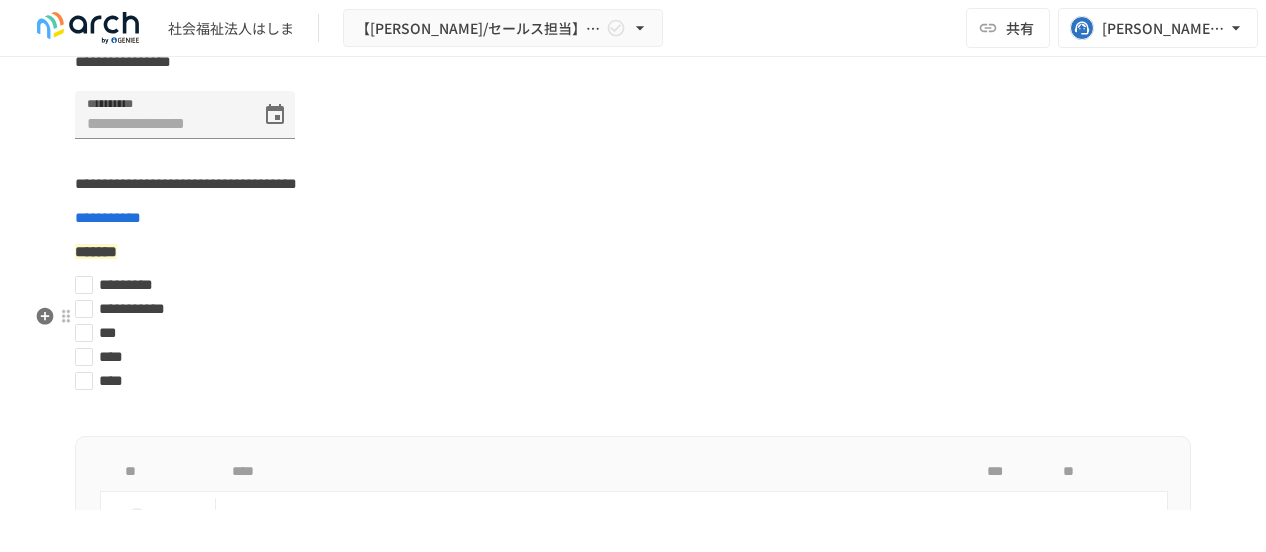 click on "*********" at bounding box center [625, 285] 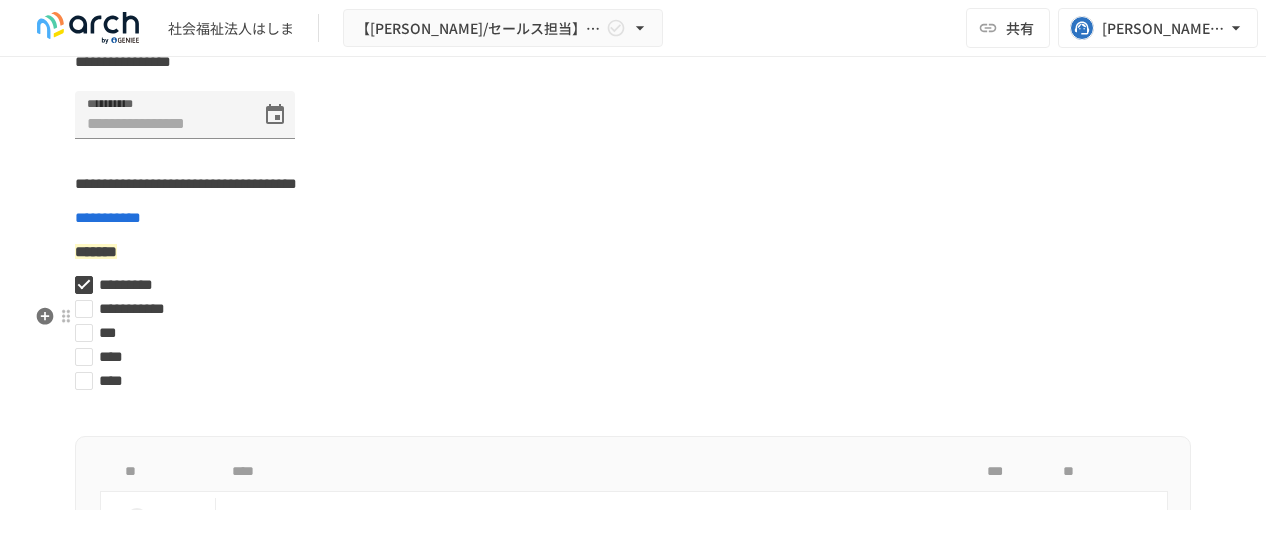 click on "***" at bounding box center (625, 333) 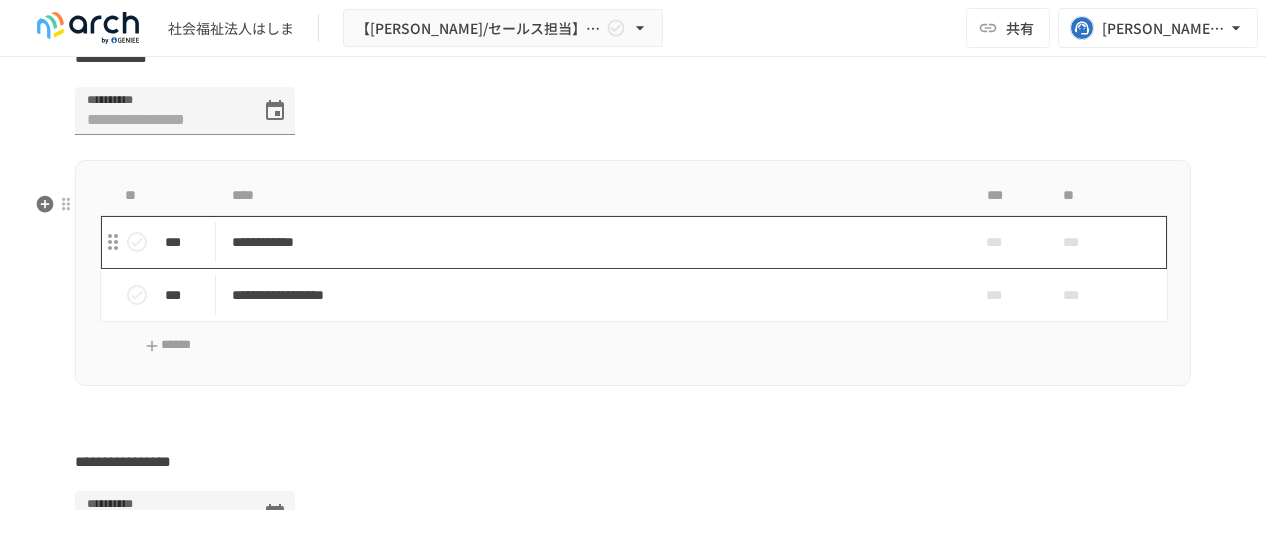 scroll, scrollTop: 4978, scrollLeft: 0, axis: vertical 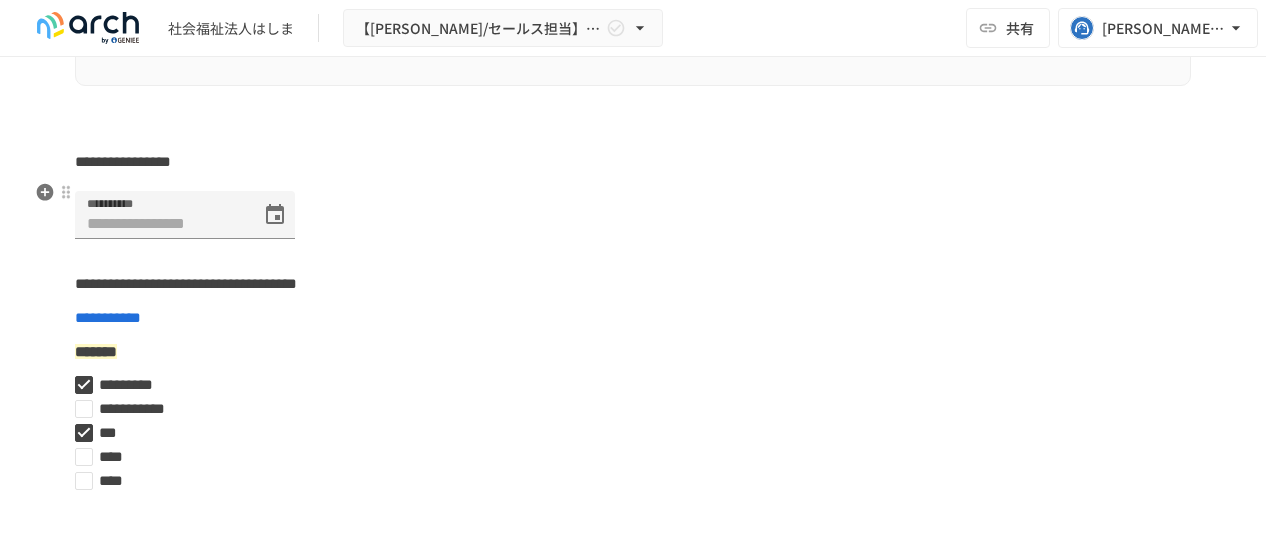 click on "**********" at bounding box center (123, 161) 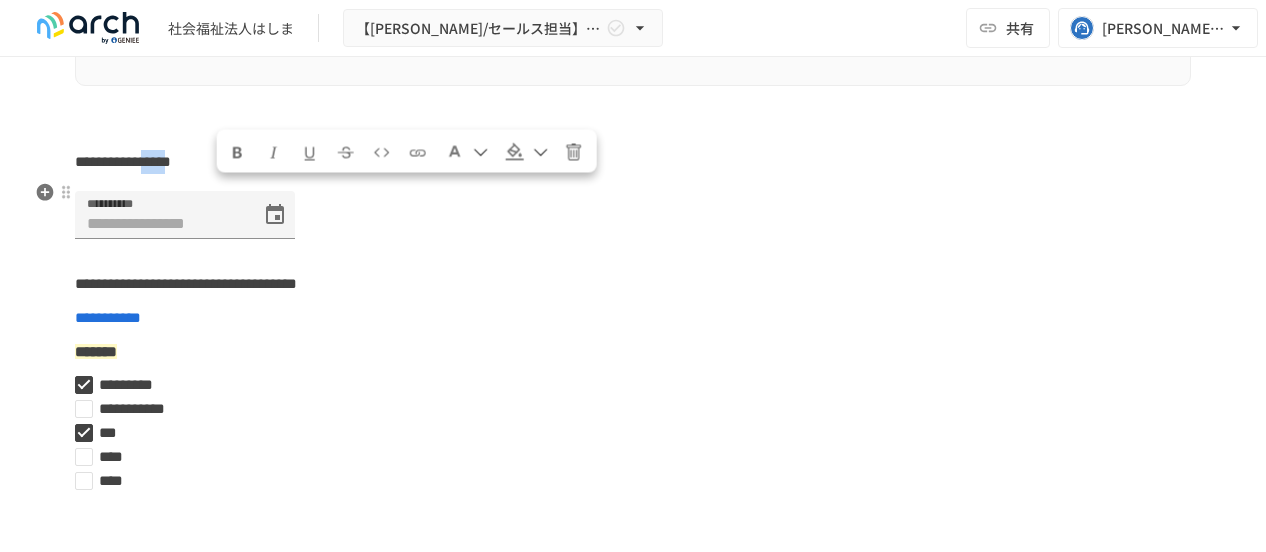 drag, startPoint x: 220, startPoint y: 197, endPoint x: 268, endPoint y: 197, distance: 48 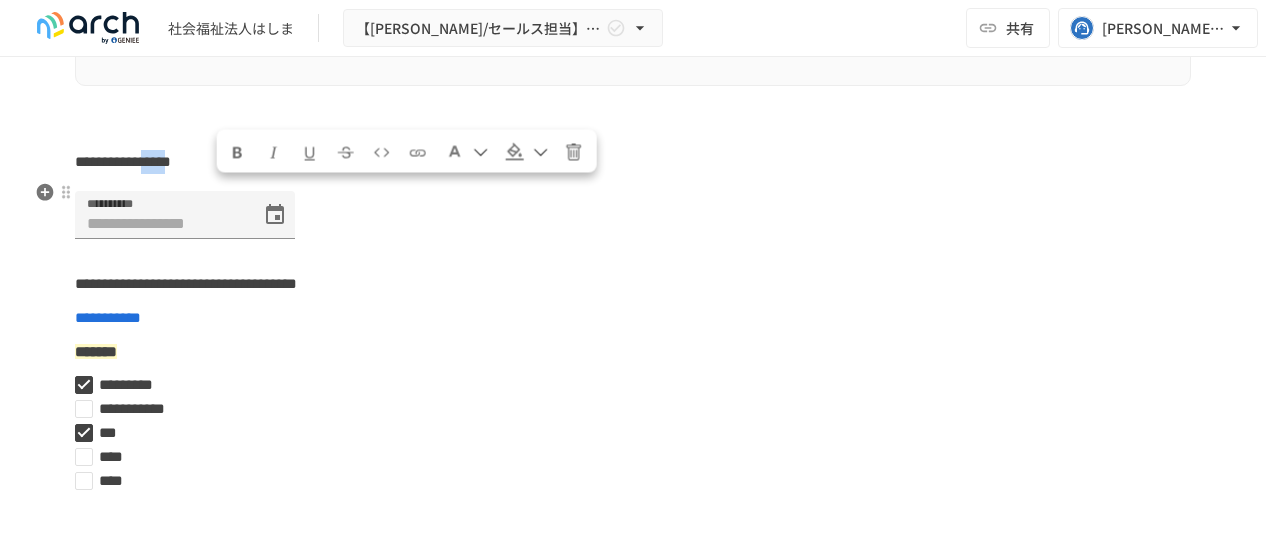 click on "**********" at bounding box center [123, 161] 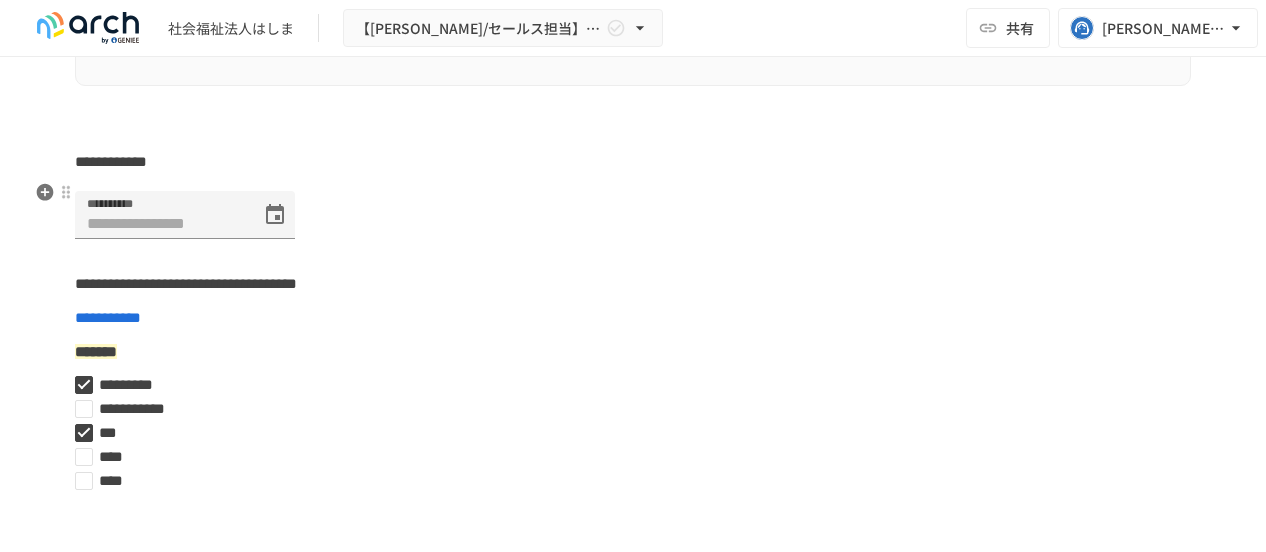 click on "**********" at bounding box center (633, 162) 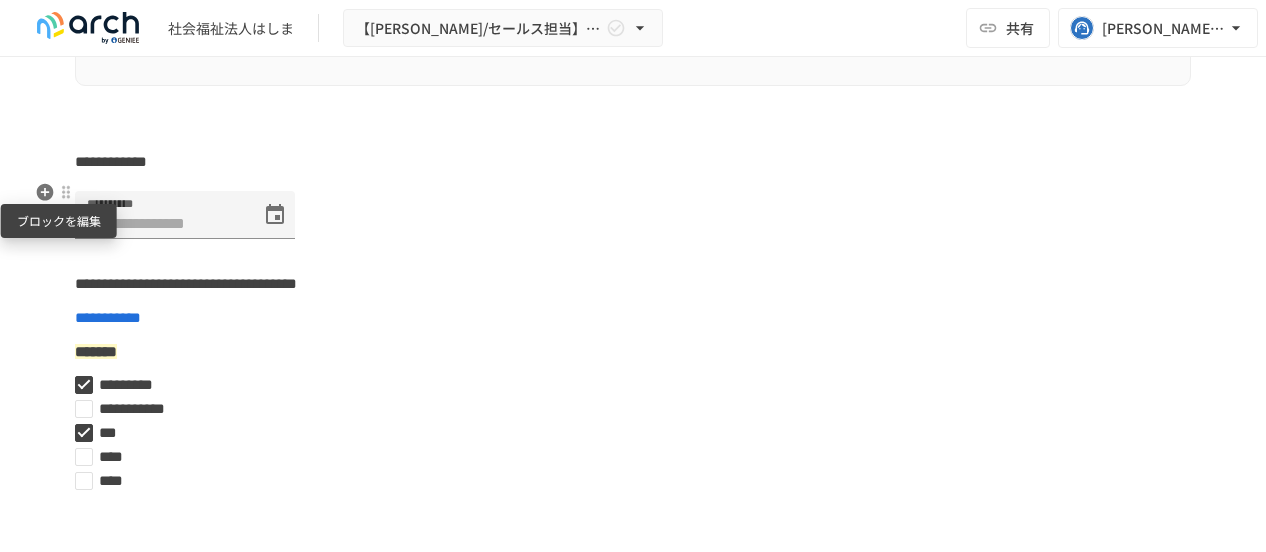 click at bounding box center [66, 192] 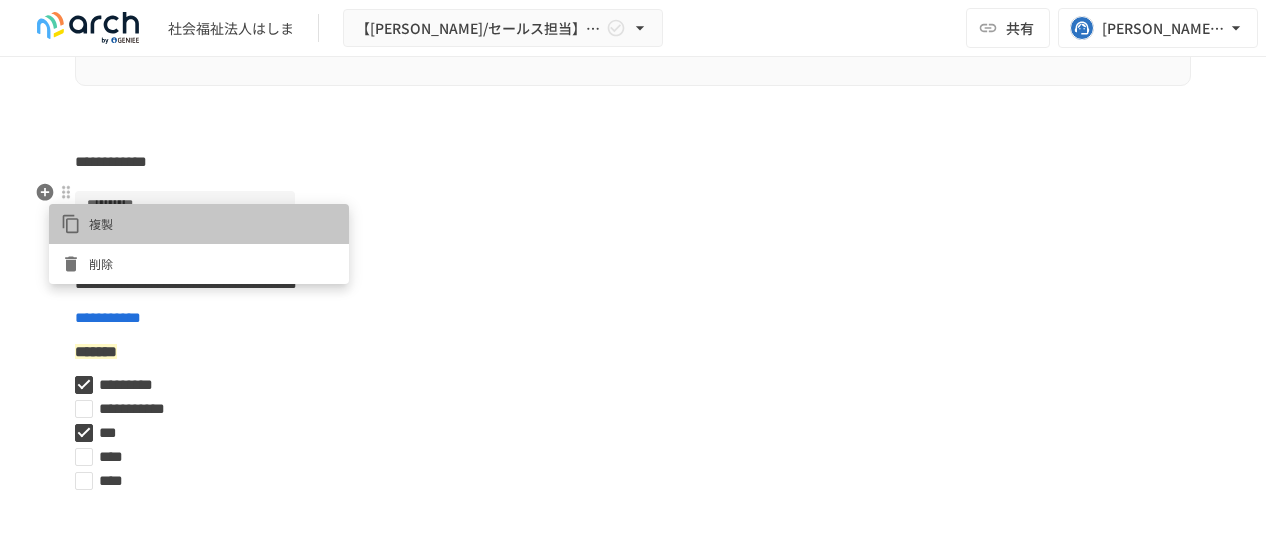 click 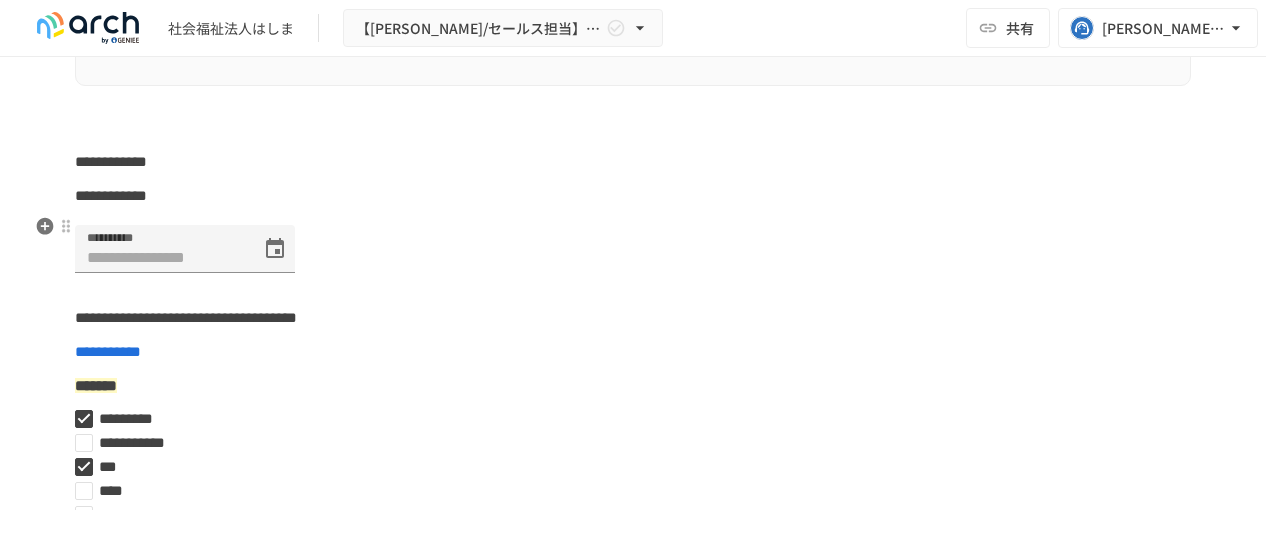 click on "**********" at bounding box center [111, 195] 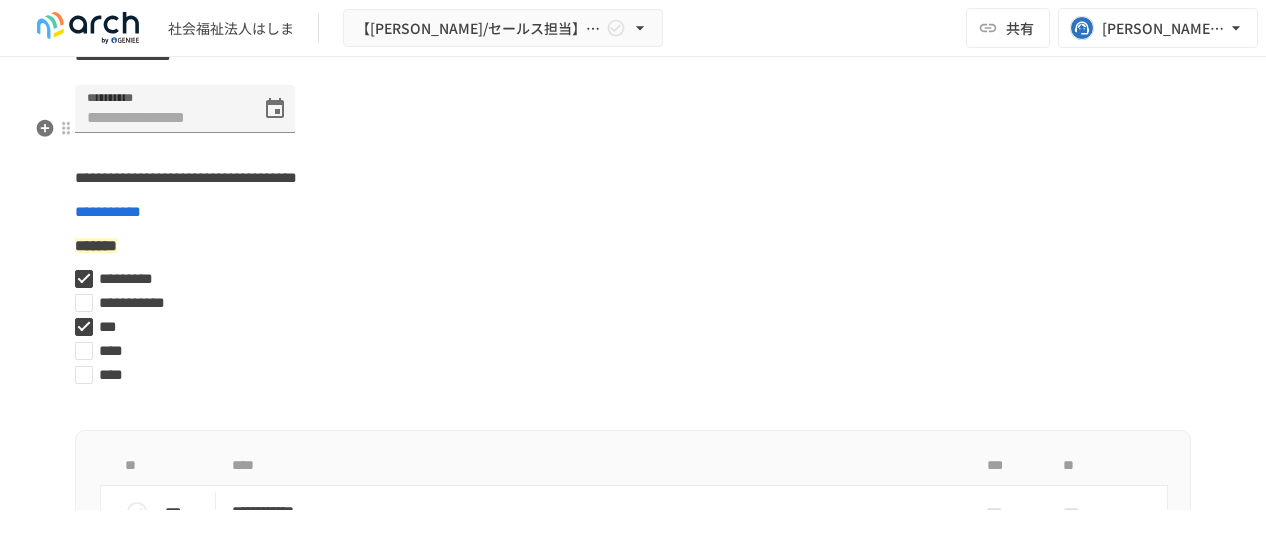 scroll, scrollTop: 5078, scrollLeft: 0, axis: vertical 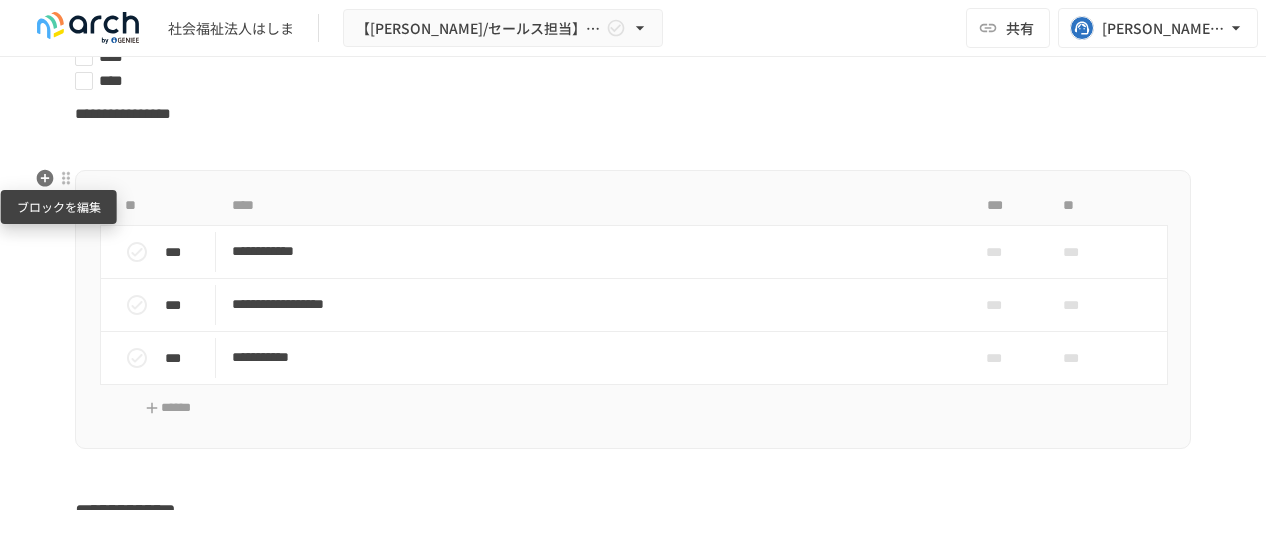 drag, startPoint x: 57, startPoint y: 154, endPoint x: 60, endPoint y: 170, distance: 16.27882 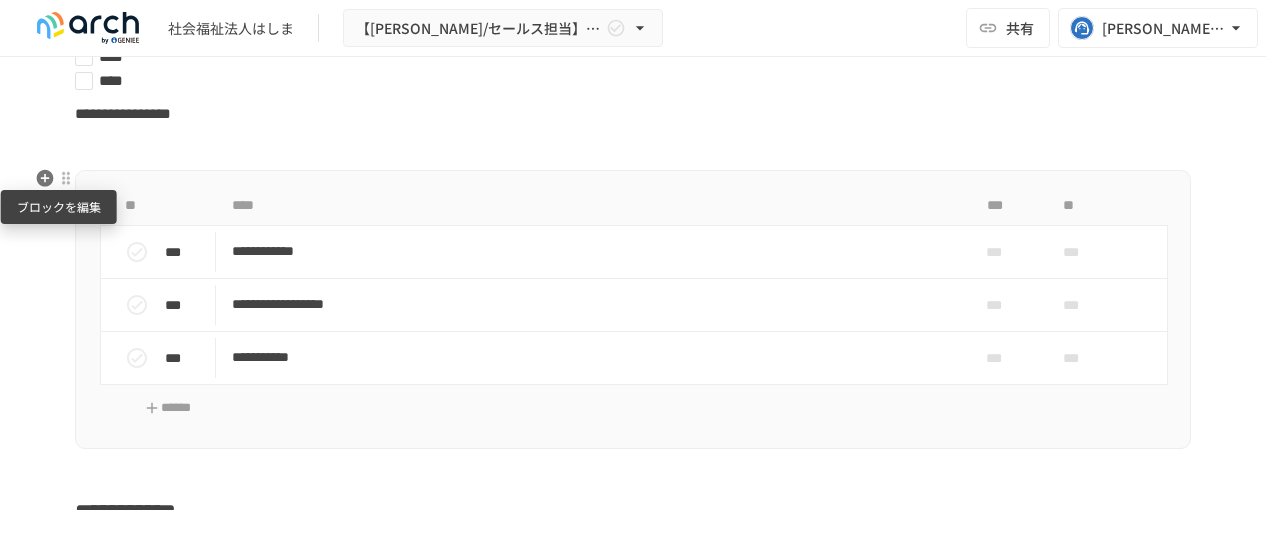 click at bounding box center (66, 178) 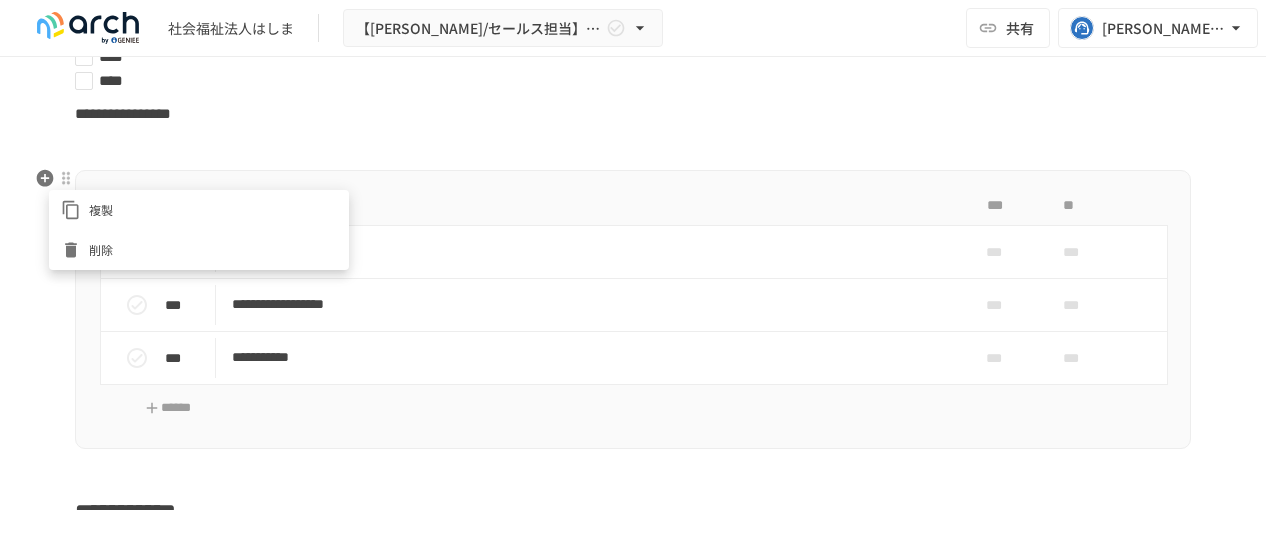 click at bounding box center [633, 276] 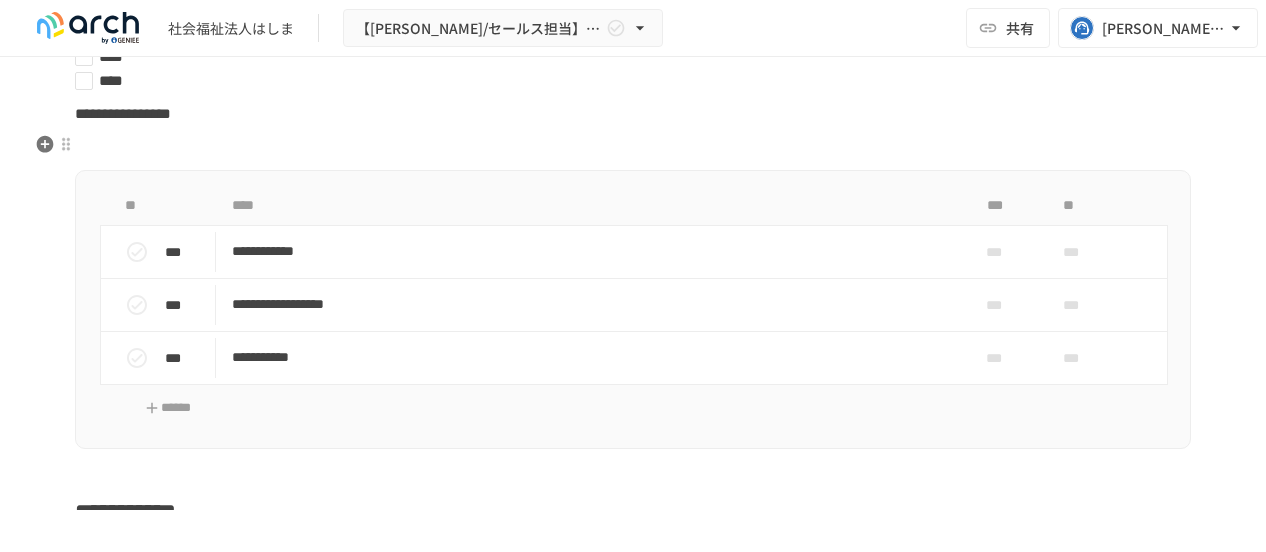 click on "**********" at bounding box center (123, 113) 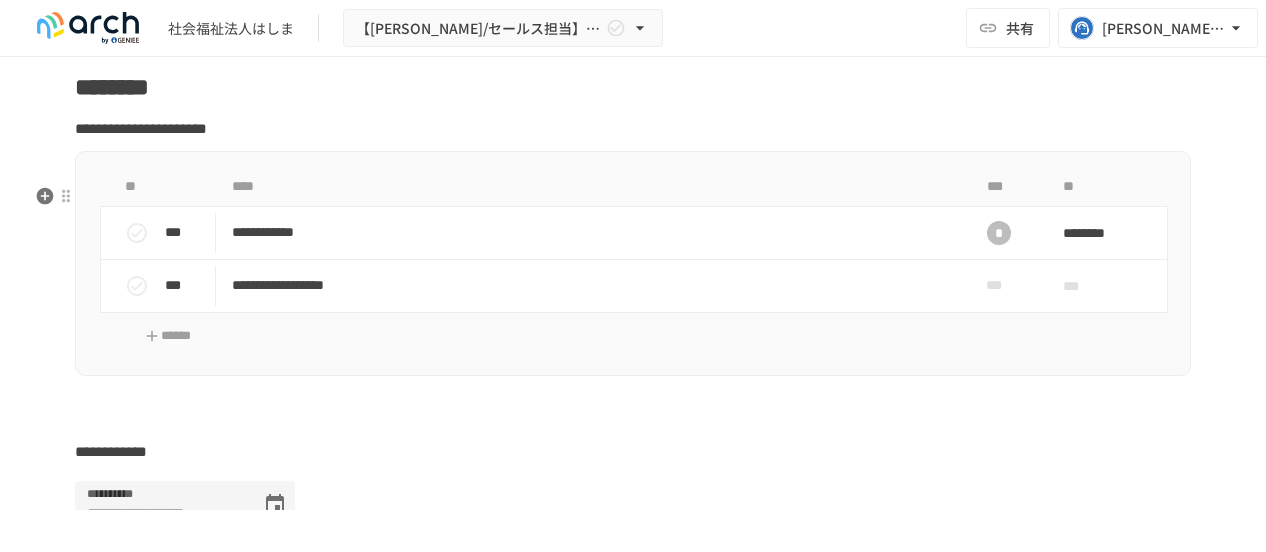 scroll, scrollTop: 4278, scrollLeft: 0, axis: vertical 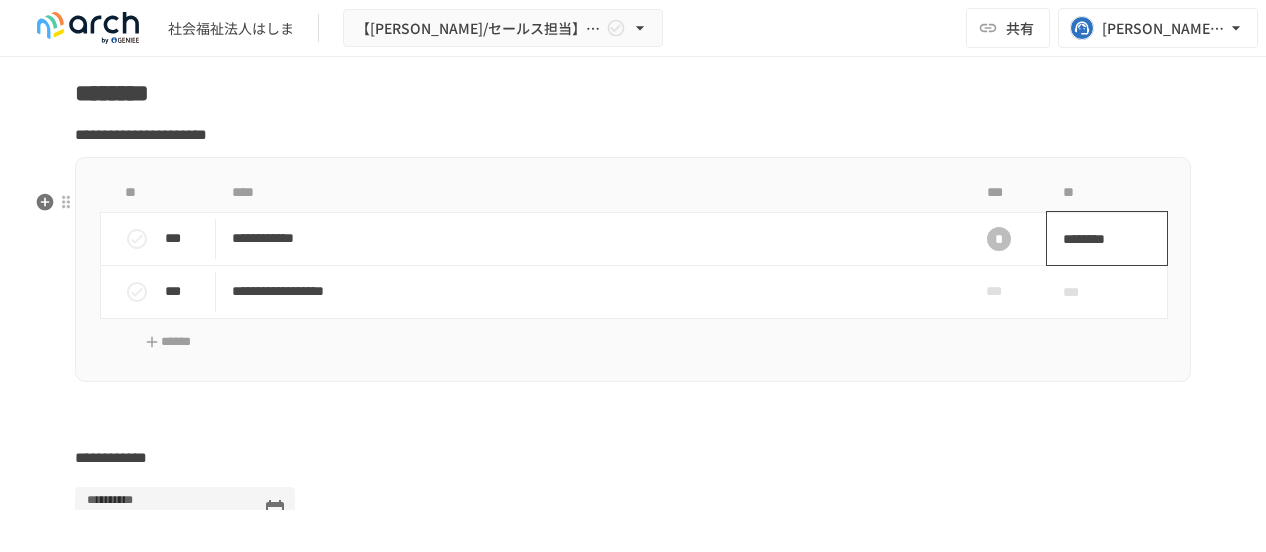 click on "********" at bounding box center [1100, 239] 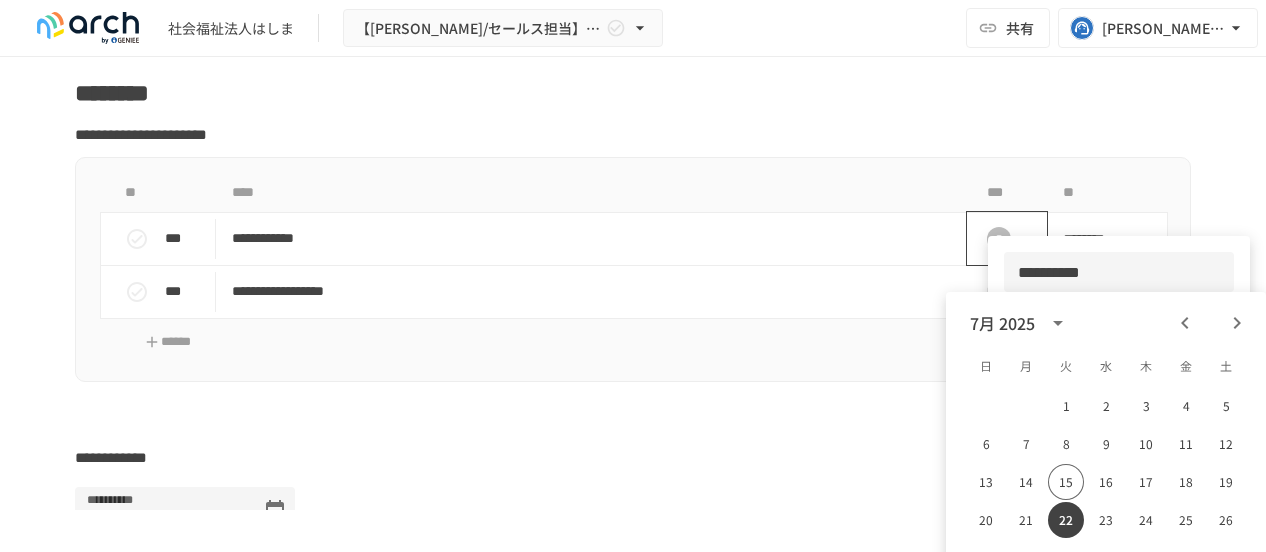 drag, startPoint x: 1108, startPoint y: 262, endPoint x: 960, endPoint y: 249, distance: 148.56985 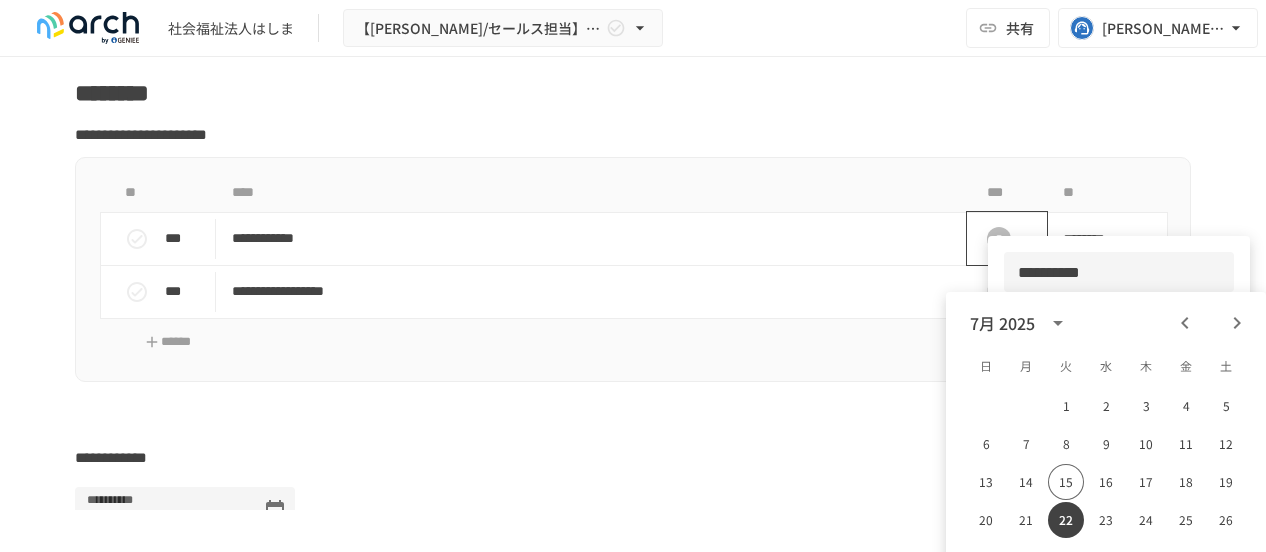 click on "**********" at bounding box center (633, 276) 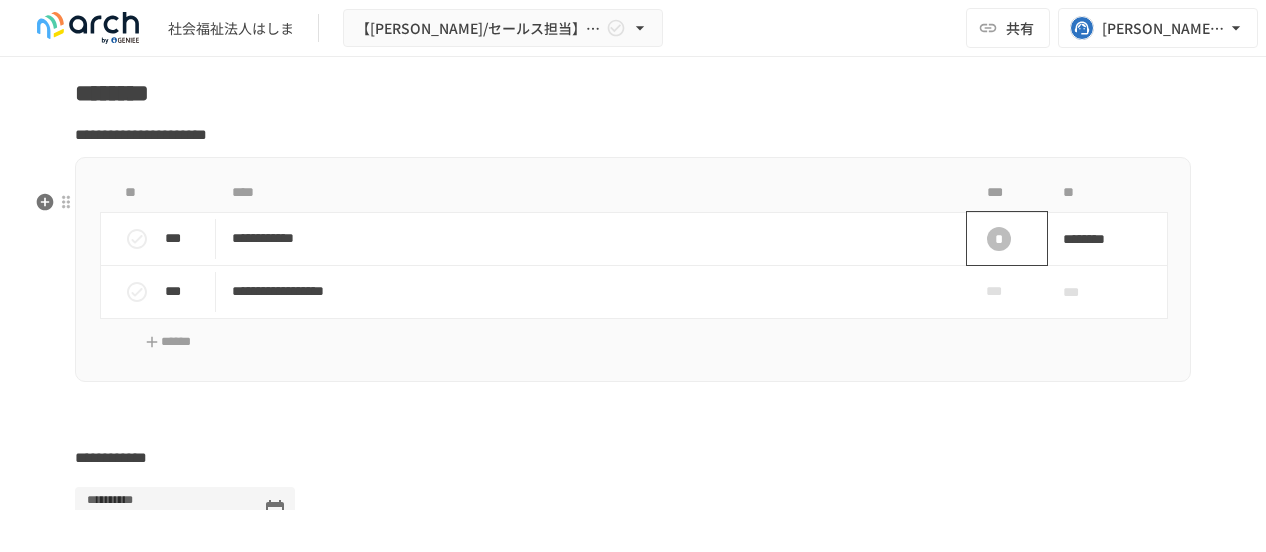 click on "*" at bounding box center (999, 239) 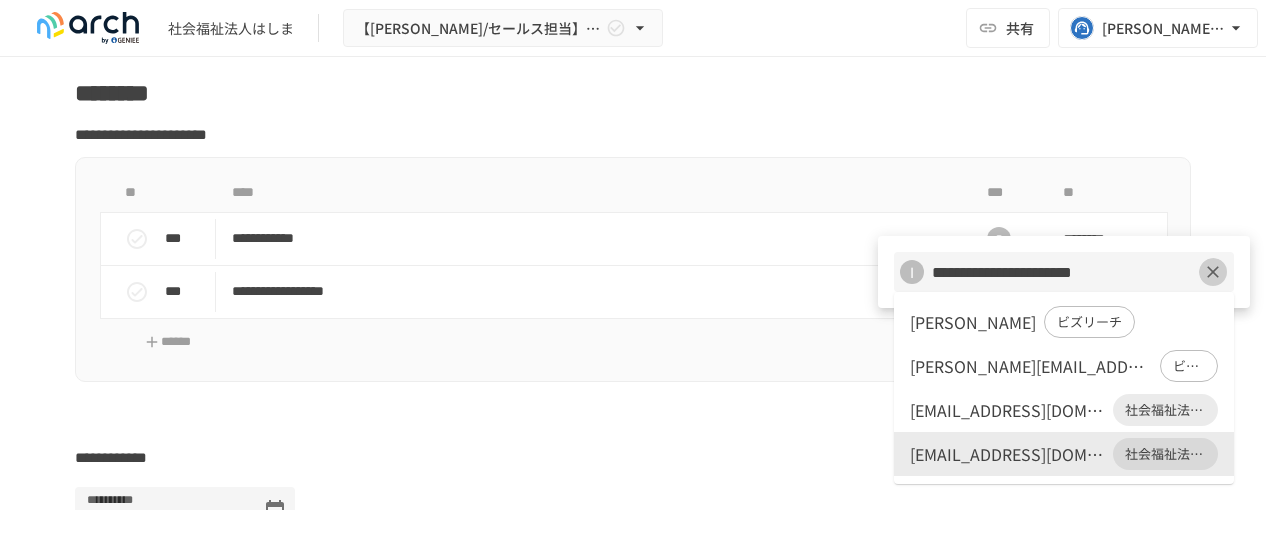 click 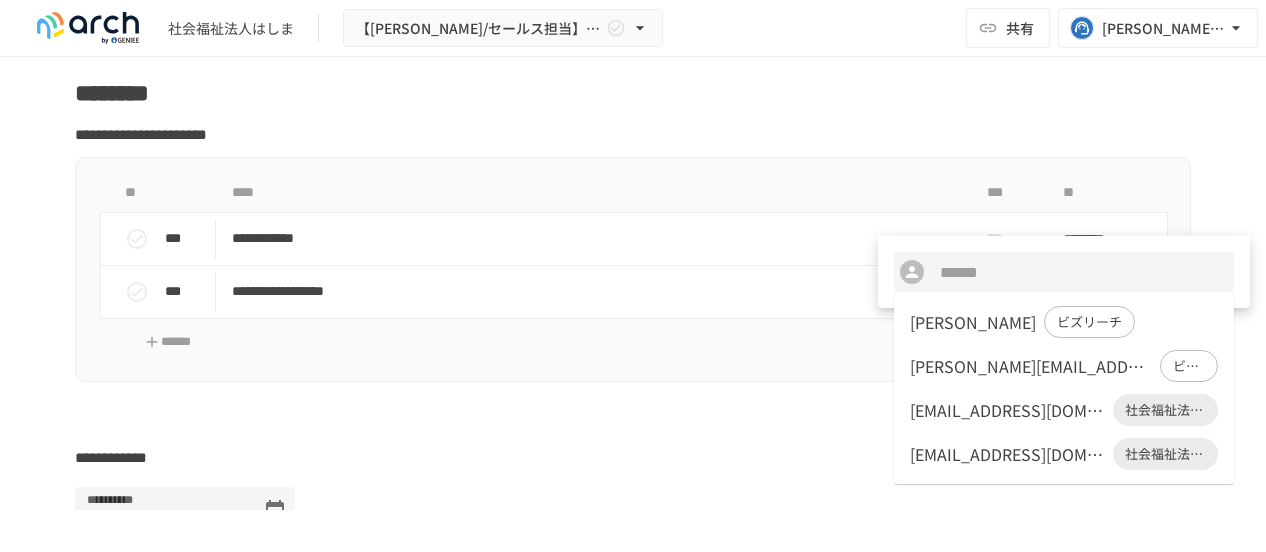 click at bounding box center [633, 276] 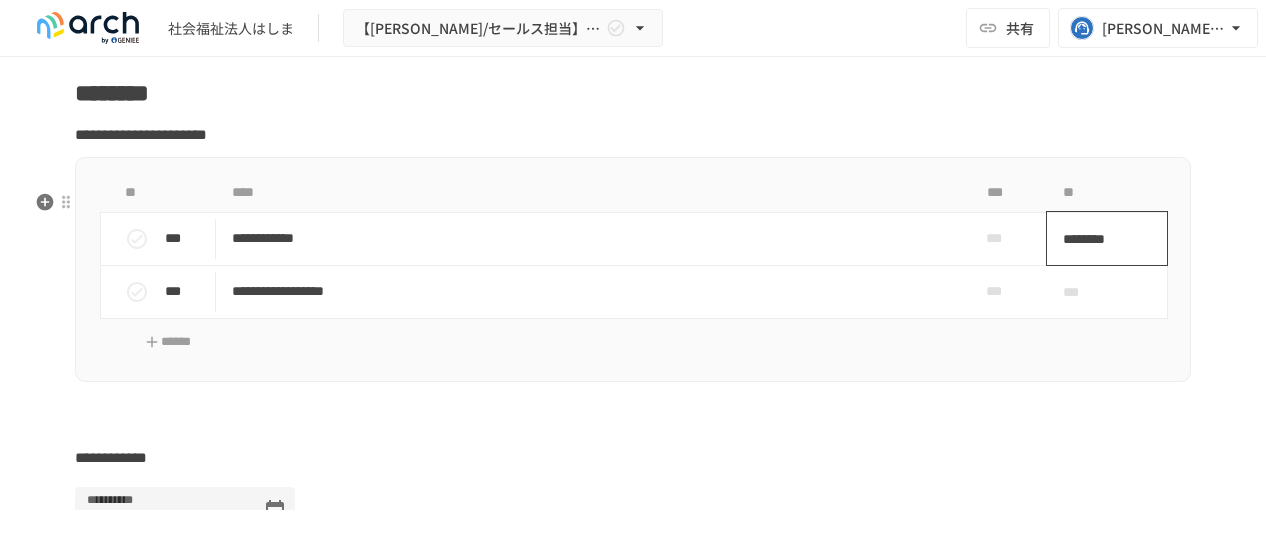 click on "********" at bounding box center [1100, 239] 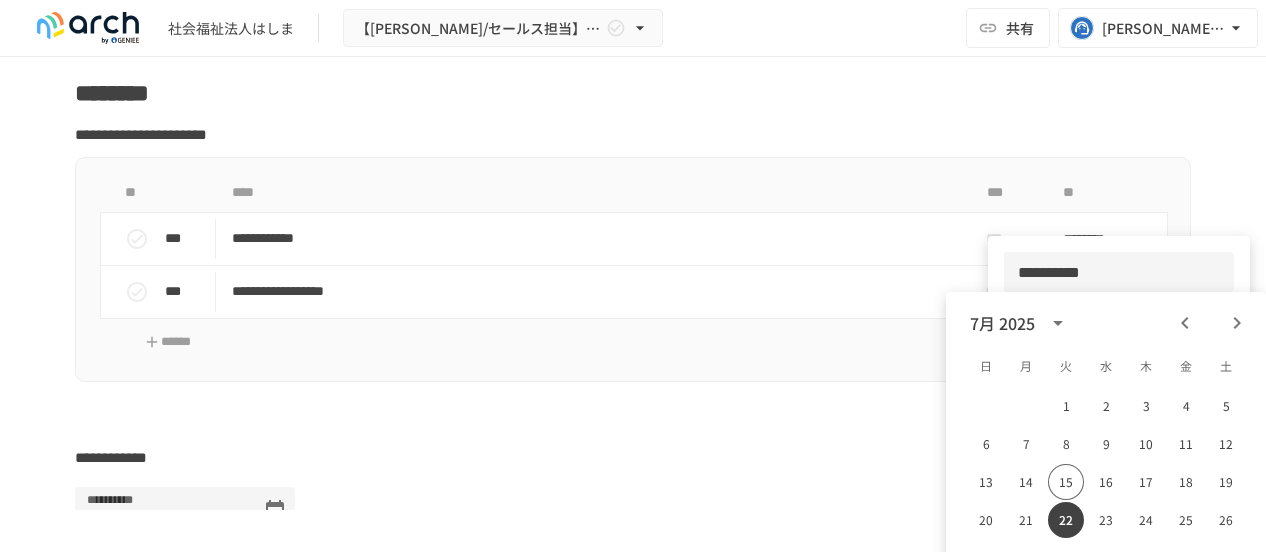drag, startPoint x: 1149, startPoint y: 278, endPoint x: 1022, endPoint y: 273, distance: 127.09839 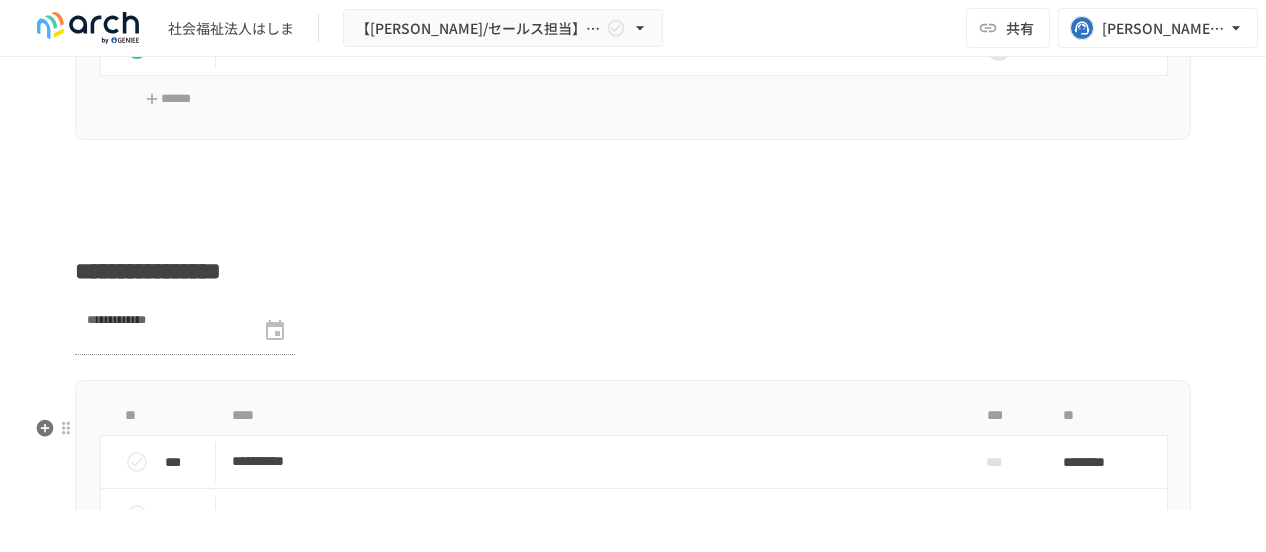scroll, scrollTop: 2778, scrollLeft: 0, axis: vertical 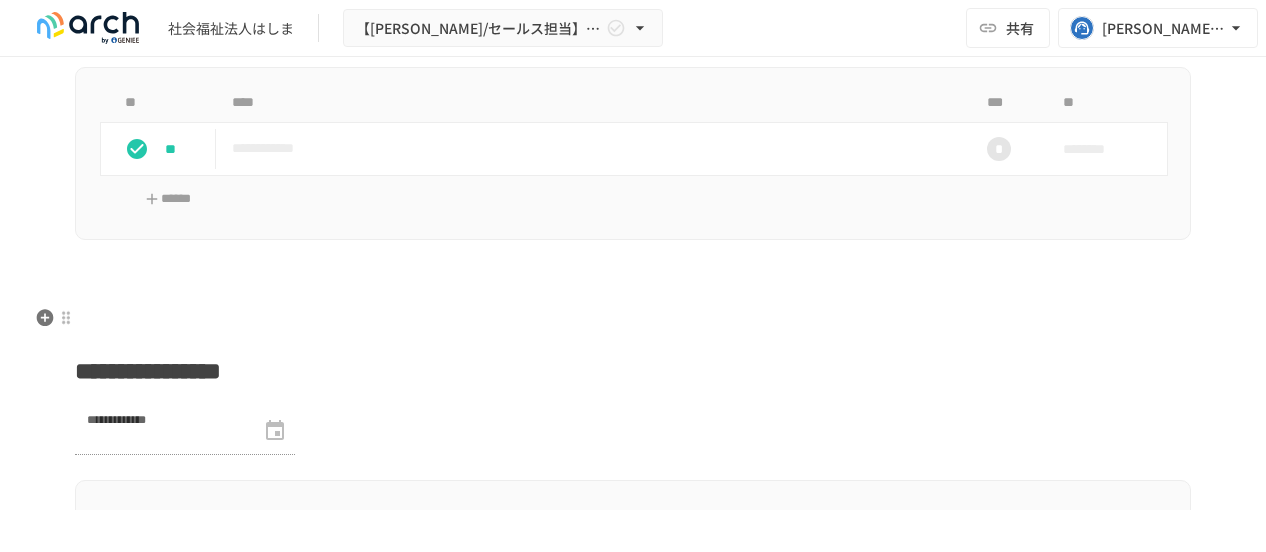 click at bounding box center [633, 282] 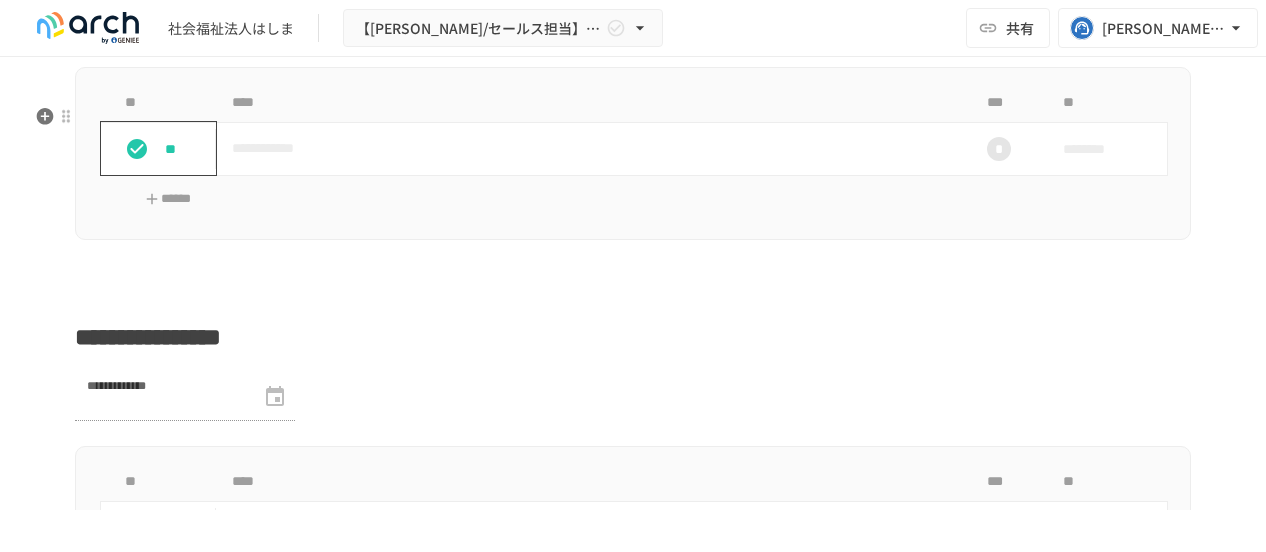 click 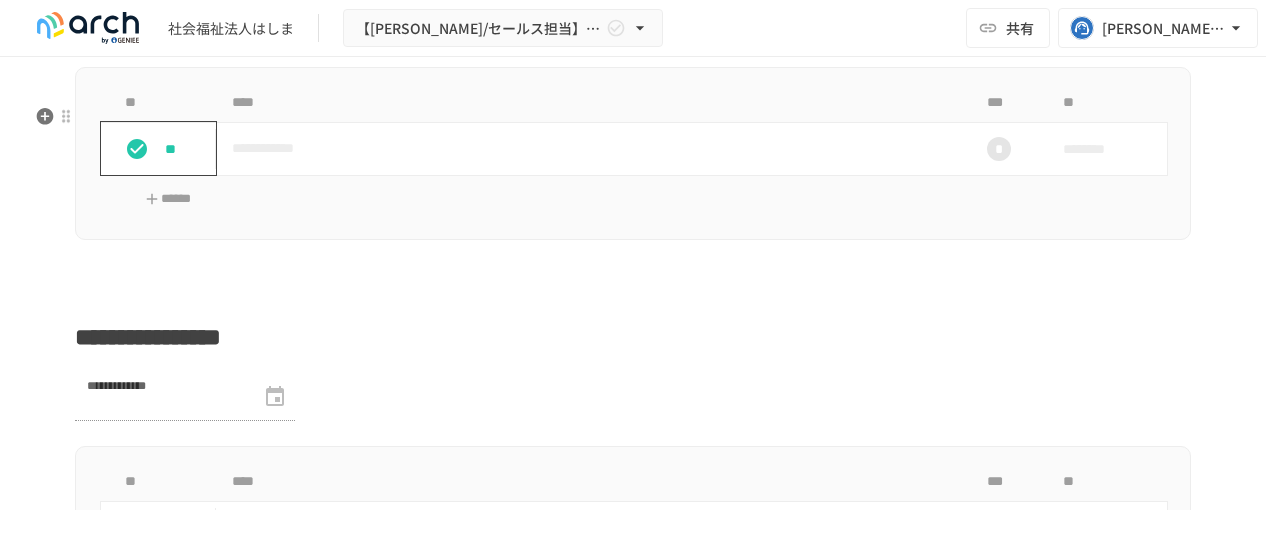 click 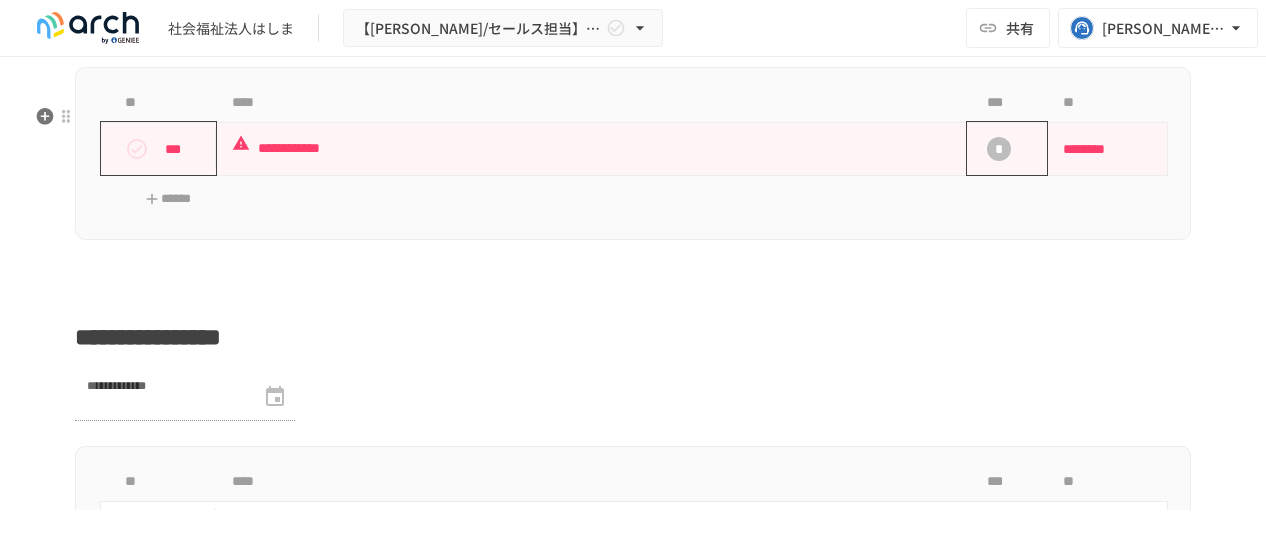 click on "*" at bounding box center (999, 149) 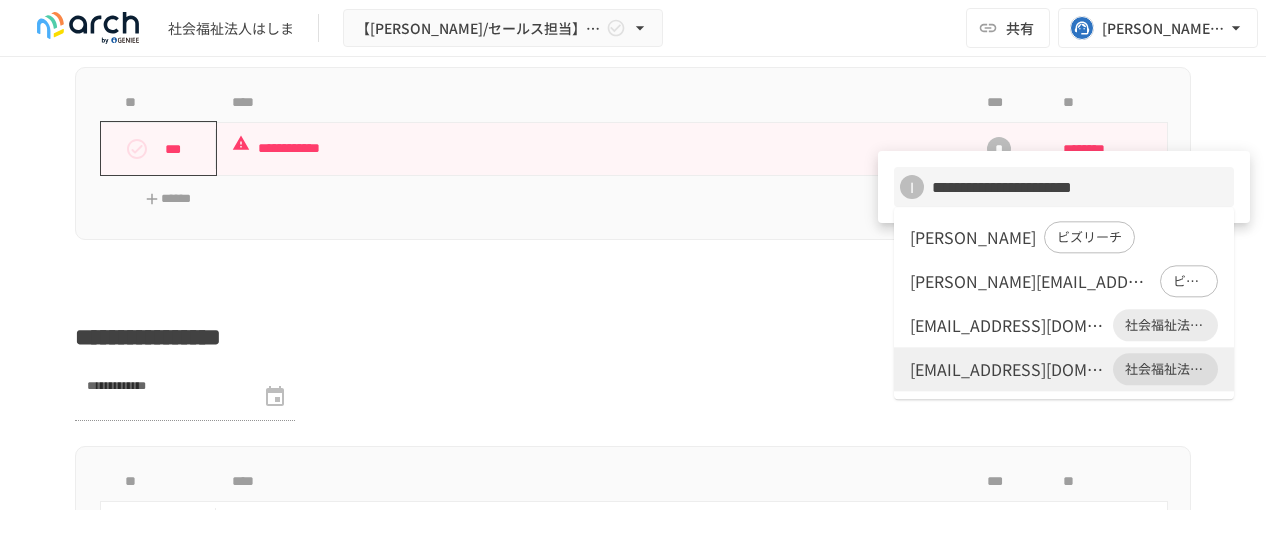 click on "[EMAIL_ADDRESS][DOMAIN_NAME]" at bounding box center (1007, 325) 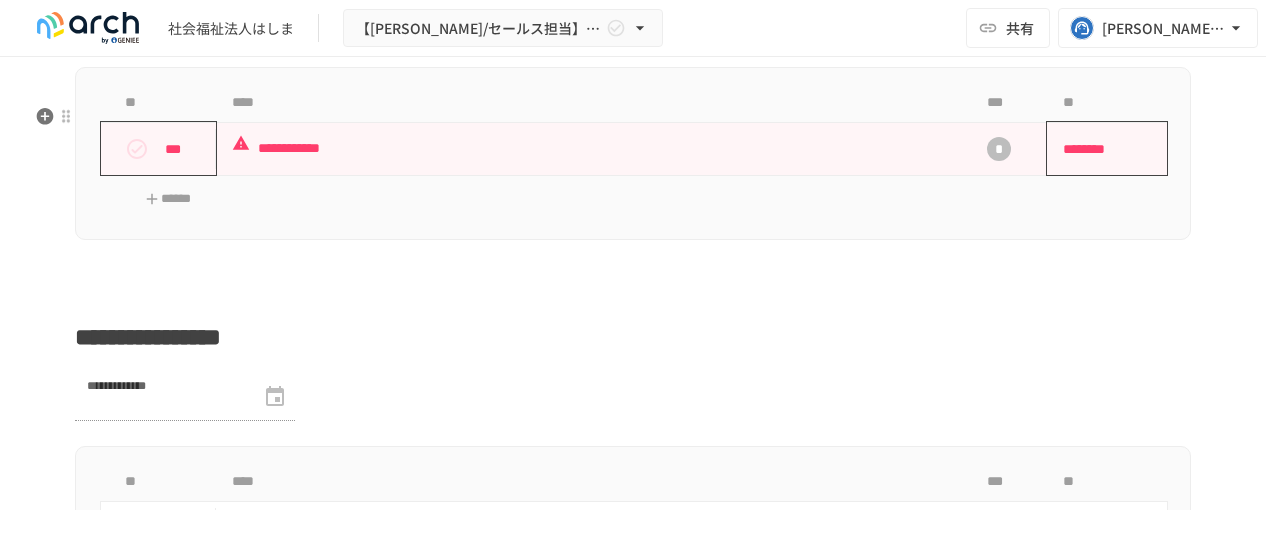 click on "********" at bounding box center [1100, 149] 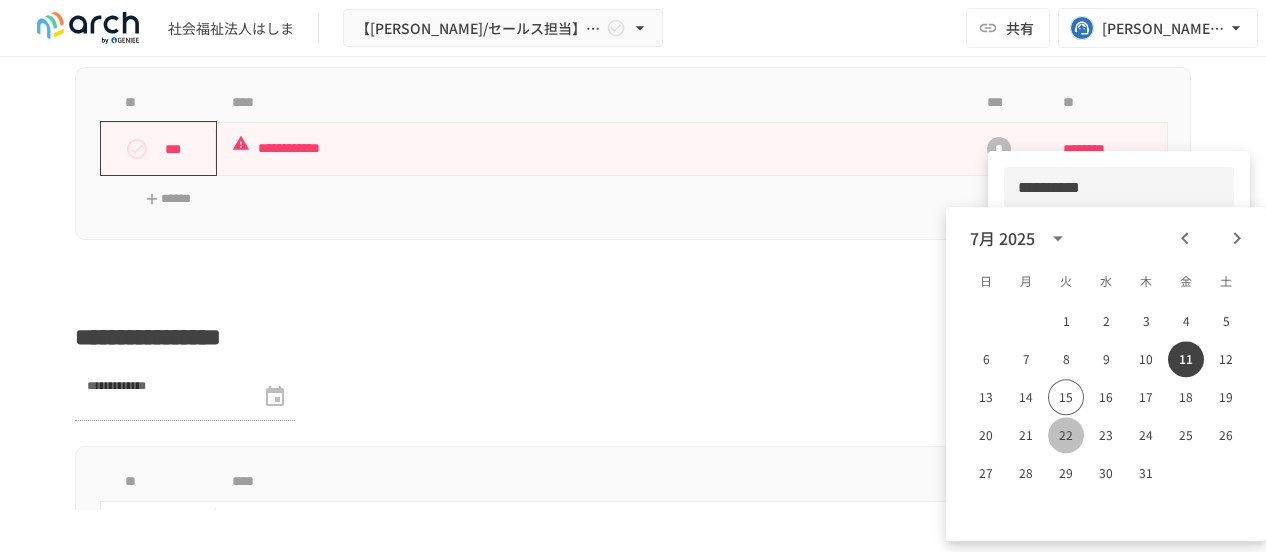 click on "22" at bounding box center (1066, 435) 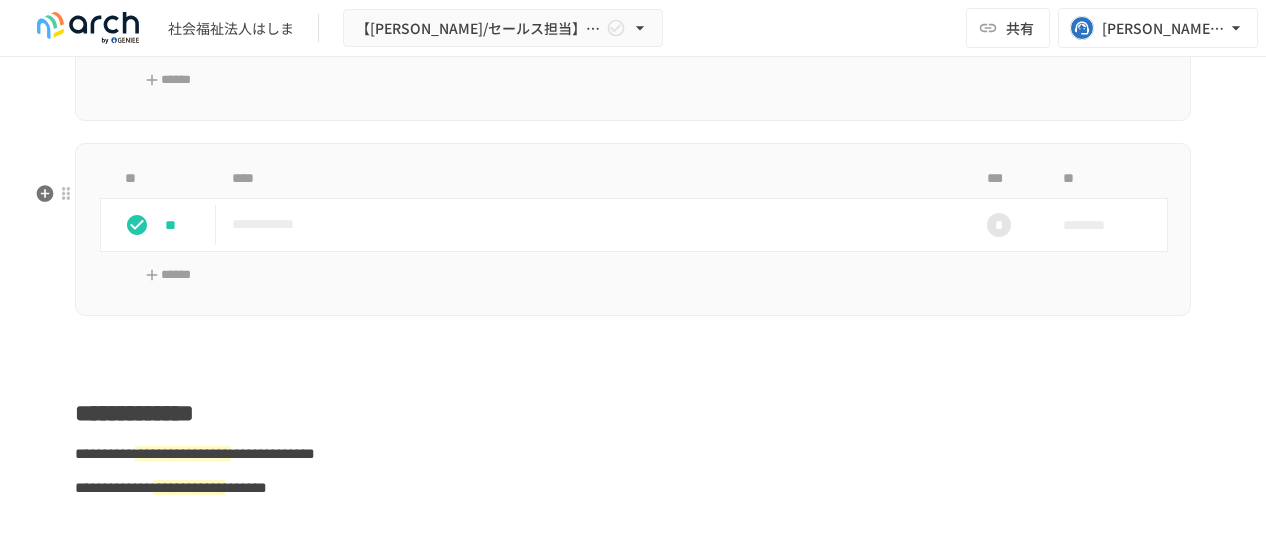 scroll, scrollTop: 2278, scrollLeft: 0, axis: vertical 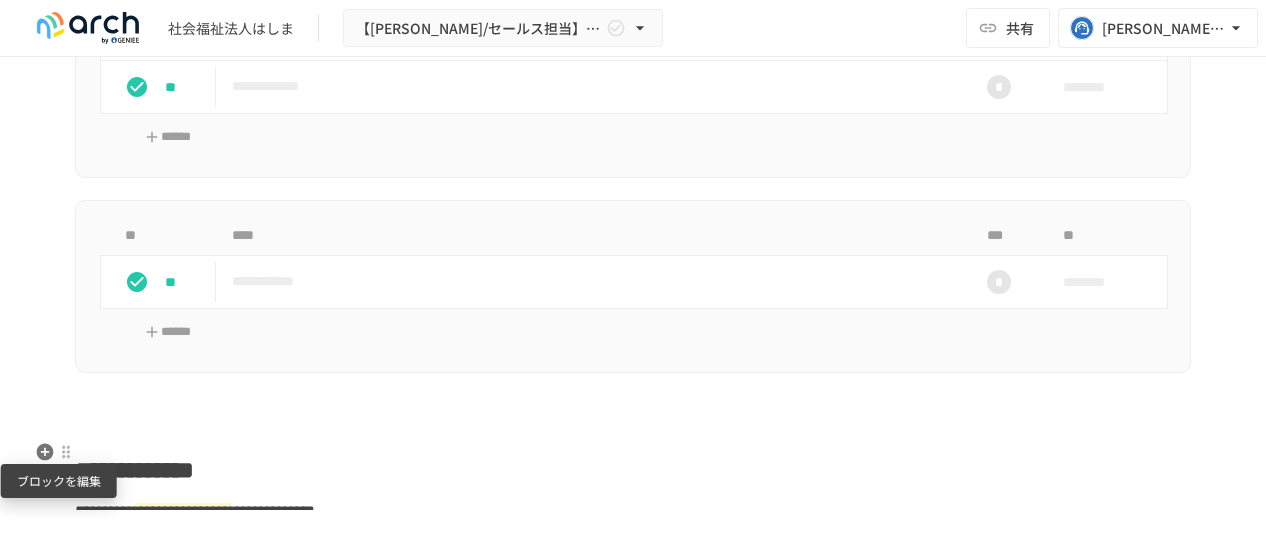 click at bounding box center (66, 452) 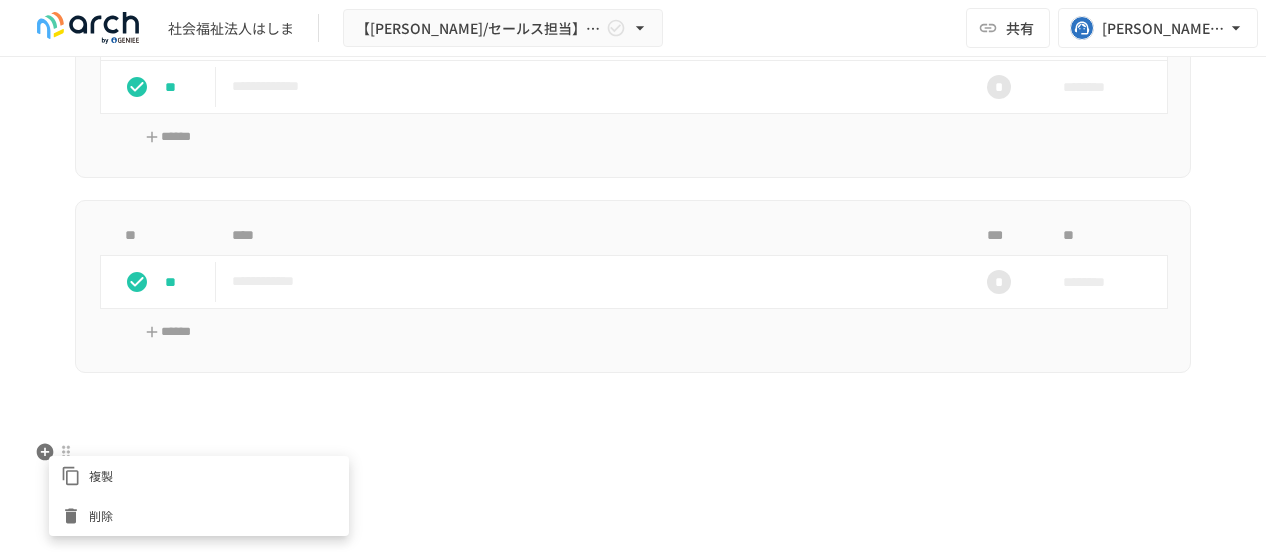 click at bounding box center [75, 516] 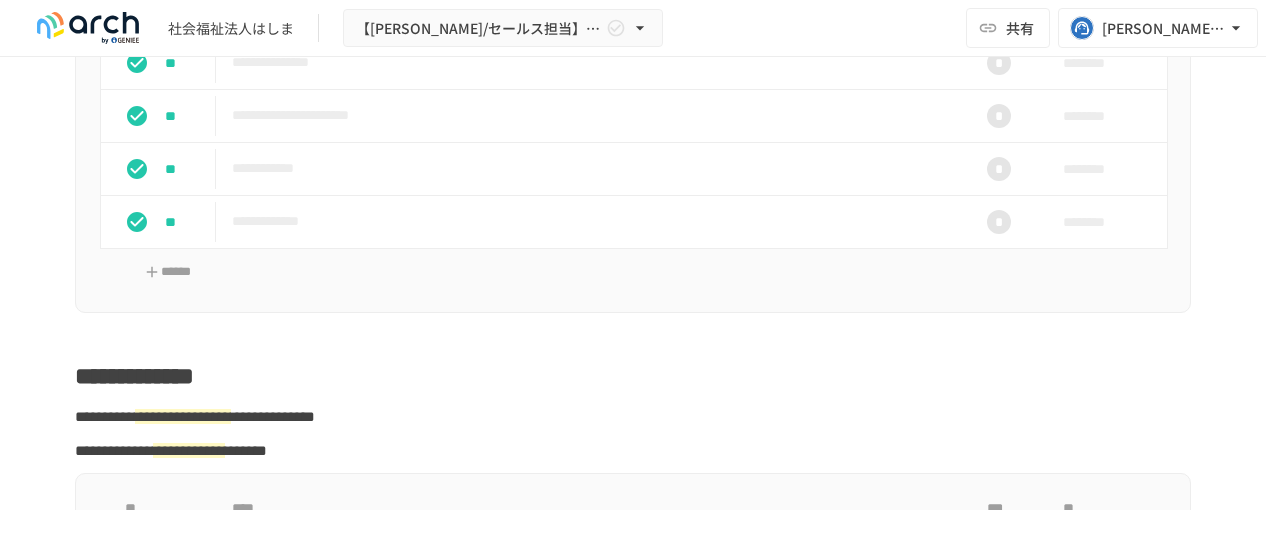 scroll, scrollTop: 2174, scrollLeft: 0, axis: vertical 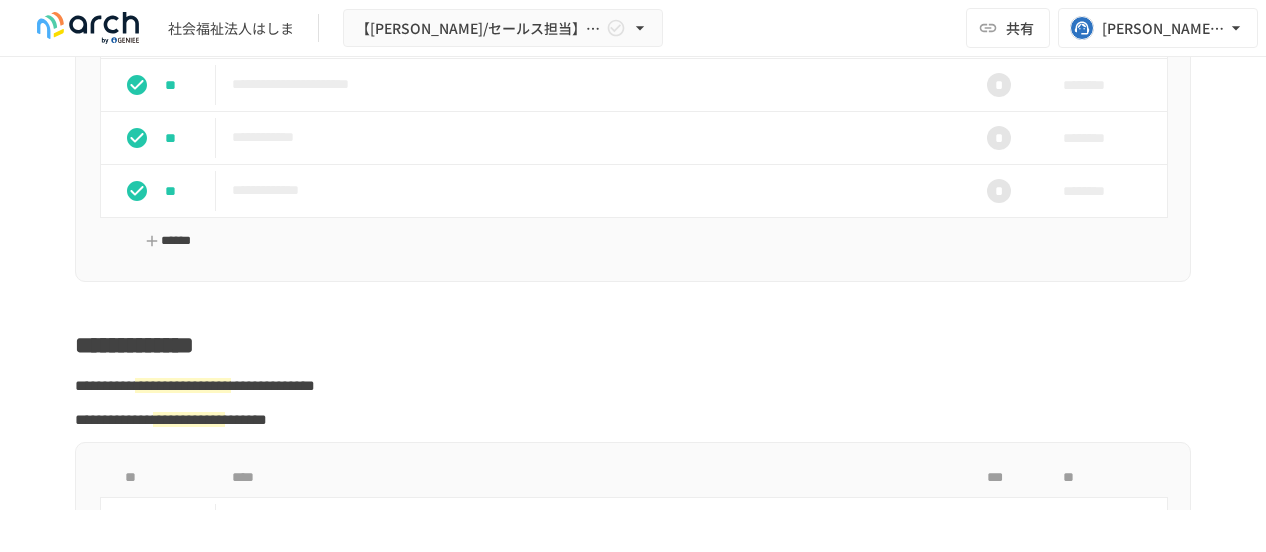 click on "******" at bounding box center (168, 241) 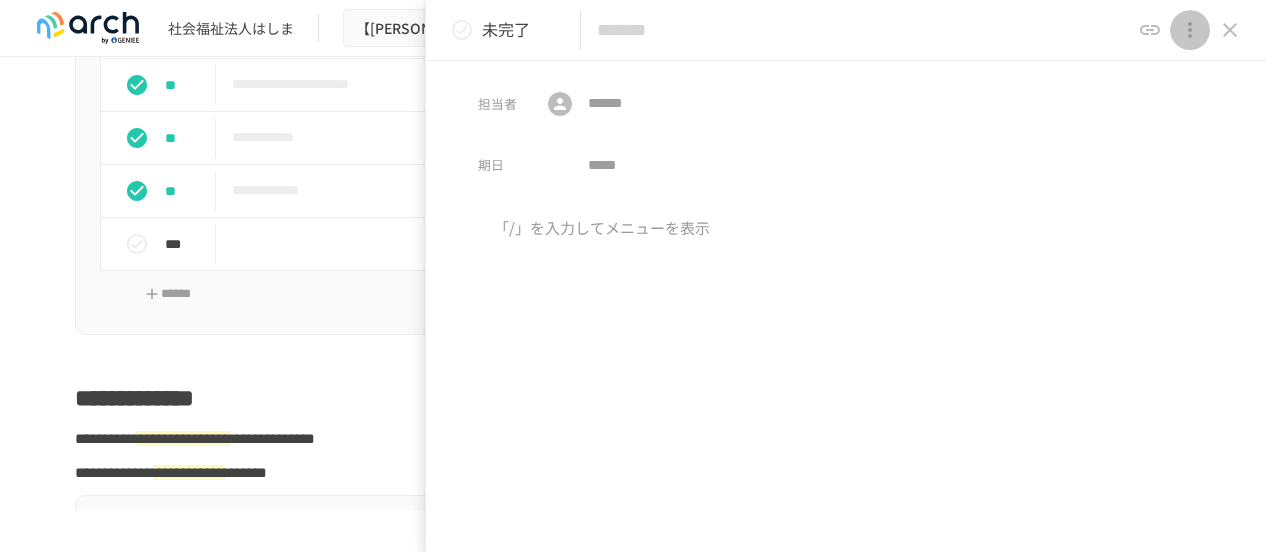 click 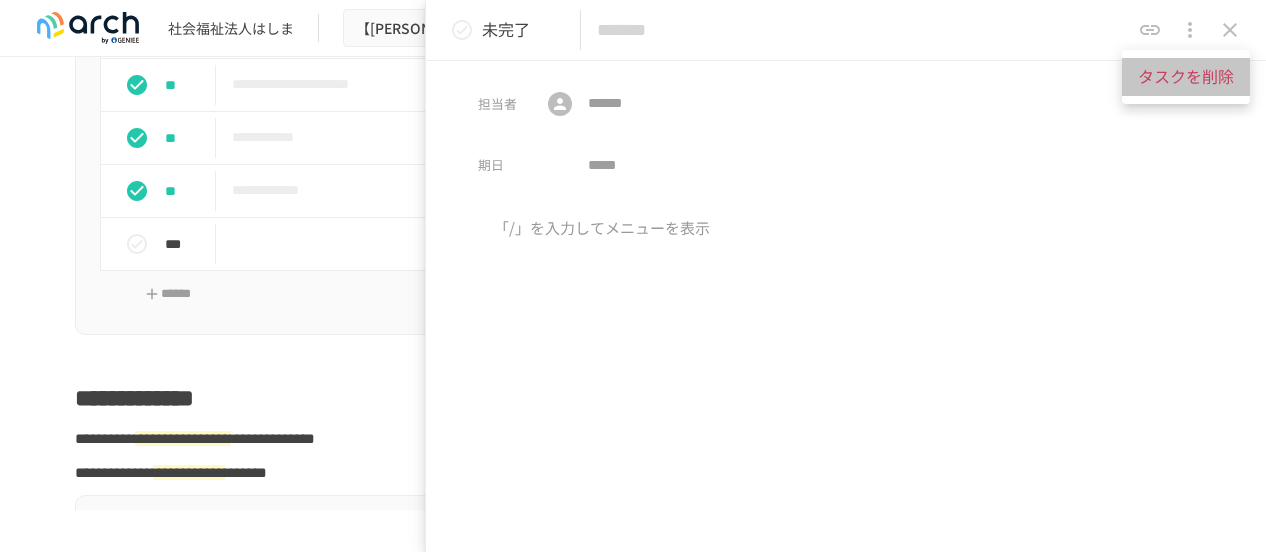 click on "タスクを削除" at bounding box center [1186, 77] 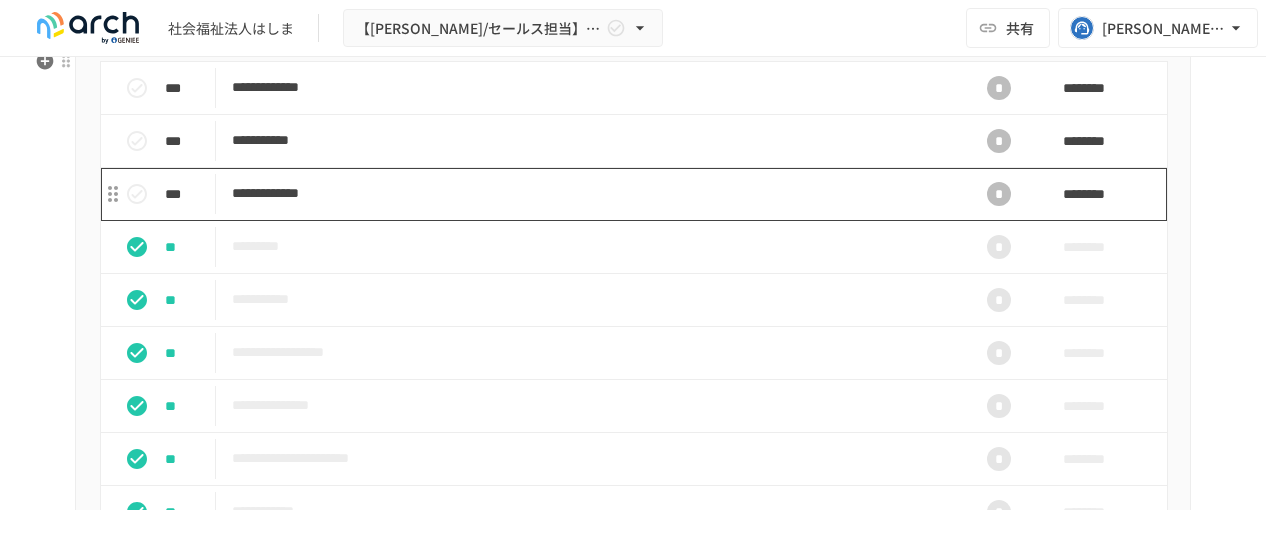 scroll, scrollTop: 1674, scrollLeft: 0, axis: vertical 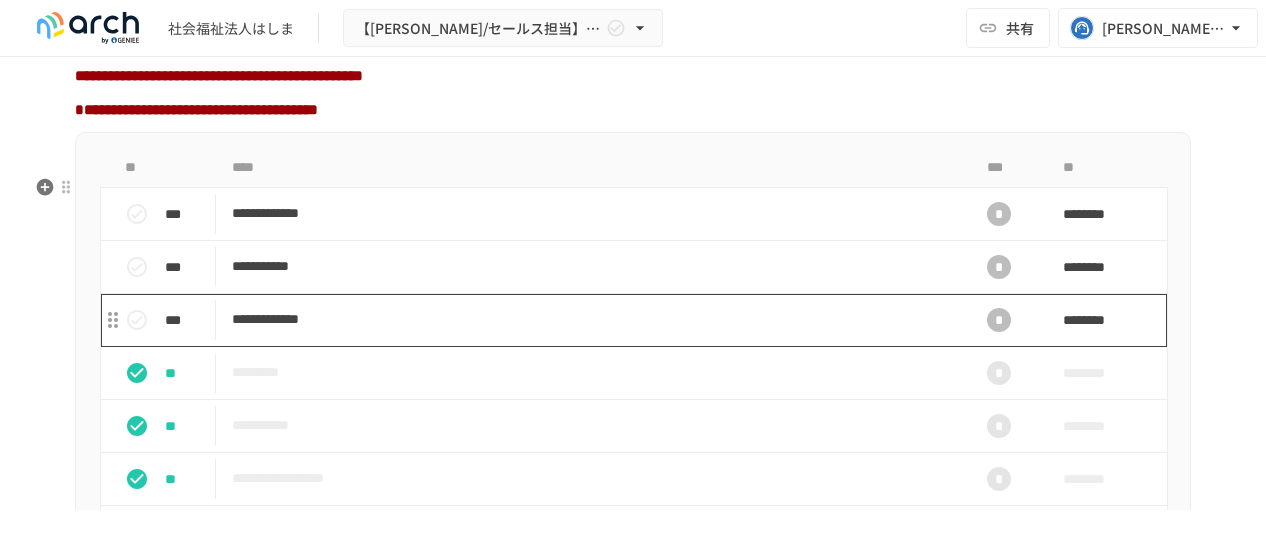 click on "**********" at bounding box center (591, 319) 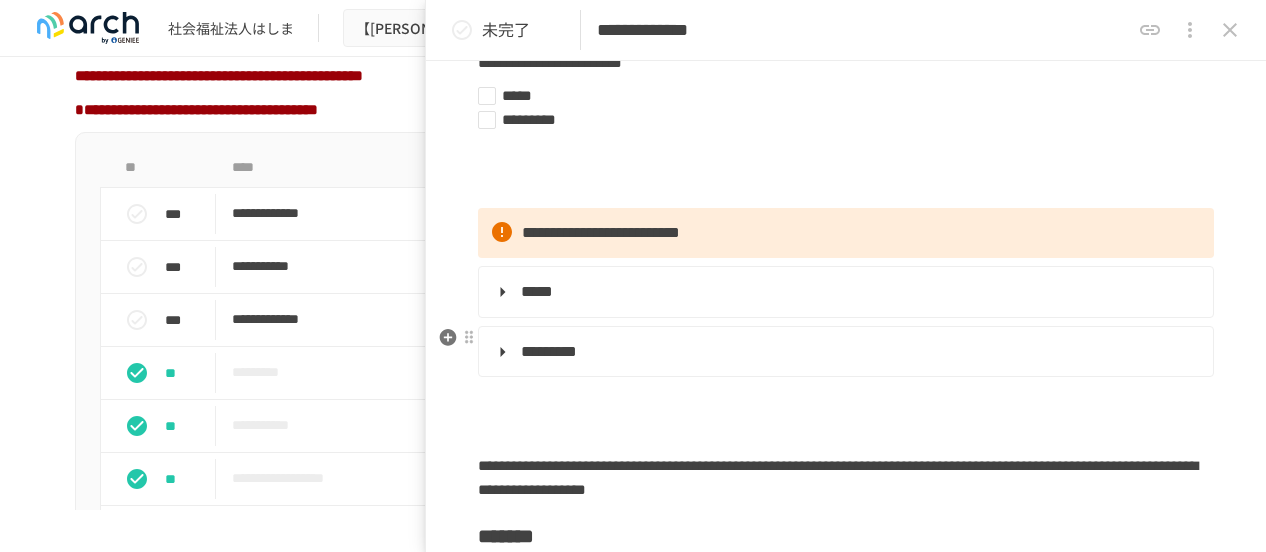 scroll, scrollTop: 100, scrollLeft: 0, axis: vertical 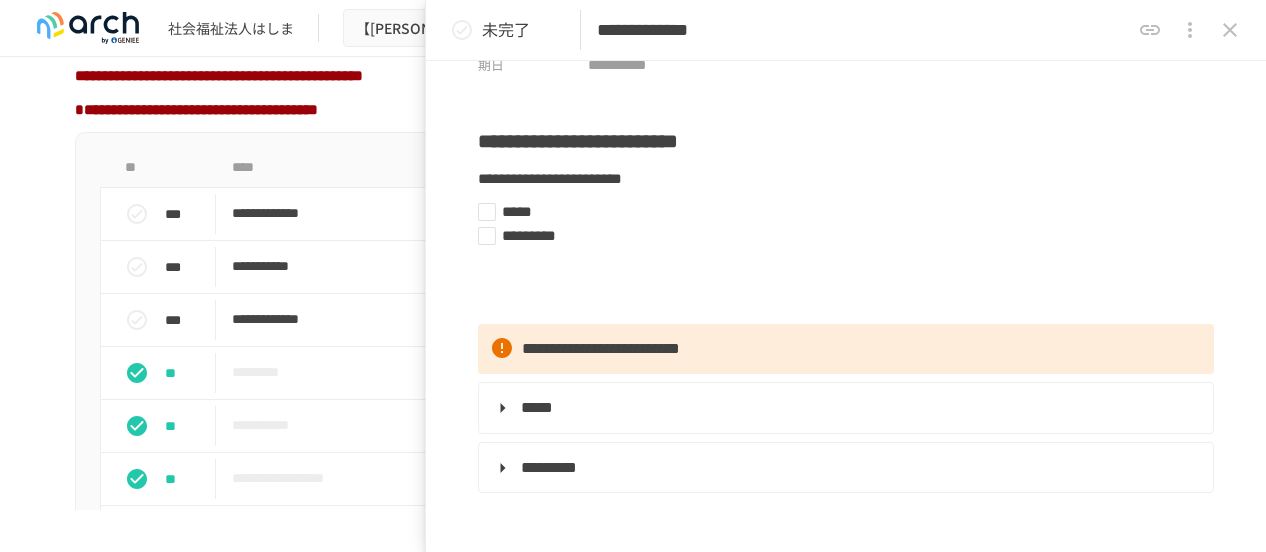 click 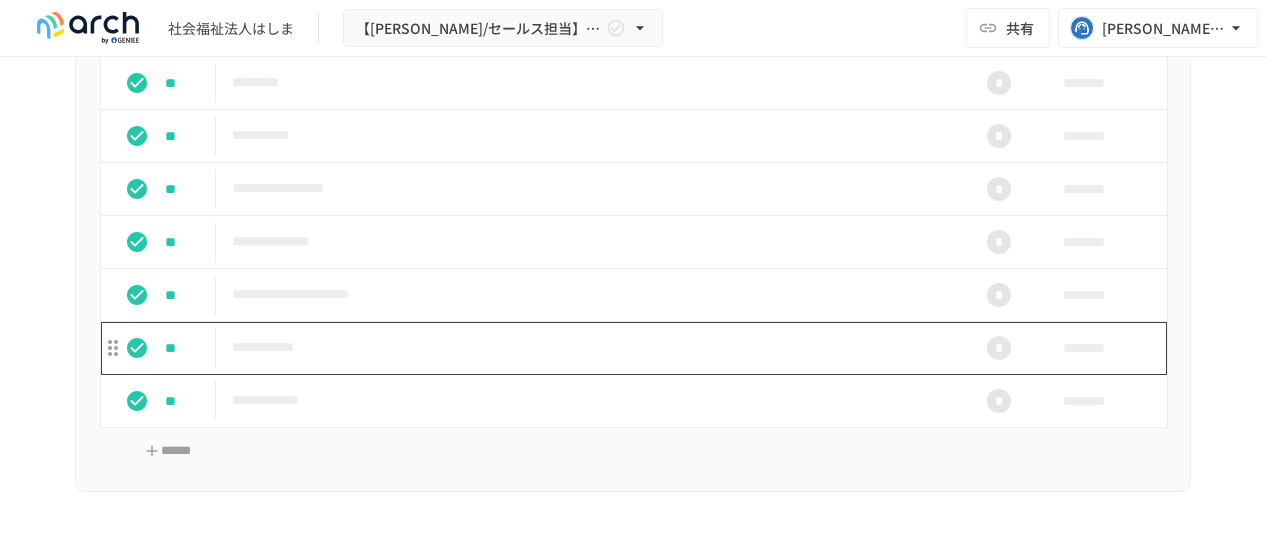 scroll, scrollTop: 2074, scrollLeft: 0, axis: vertical 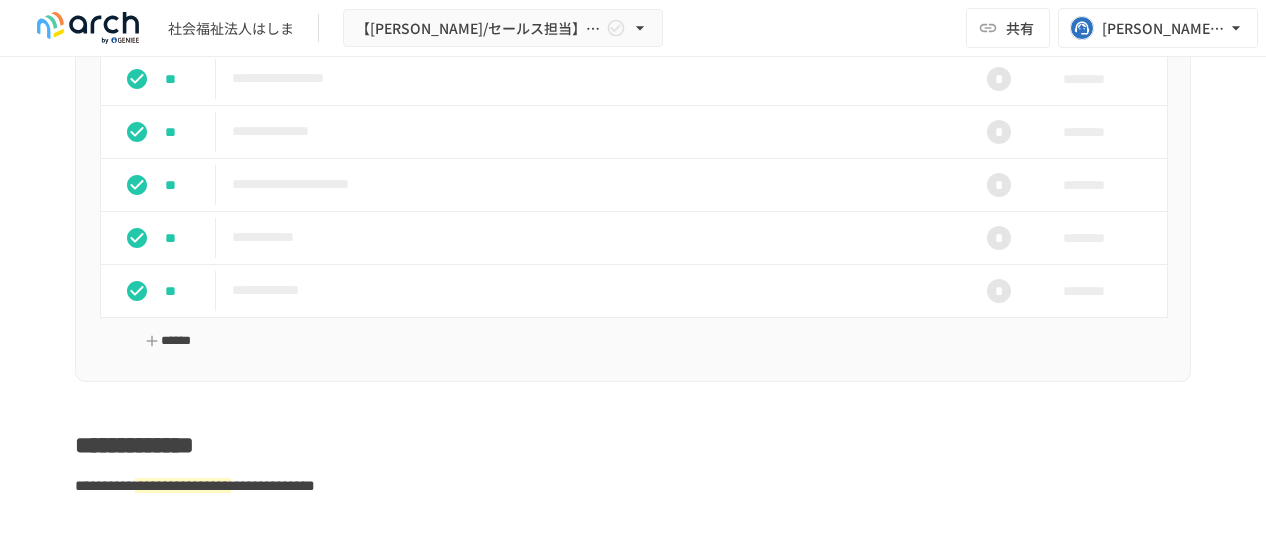 click on "******" at bounding box center (168, 341) 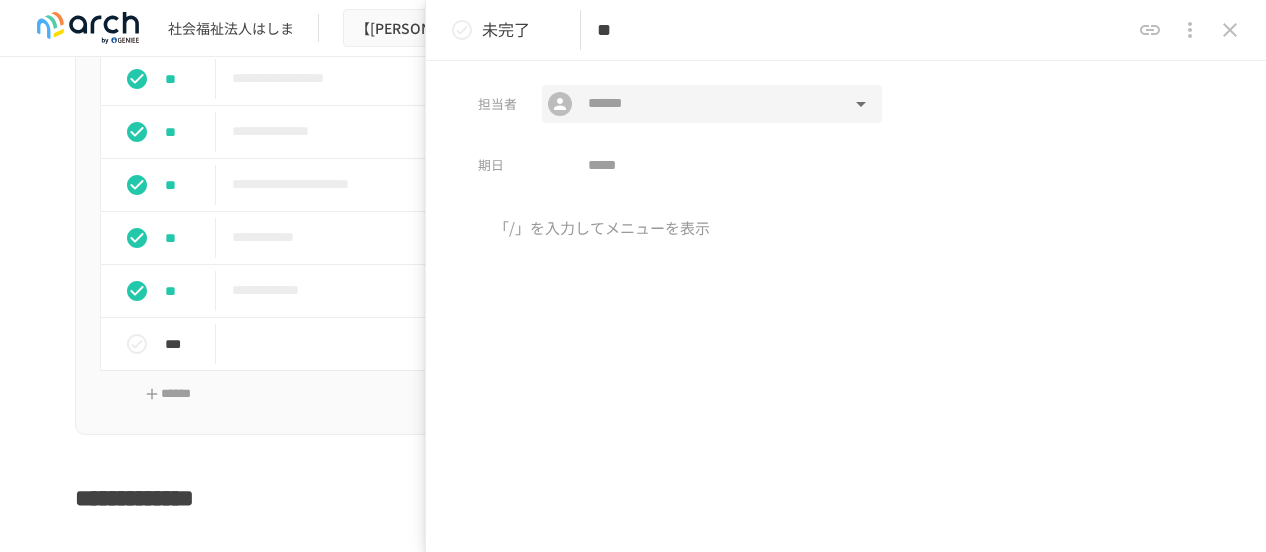 type on "*" 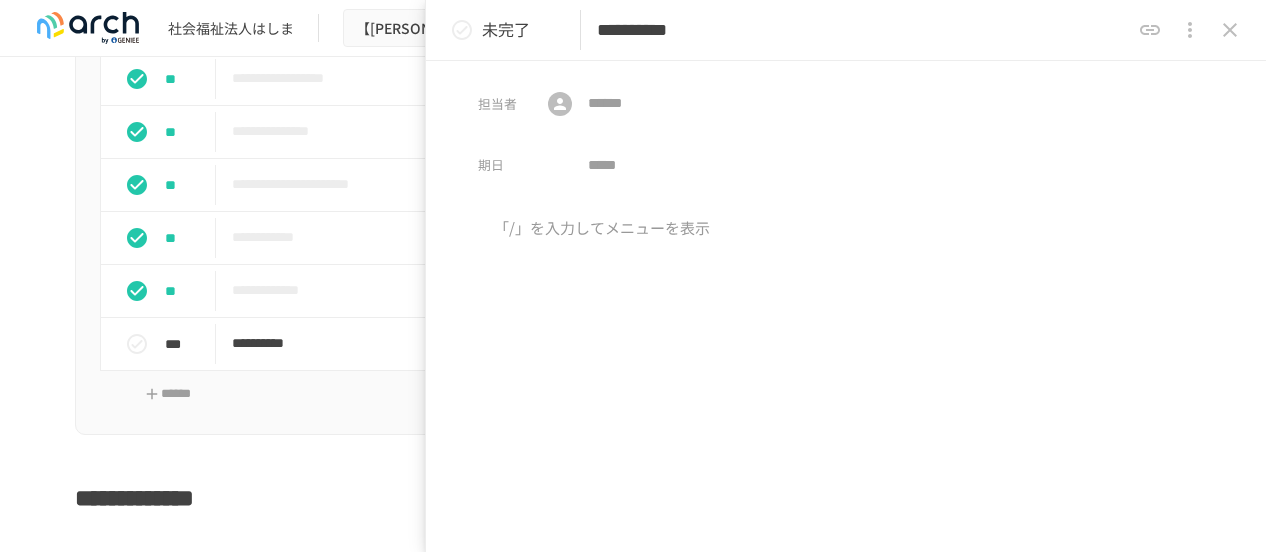 type on "**********" 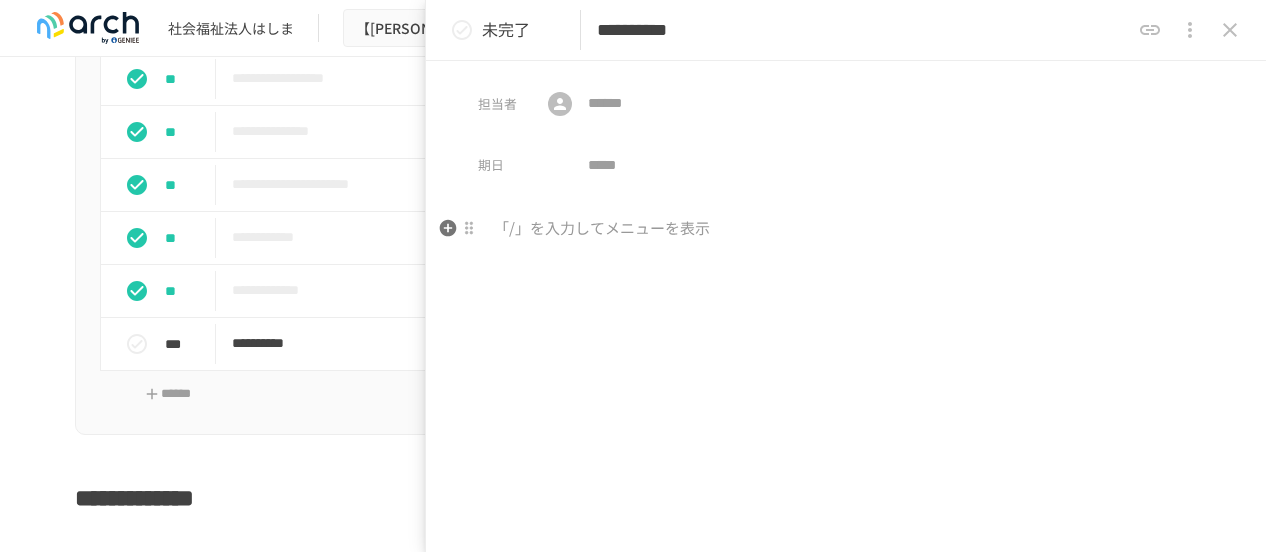 click at bounding box center [846, 229] 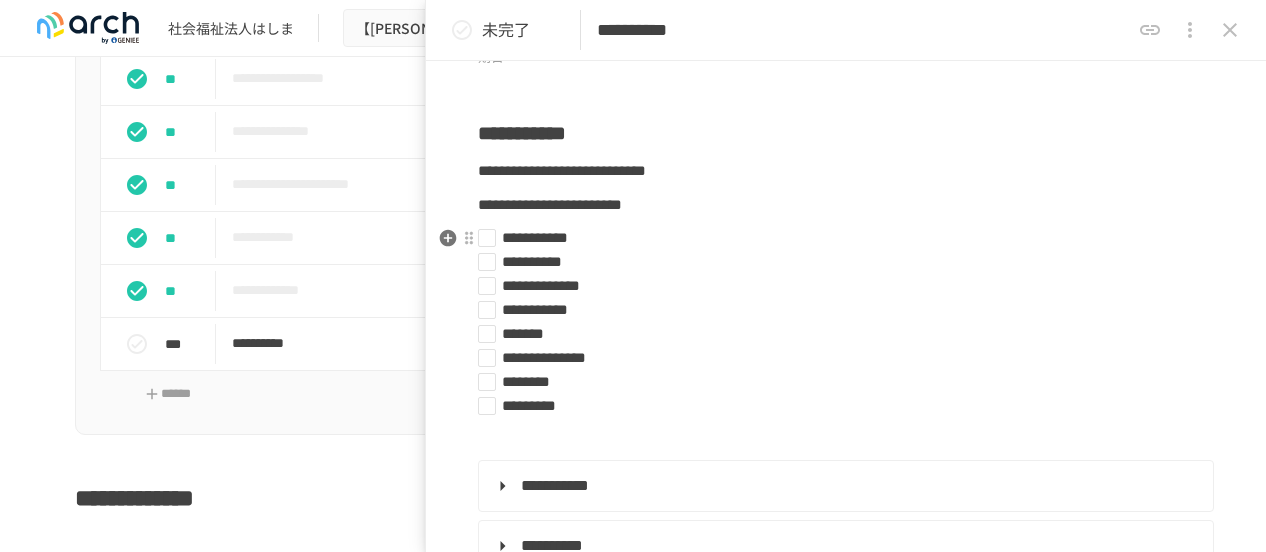 scroll, scrollTop: 100, scrollLeft: 0, axis: vertical 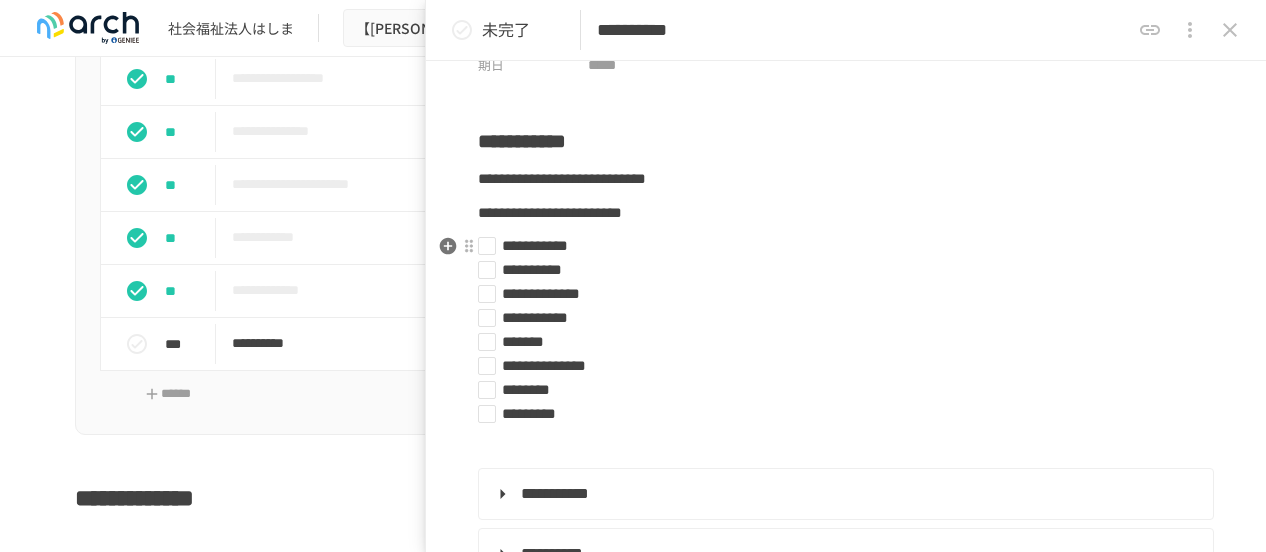 click on "**********" at bounding box center (838, 246) 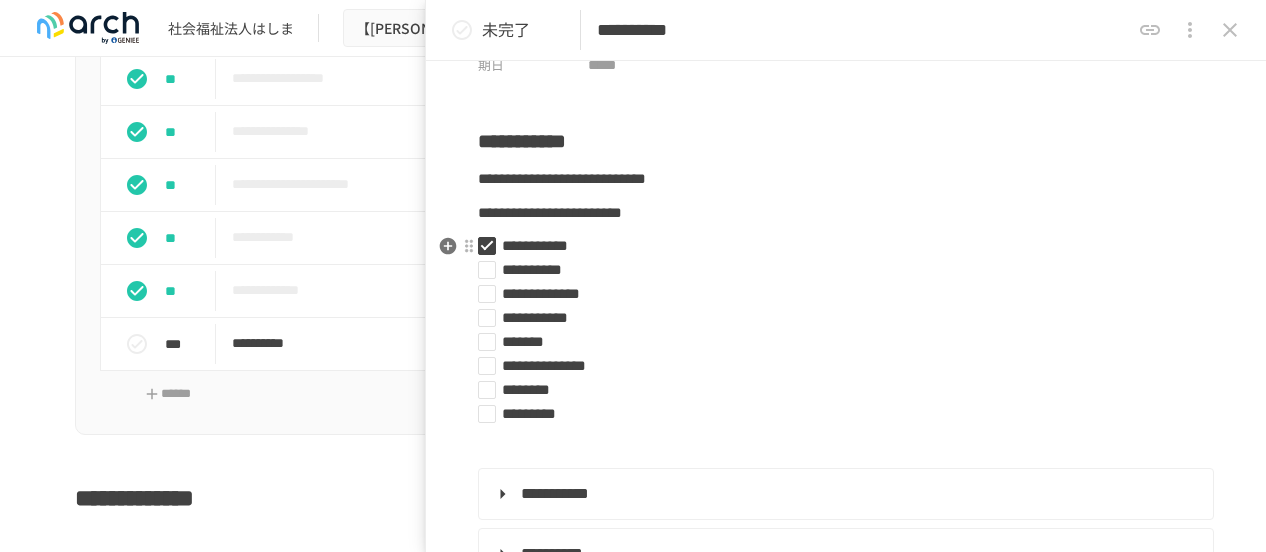 click on "**********" at bounding box center (838, 270) 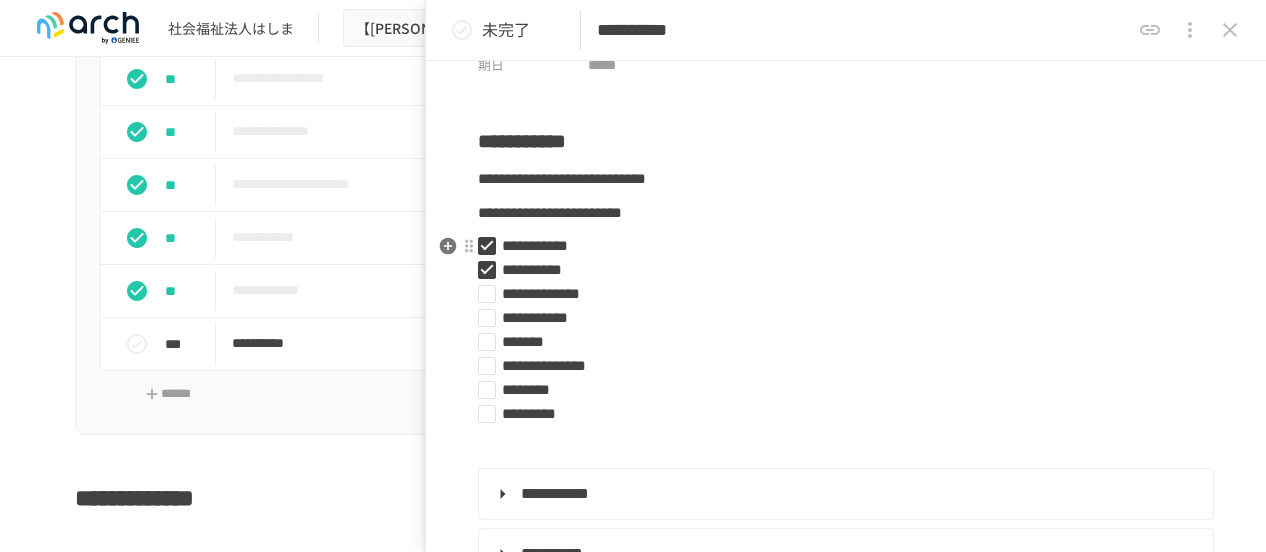 click on "**********" at bounding box center (838, 294) 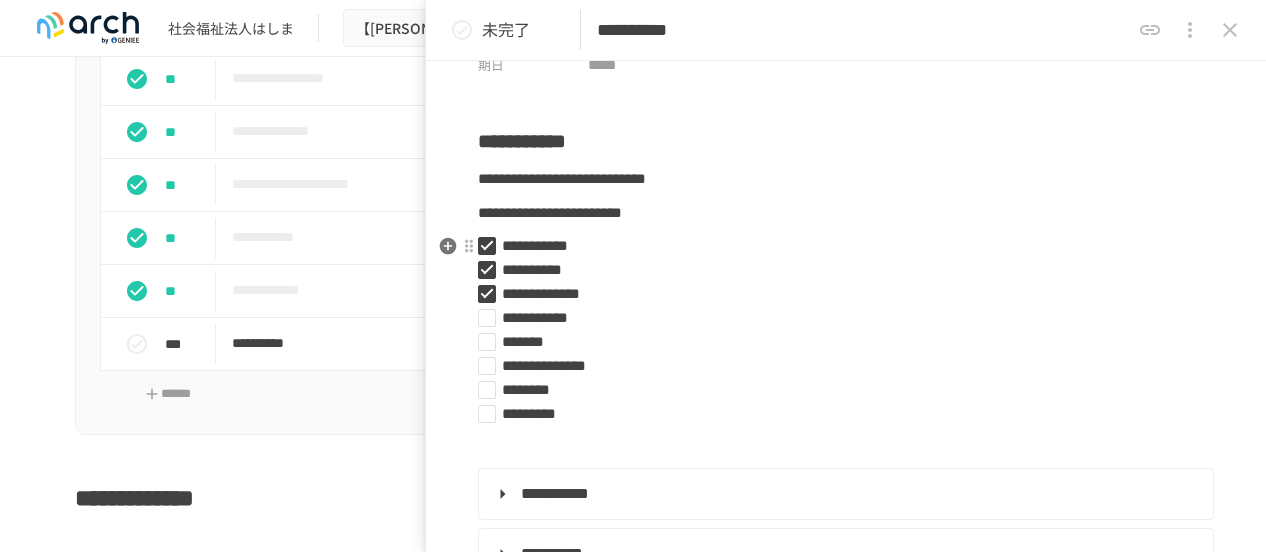 click on "**********" at bounding box center [838, 318] 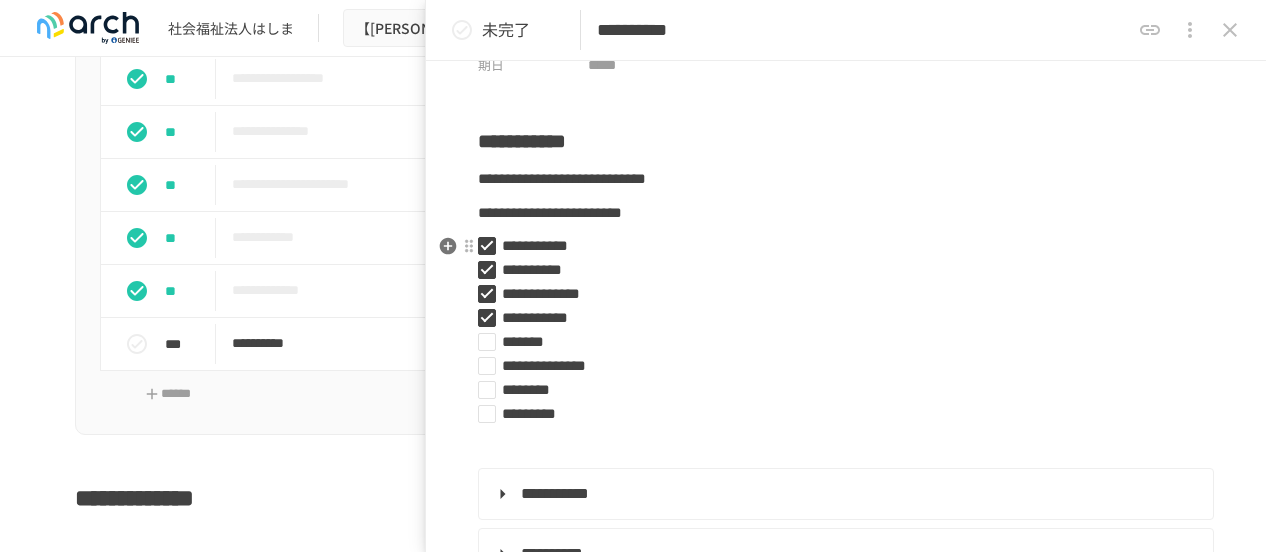 click on "*******" at bounding box center (838, 342) 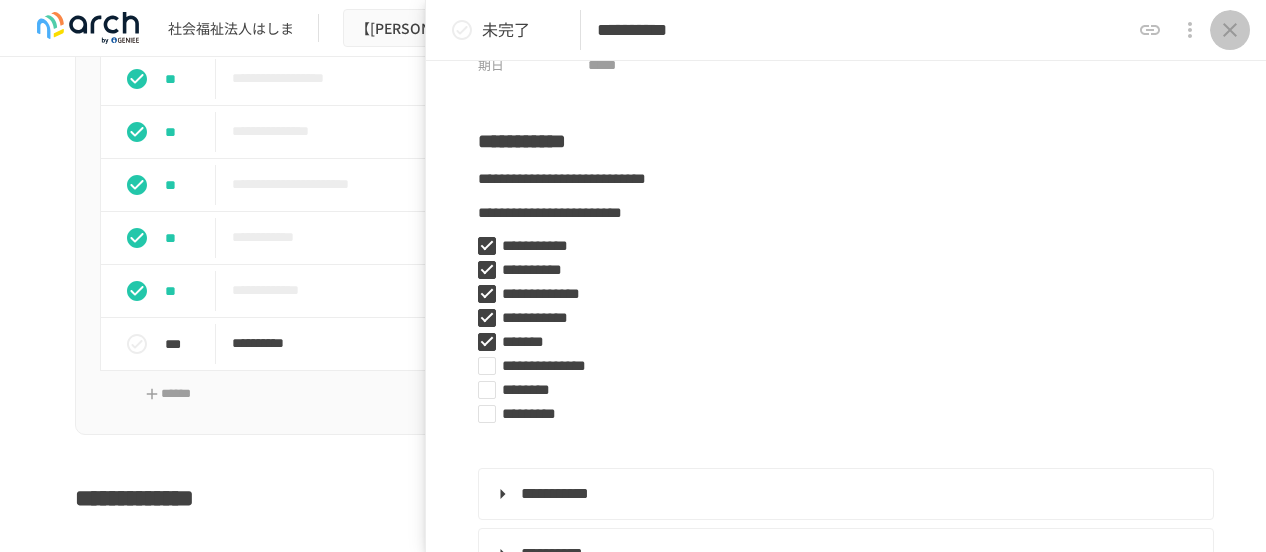 click 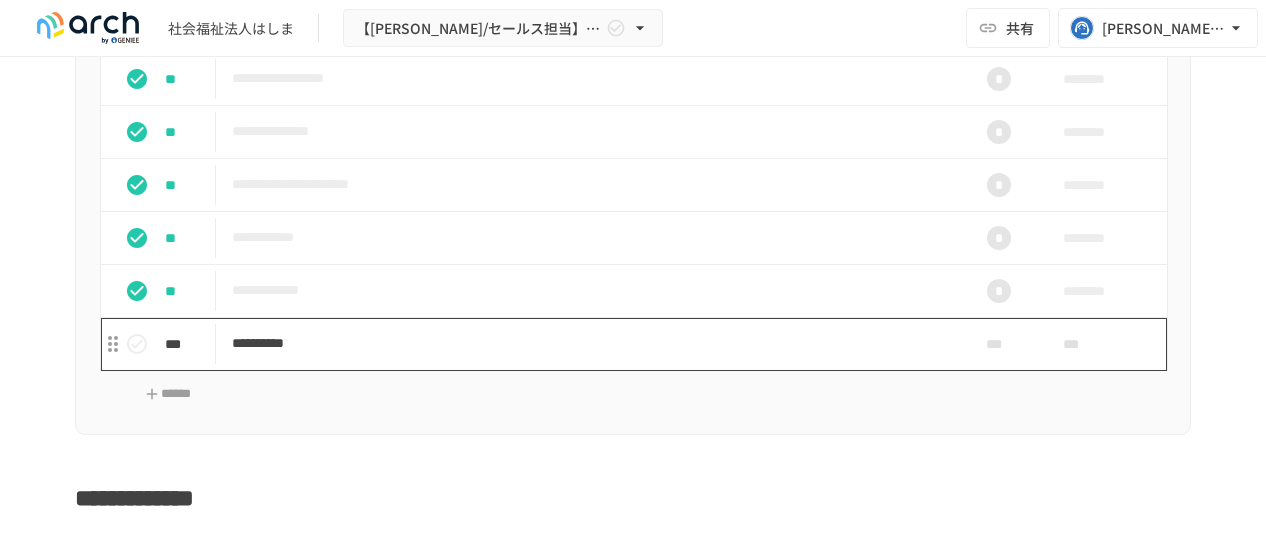scroll, scrollTop: 1974, scrollLeft: 0, axis: vertical 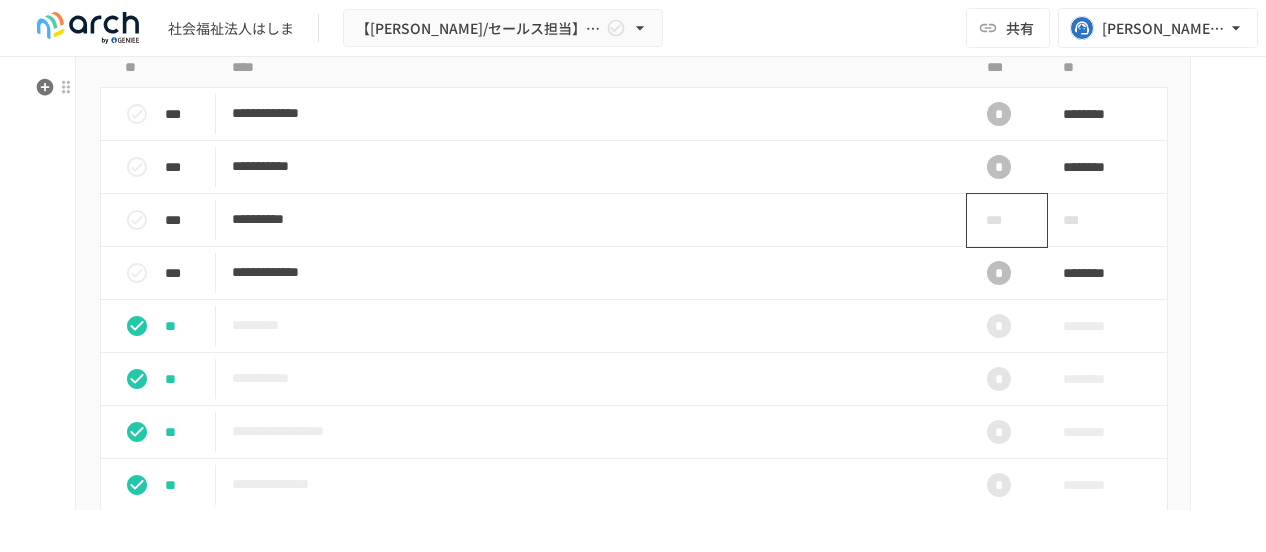 click on "***" at bounding box center [999, 220] 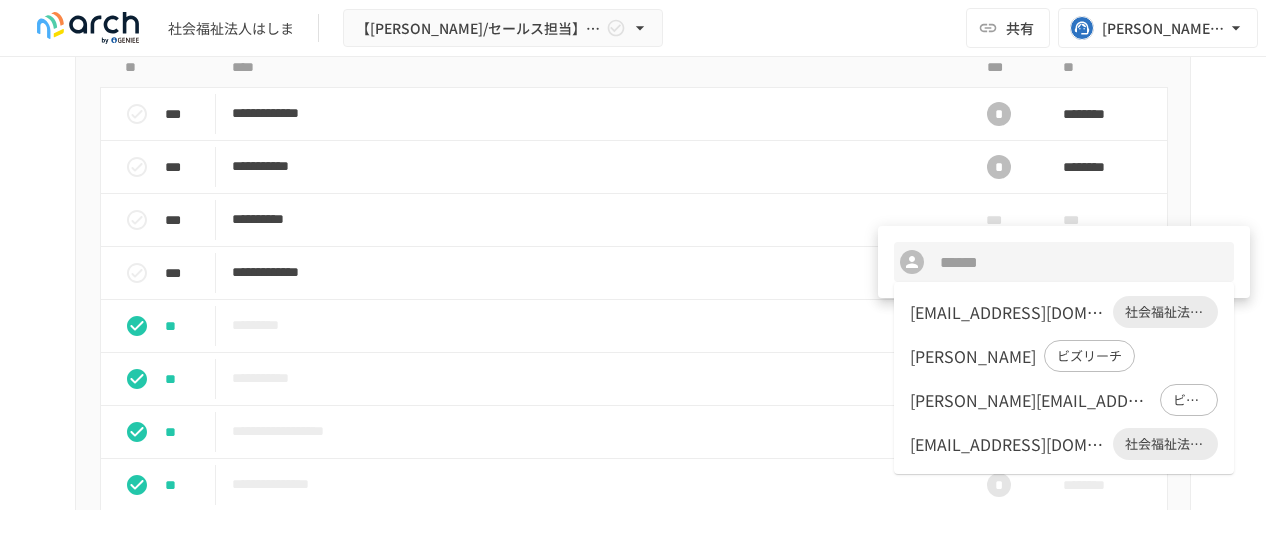 click on "[EMAIL_ADDRESS][DOMAIN_NAME]" at bounding box center (1007, 312) 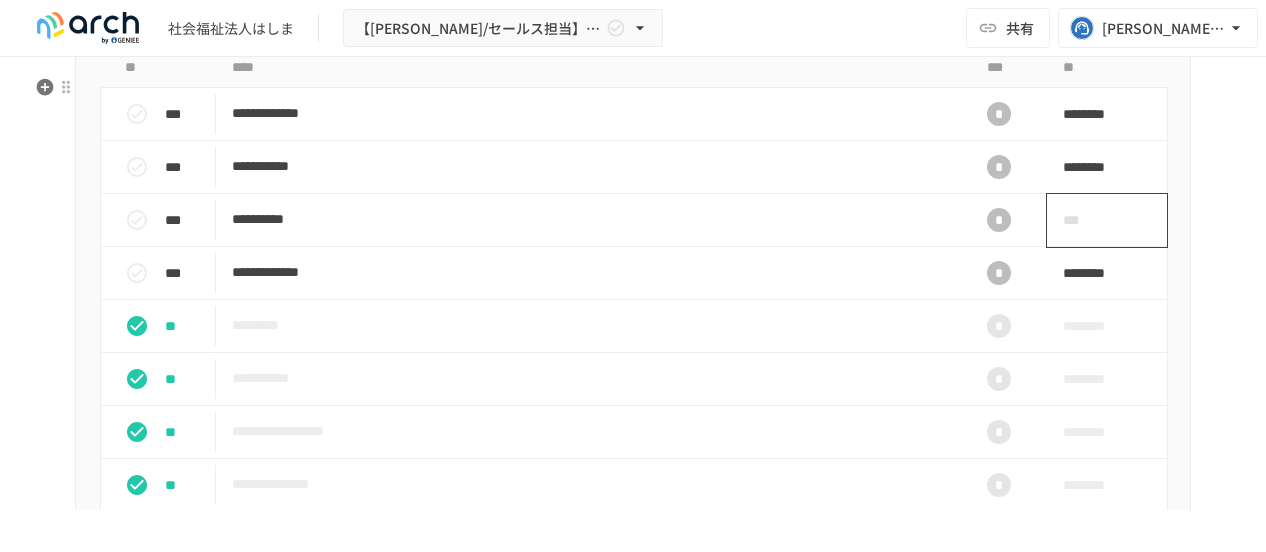 click on "***" at bounding box center (1084, 220) 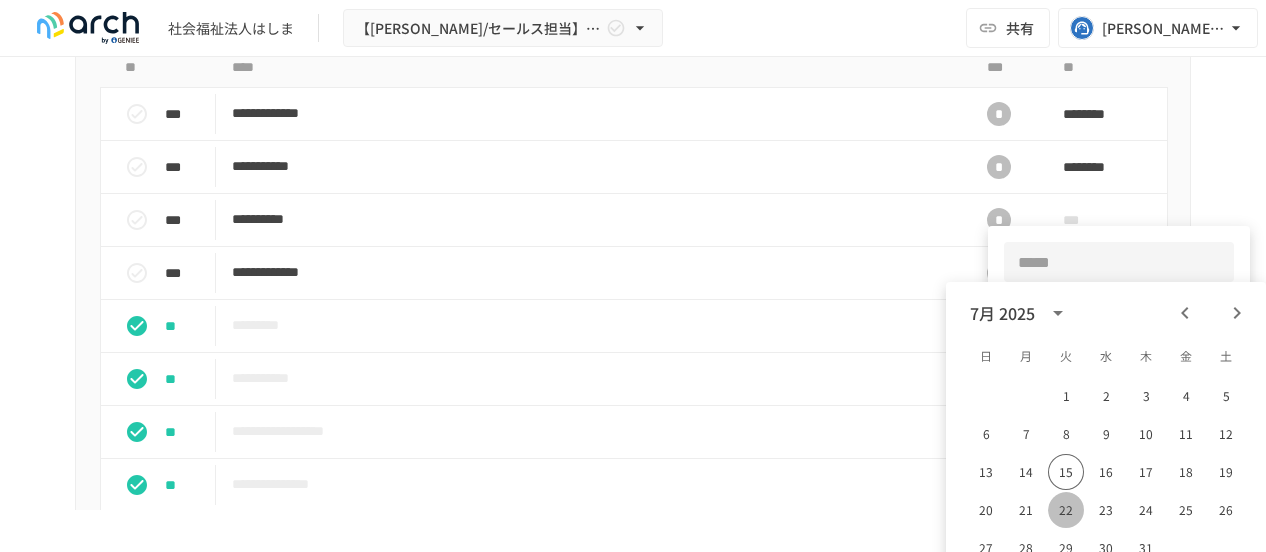 click on "22" at bounding box center (1066, 510) 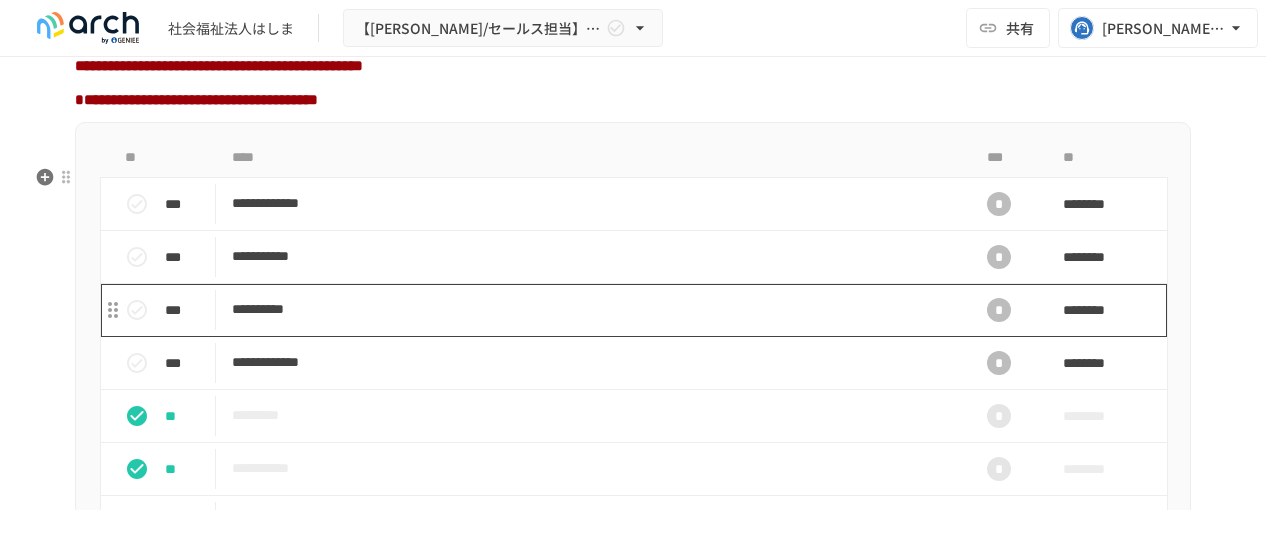 scroll, scrollTop: 1574, scrollLeft: 0, axis: vertical 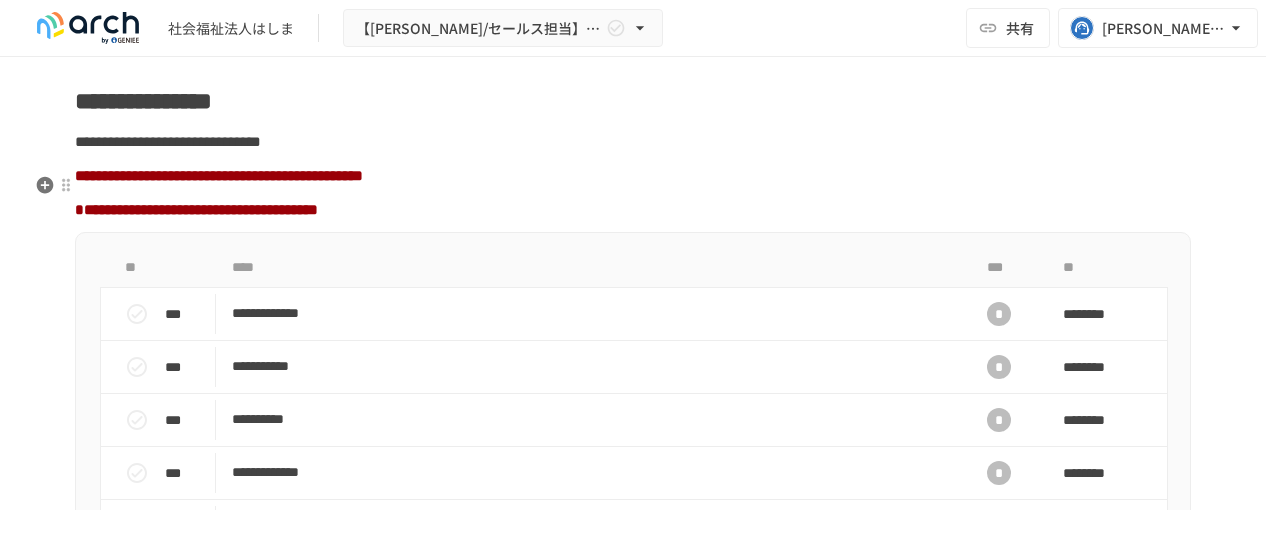 drag, startPoint x: 69, startPoint y: 187, endPoint x: 104, endPoint y: 185, distance: 35.057095 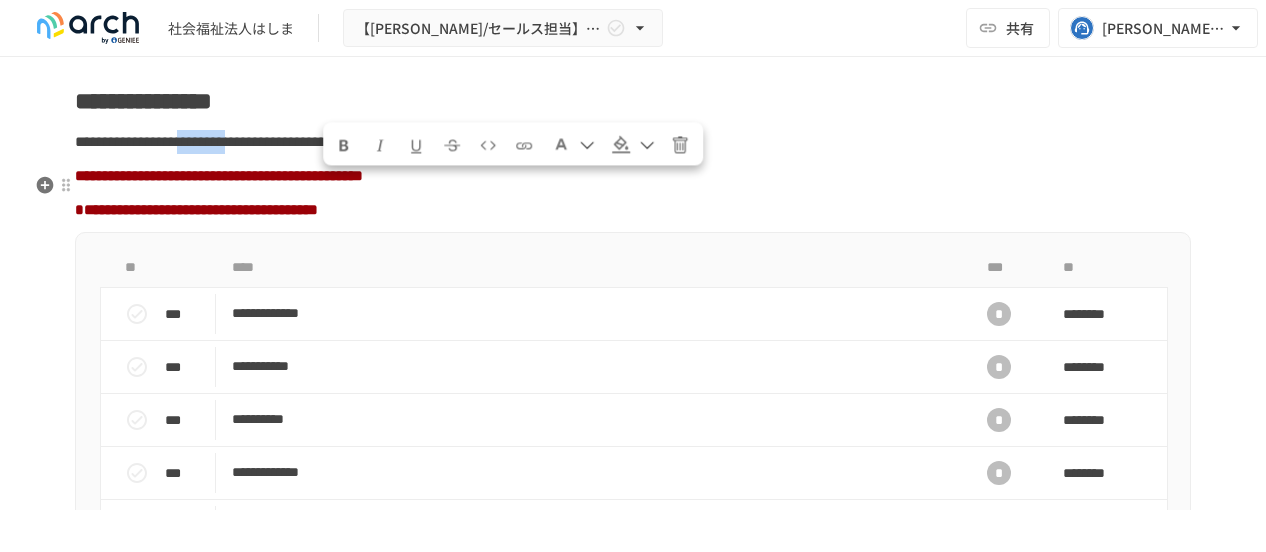 drag, startPoint x: 445, startPoint y: 187, endPoint x: 324, endPoint y: 181, distance: 121.14867 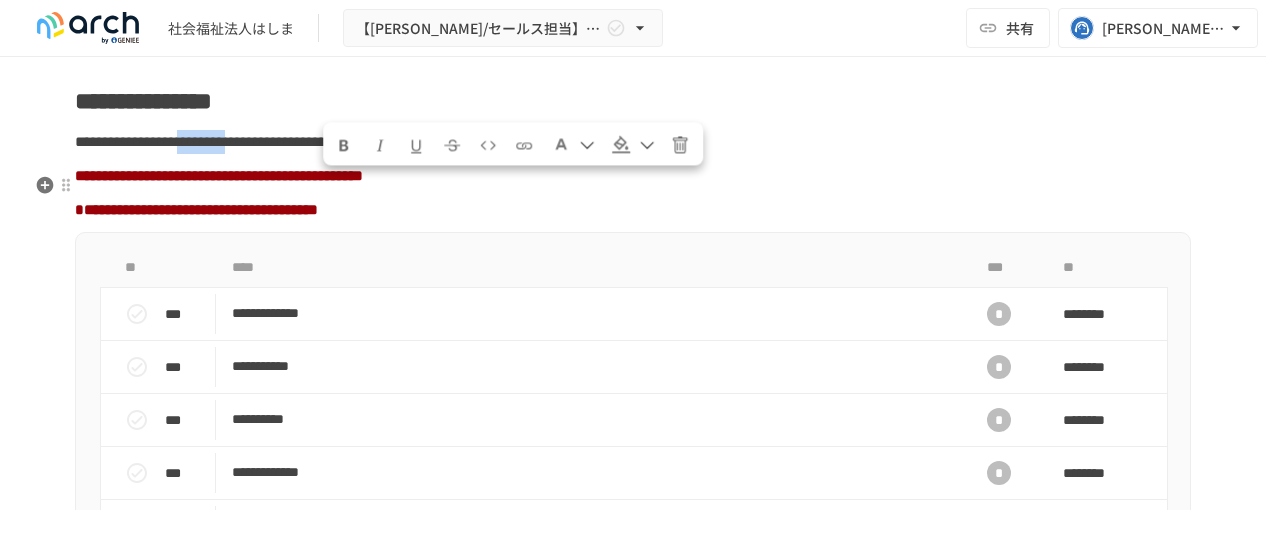 click on "**********" at bounding box center [207, 141] 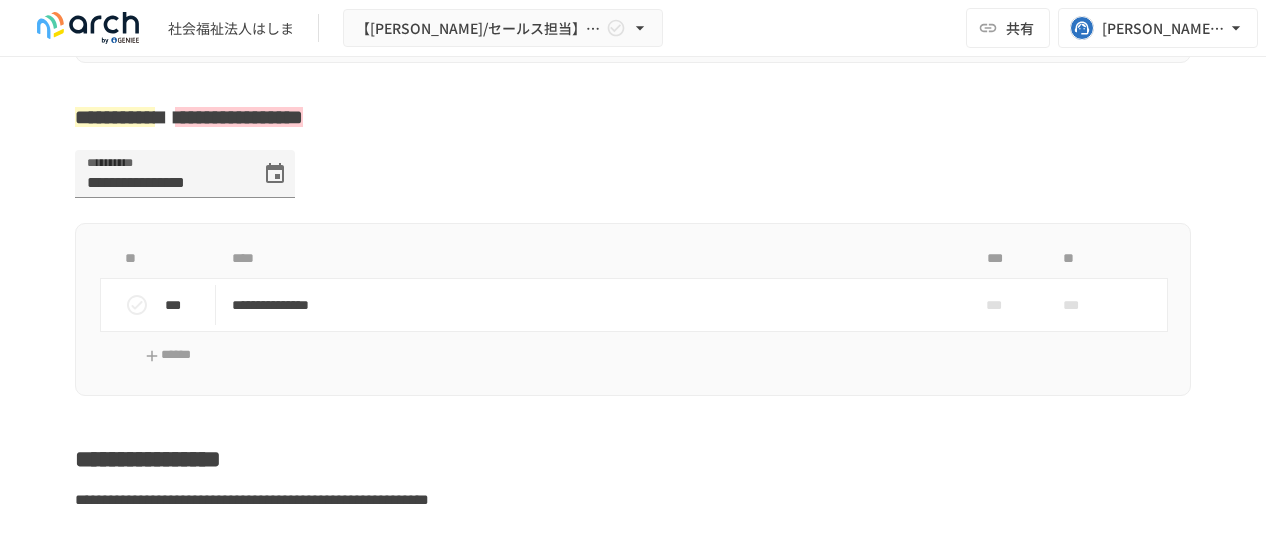 scroll, scrollTop: 474, scrollLeft: 0, axis: vertical 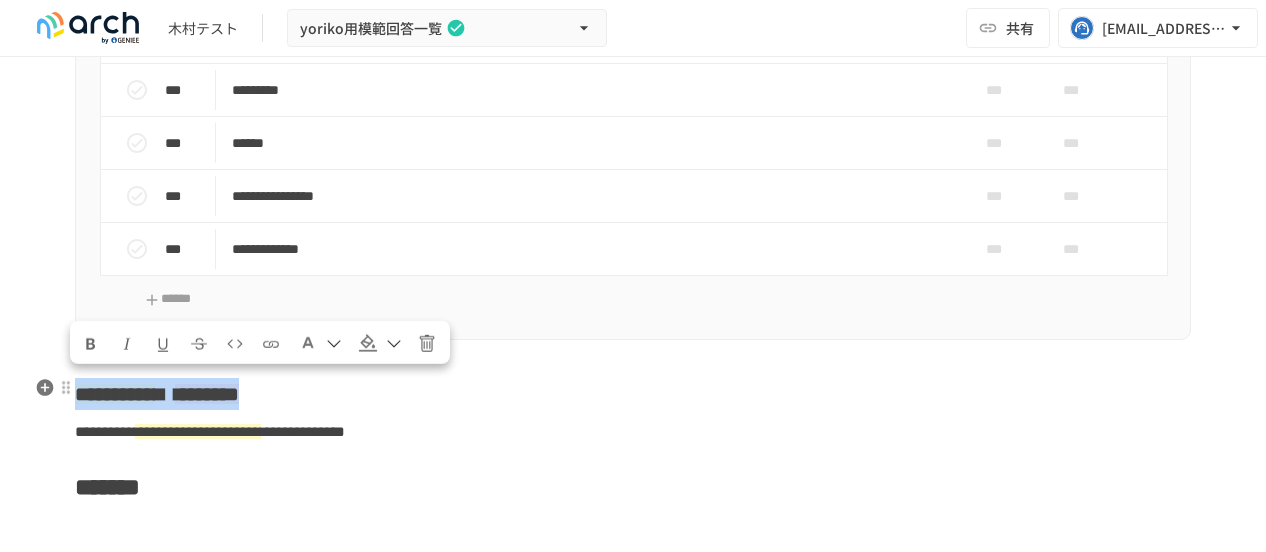 drag, startPoint x: 75, startPoint y: 390, endPoint x: 466, endPoint y: 381, distance: 391.10358 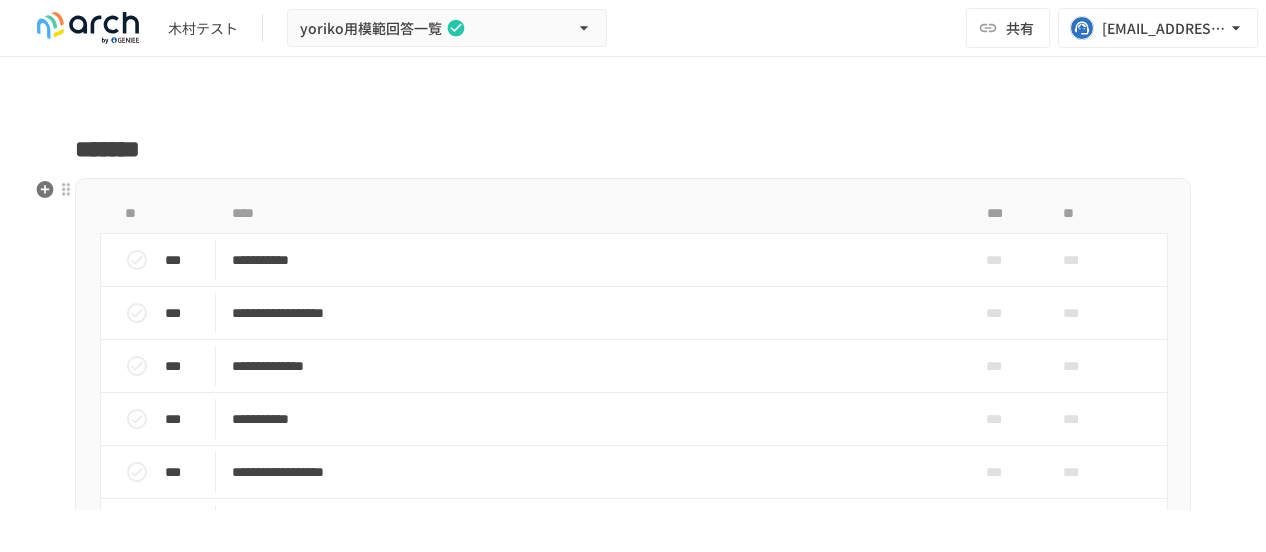 scroll, scrollTop: 0, scrollLeft: 0, axis: both 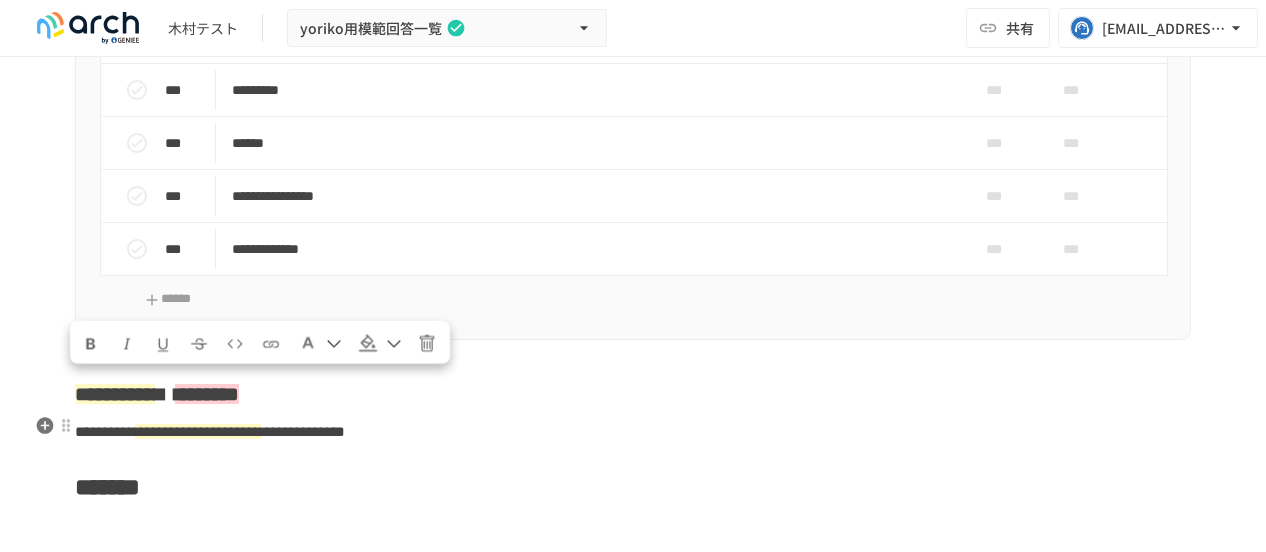 click on "**********" at bounding box center (633, 7010) 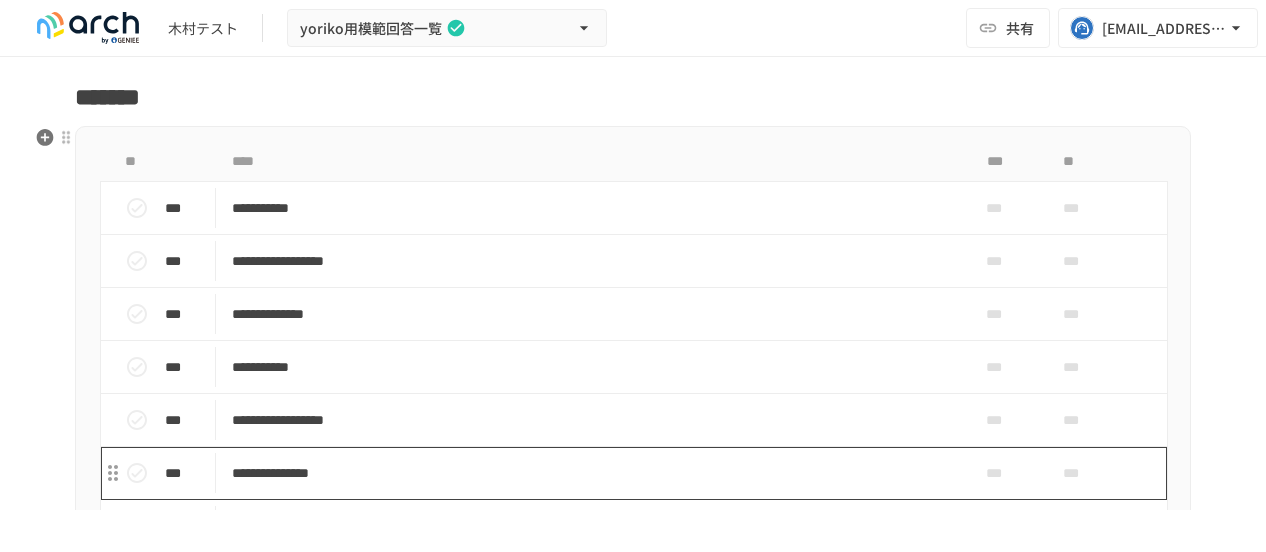 scroll, scrollTop: 0, scrollLeft: 0, axis: both 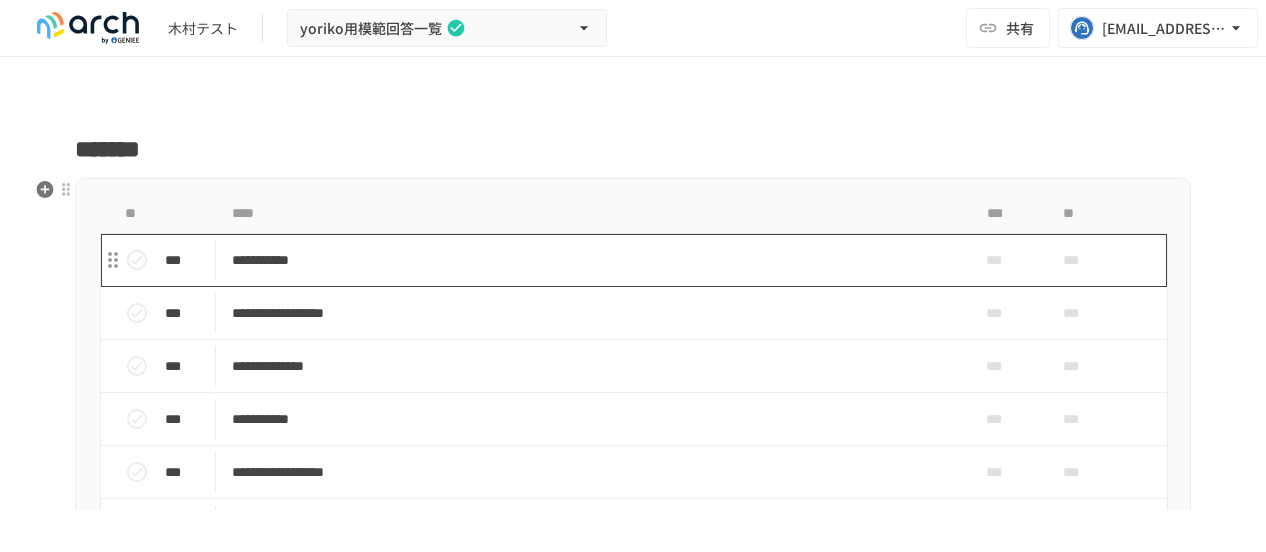click on "**********" at bounding box center [591, 260] 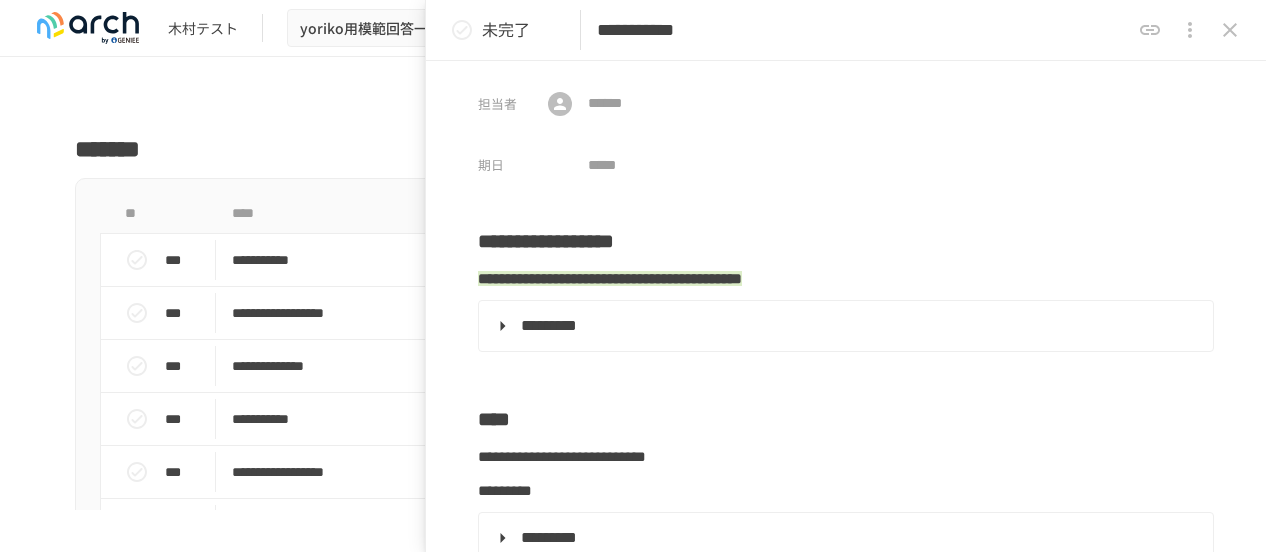 drag, startPoint x: 669, startPoint y: 25, endPoint x: 708, endPoint y: 29, distance: 39.20459 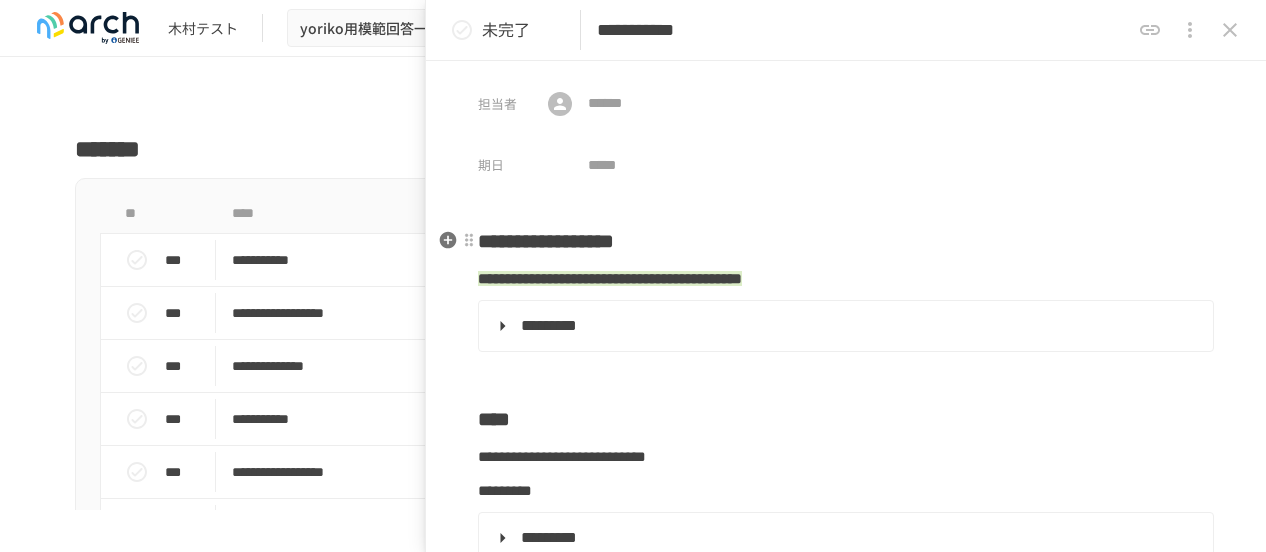 click on "**********" at bounding box center (846, 555) 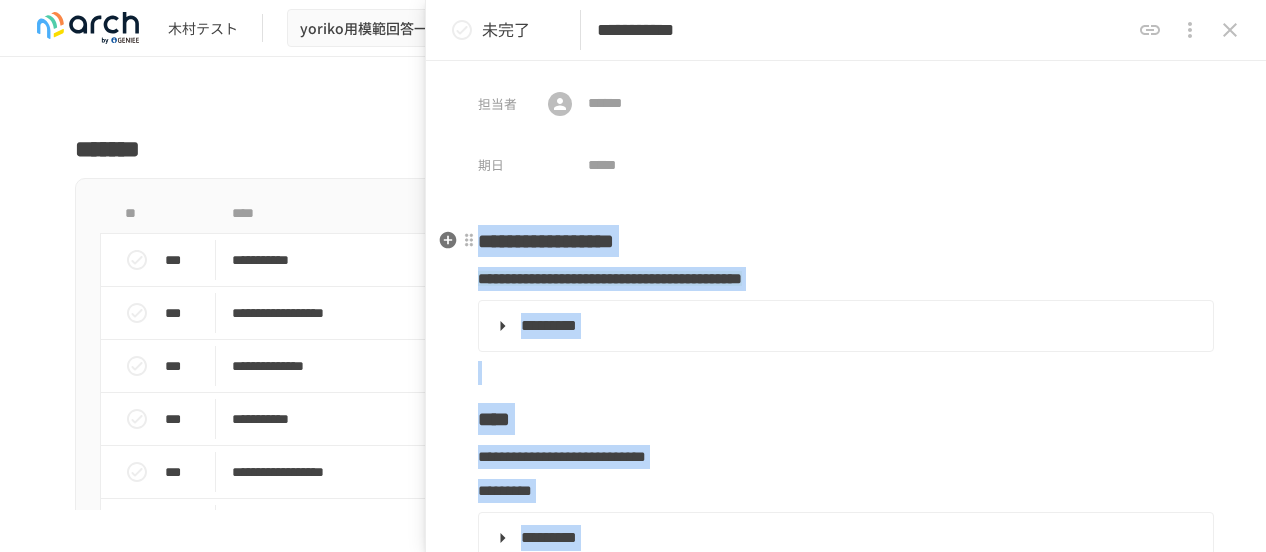 copy on "**********" 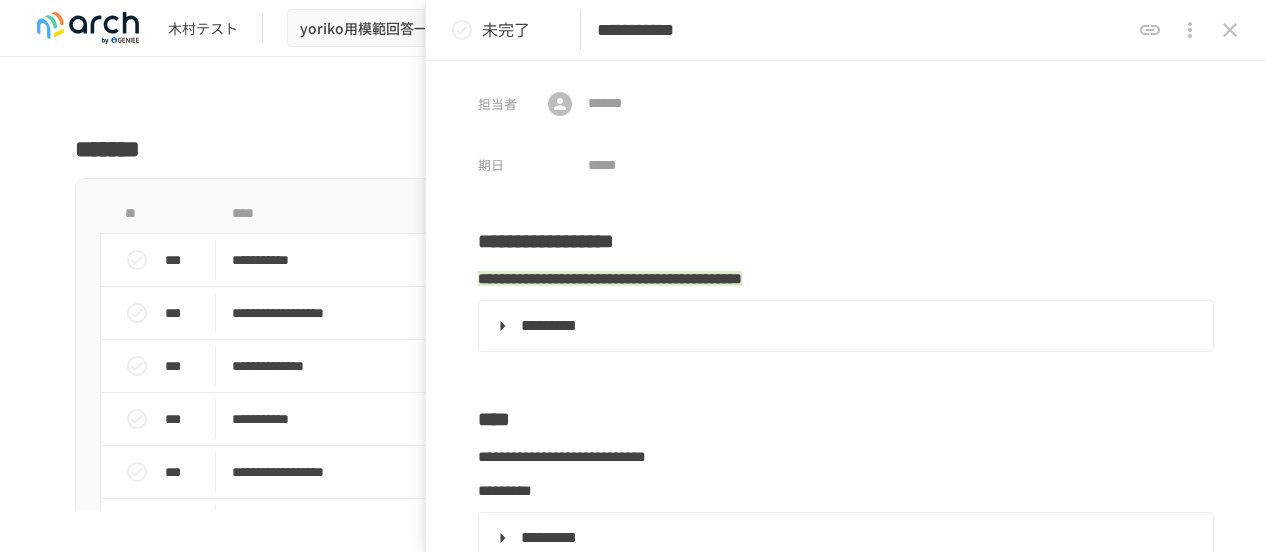 click on "担当者 ​ ​ 期日 ​" at bounding box center [846, 122] 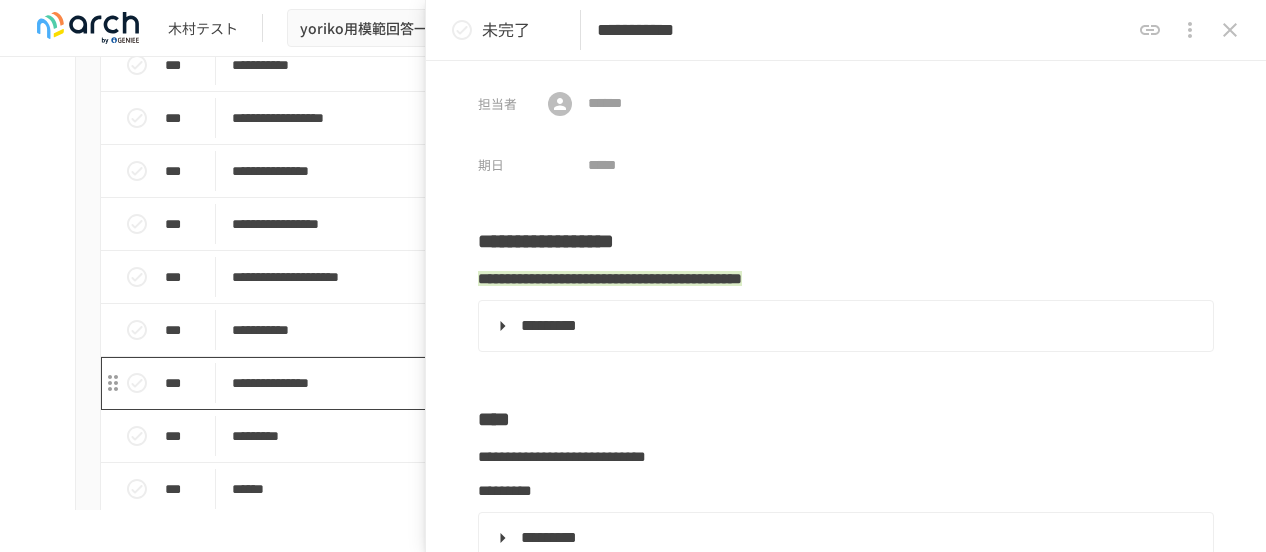 scroll, scrollTop: 400, scrollLeft: 0, axis: vertical 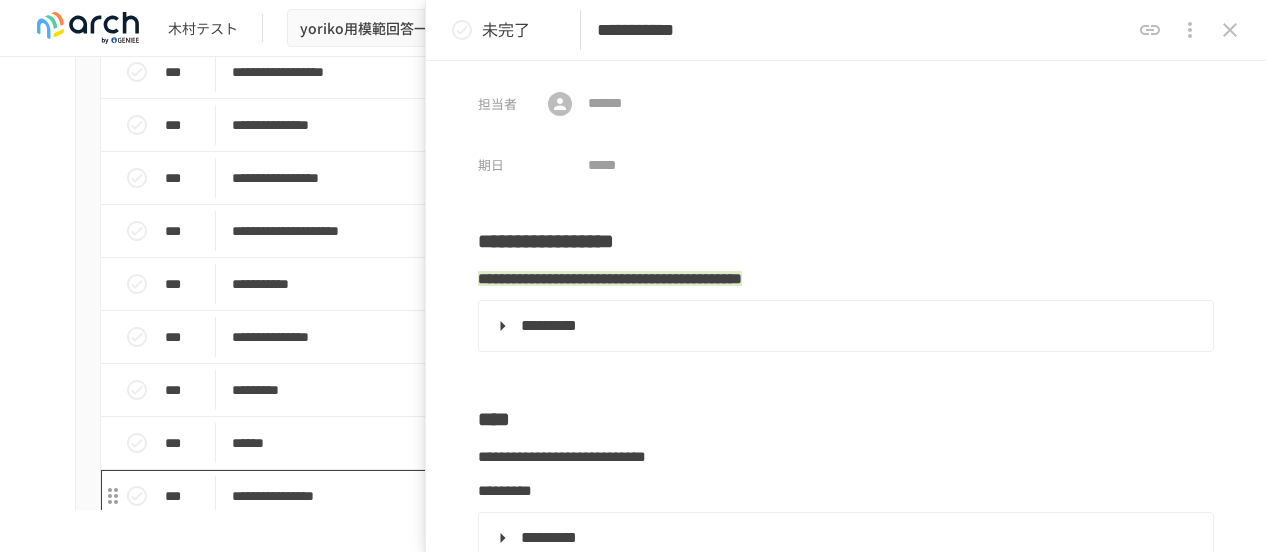 click on "**********" at bounding box center (591, 496) 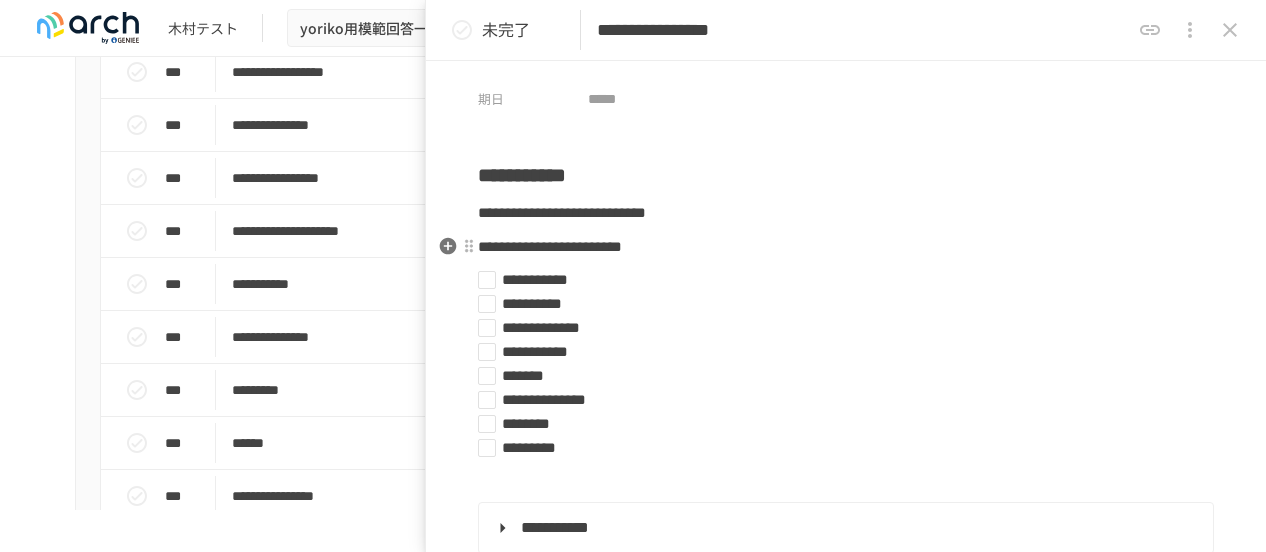 scroll, scrollTop: 200, scrollLeft: 0, axis: vertical 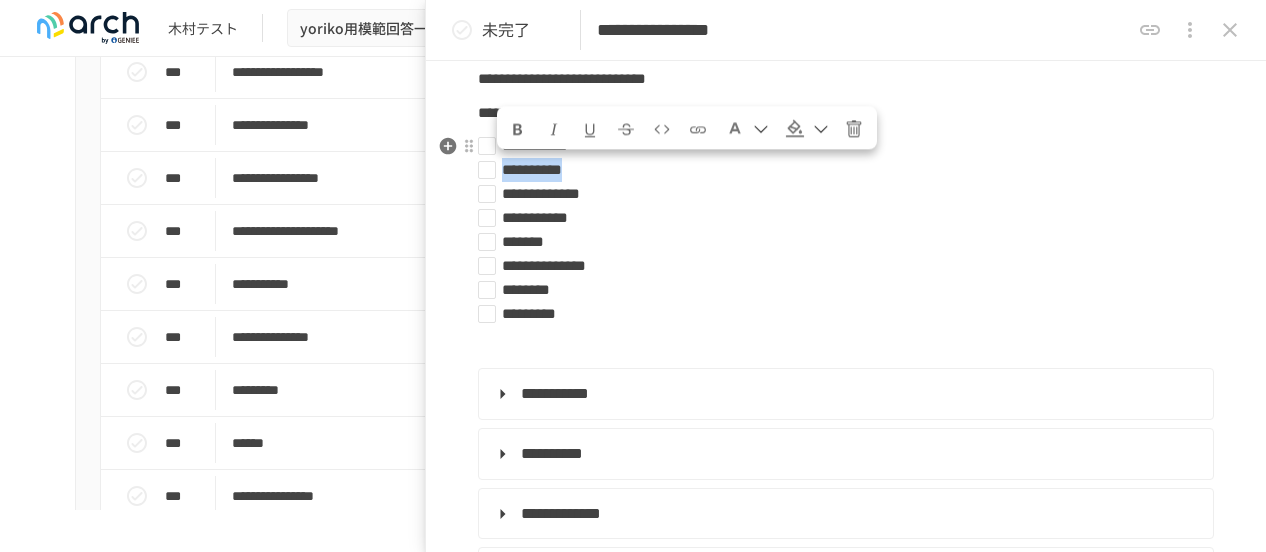 click on "**********" at bounding box center (854, 230) 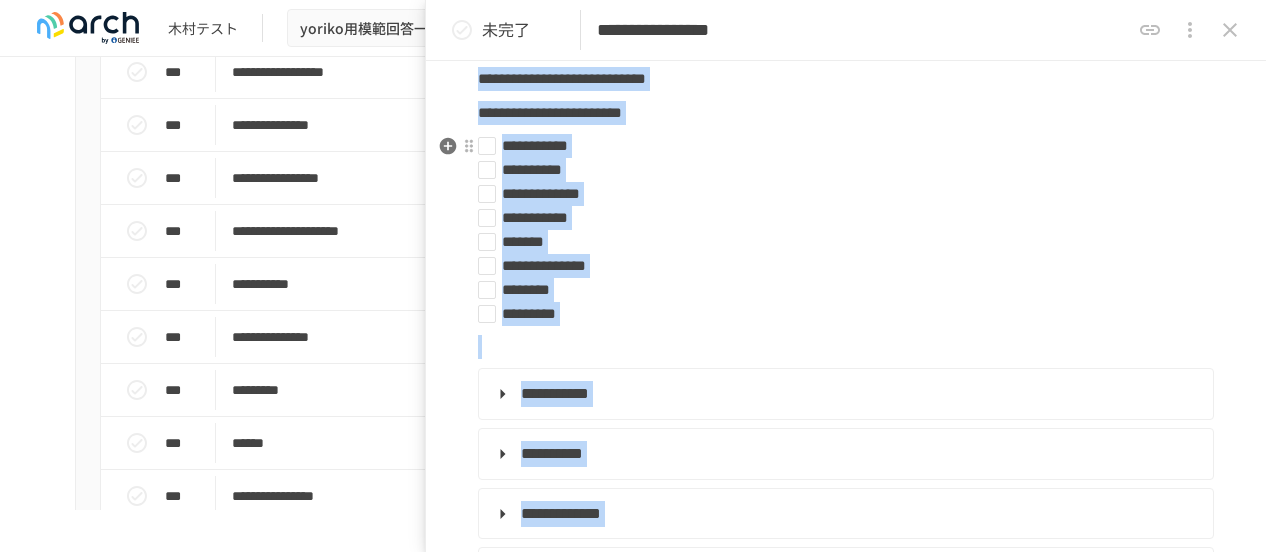 copy on "**********" 